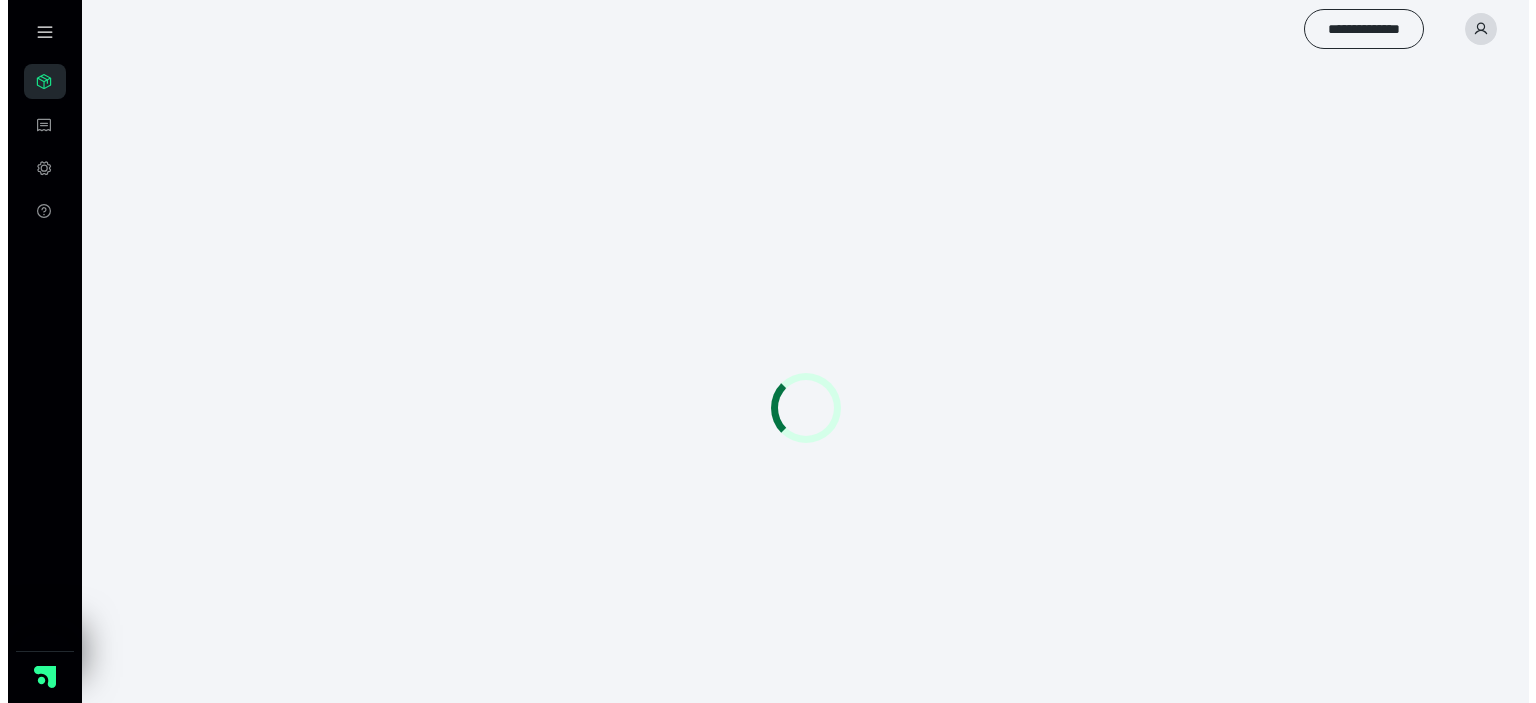 scroll, scrollTop: 0, scrollLeft: 0, axis: both 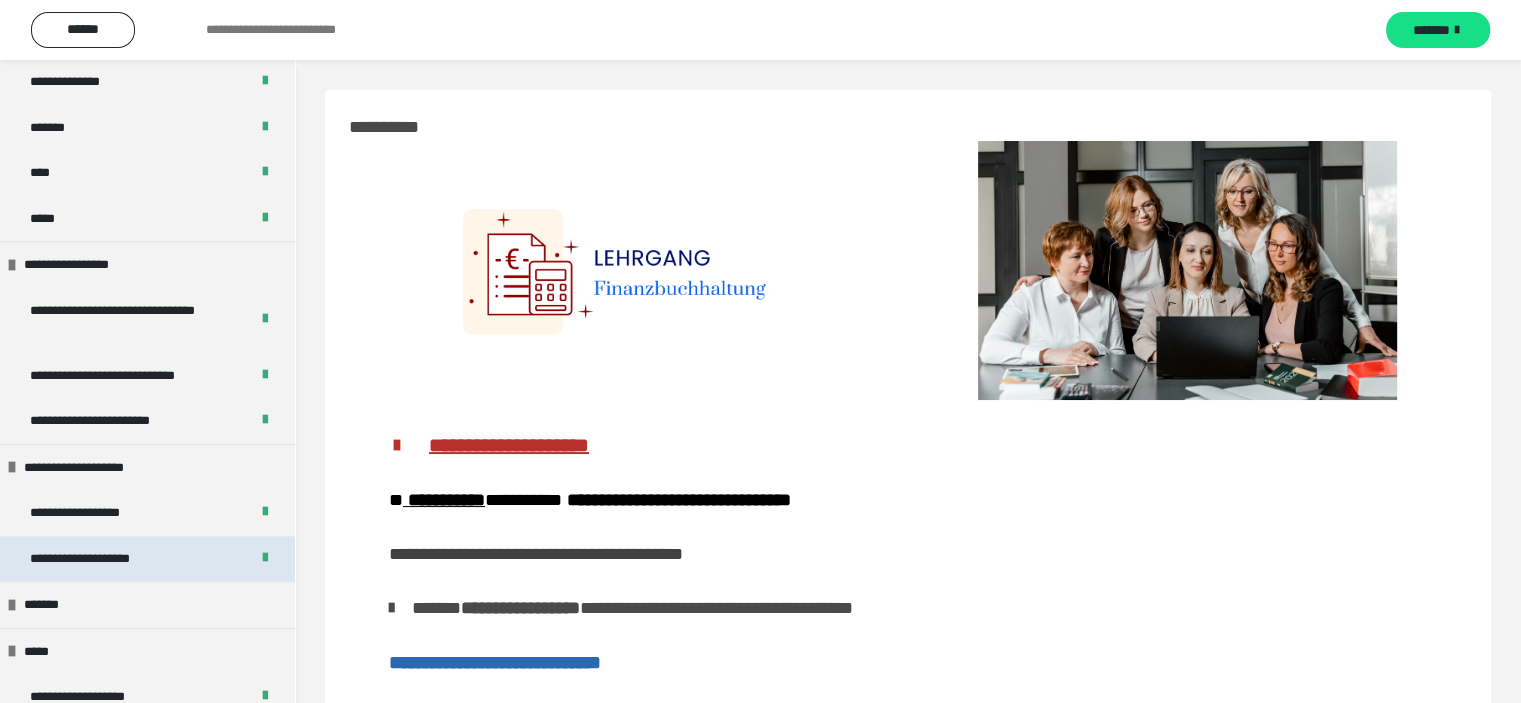 click on "**********" at bounding box center [102, 559] 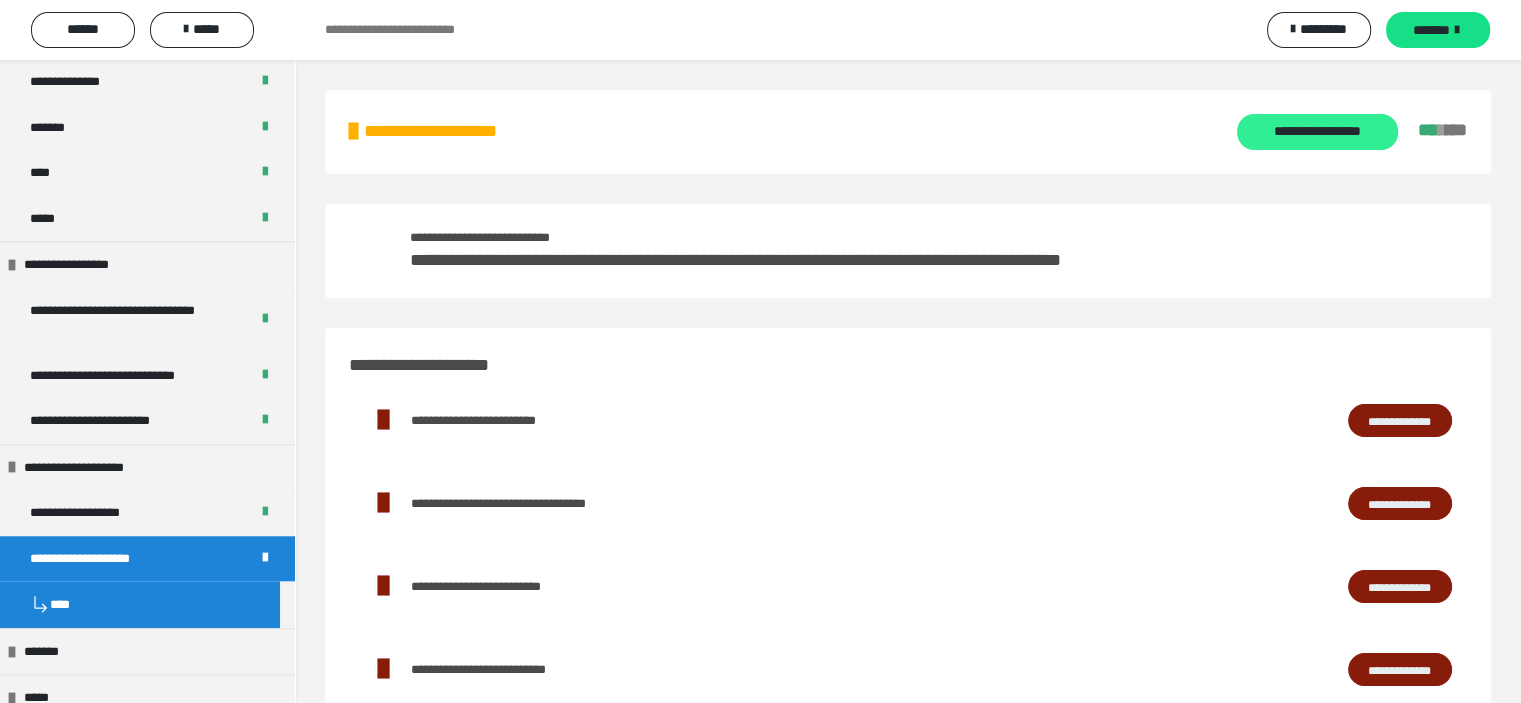 click on "**********" at bounding box center (1317, 132) 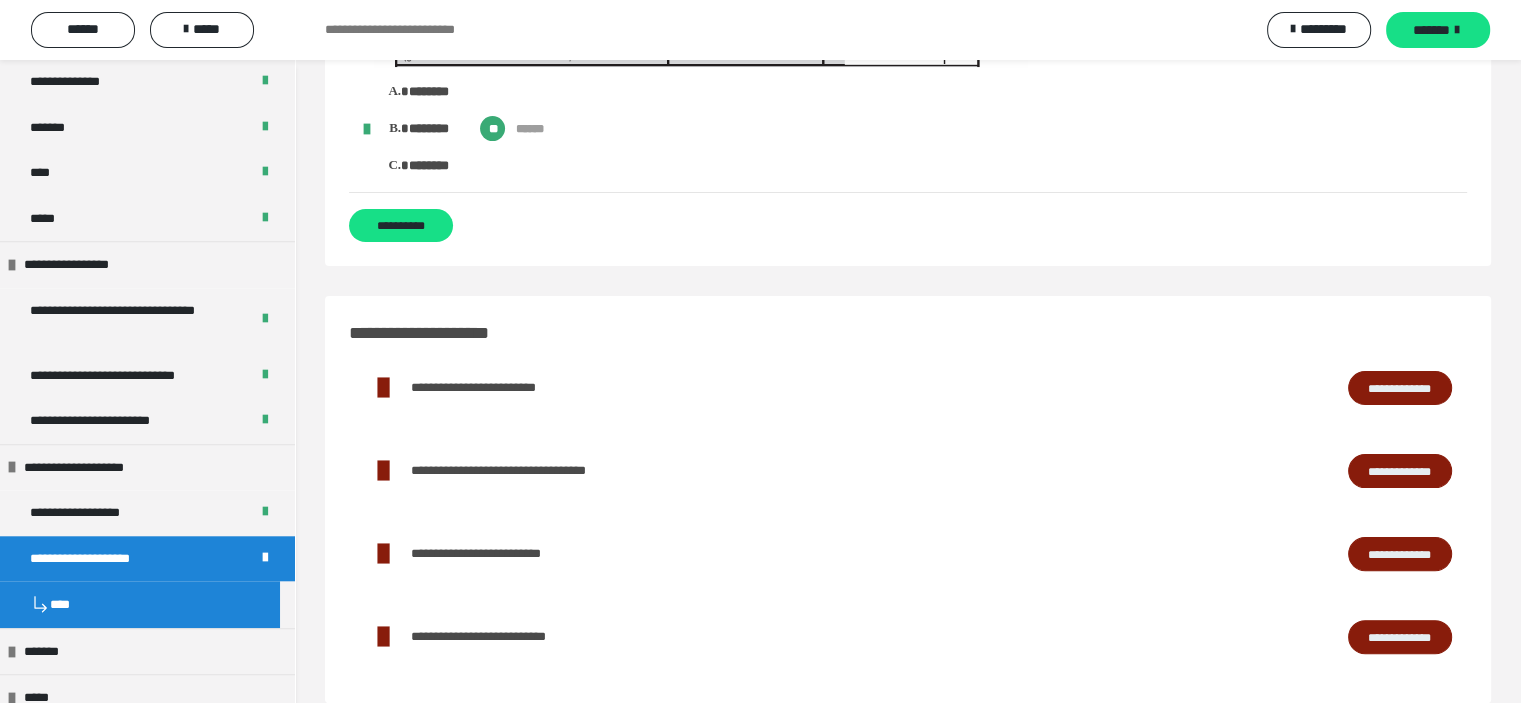 scroll, scrollTop: 15600, scrollLeft: 0, axis: vertical 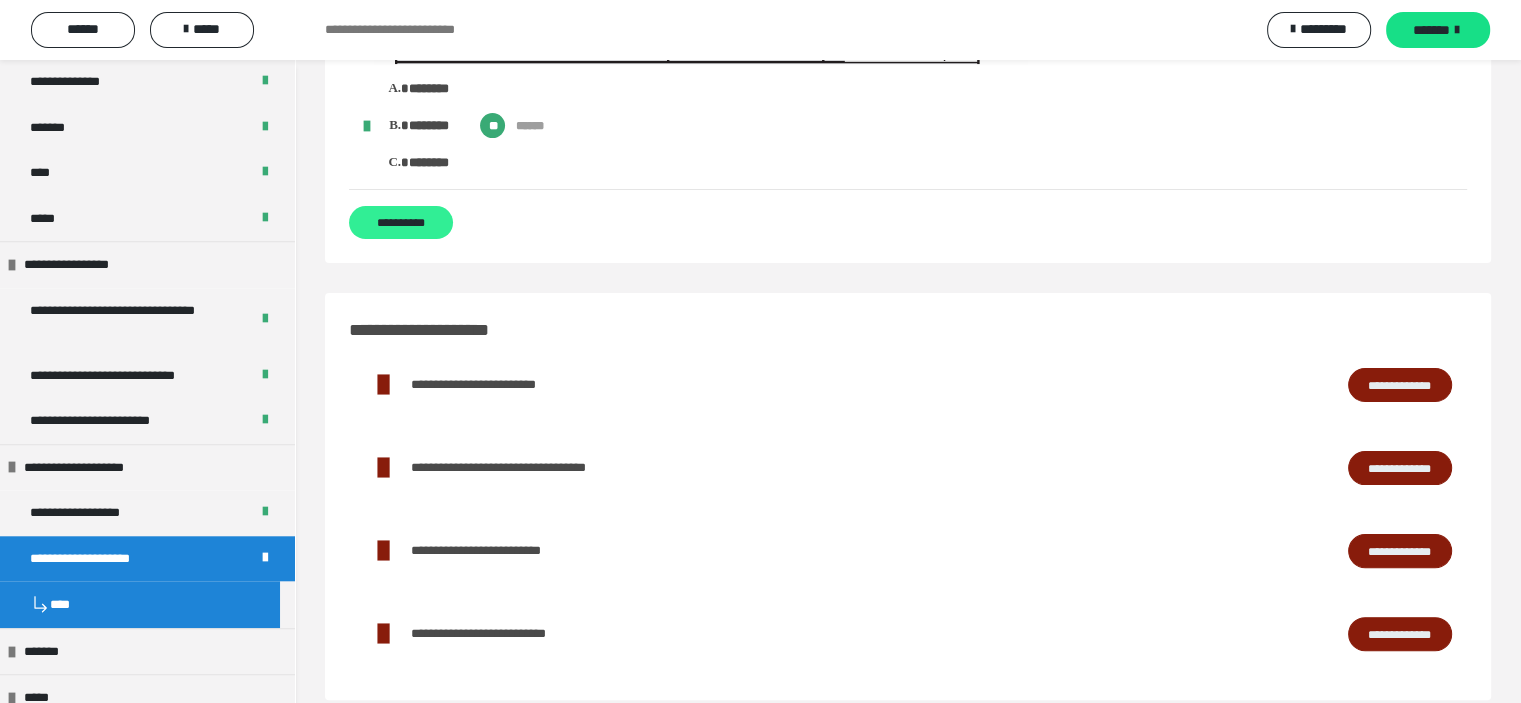 click on "**********" at bounding box center [401, 222] 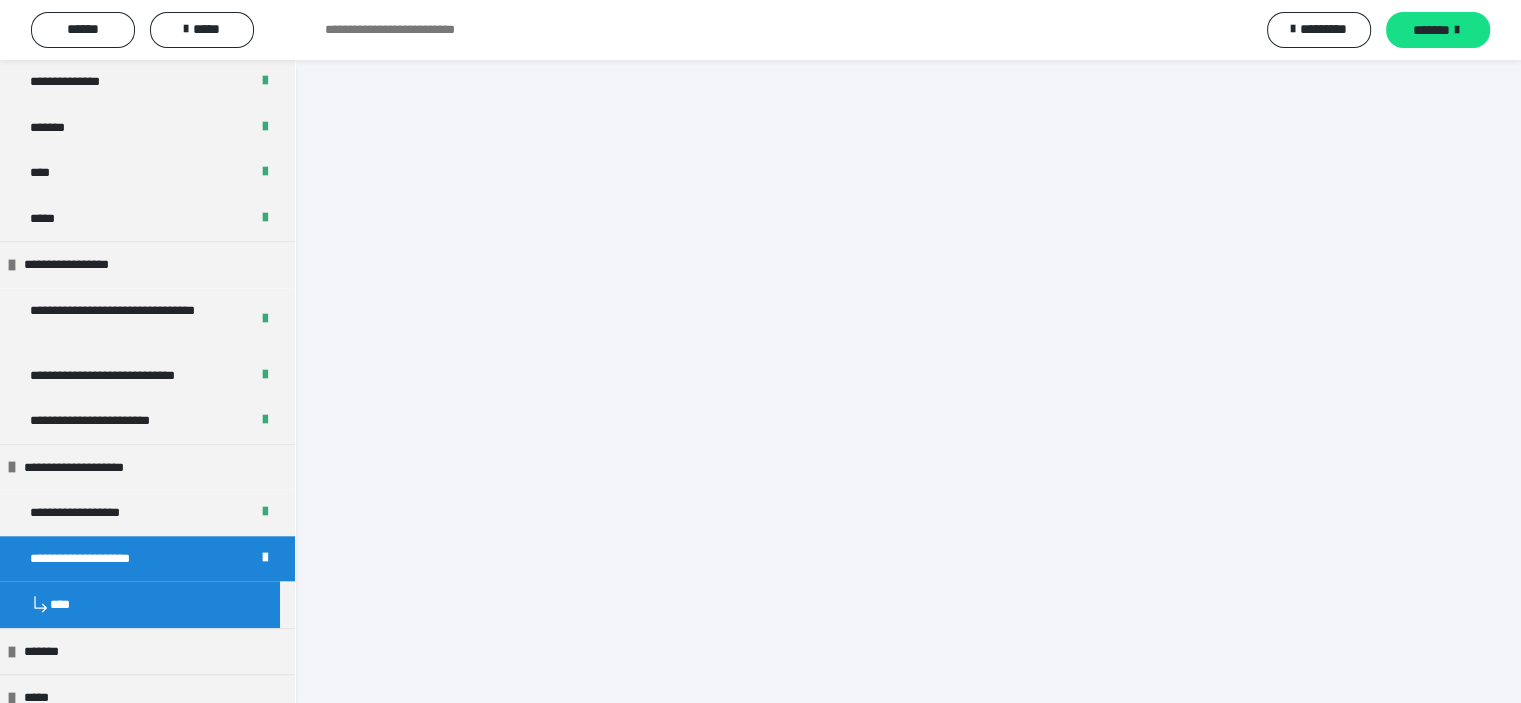 scroll, scrollTop: 0, scrollLeft: 0, axis: both 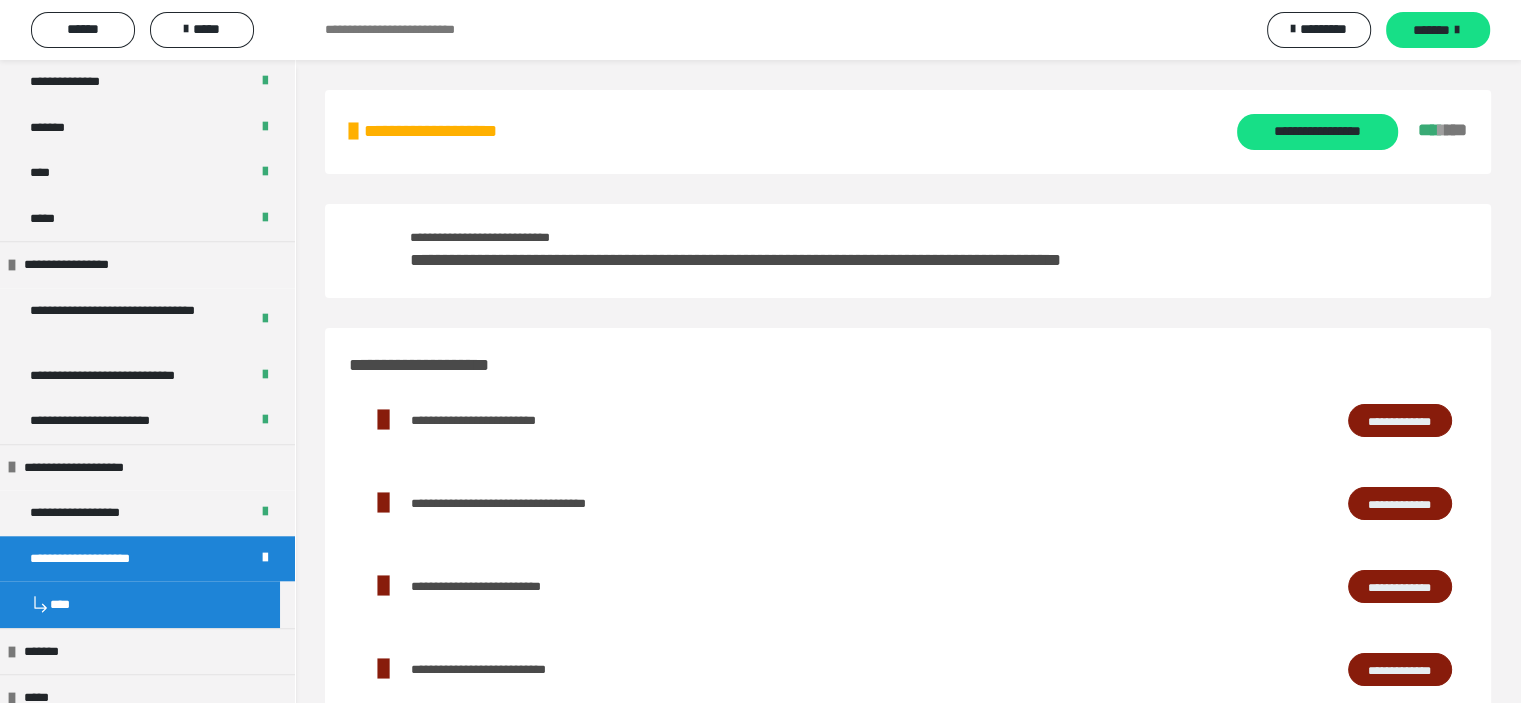 click on "**********" at bounding box center (1400, 421) 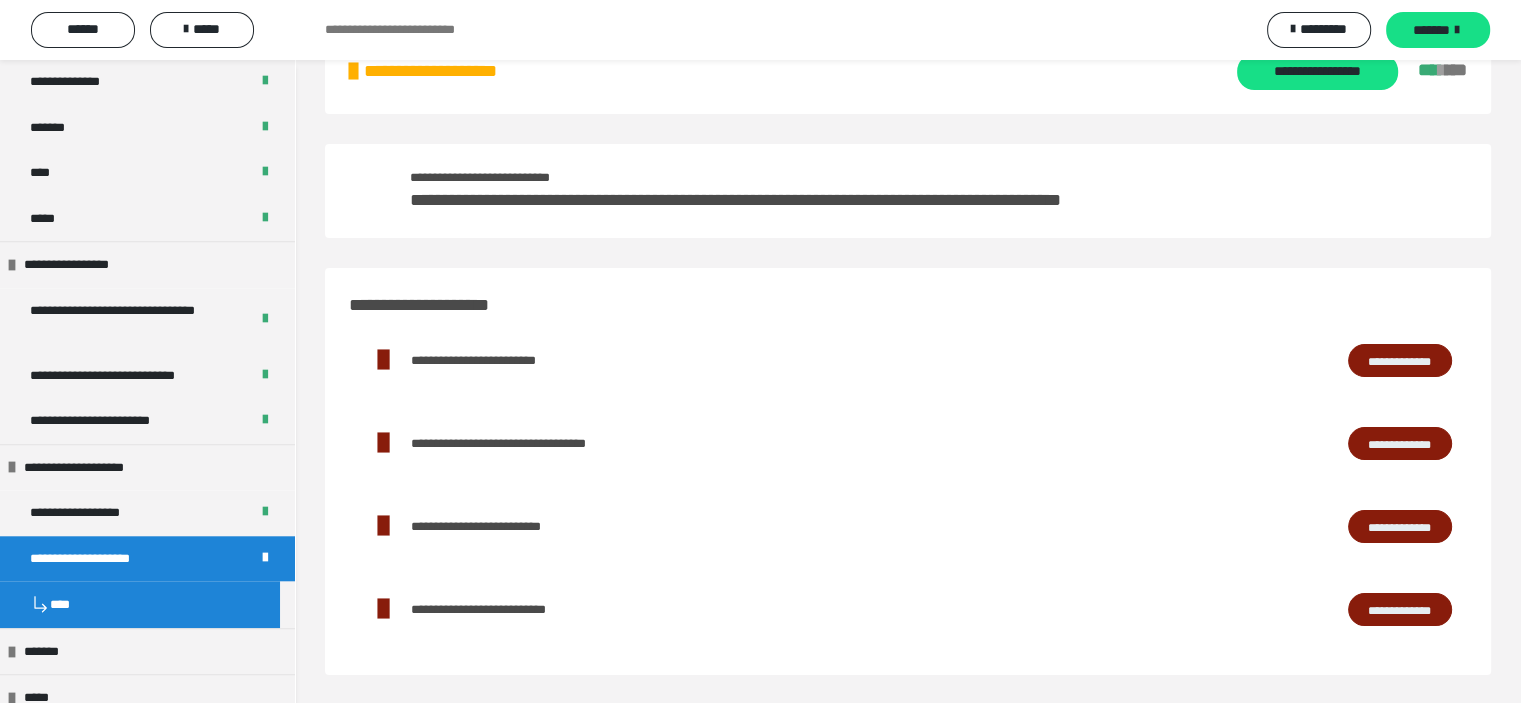 scroll, scrollTop: 61, scrollLeft: 0, axis: vertical 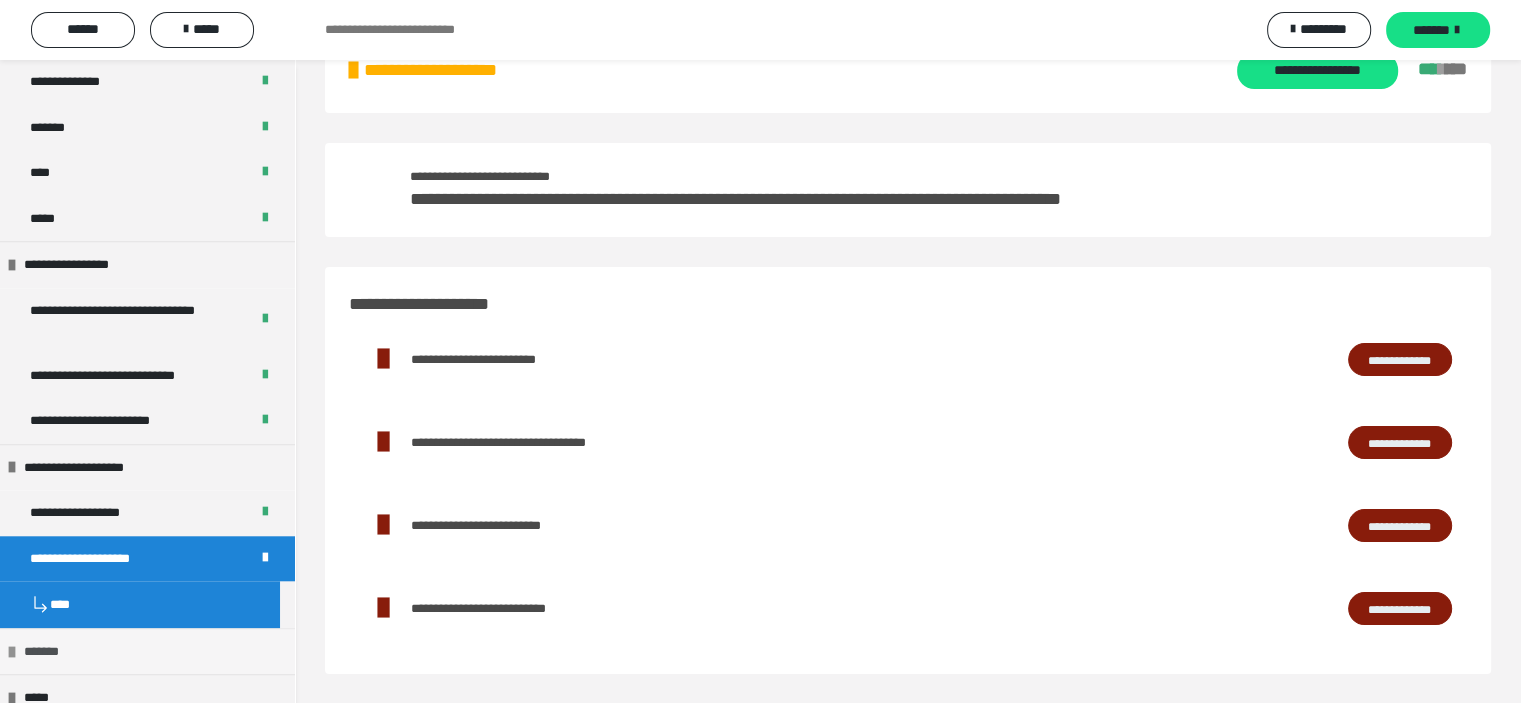 click on "*******" at bounding box center (147, 651) 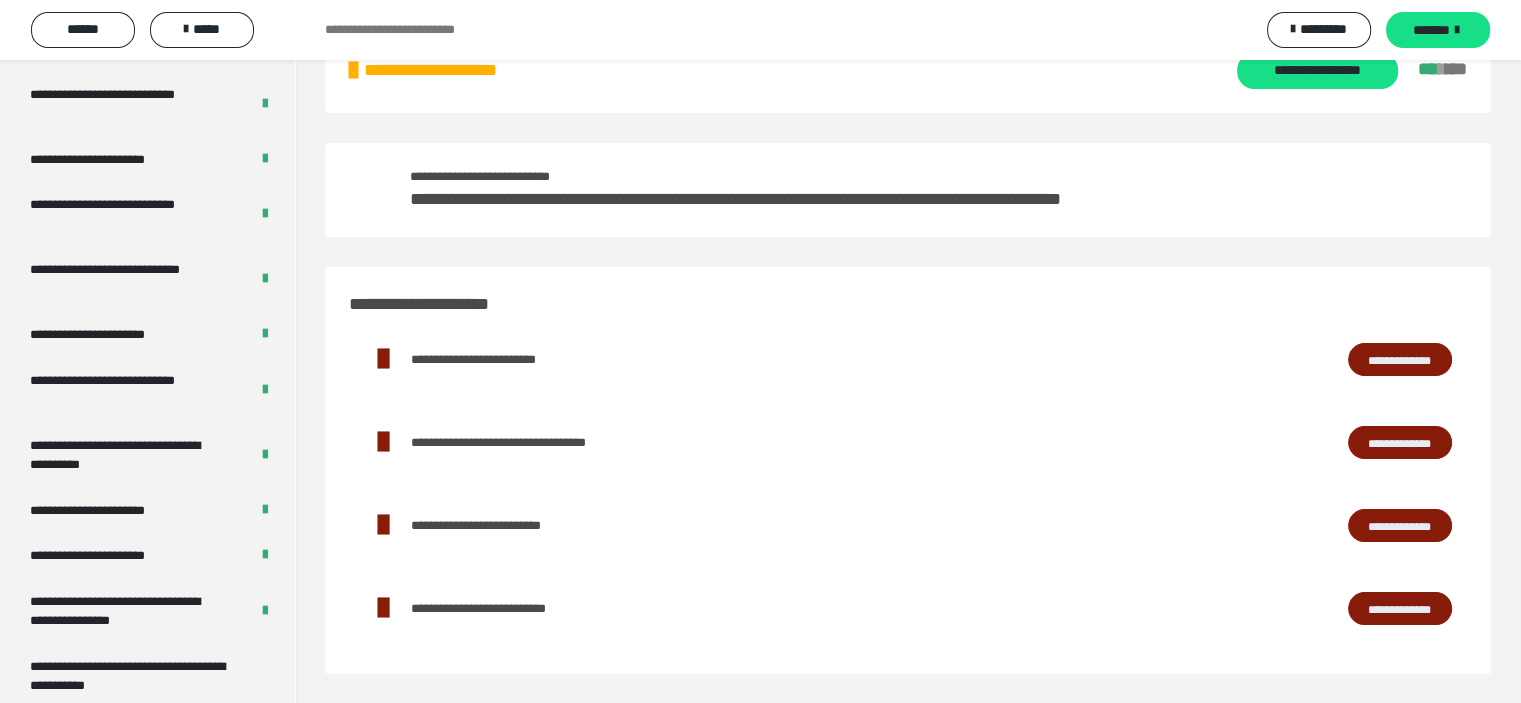 scroll, scrollTop: 3900, scrollLeft: 0, axis: vertical 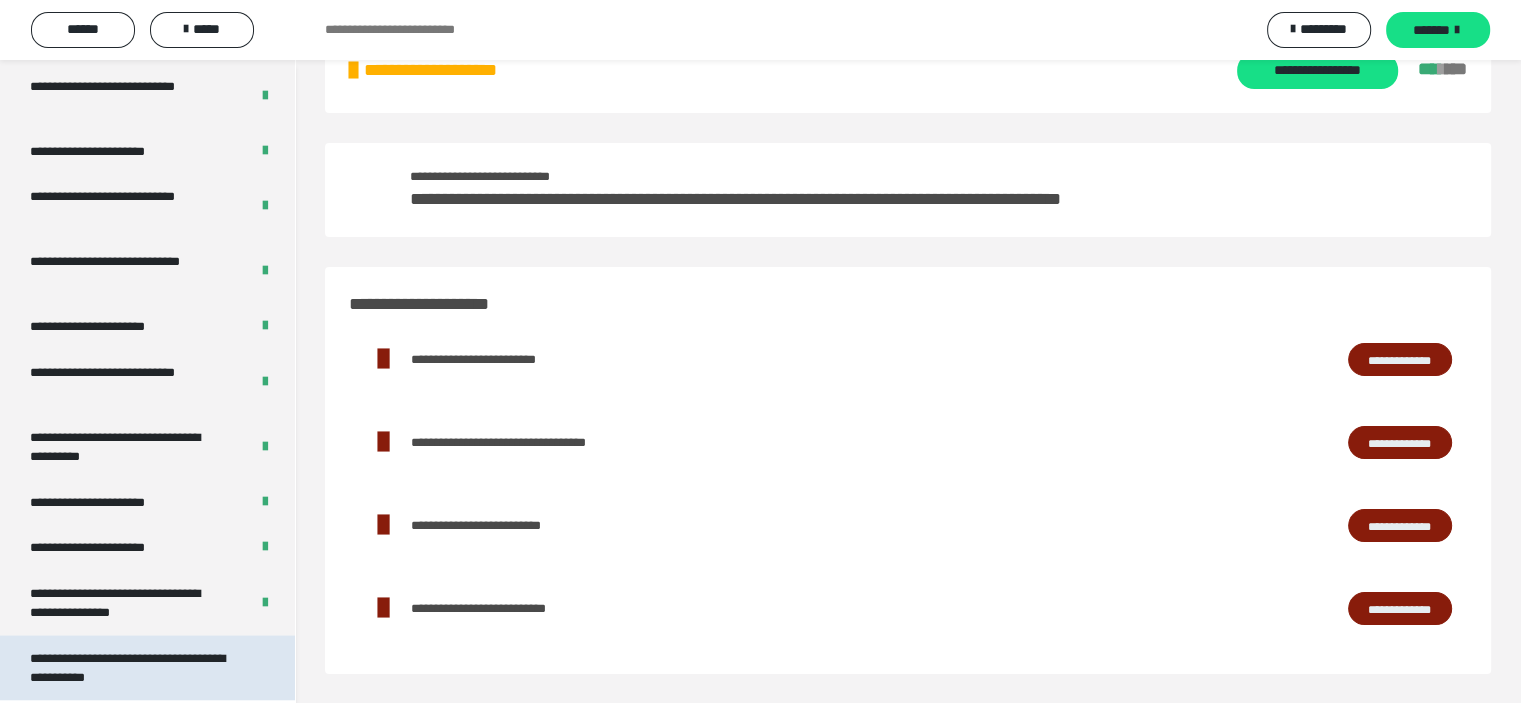 click on "**********" at bounding box center (132, 668) 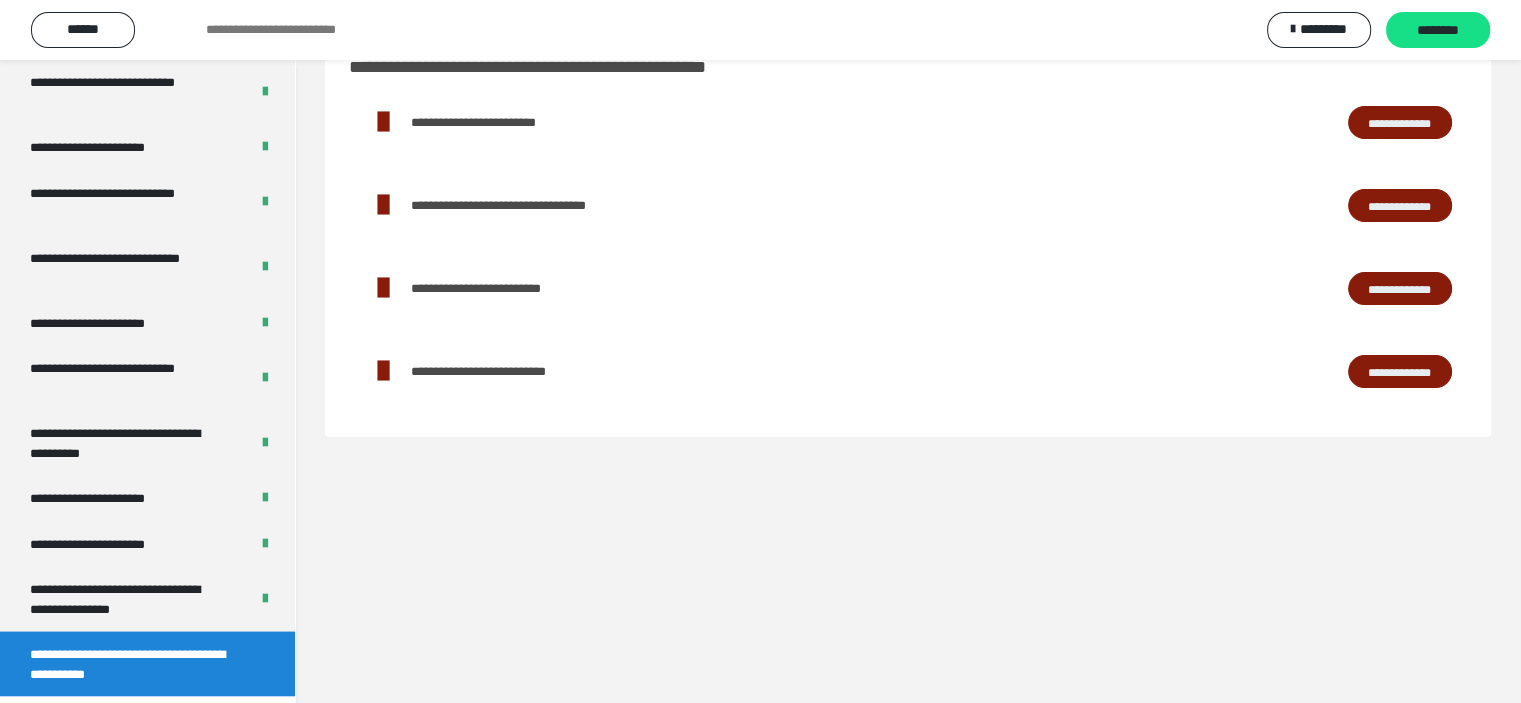 scroll, scrollTop: 3853, scrollLeft: 0, axis: vertical 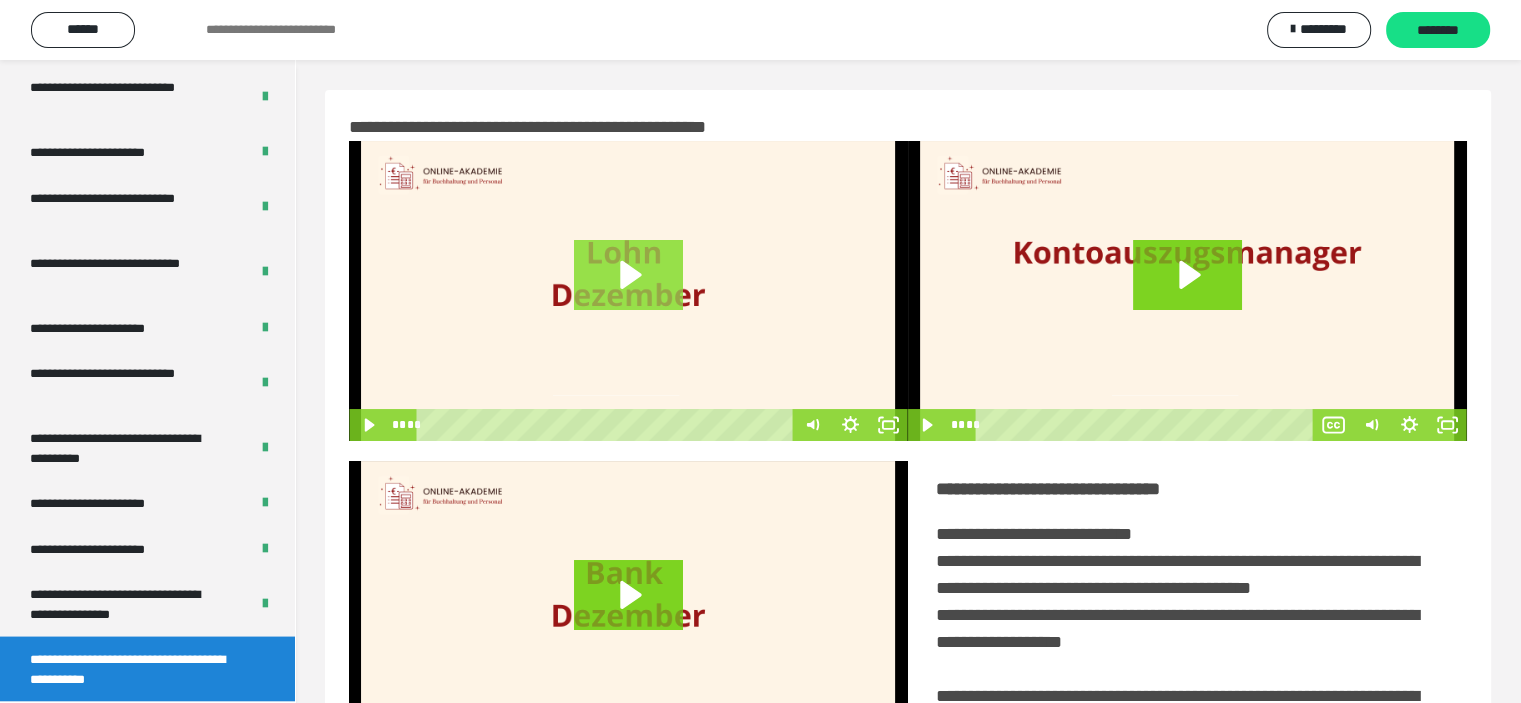 click 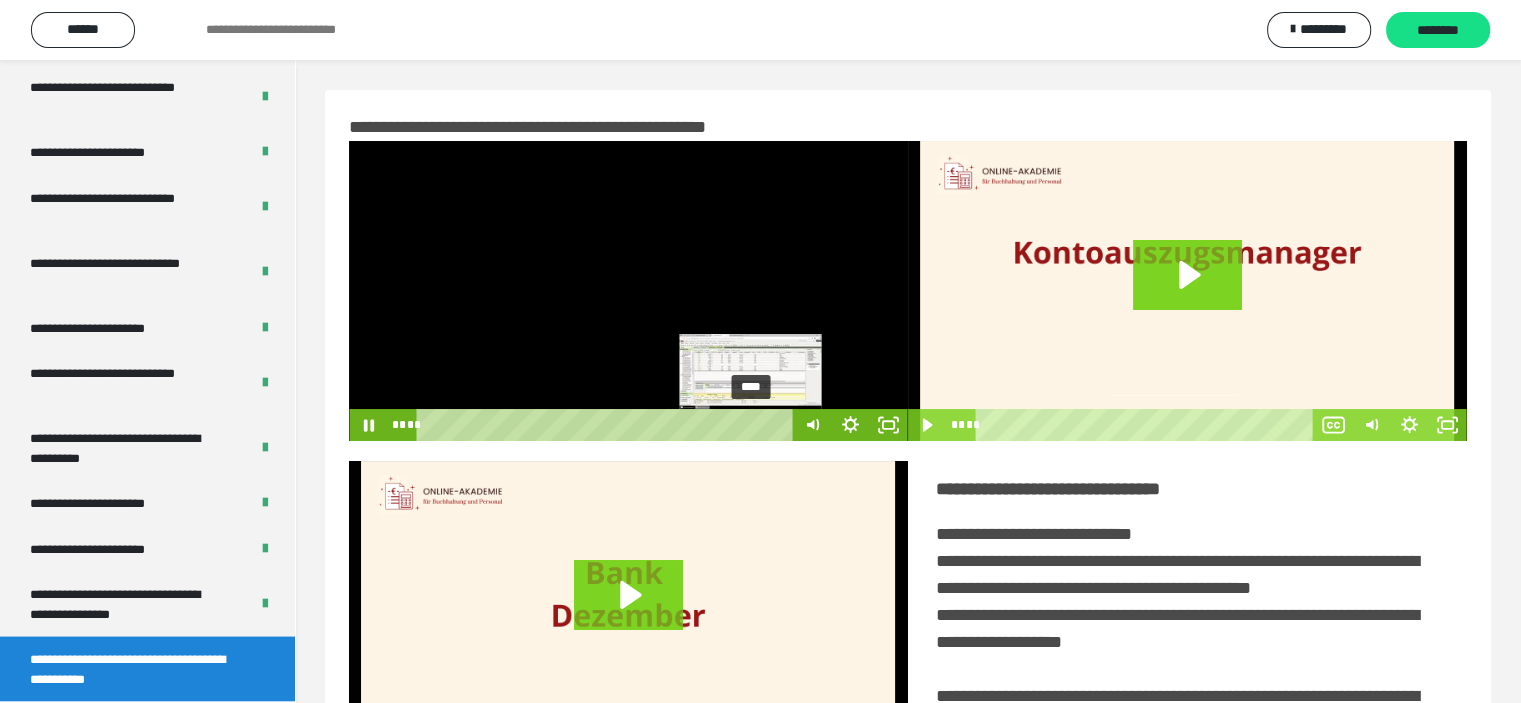 click on "****" at bounding box center [608, 425] 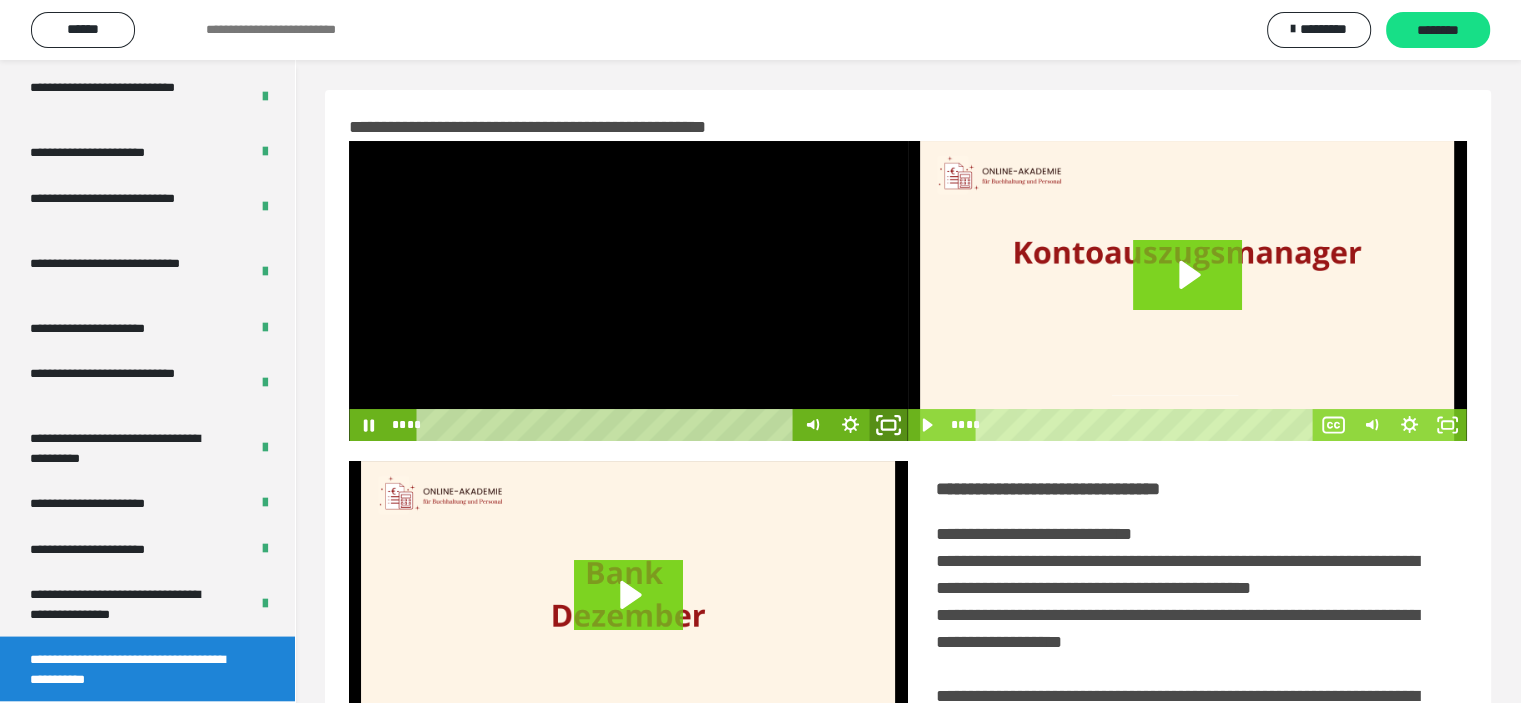 click 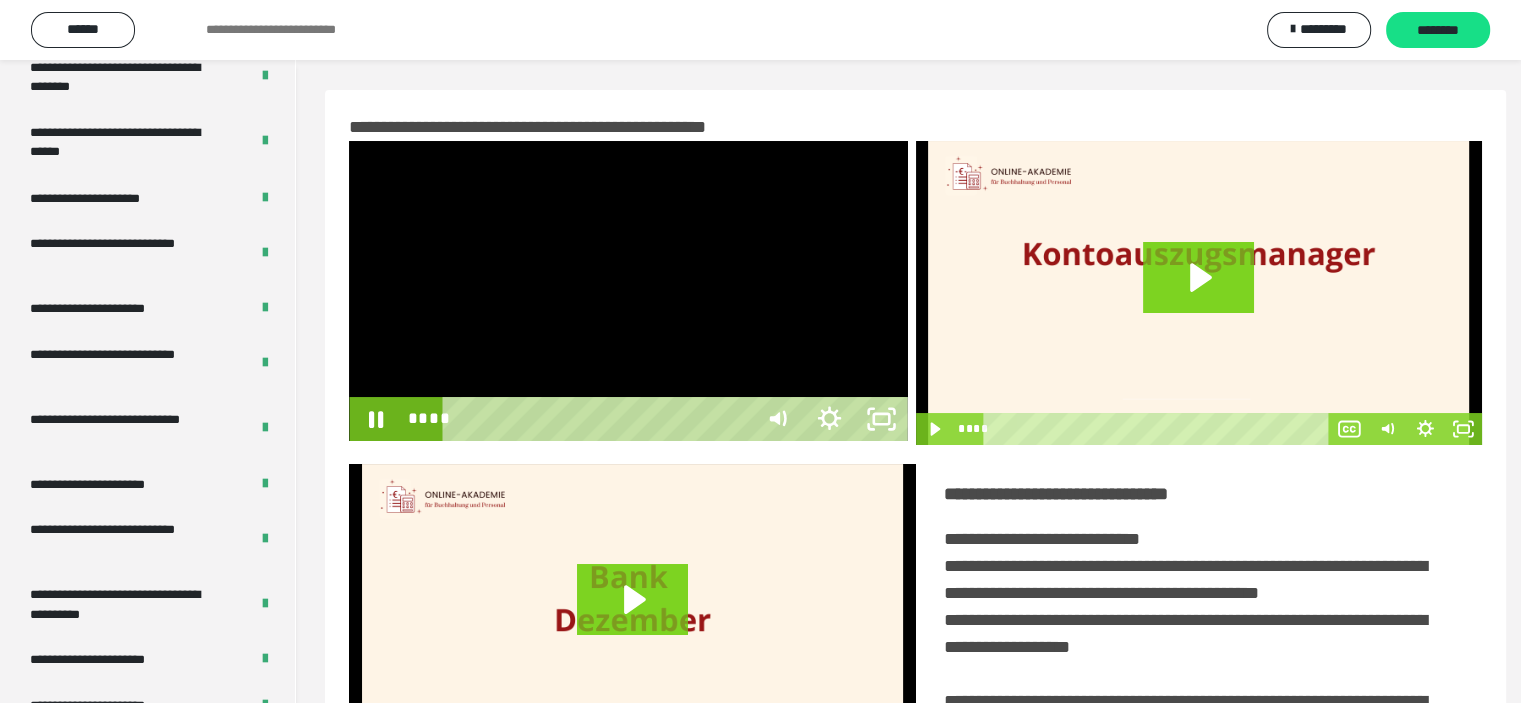 scroll, scrollTop: 3693, scrollLeft: 0, axis: vertical 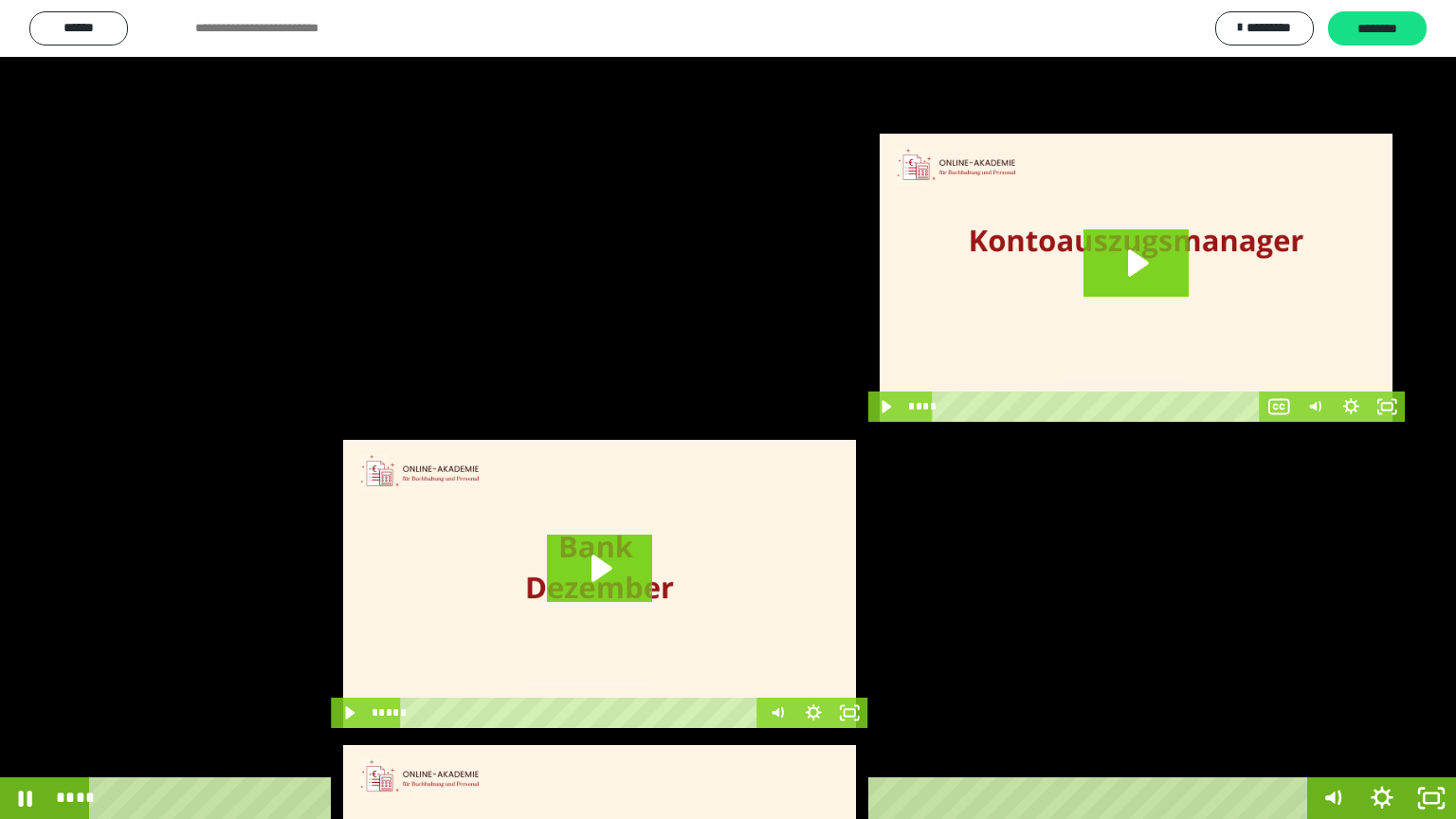 click at bounding box center (728, 410) 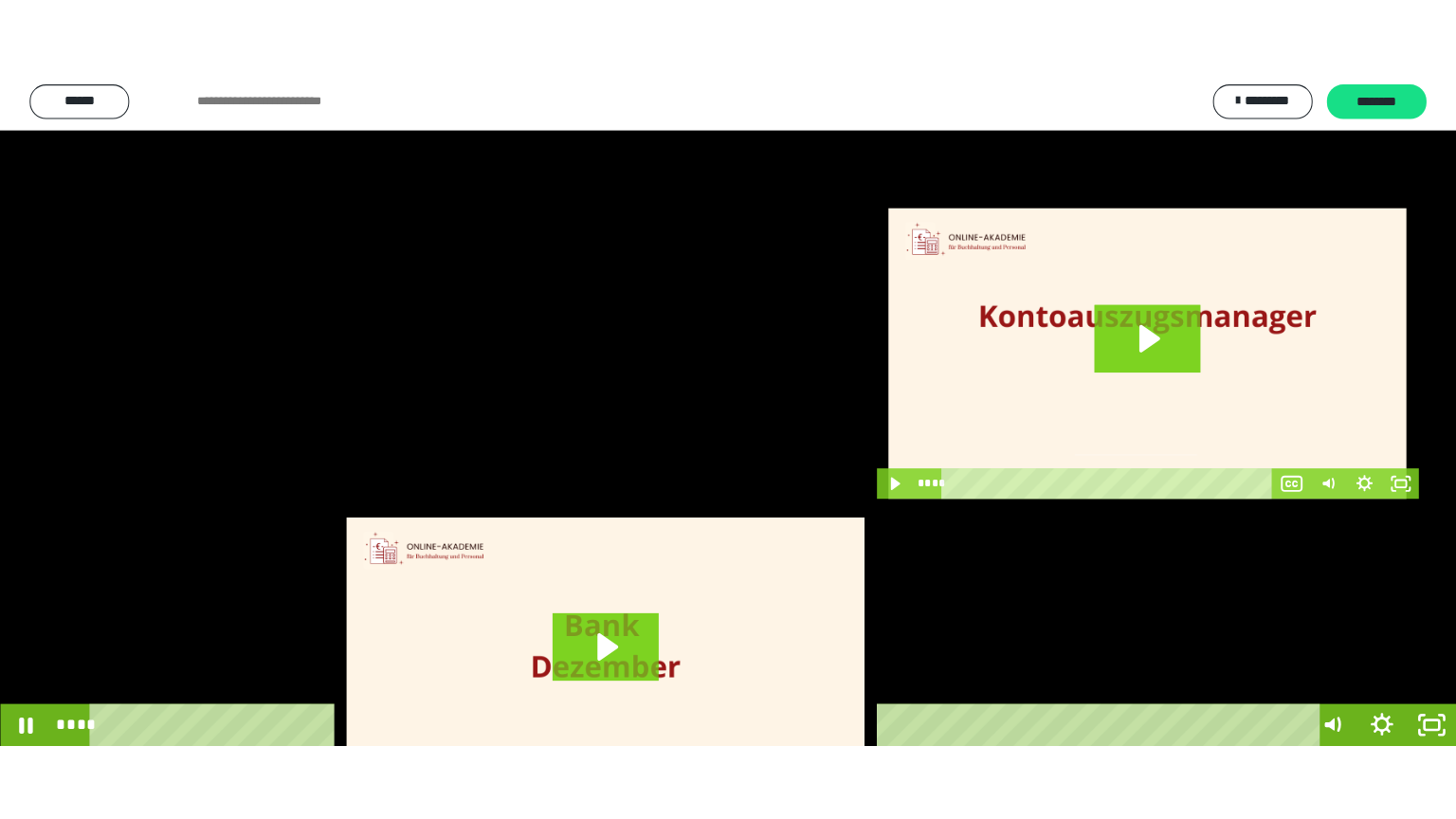 scroll, scrollTop: 3652, scrollLeft: 0, axis: vertical 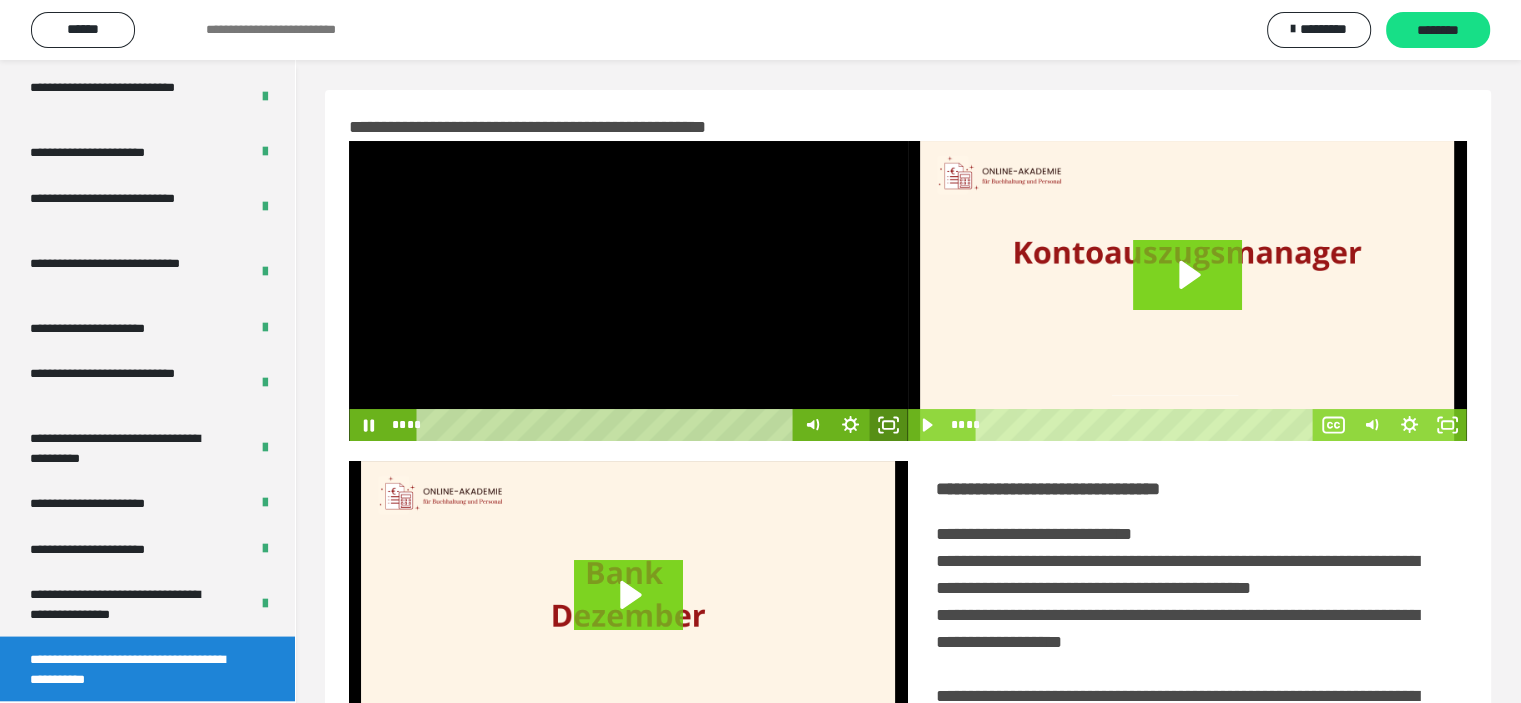 click 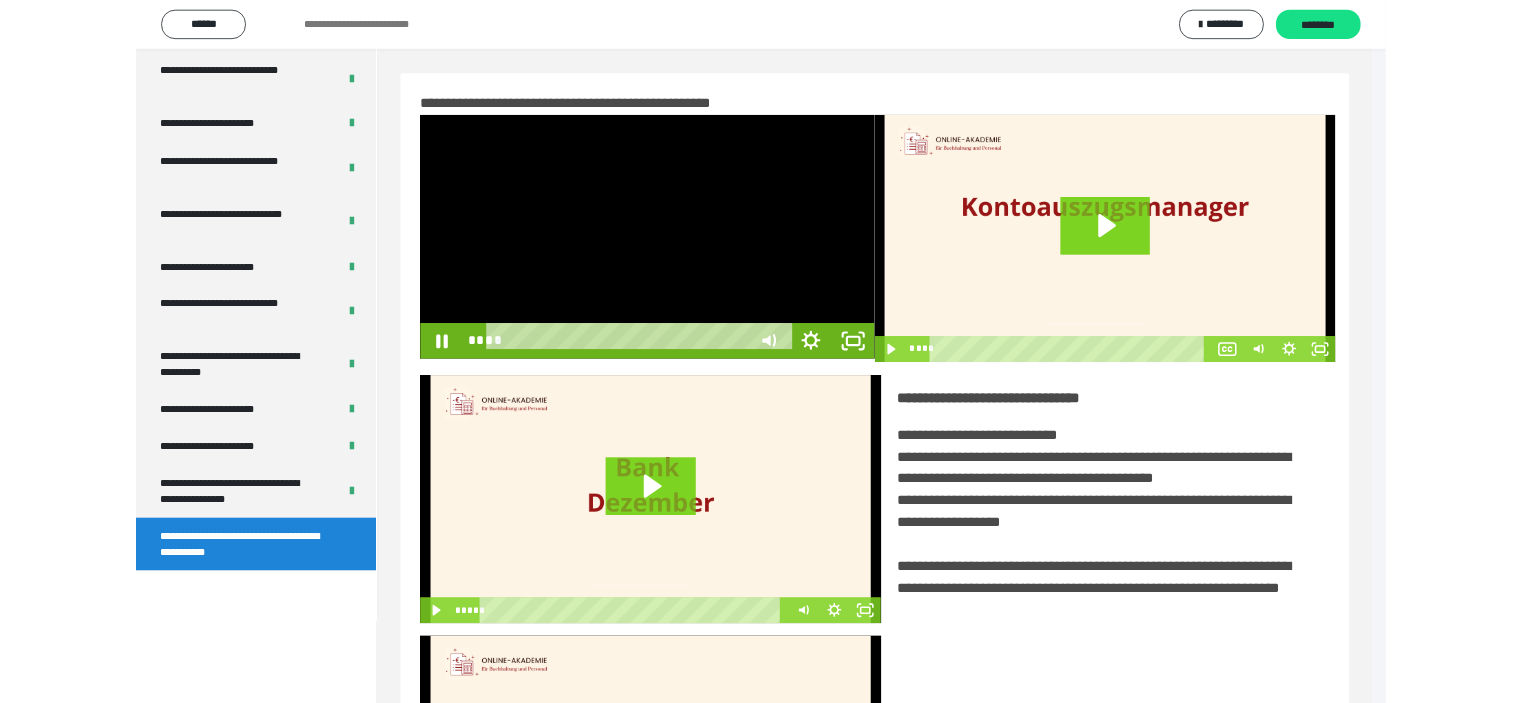scroll, scrollTop: 3693, scrollLeft: 0, axis: vertical 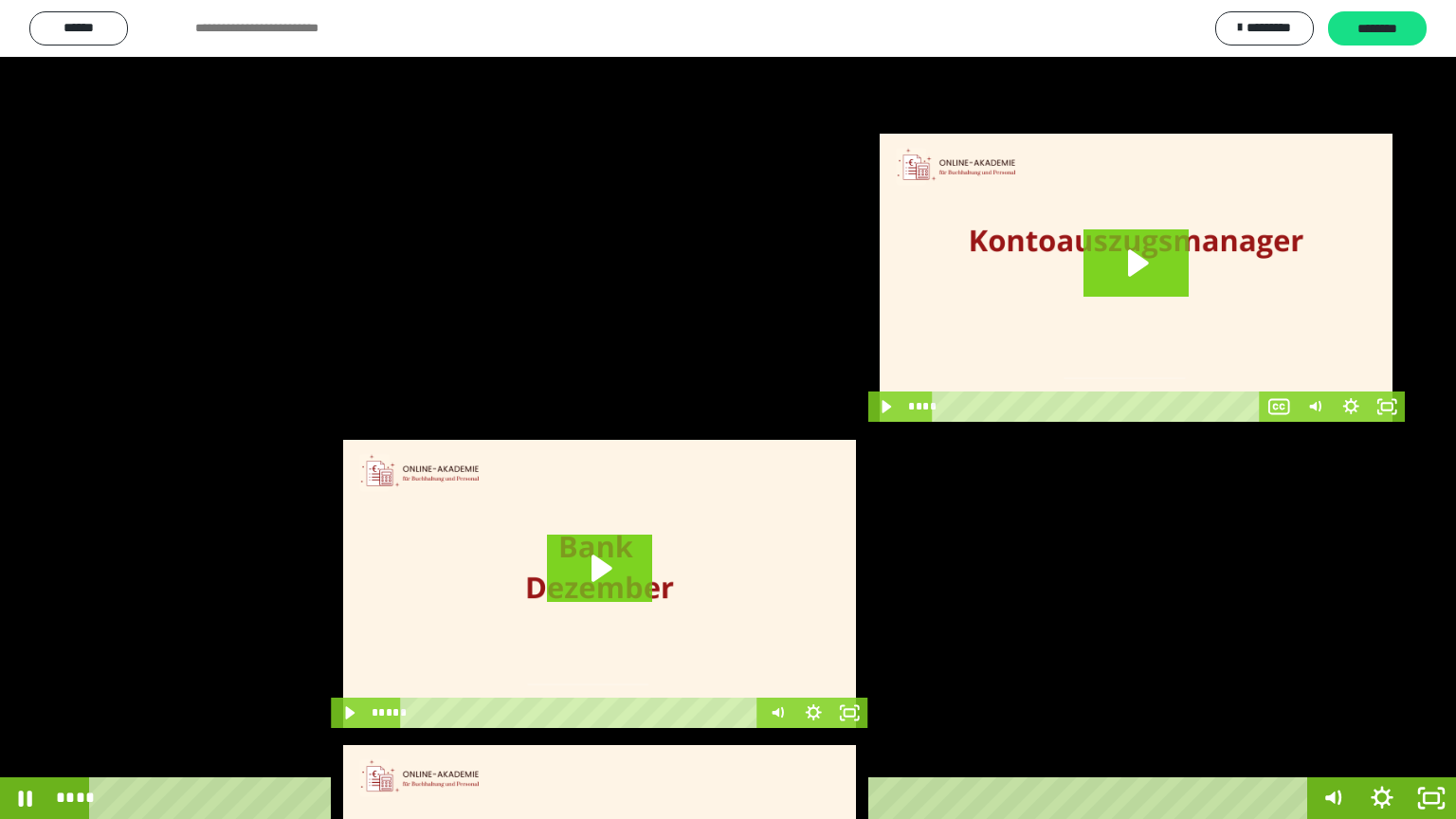 click at bounding box center (728, 410) 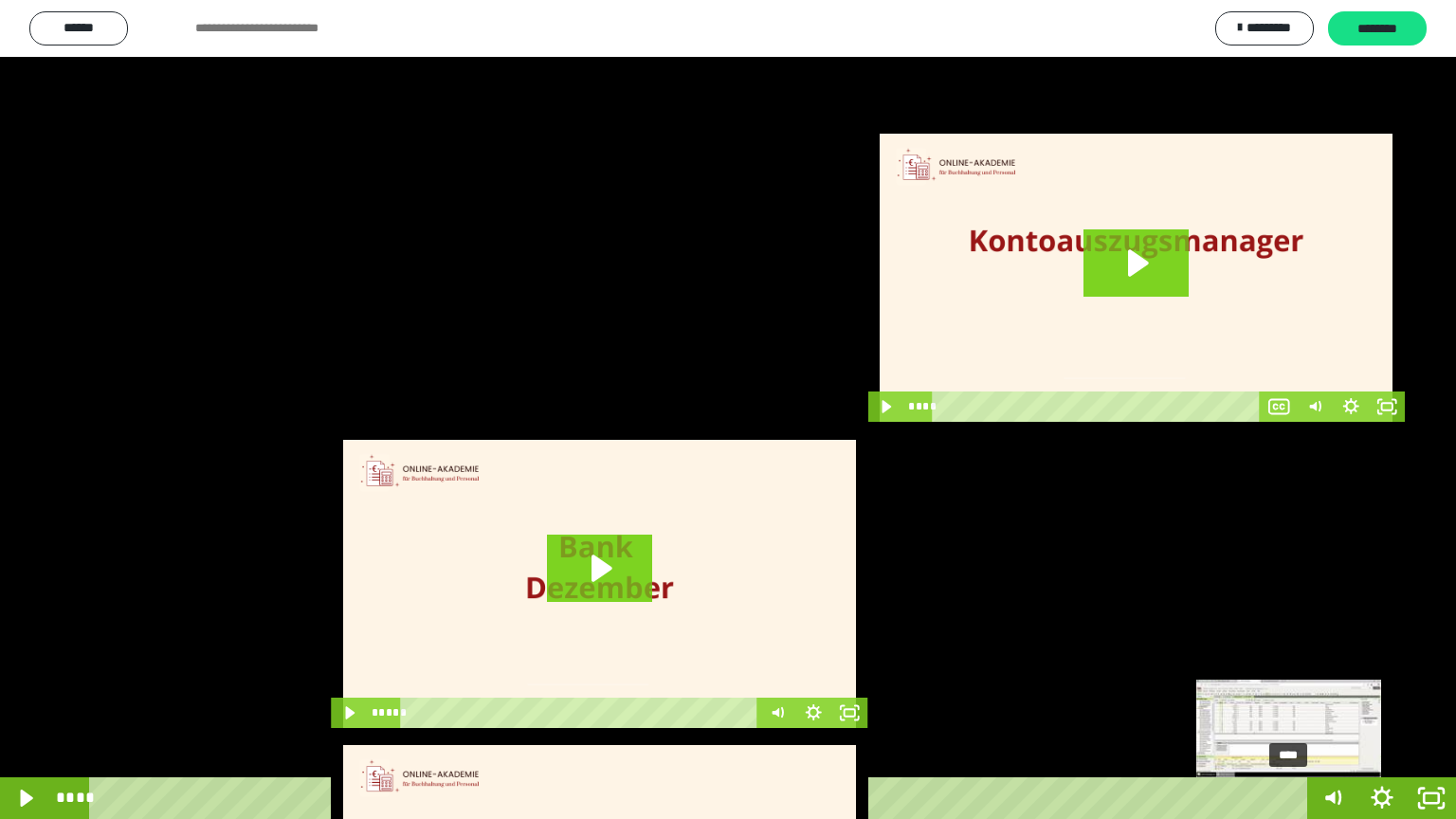 click at bounding box center (1294, 798) 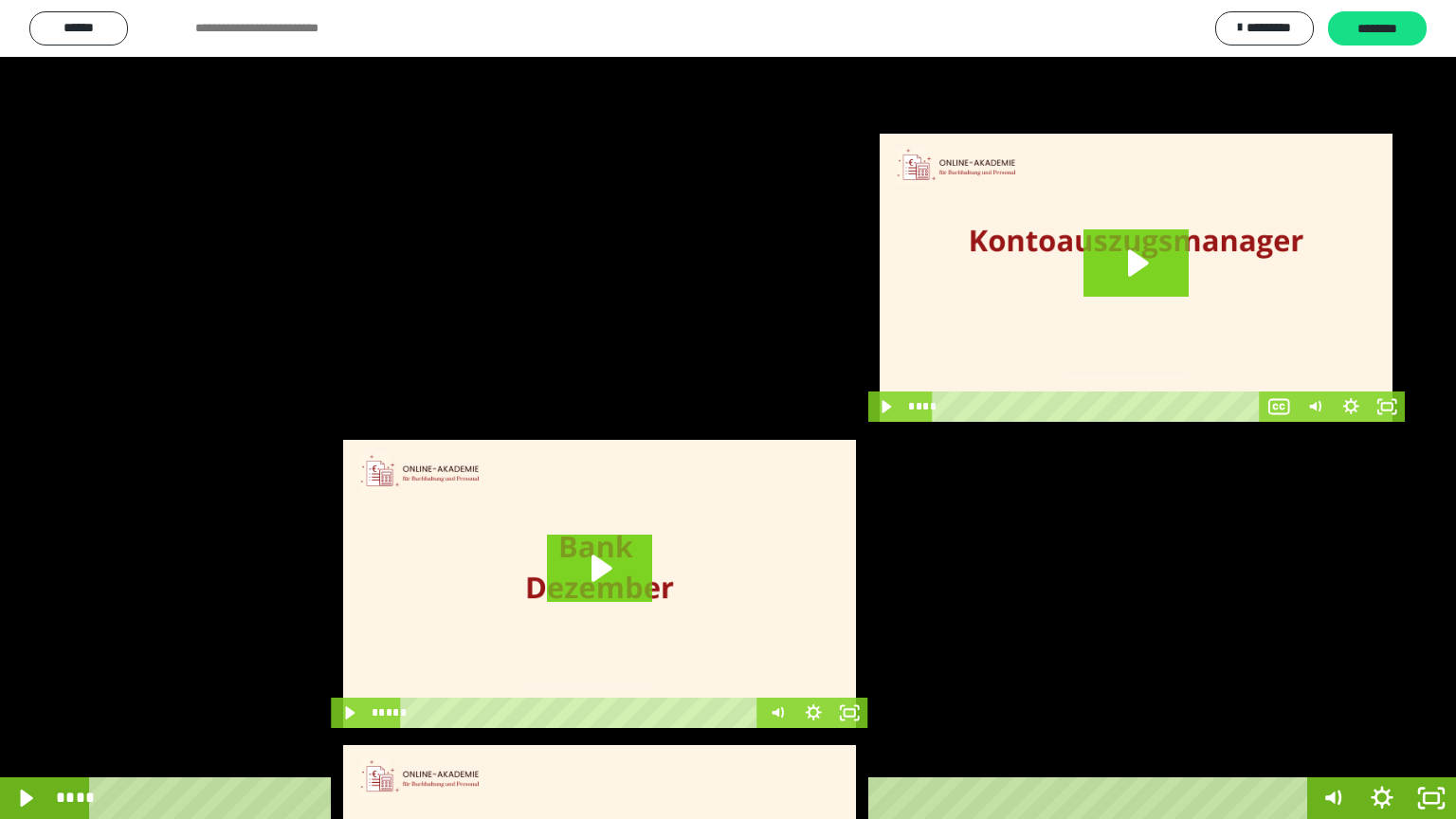 click at bounding box center (728, 410) 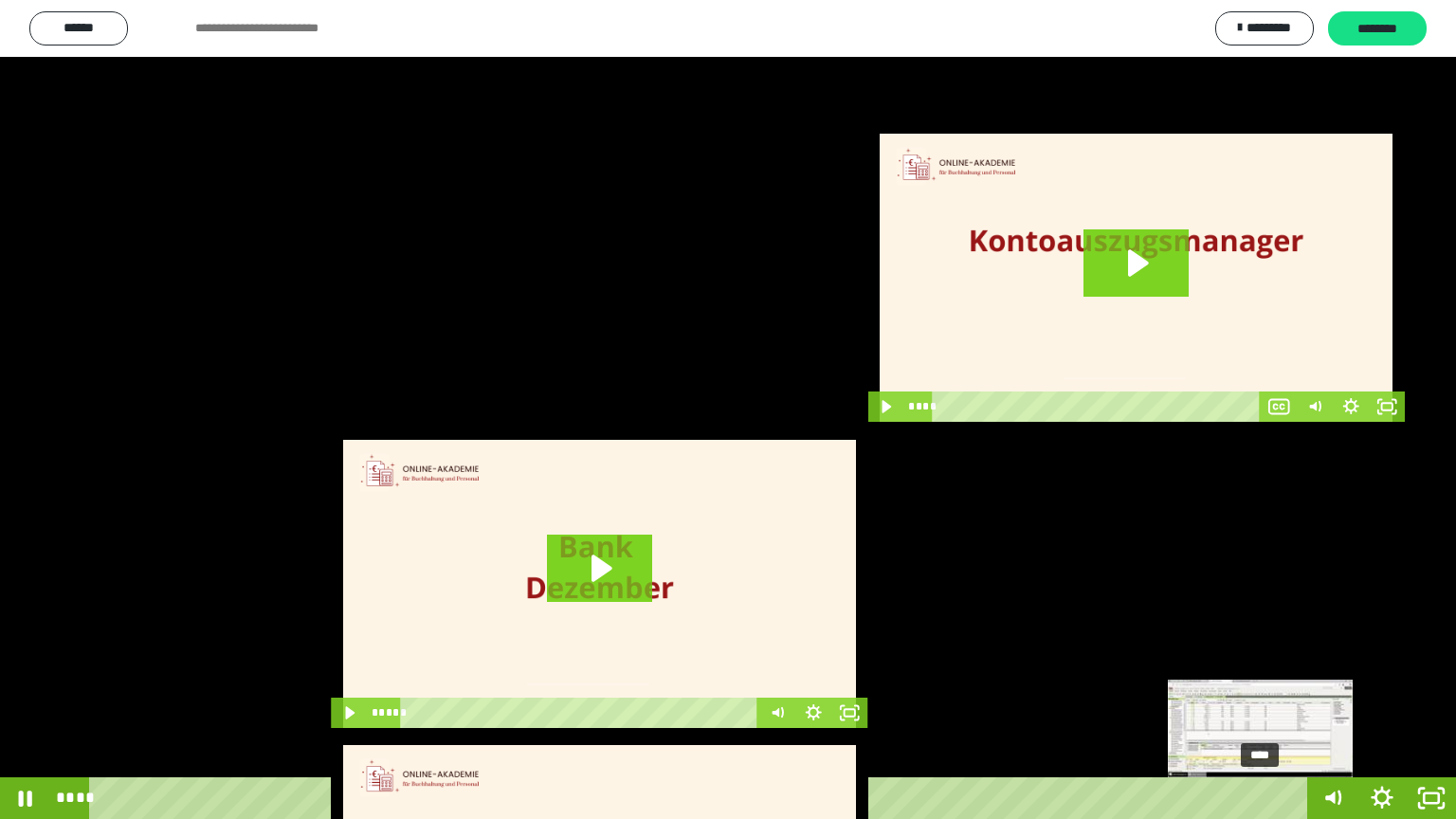 click on "****" at bounding box center (701, 798) 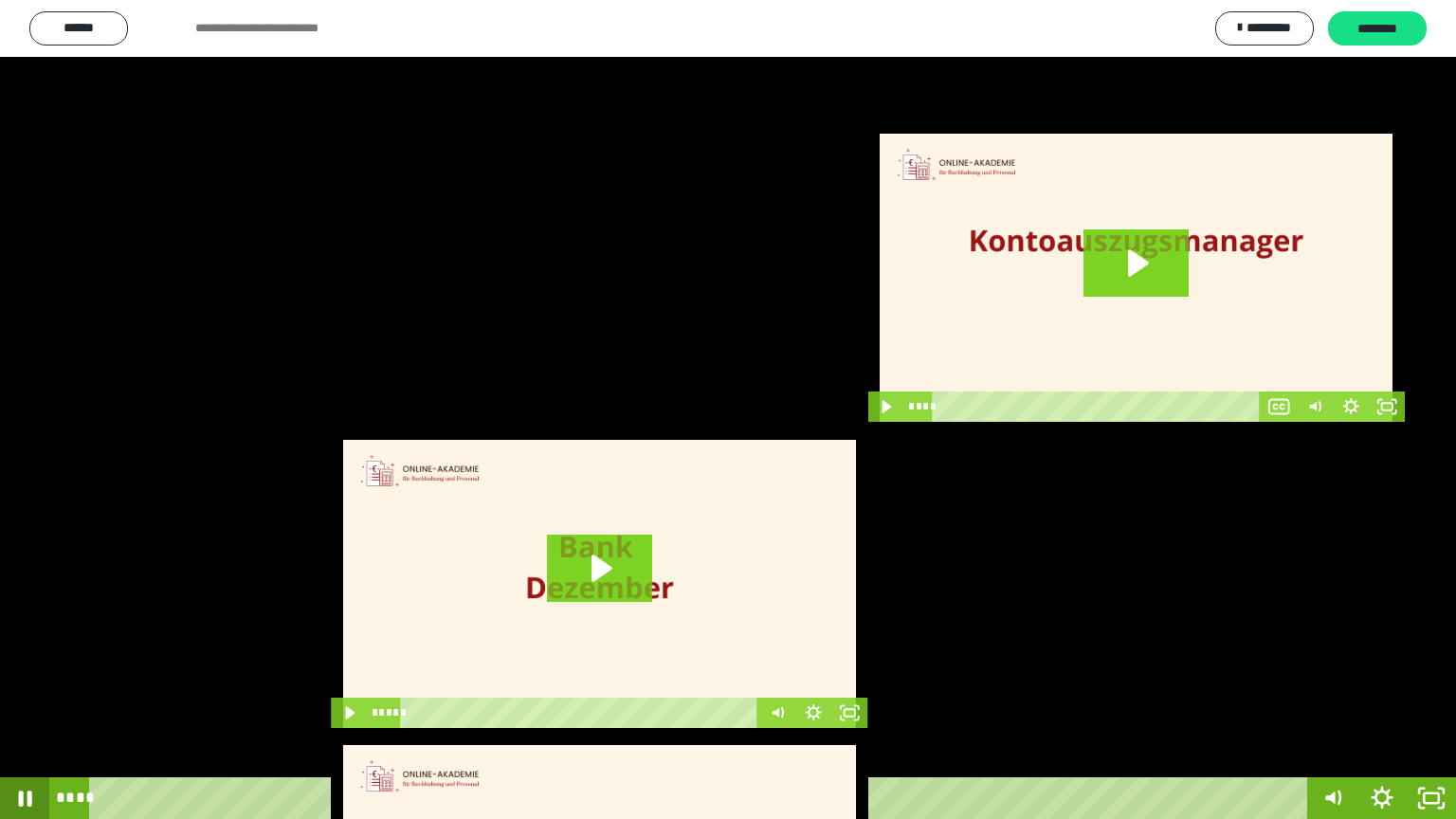 click 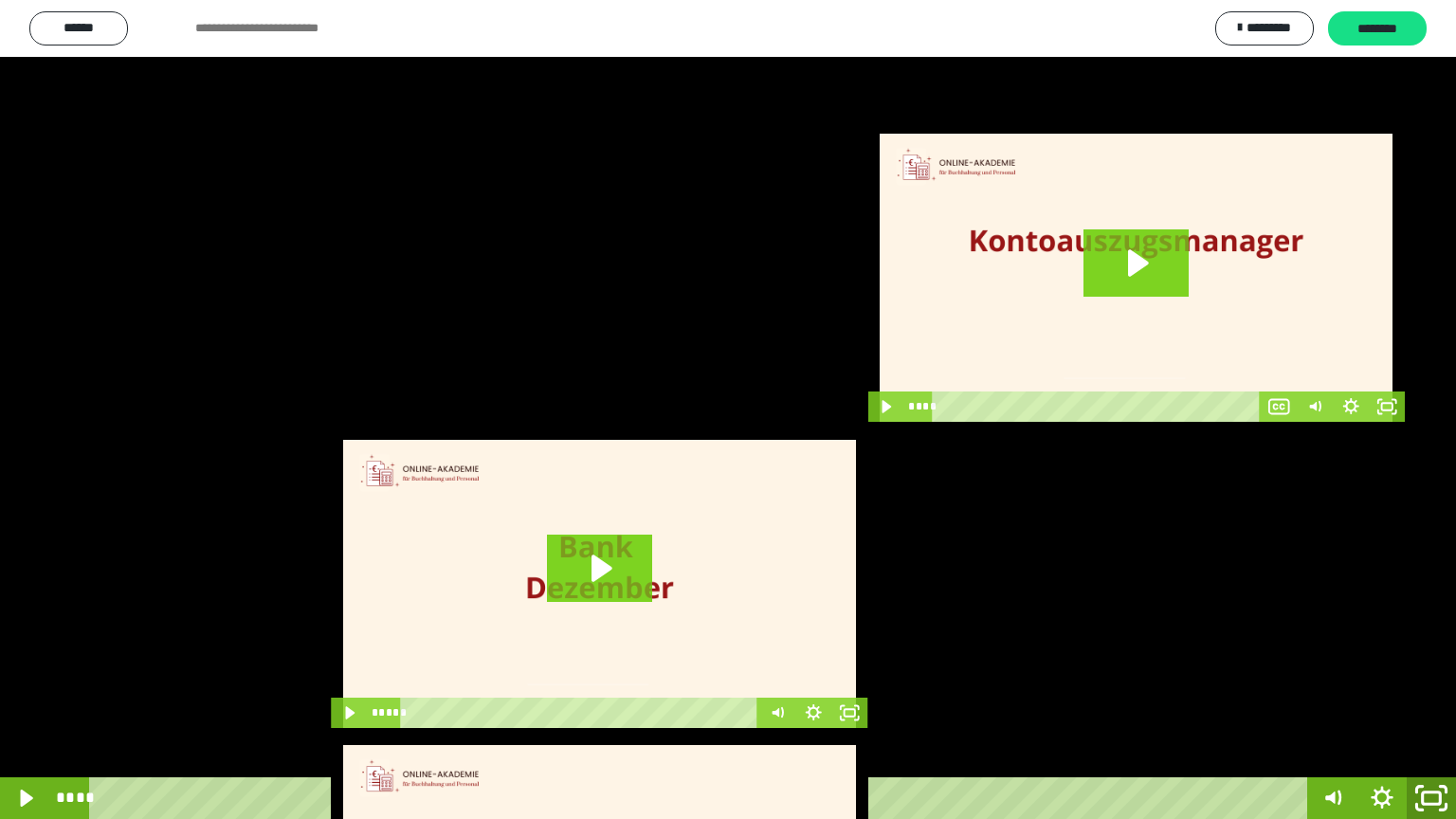 click 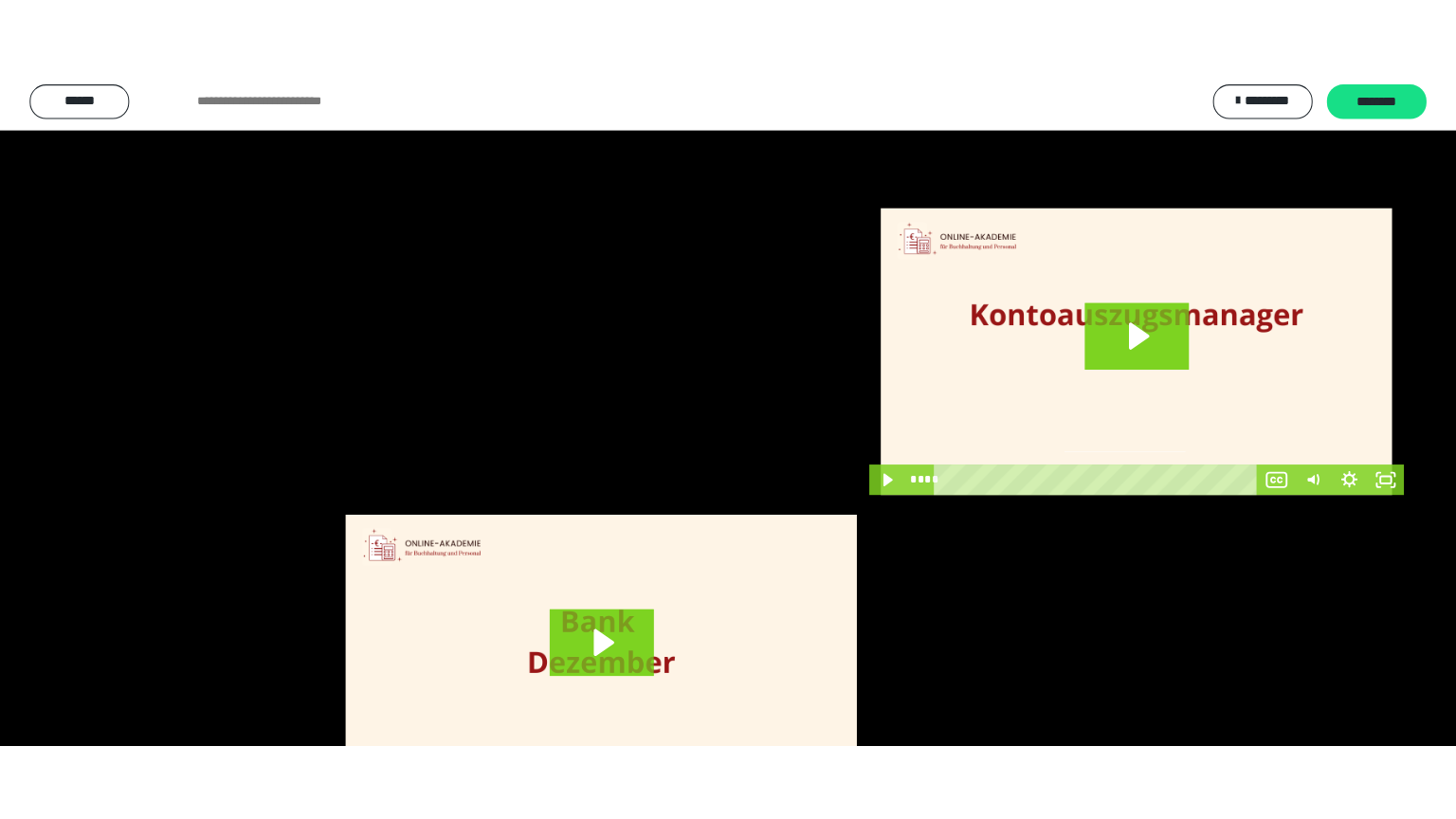 scroll, scrollTop: 3652, scrollLeft: 0, axis: vertical 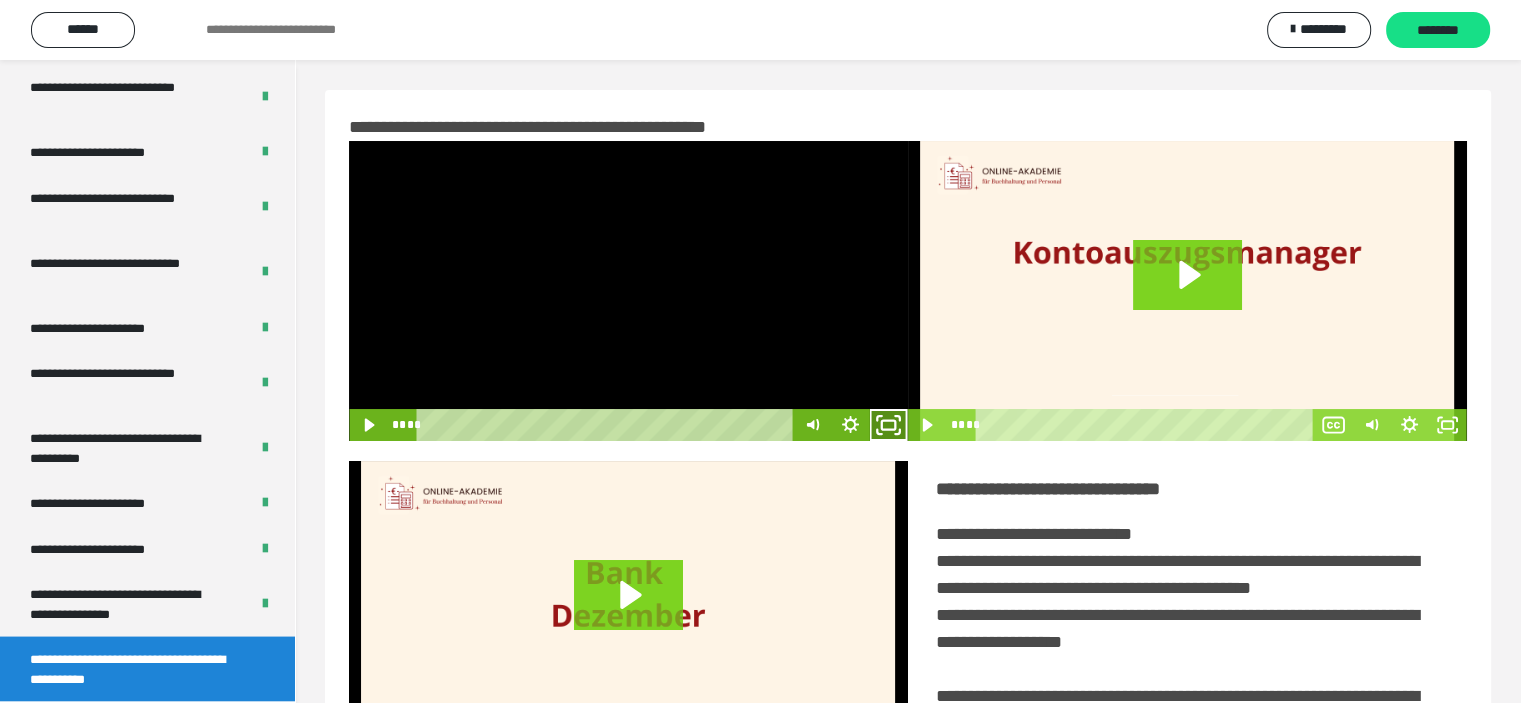 click 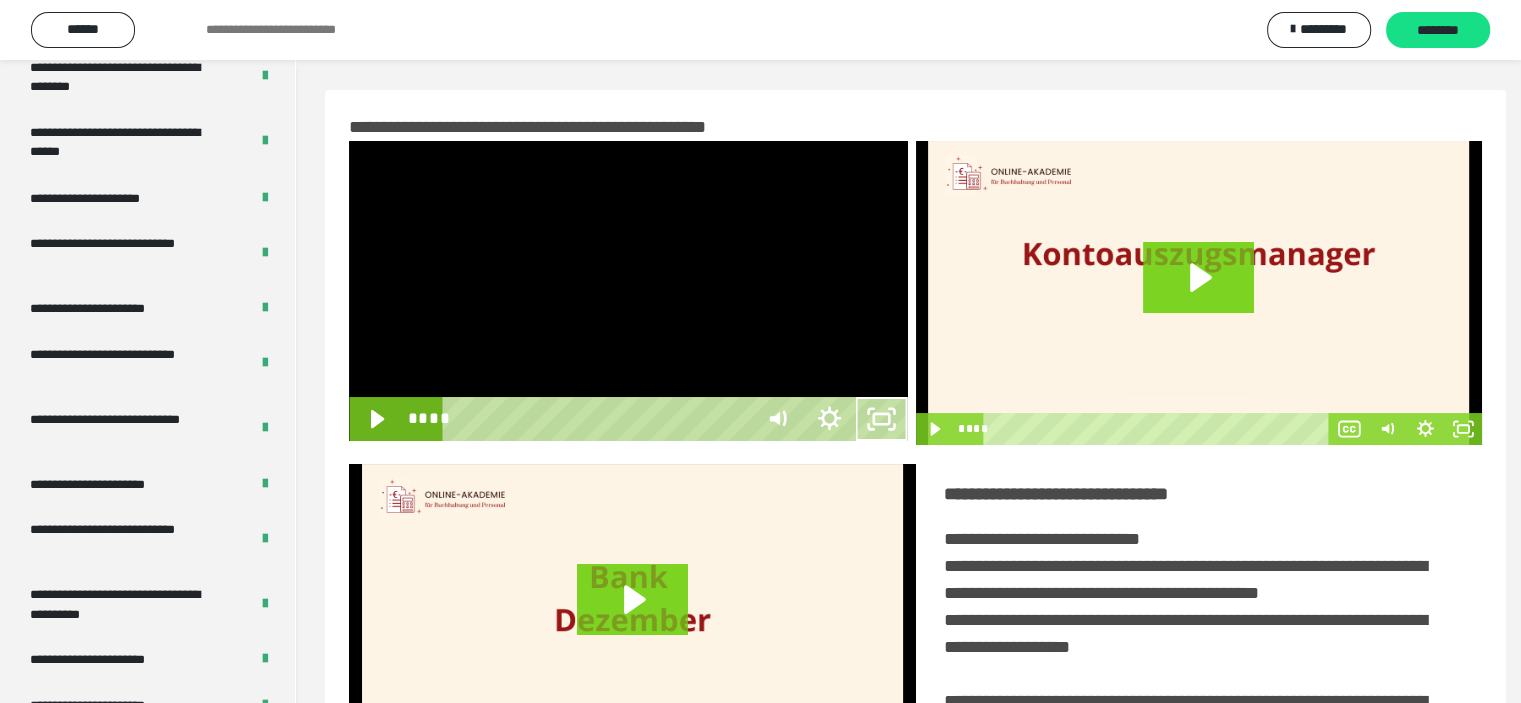 scroll, scrollTop: 3693, scrollLeft: 0, axis: vertical 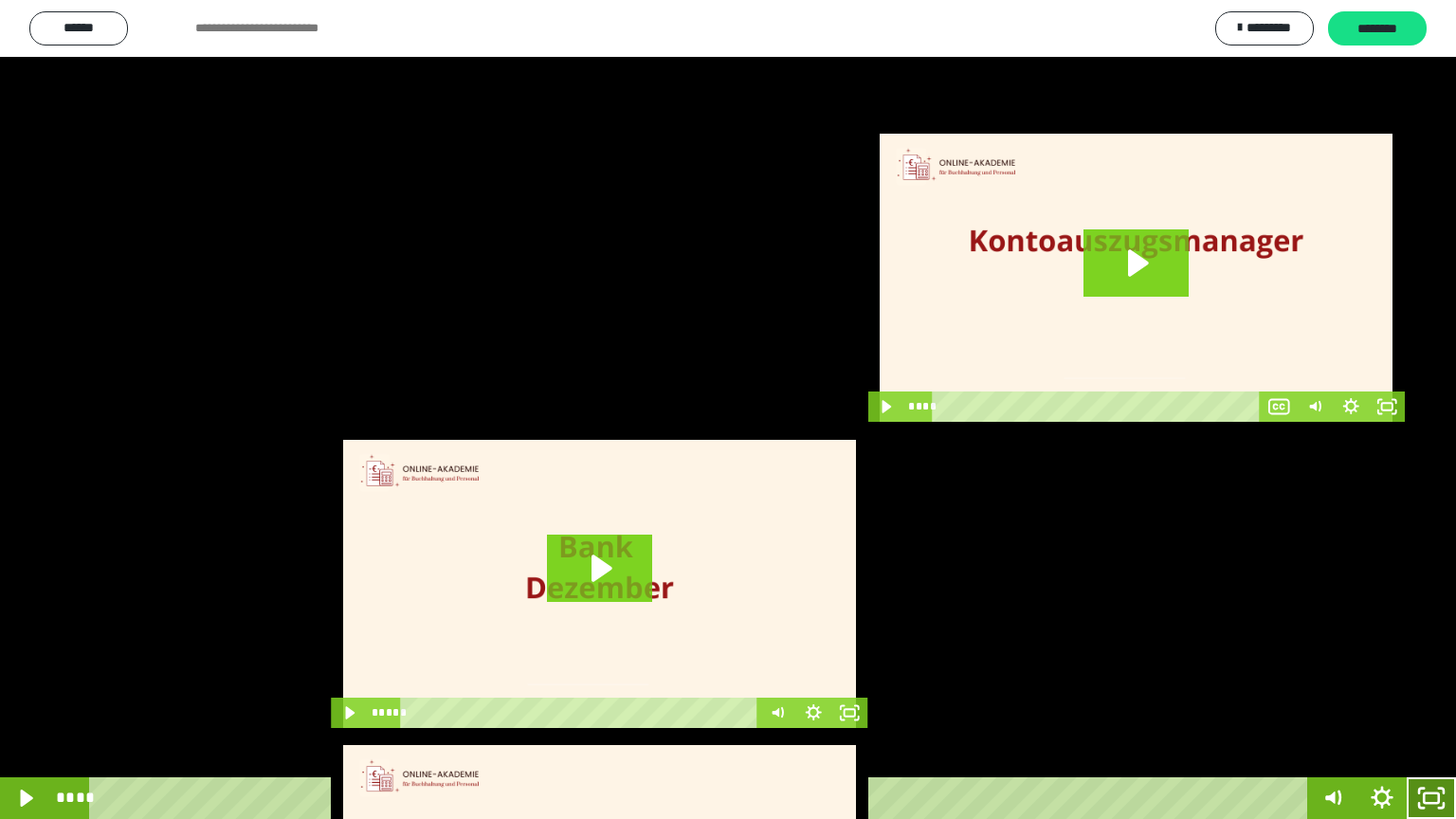 drag, startPoint x: 1419, startPoint y: 792, endPoint x: 1381, endPoint y: 646, distance: 150.86418 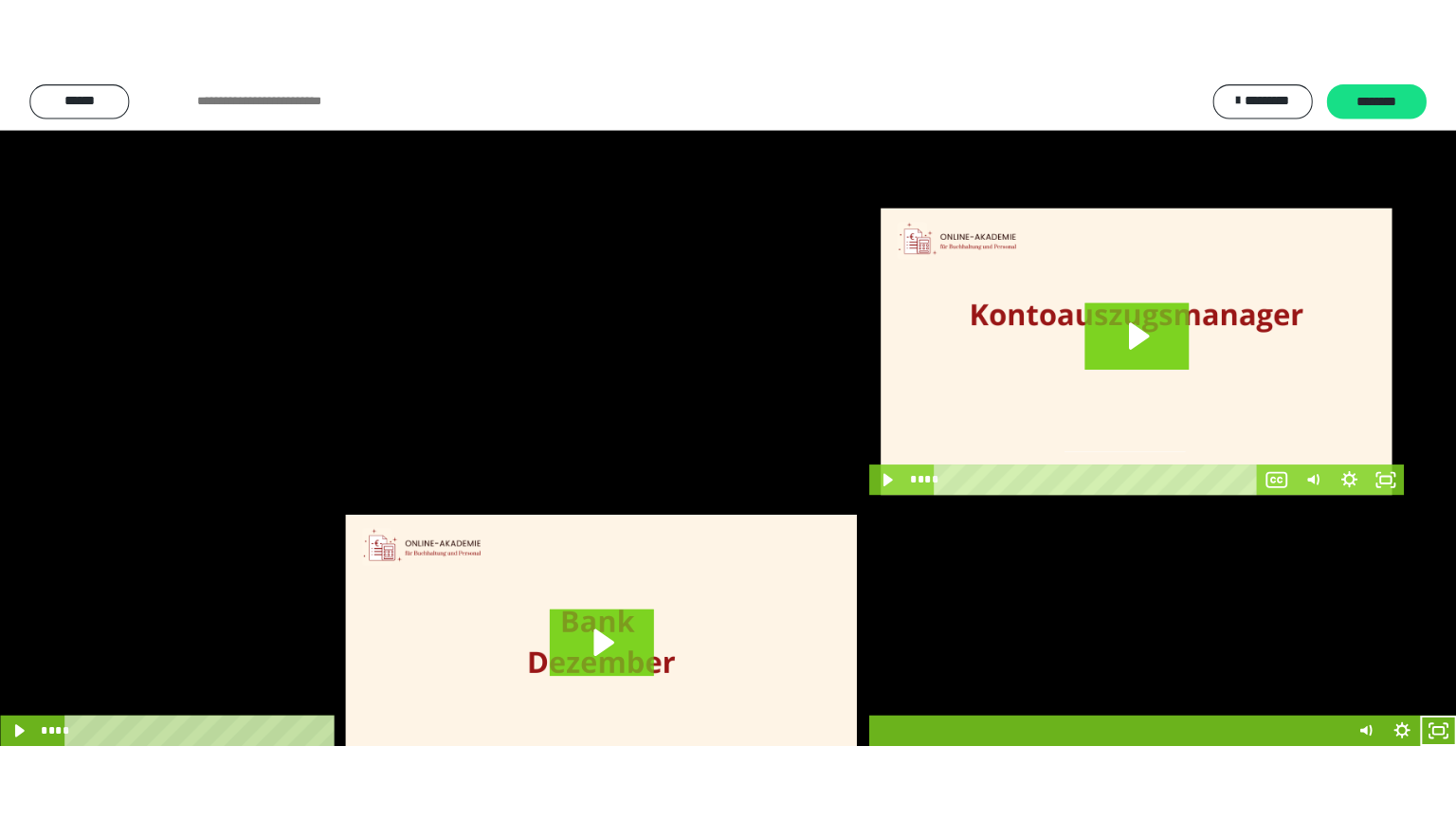 scroll, scrollTop: 3652, scrollLeft: 0, axis: vertical 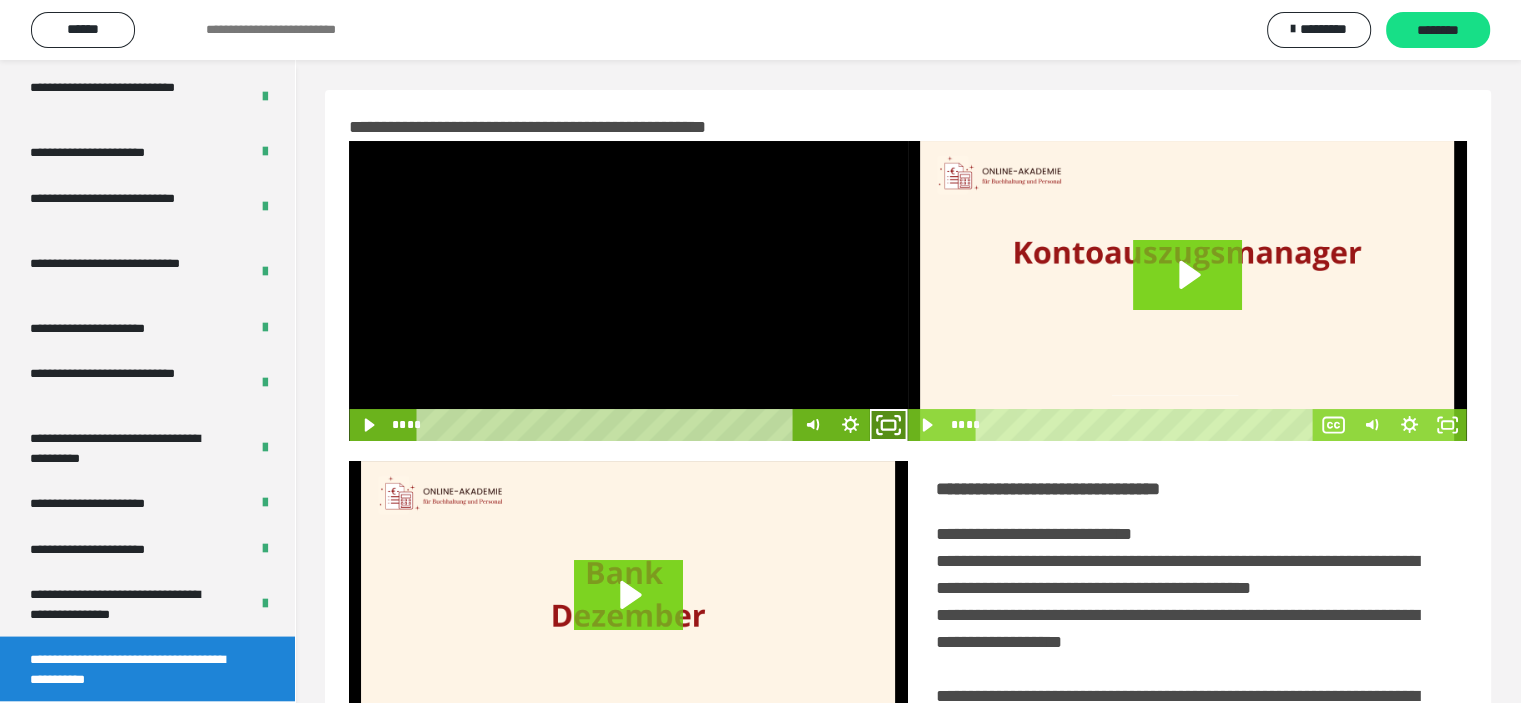 click 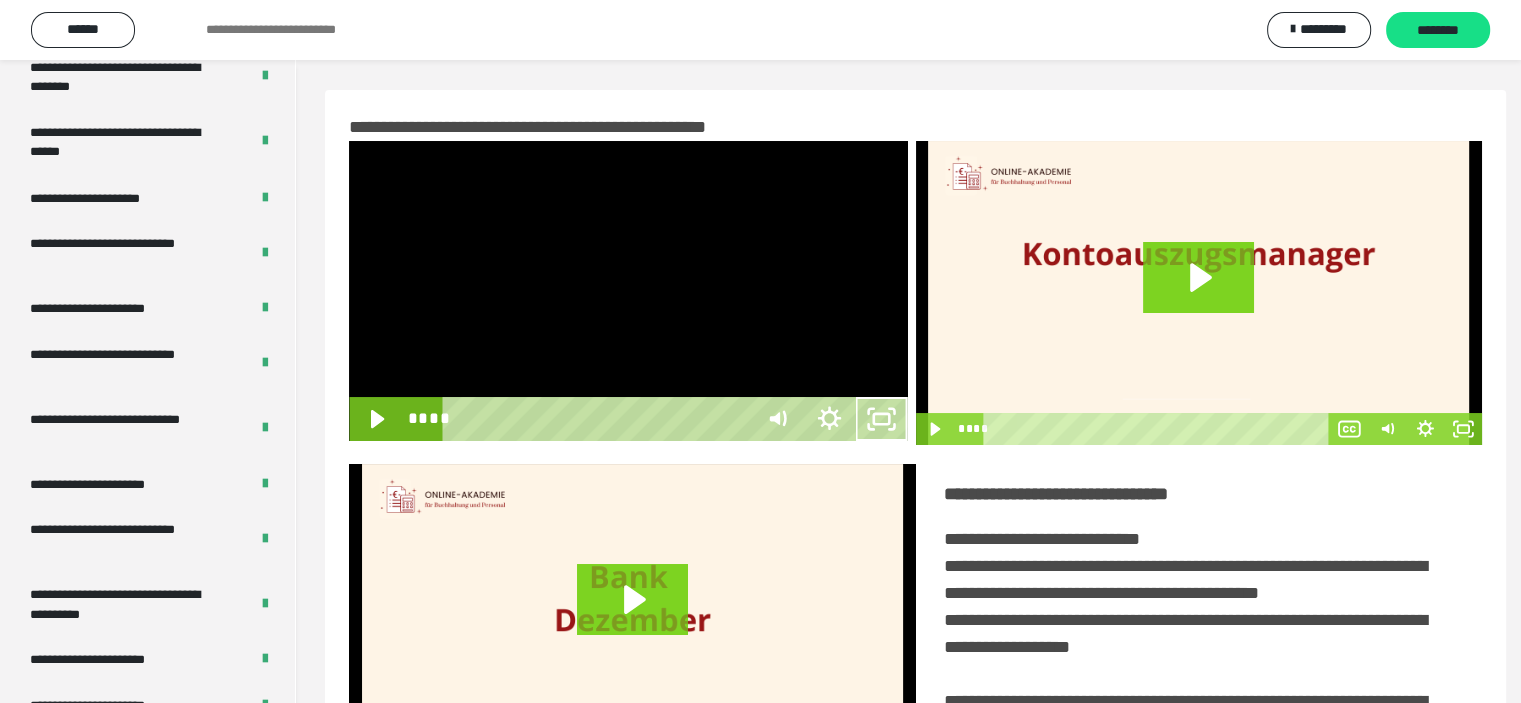 scroll, scrollTop: 3693, scrollLeft: 0, axis: vertical 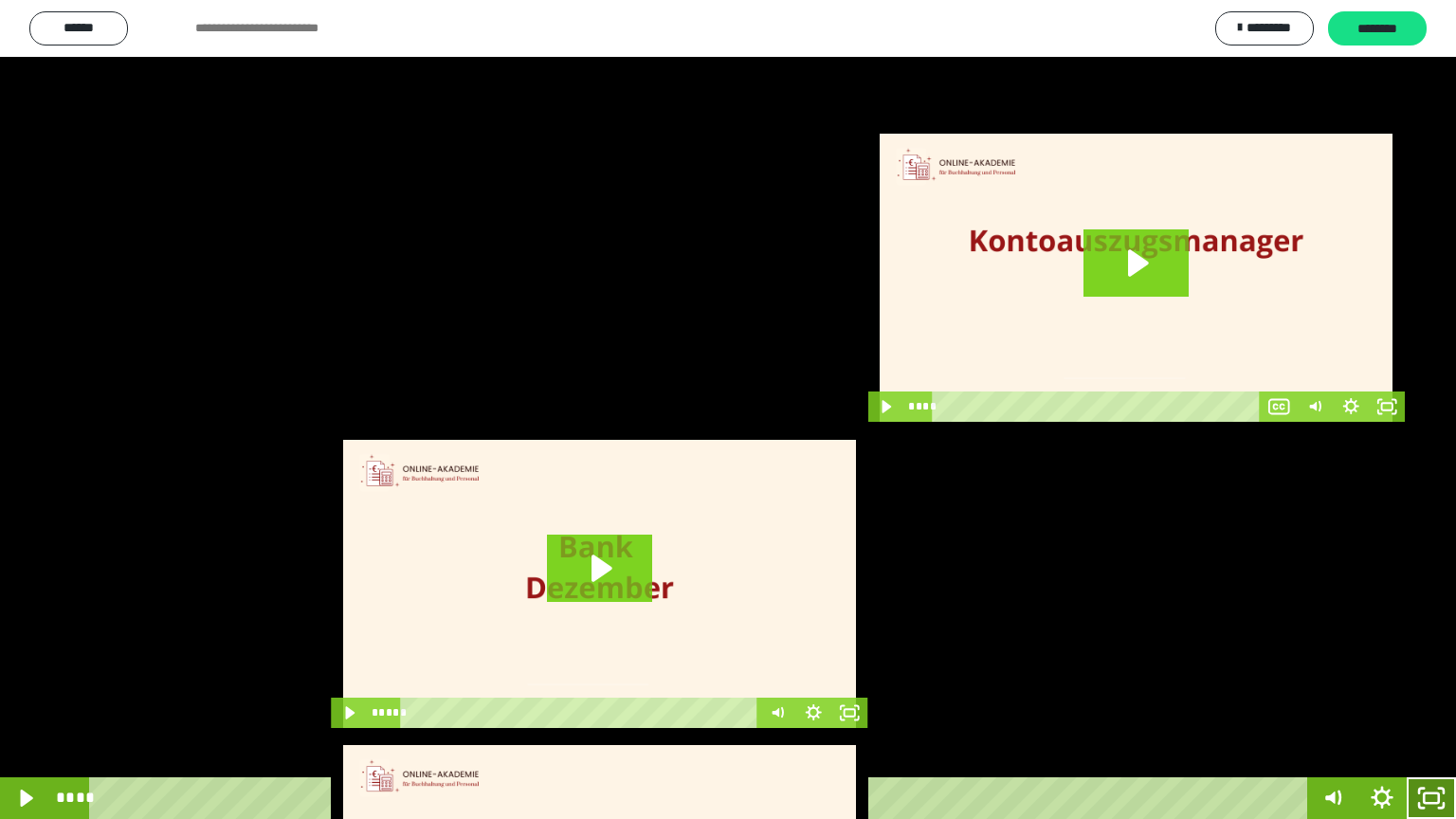 click 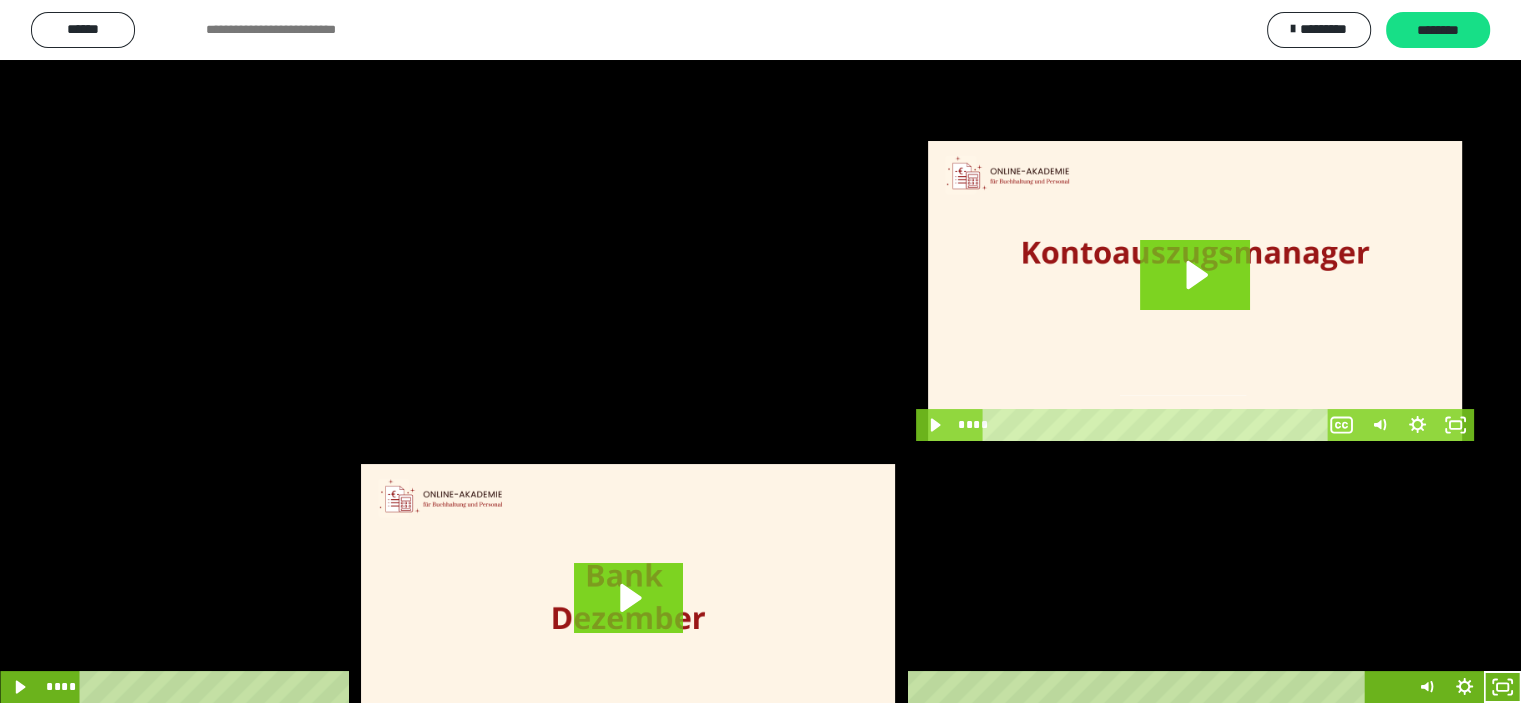 scroll, scrollTop: 3853, scrollLeft: 0, axis: vertical 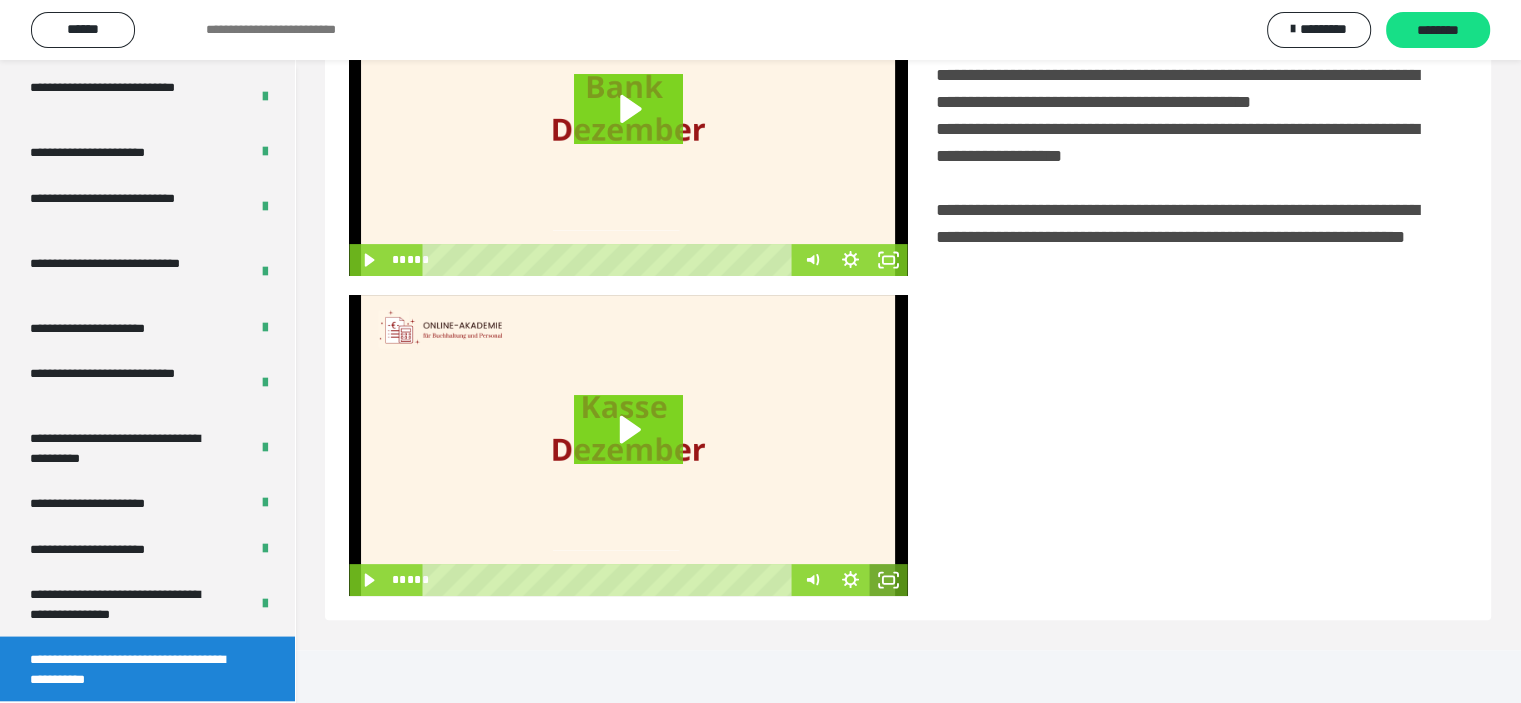 click 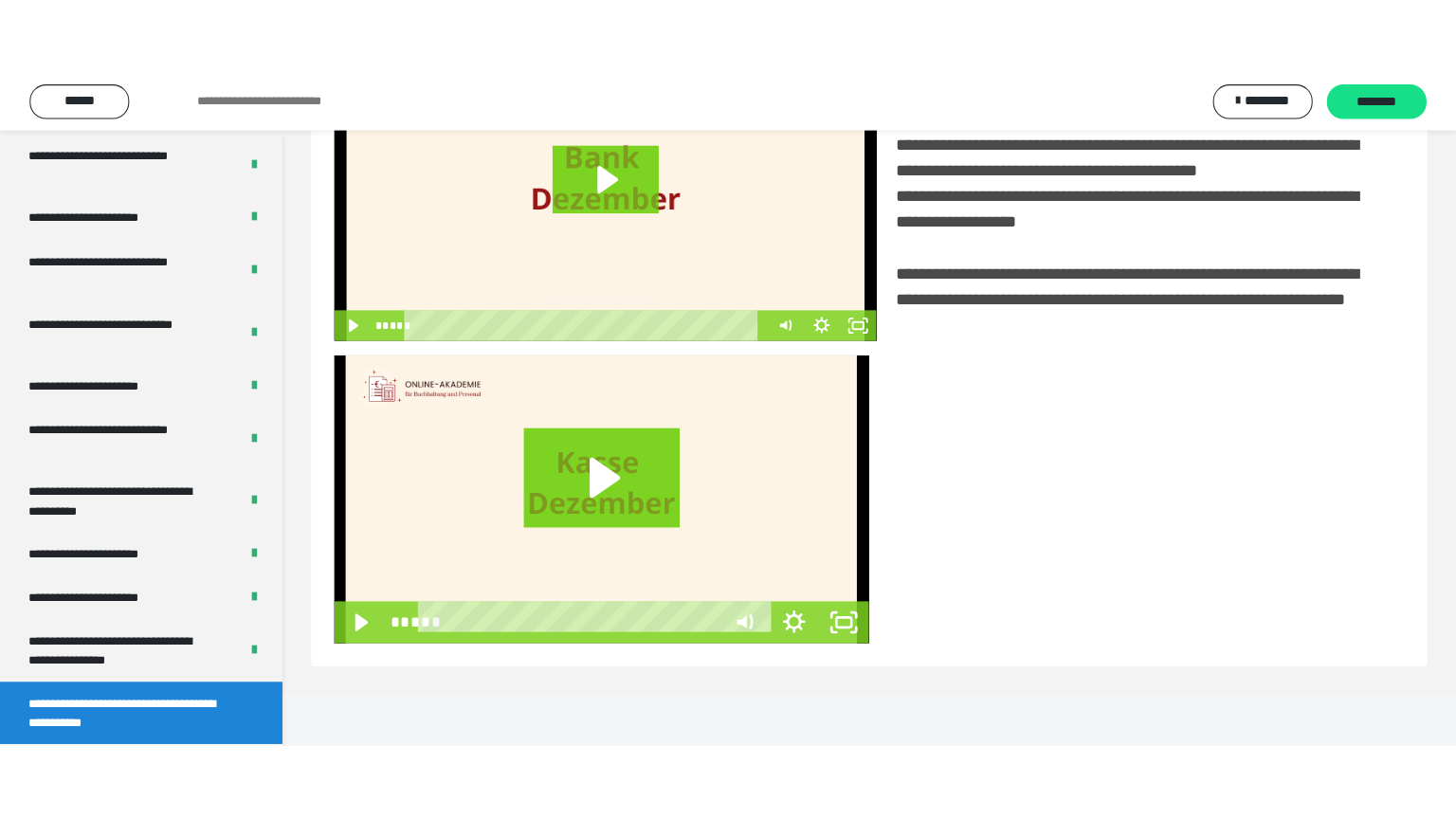 scroll, scrollTop: 317, scrollLeft: 0, axis: vertical 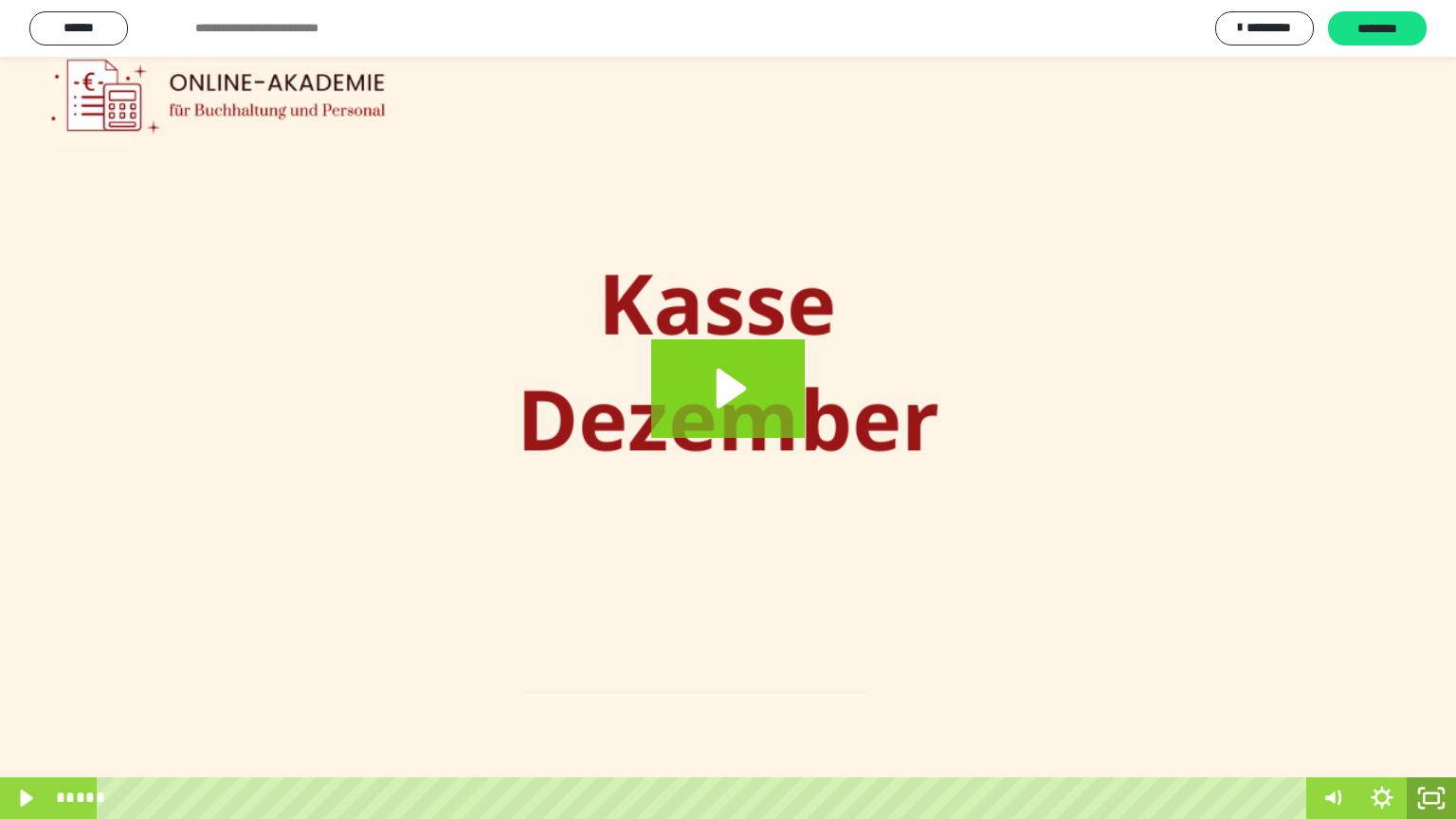 click 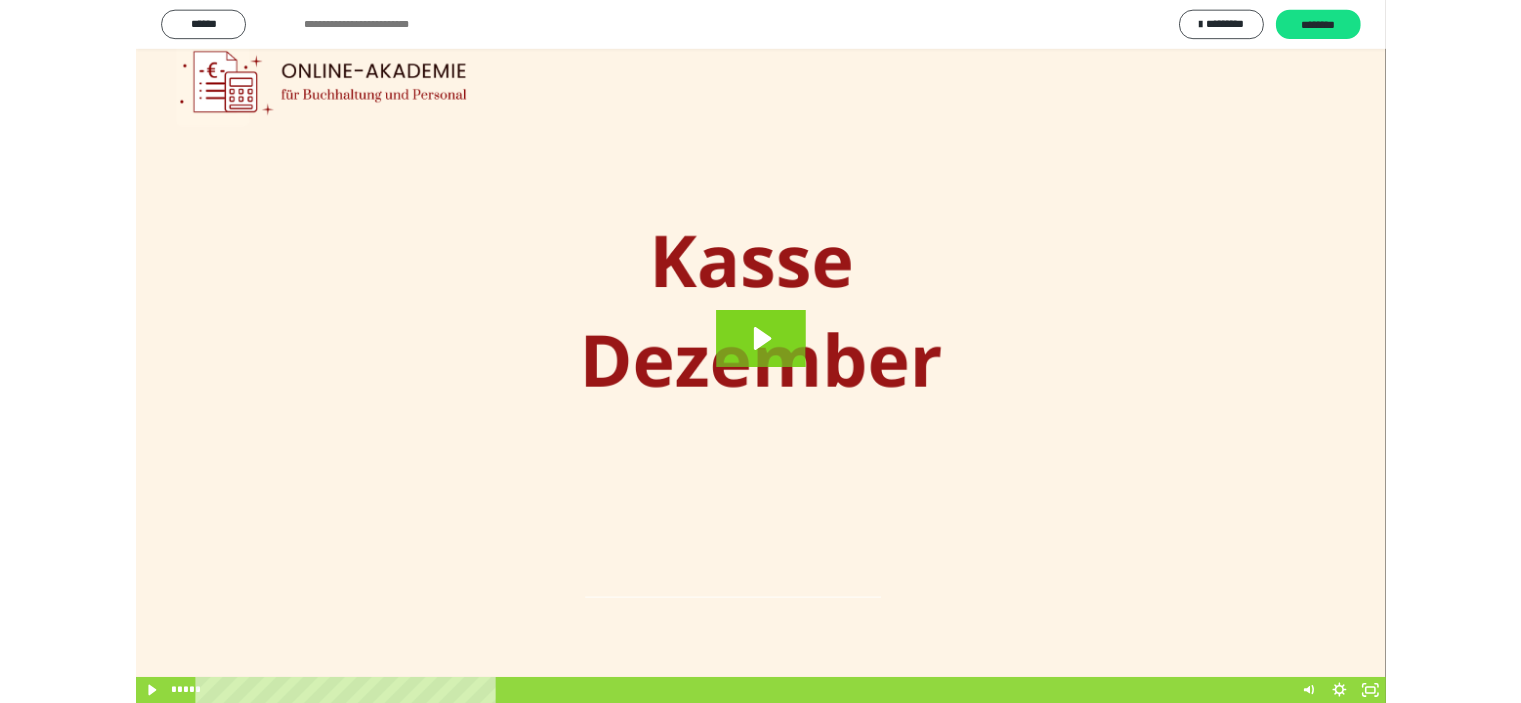 scroll, scrollTop: 3853, scrollLeft: 0, axis: vertical 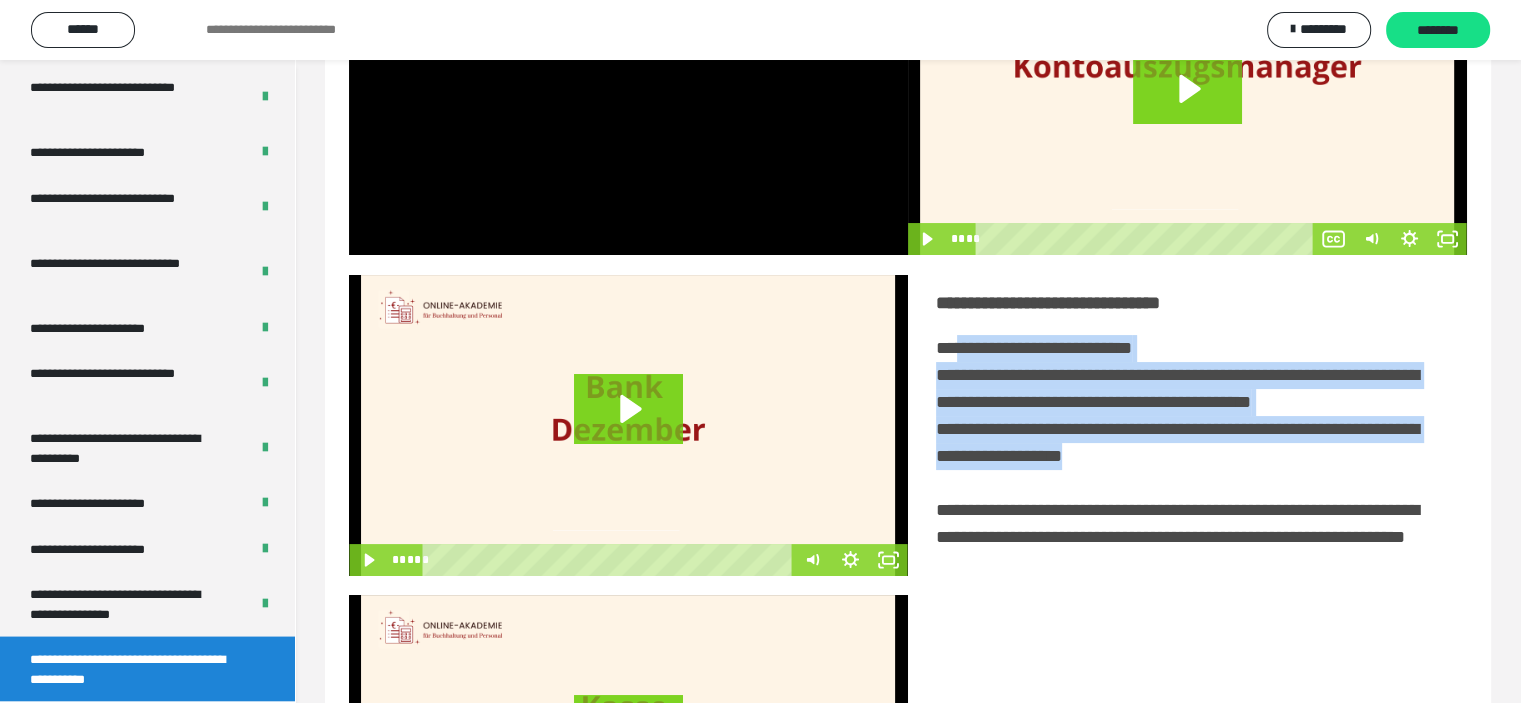 drag, startPoint x: 1288, startPoint y: 481, endPoint x: 957, endPoint y: 345, distance: 357.85052 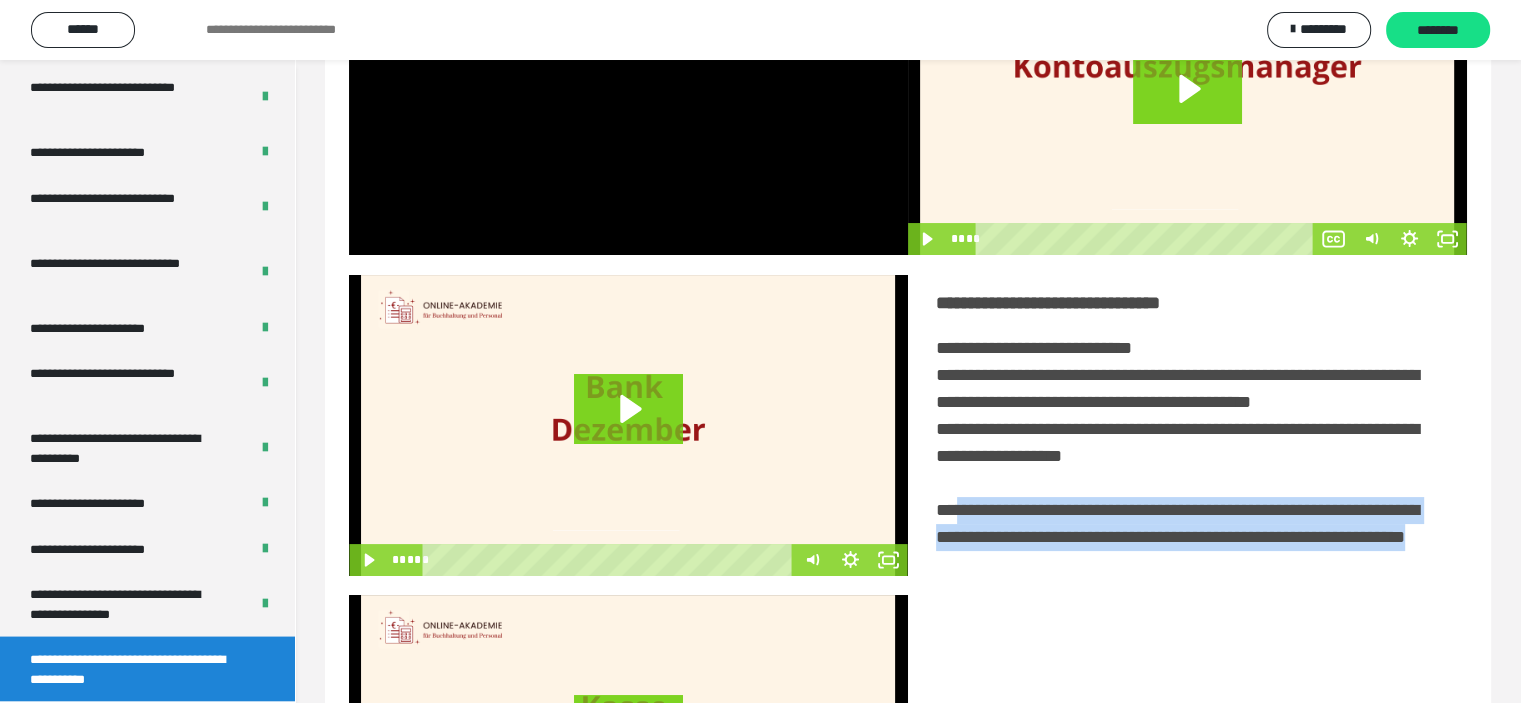 drag, startPoint x: 1248, startPoint y: 591, endPoint x: 957, endPoint y: 540, distance: 295.43527 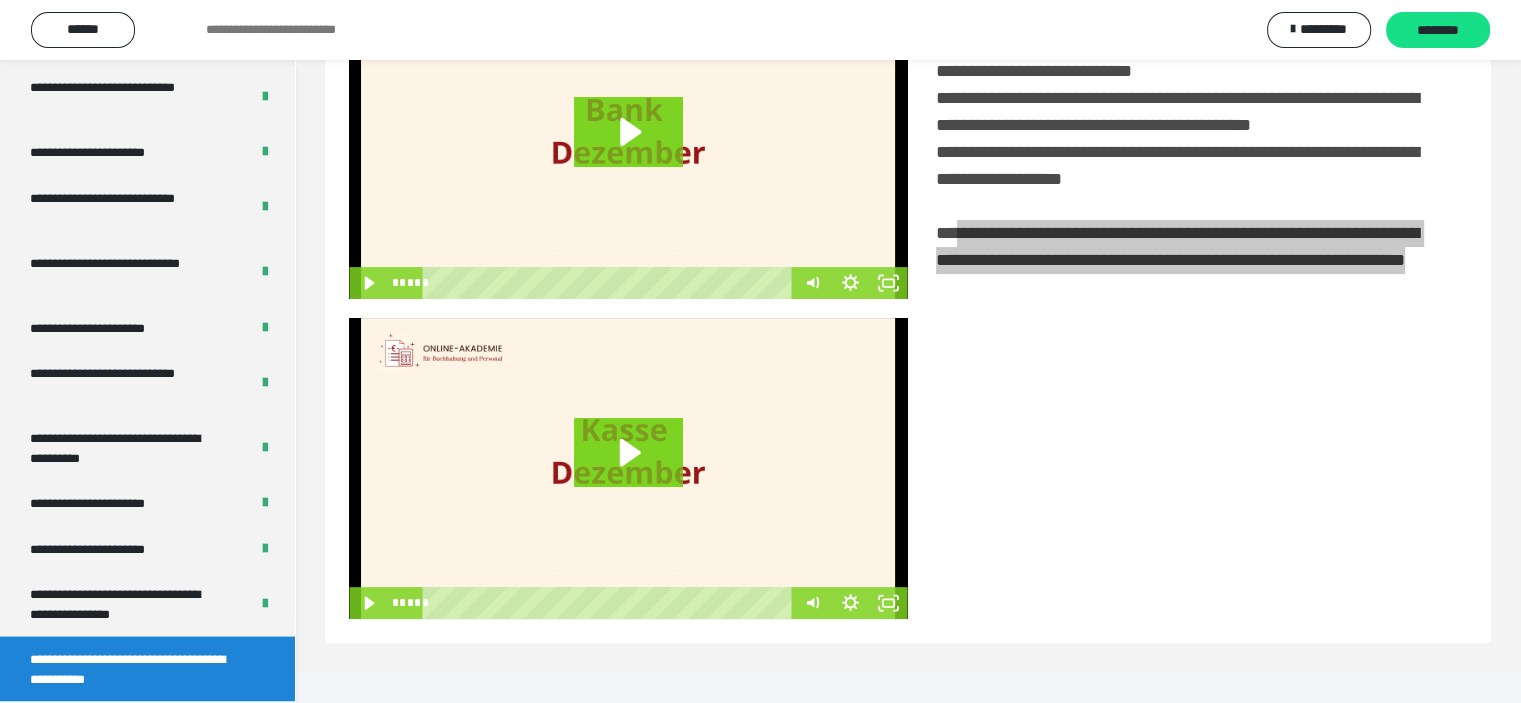 scroll, scrollTop: 486, scrollLeft: 0, axis: vertical 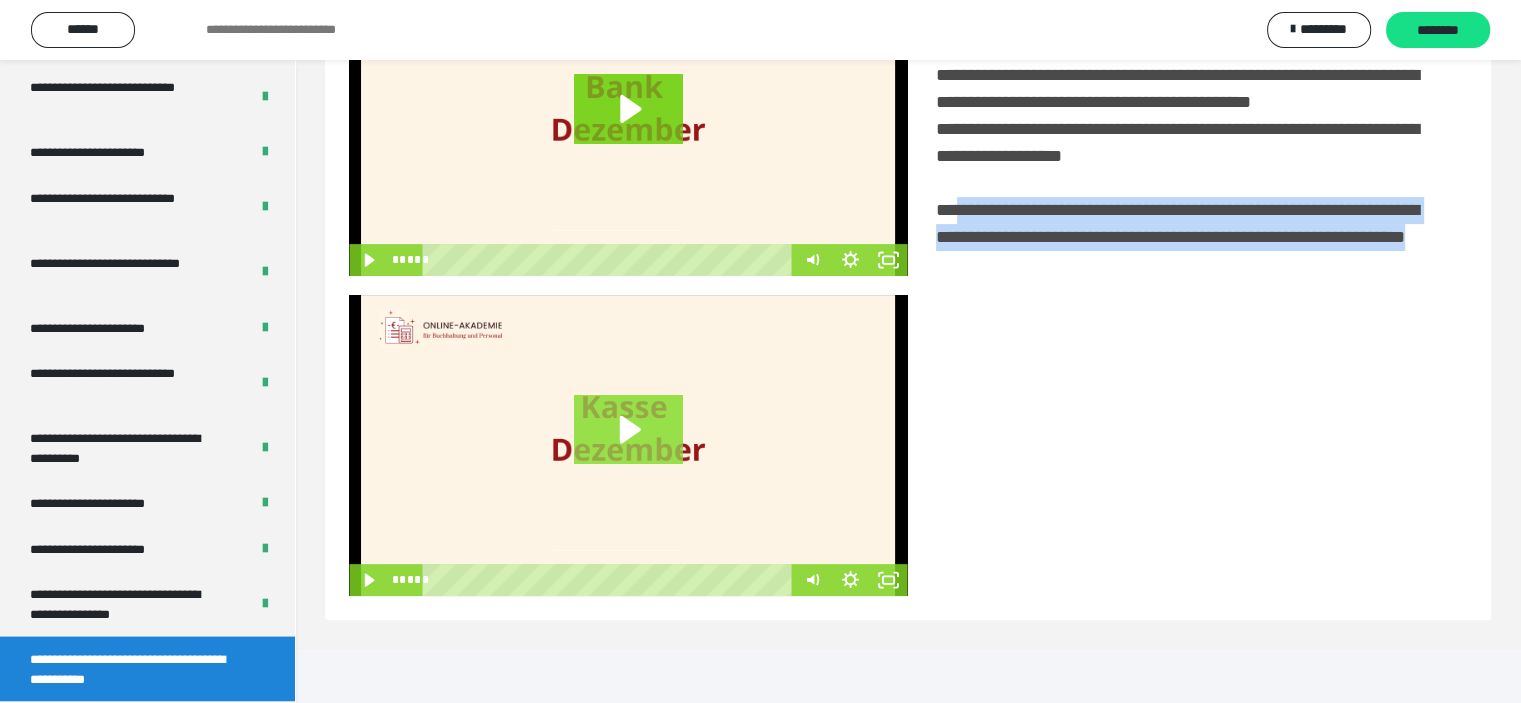 click 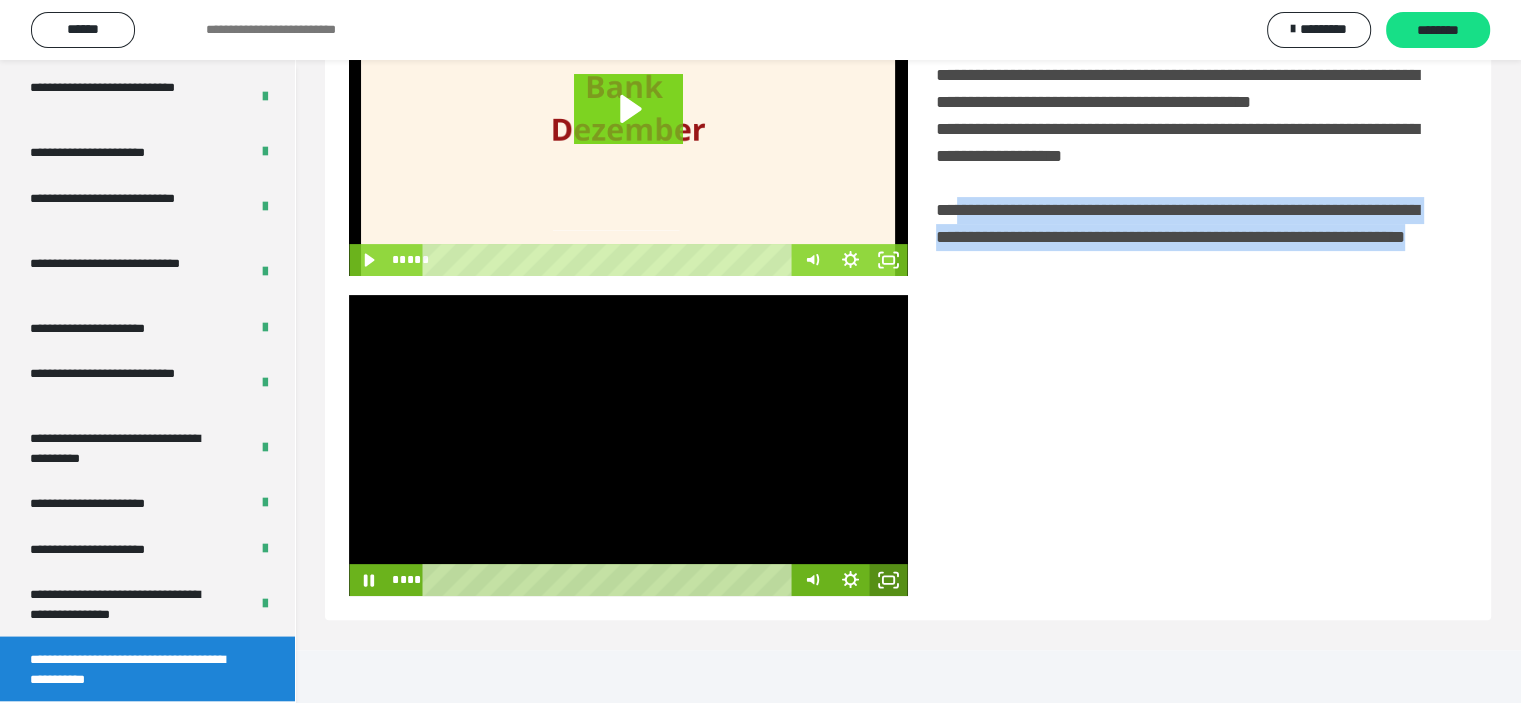 click 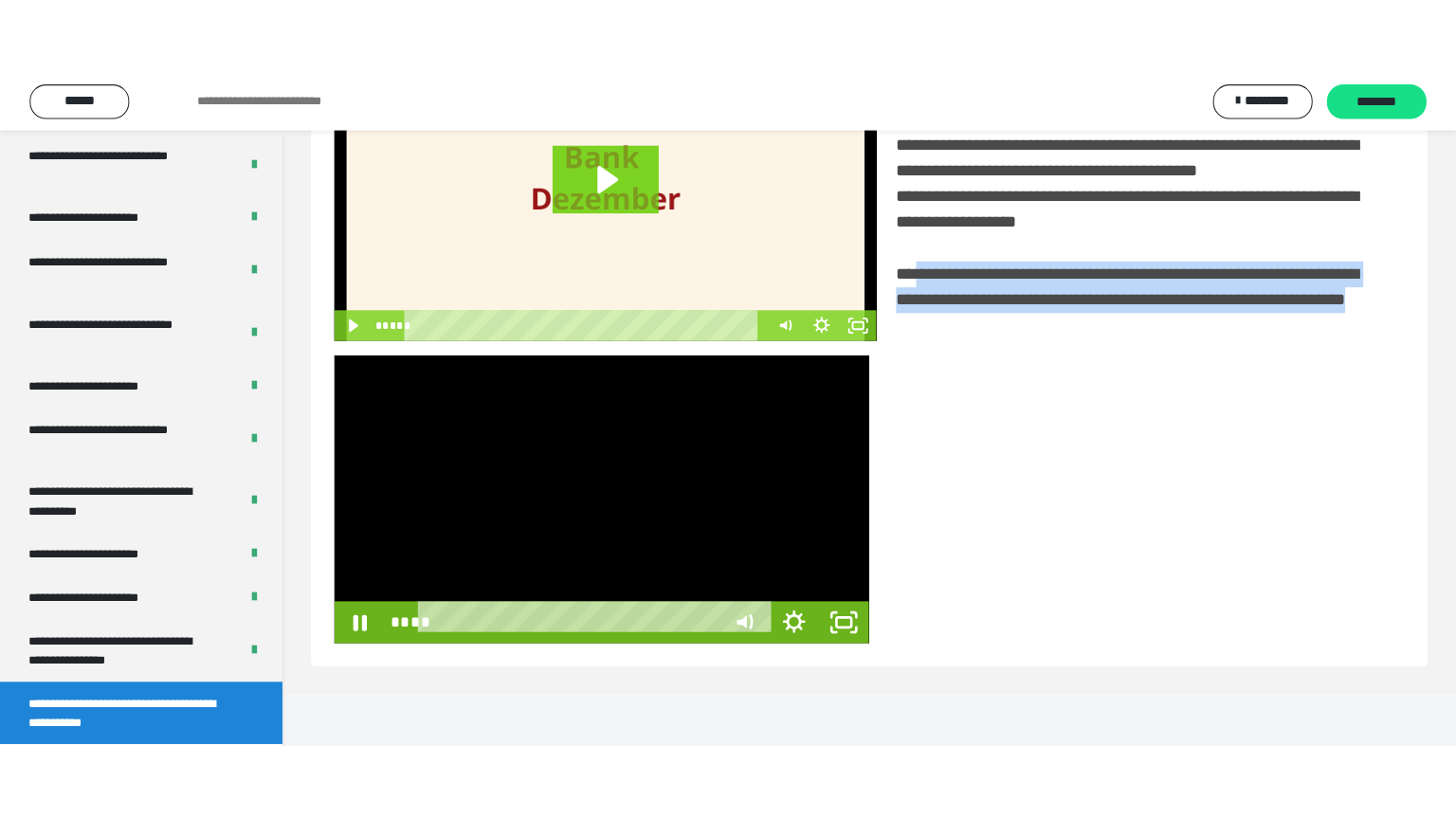 scroll, scrollTop: 317, scrollLeft: 0, axis: vertical 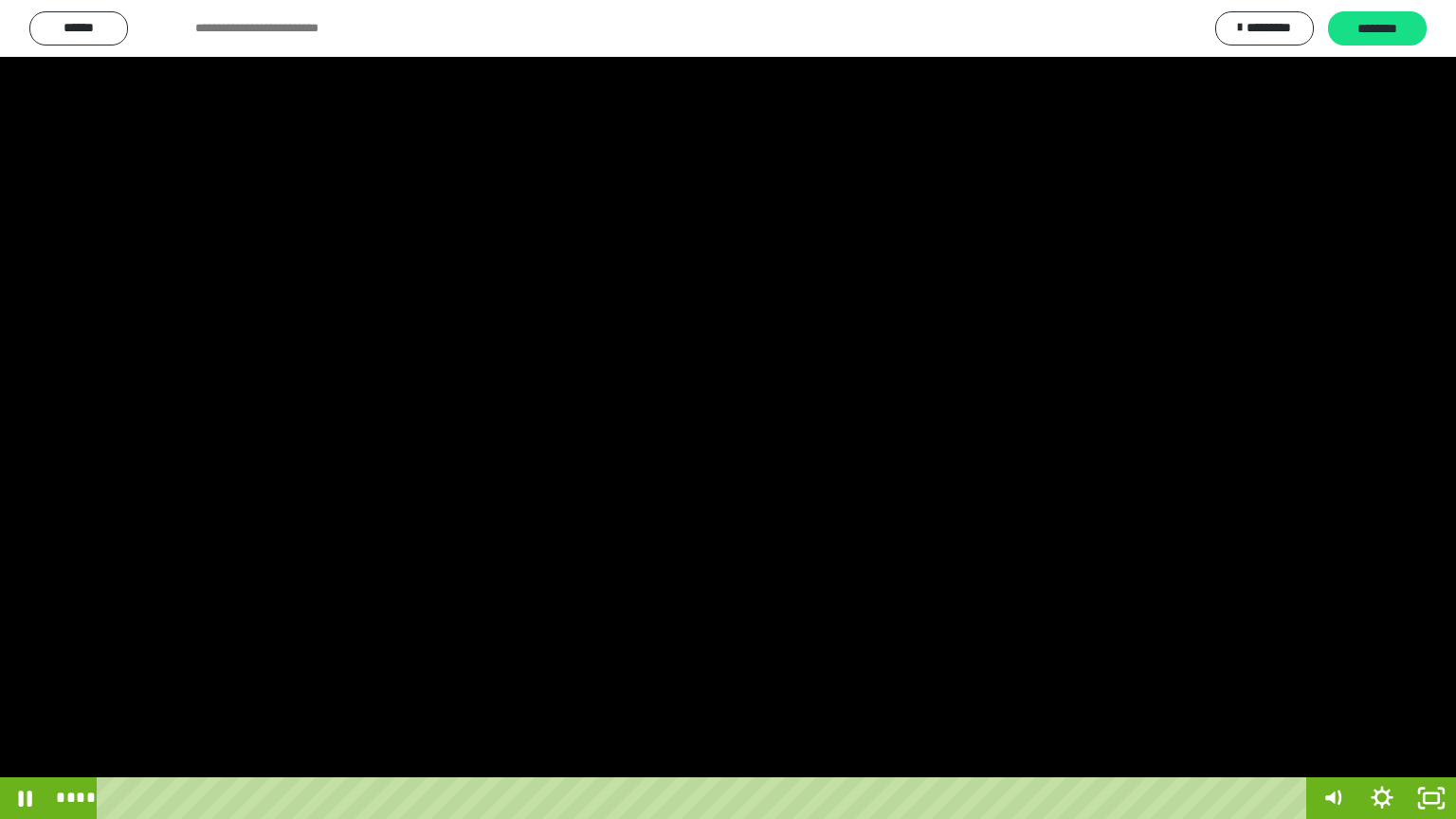 click at bounding box center (728, 410) 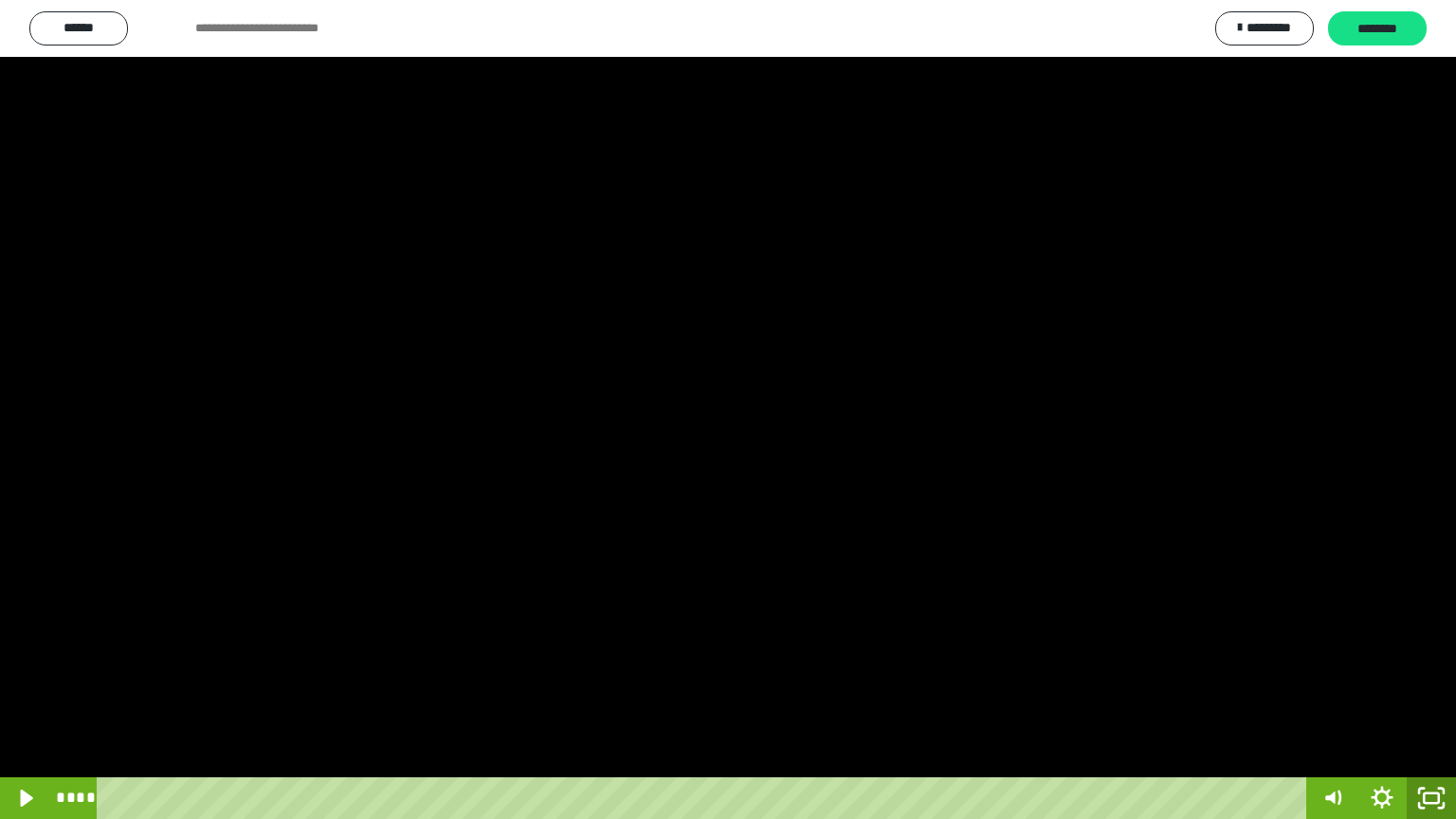 click 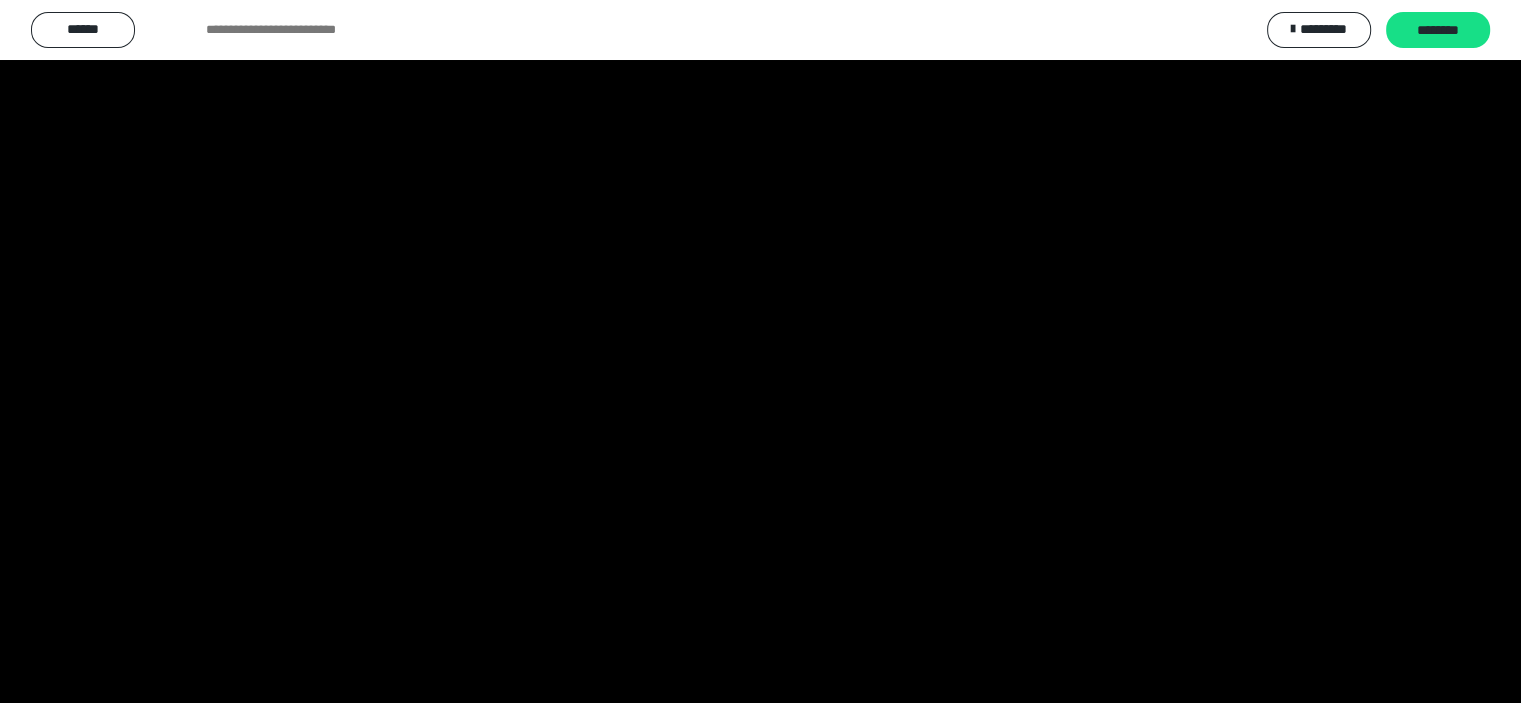 scroll, scrollTop: 3853, scrollLeft: 0, axis: vertical 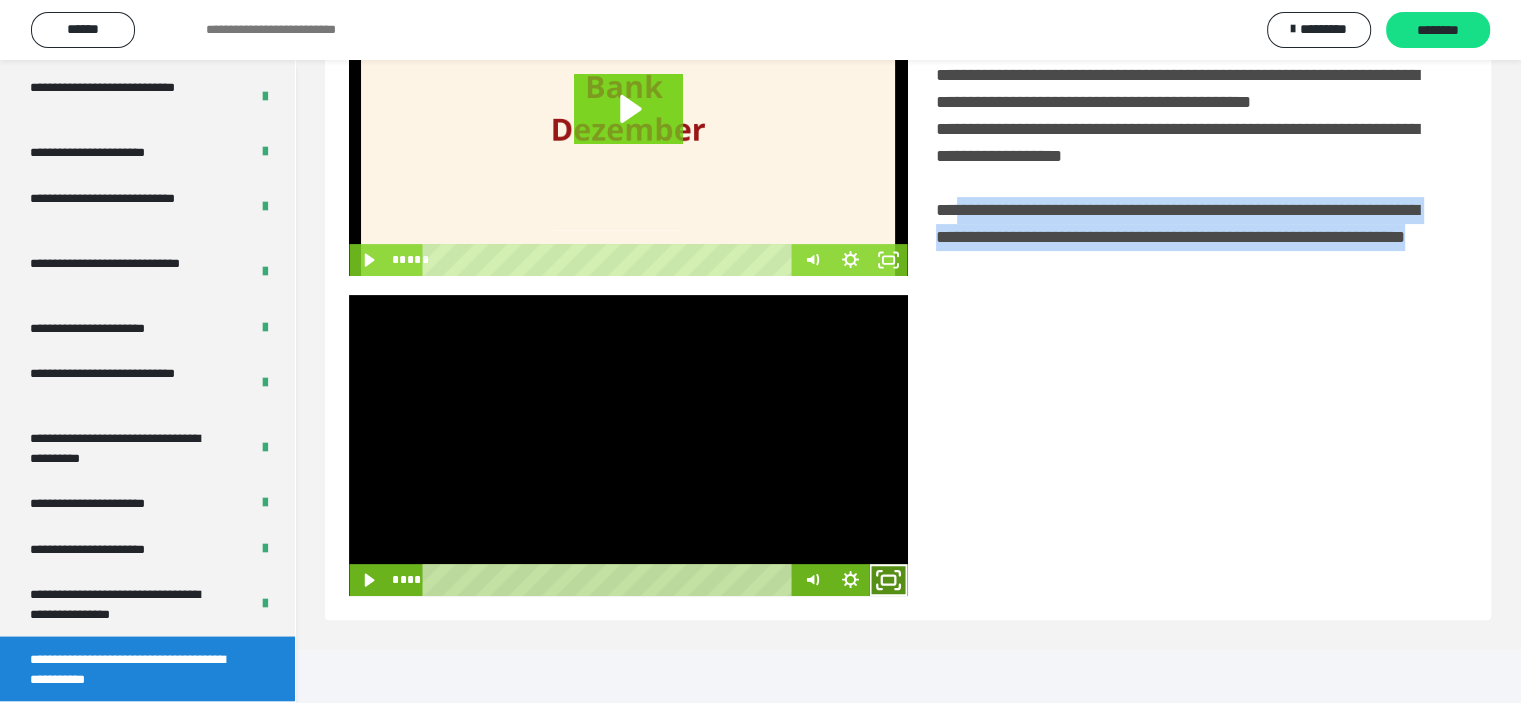 click 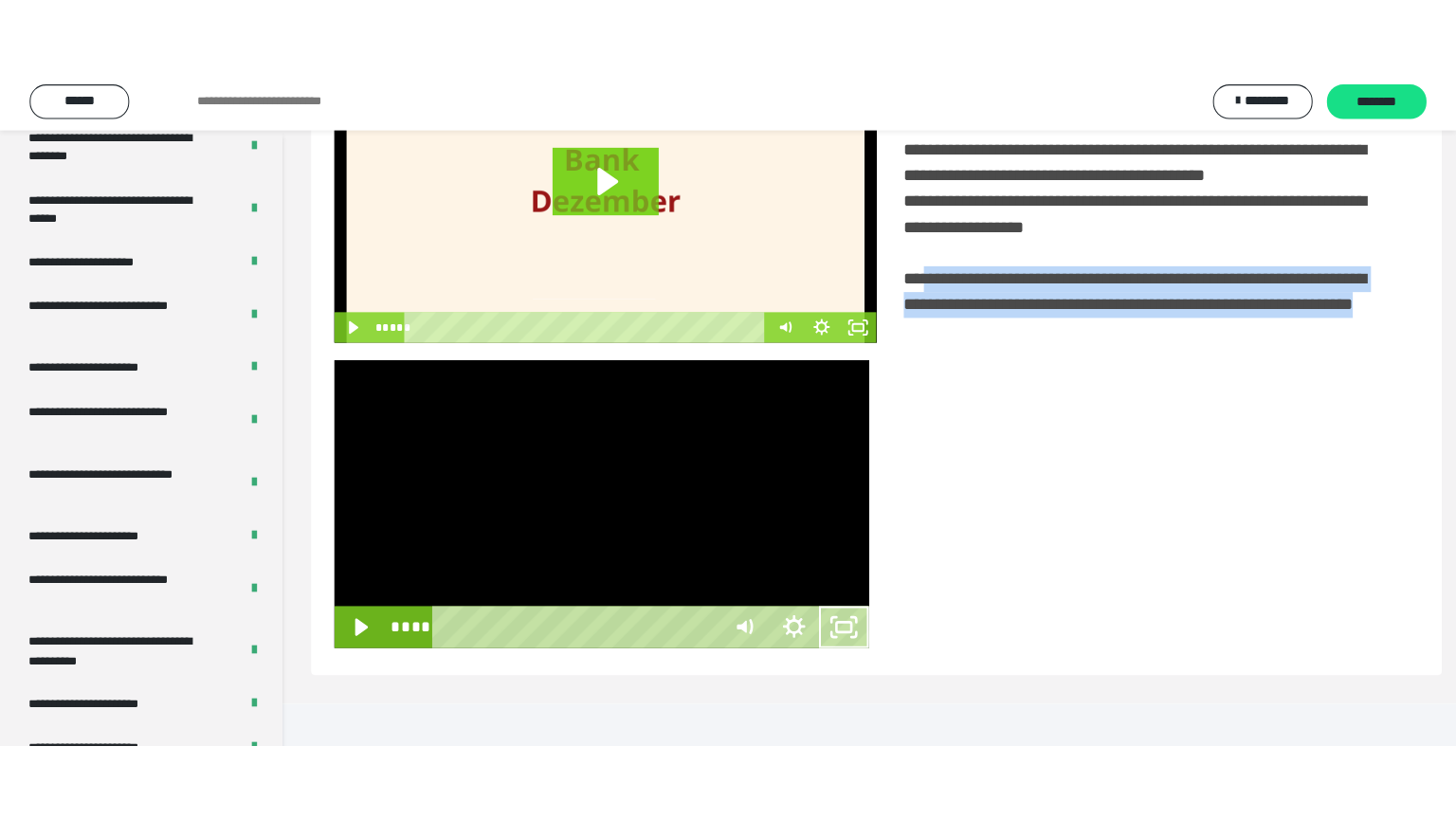 scroll, scrollTop: 317, scrollLeft: 0, axis: vertical 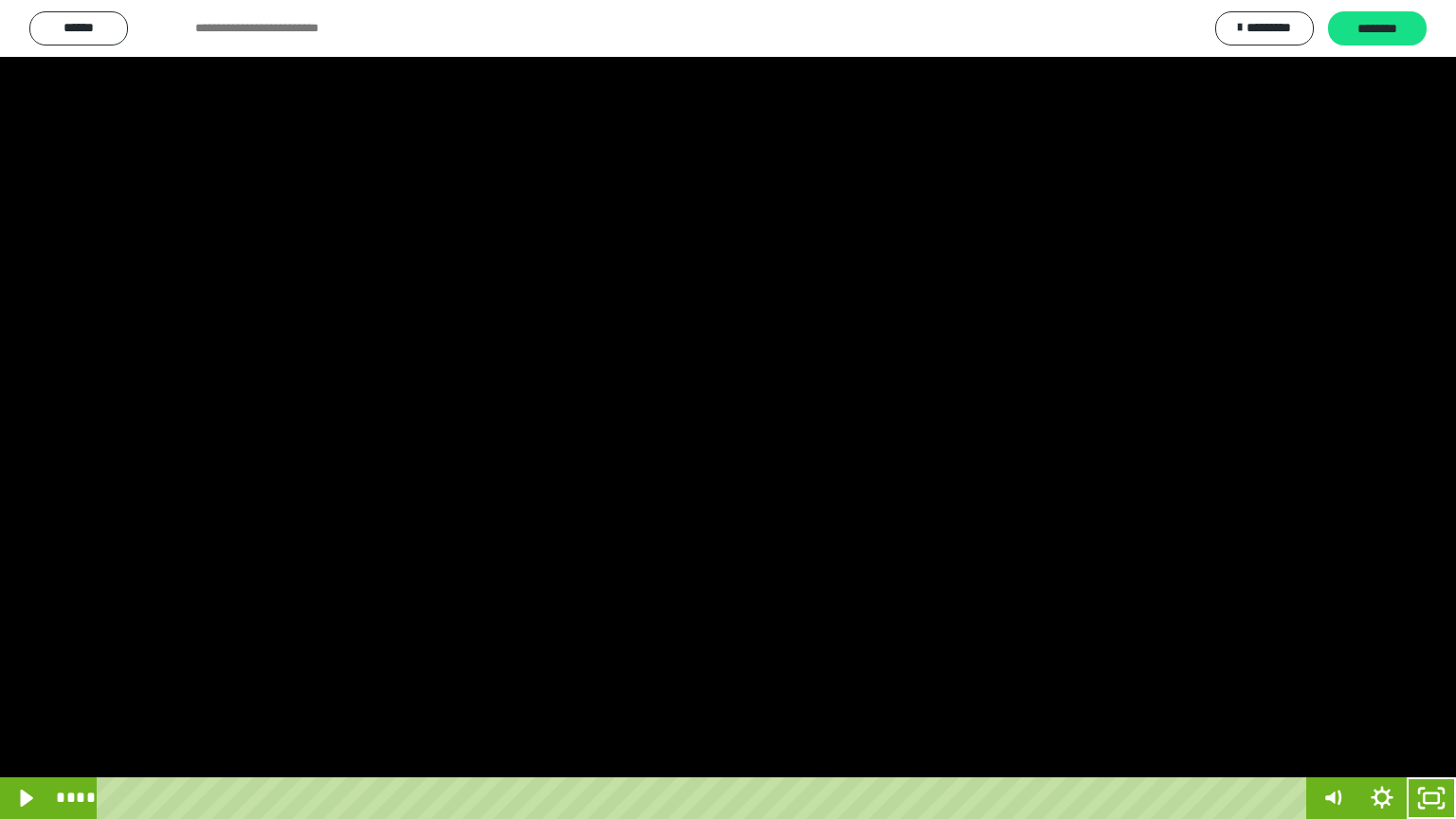 click at bounding box center [728, 410] 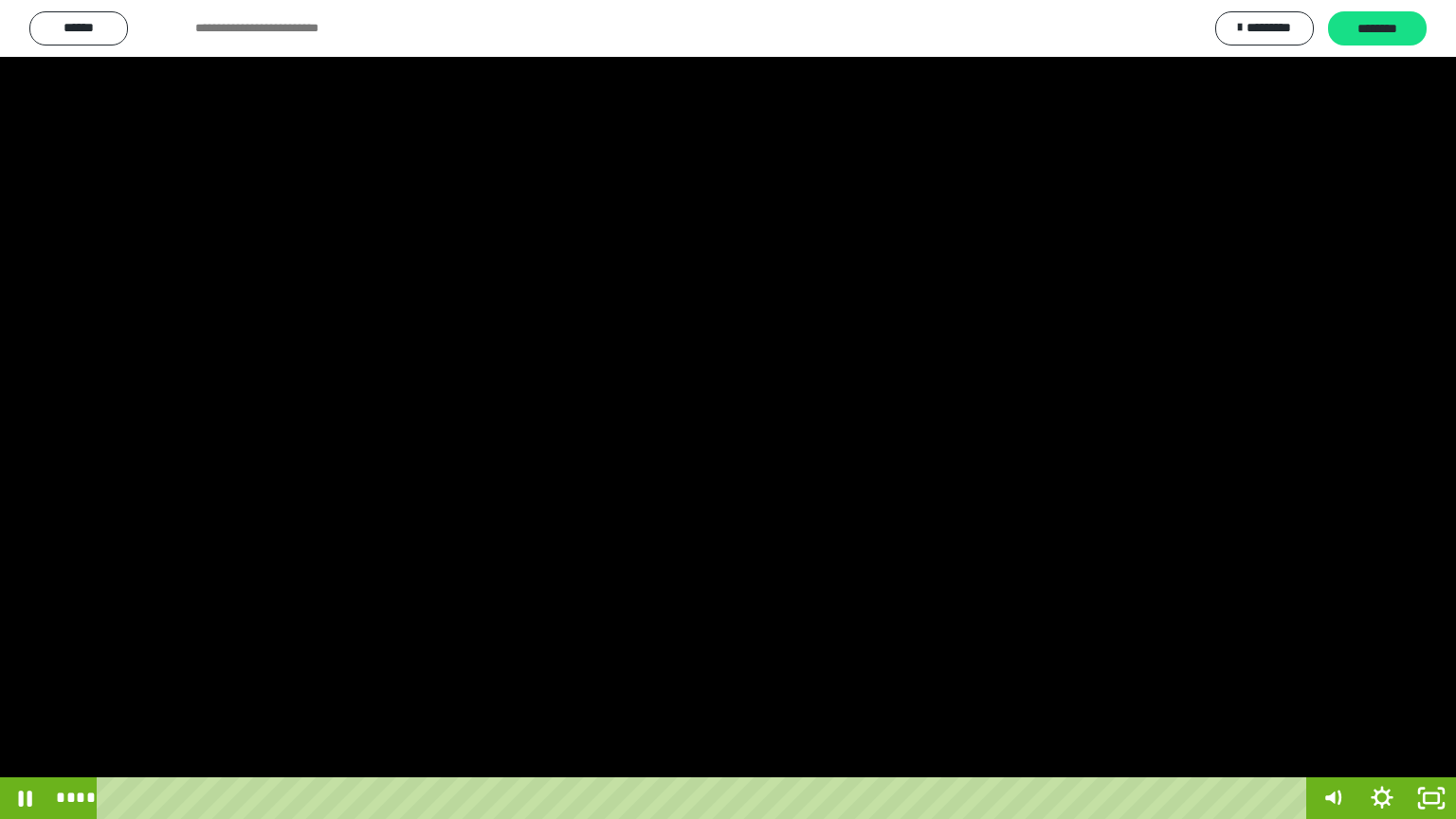 click at bounding box center (728, 410) 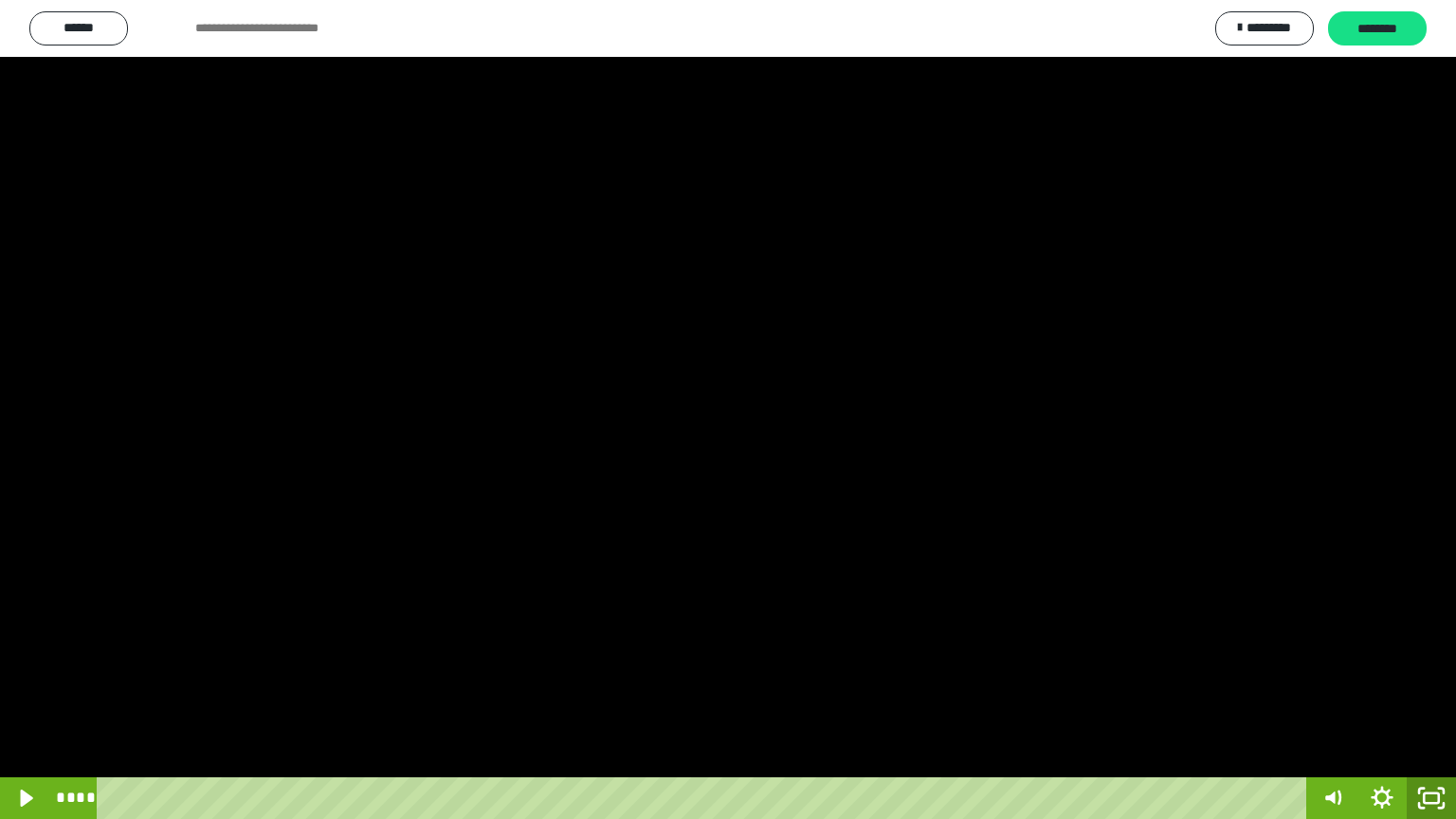 click 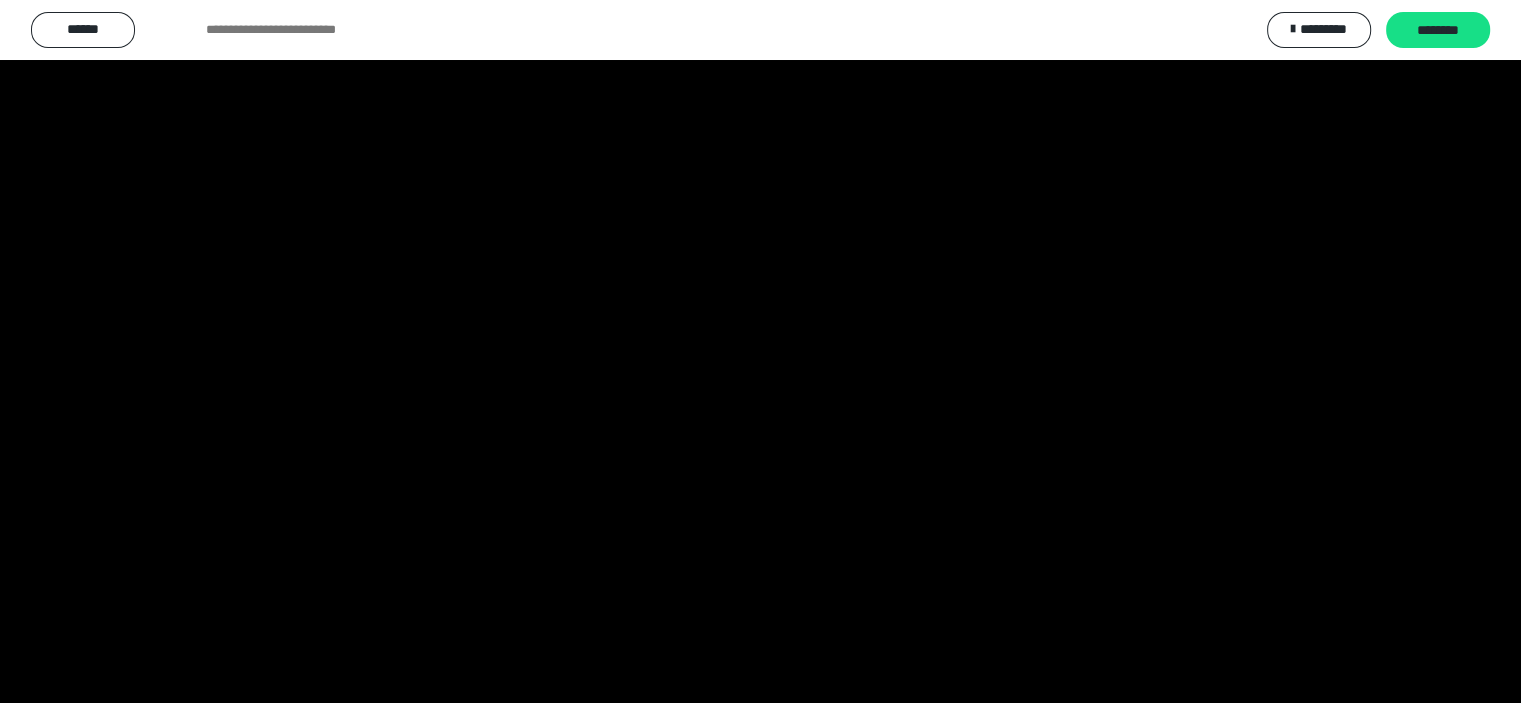 scroll, scrollTop: 3853, scrollLeft: 0, axis: vertical 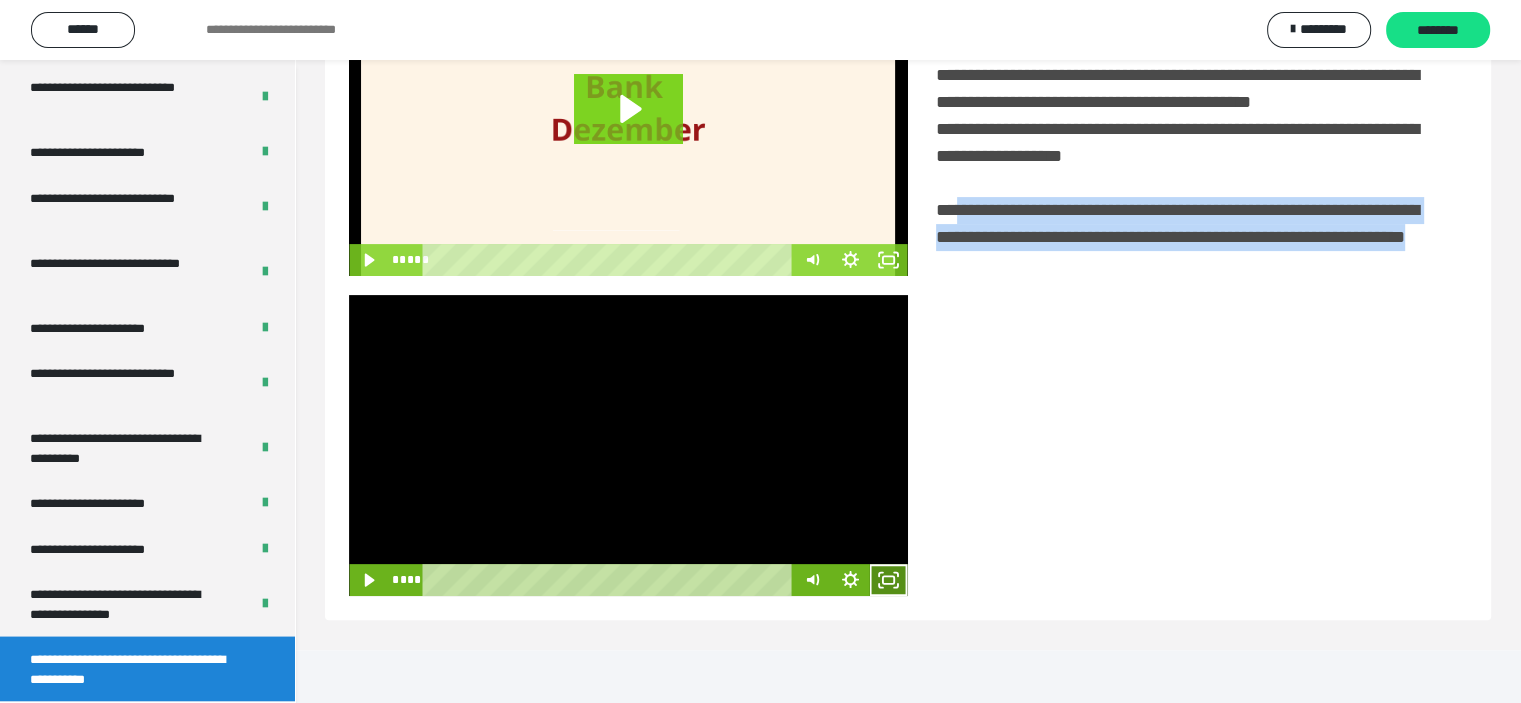 click 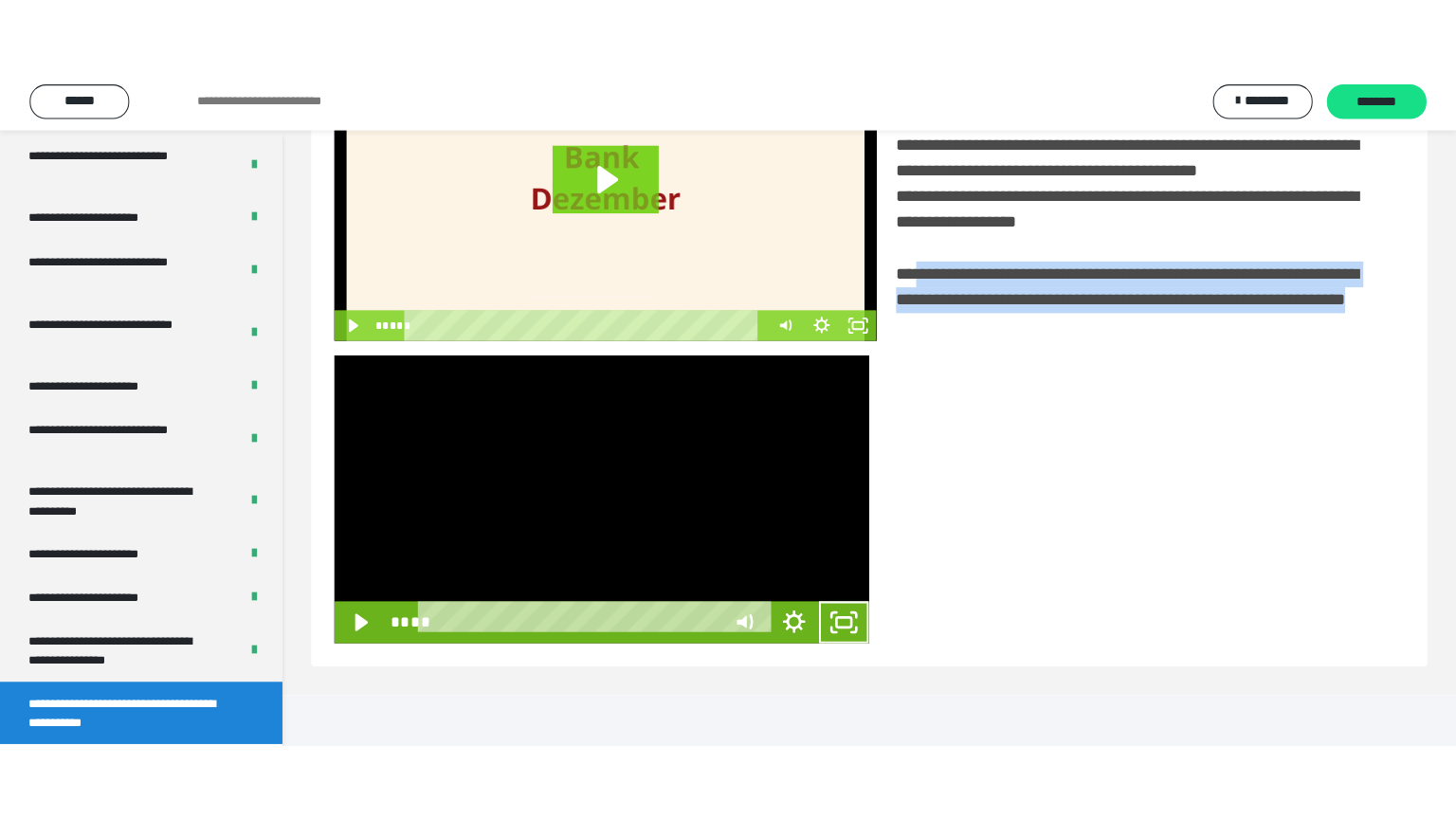 scroll, scrollTop: 317, scrollLeft: 0, axis: vertical 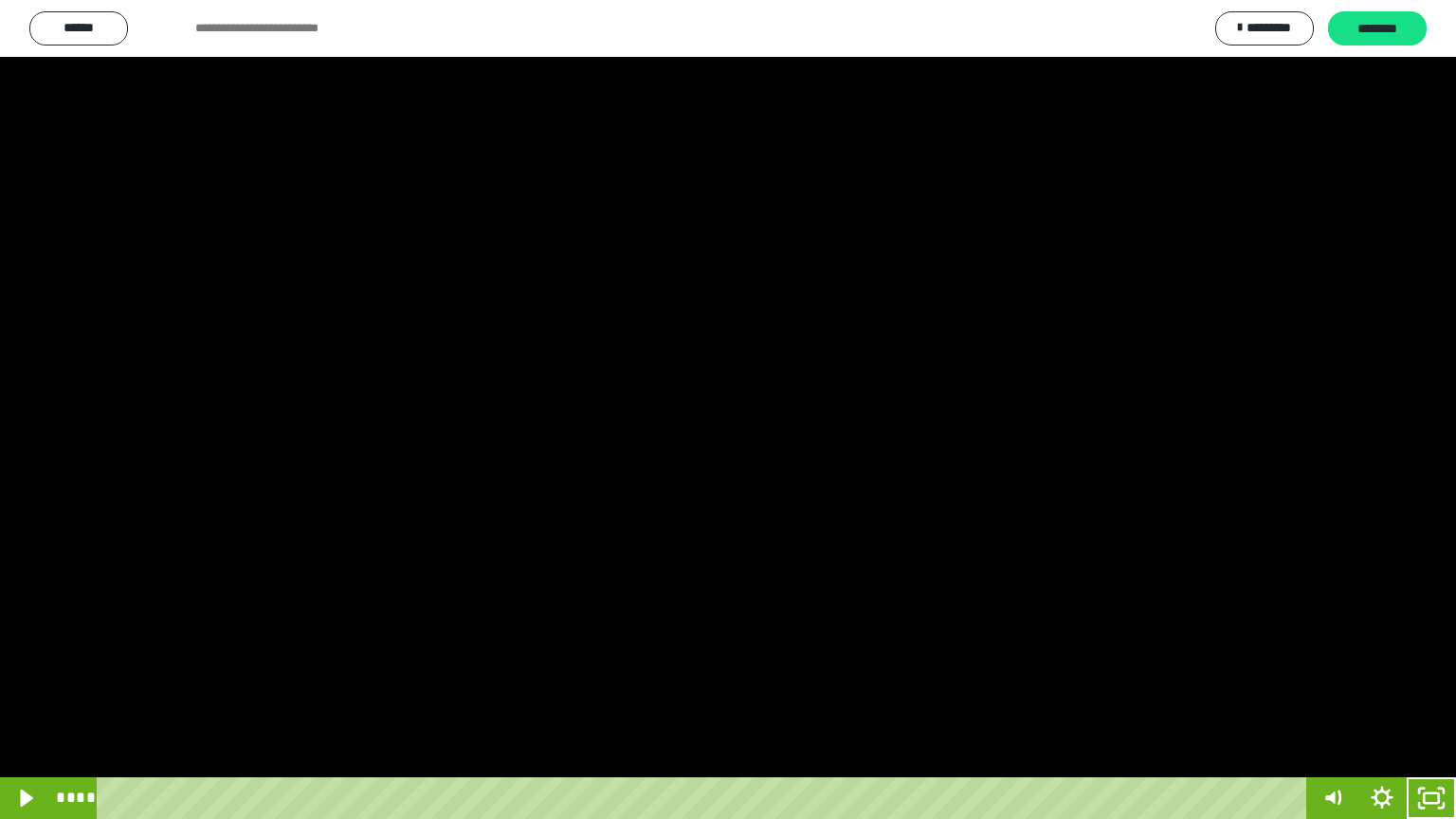 click at bounding box center (728, 410) 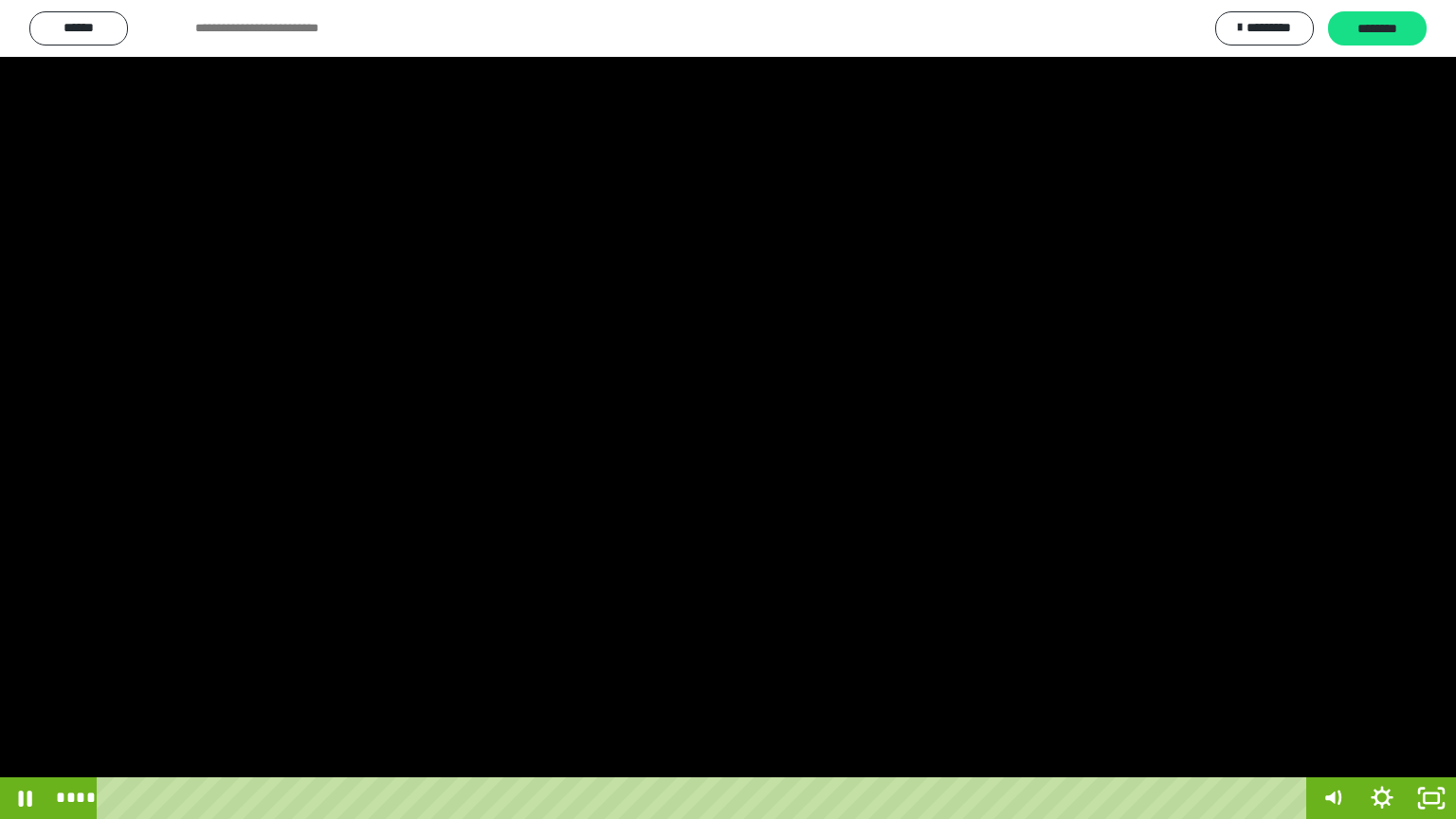 click at bounding box center (728, 410) 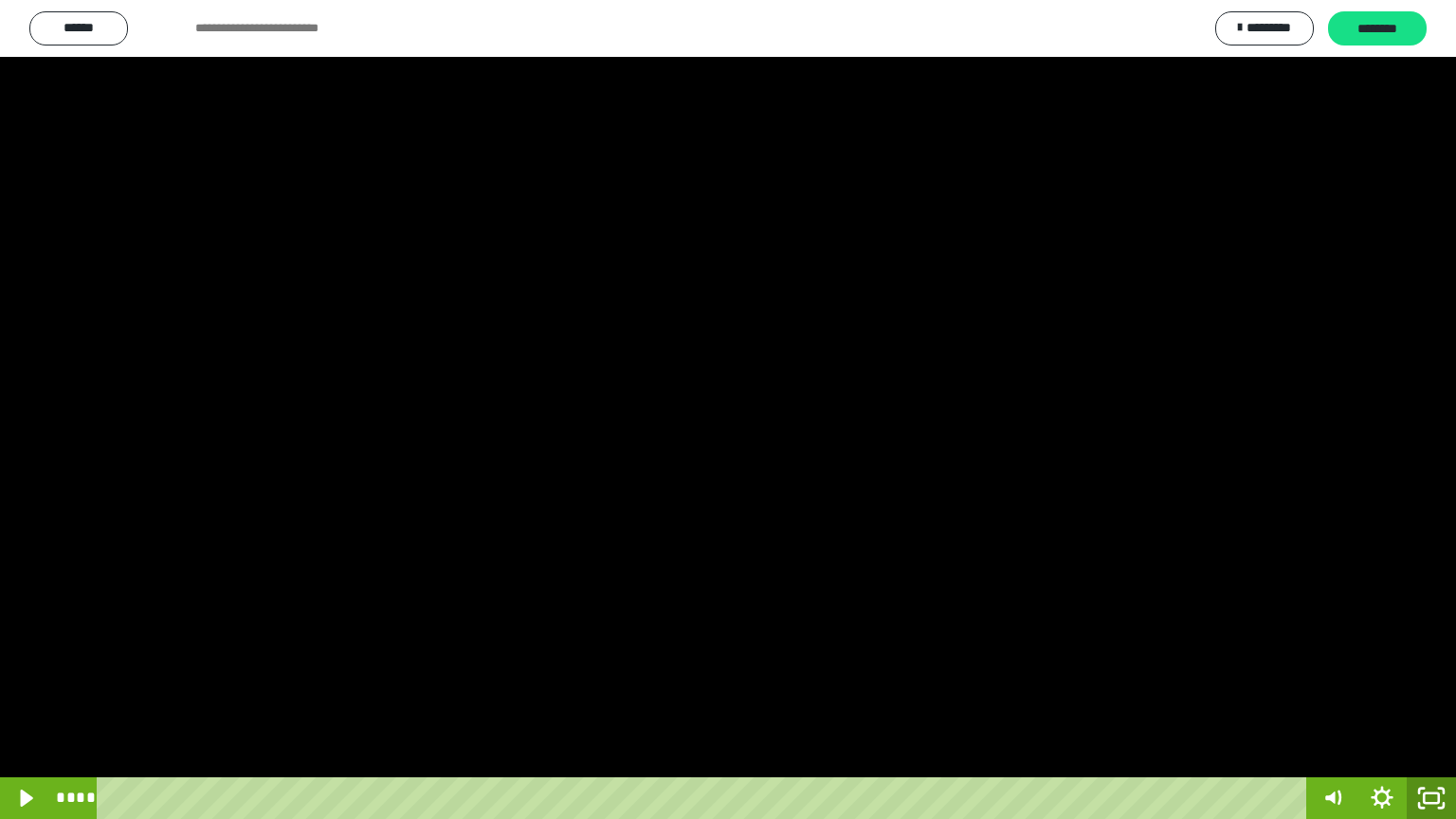 click 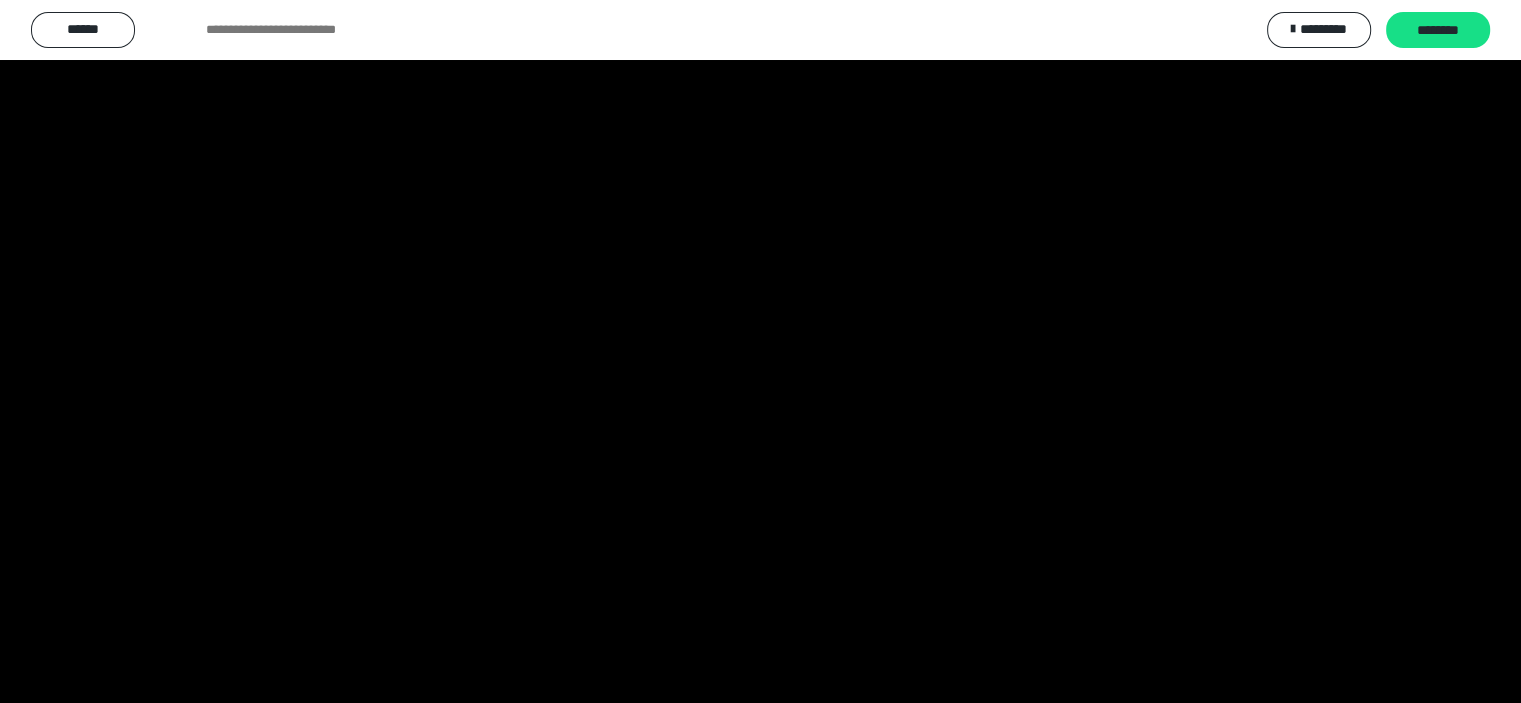 scroll, scrollTop: 3853, scrollLeft: 0, axis: vertical 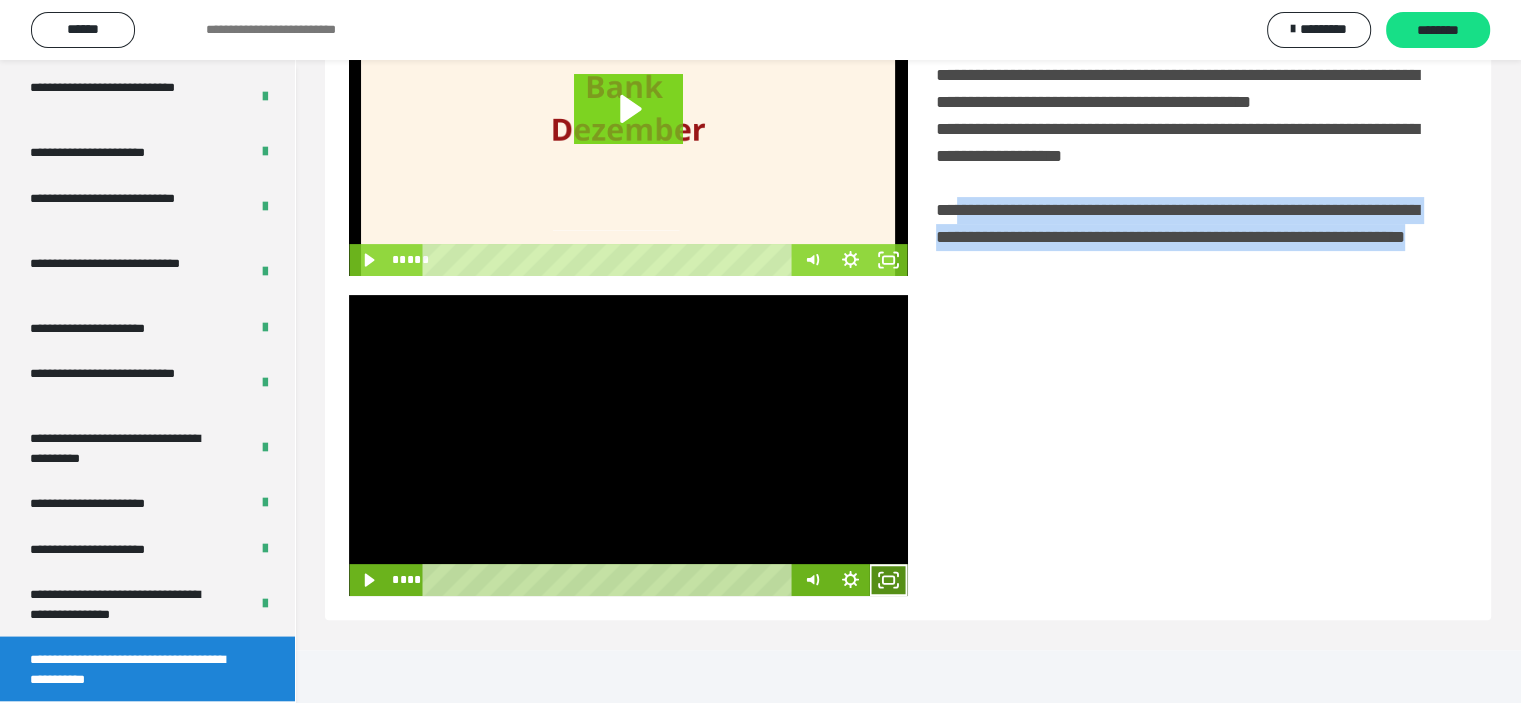 click 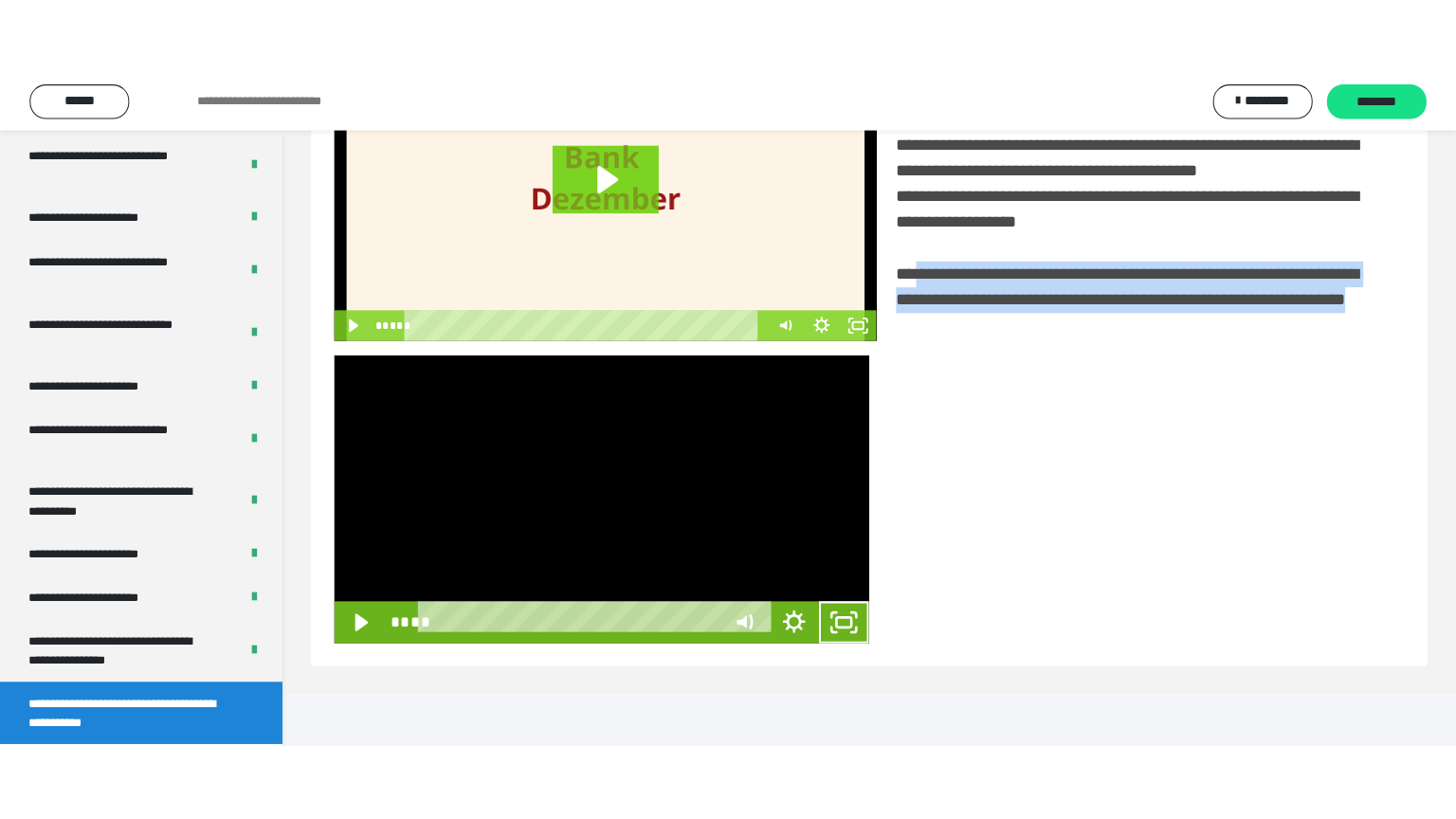 scroll, scrollTop: 317, scrollLeft: 0, axis: vertical 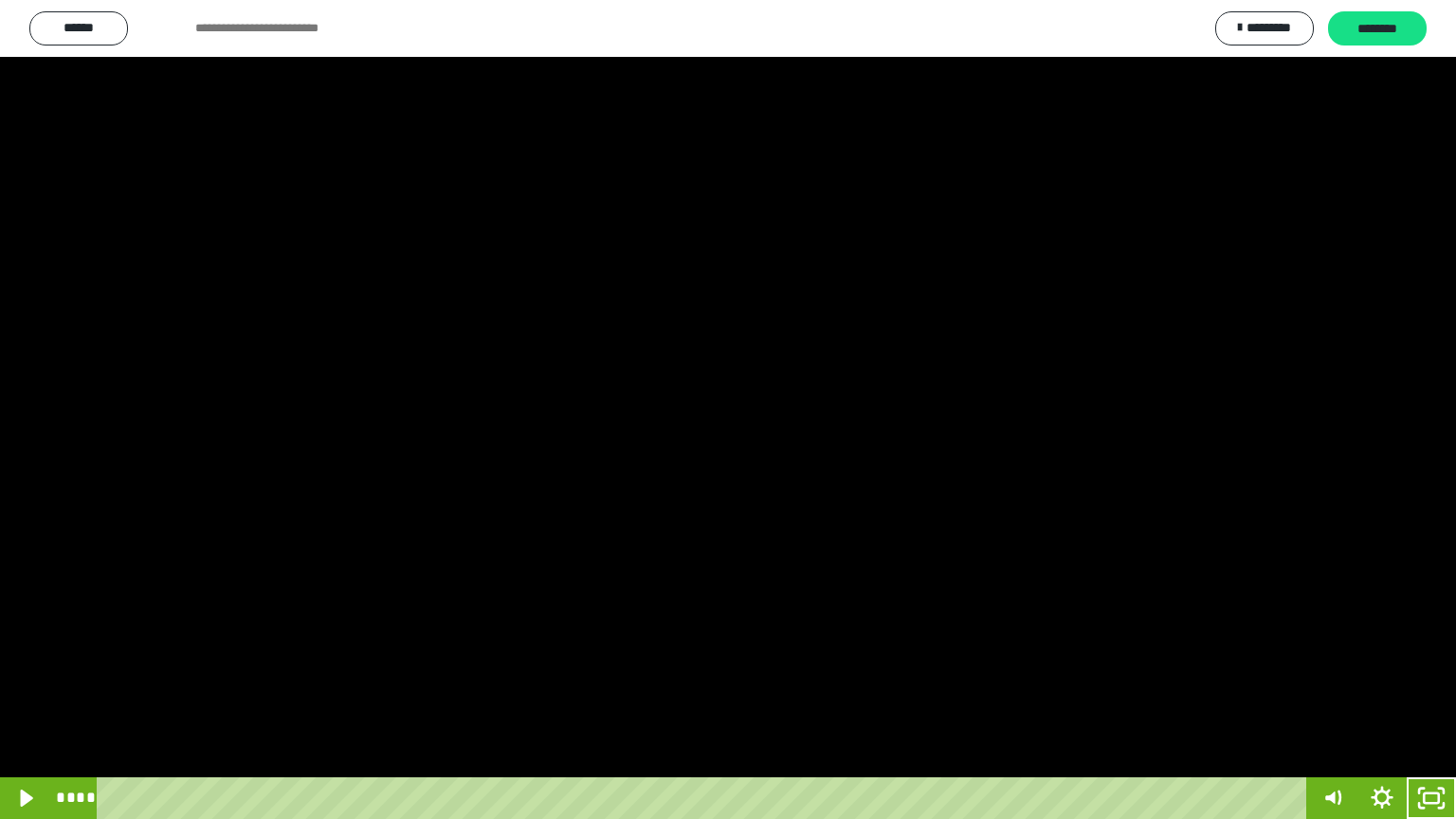 click at bounding box center [728, 410] 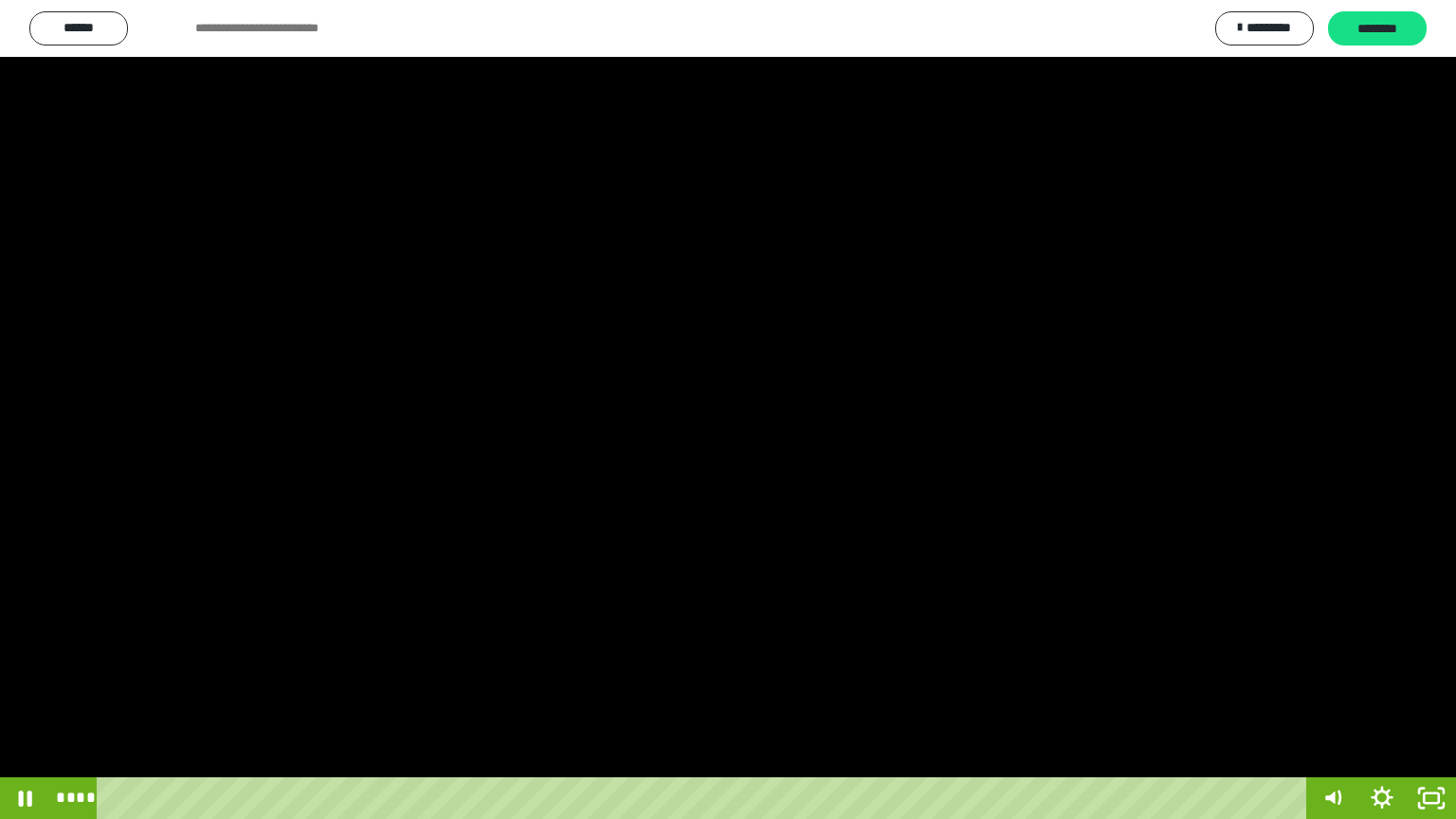 click at bounding box center [728, 410] 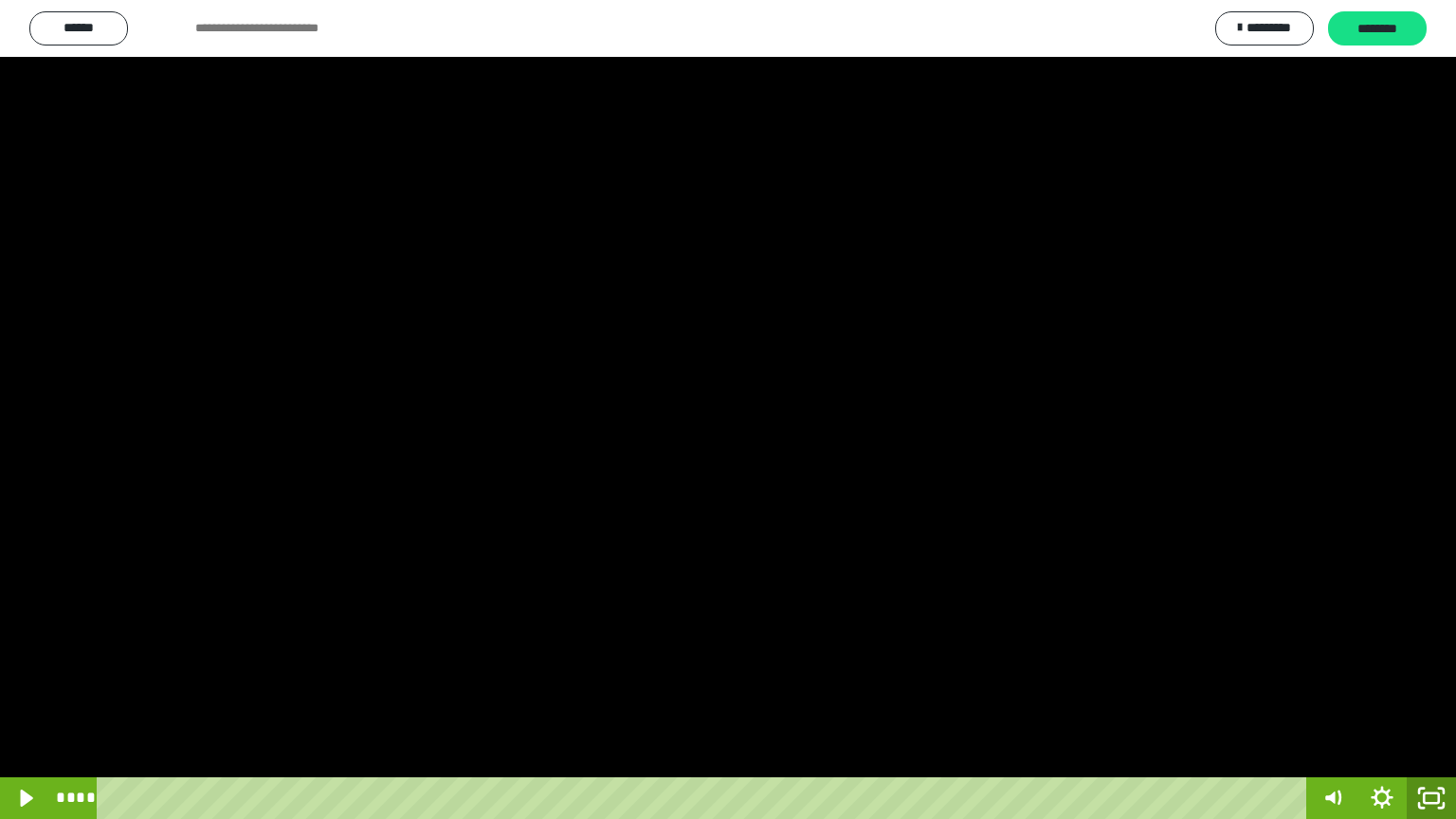 click 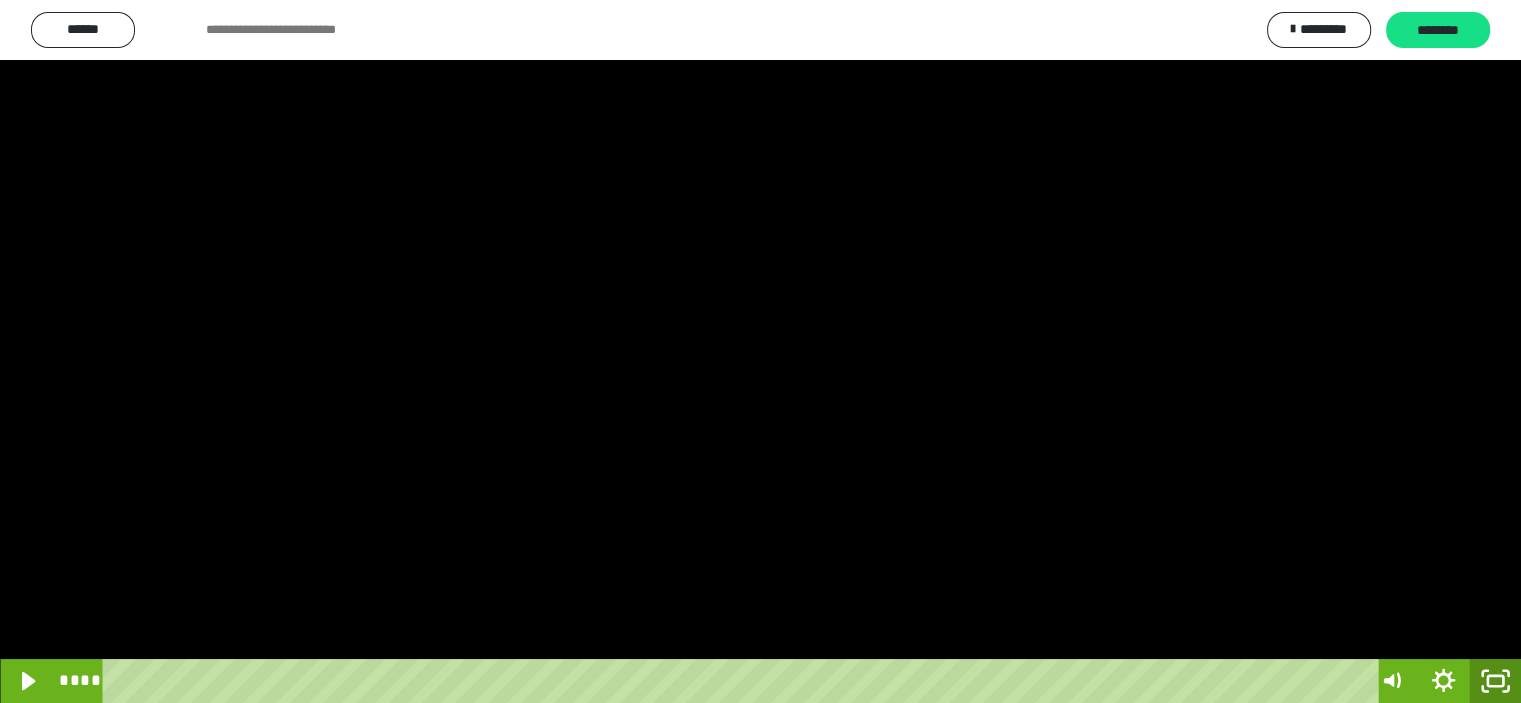 scroll, scrollTop: 3853, scrollLeft: 0, axis: vertical 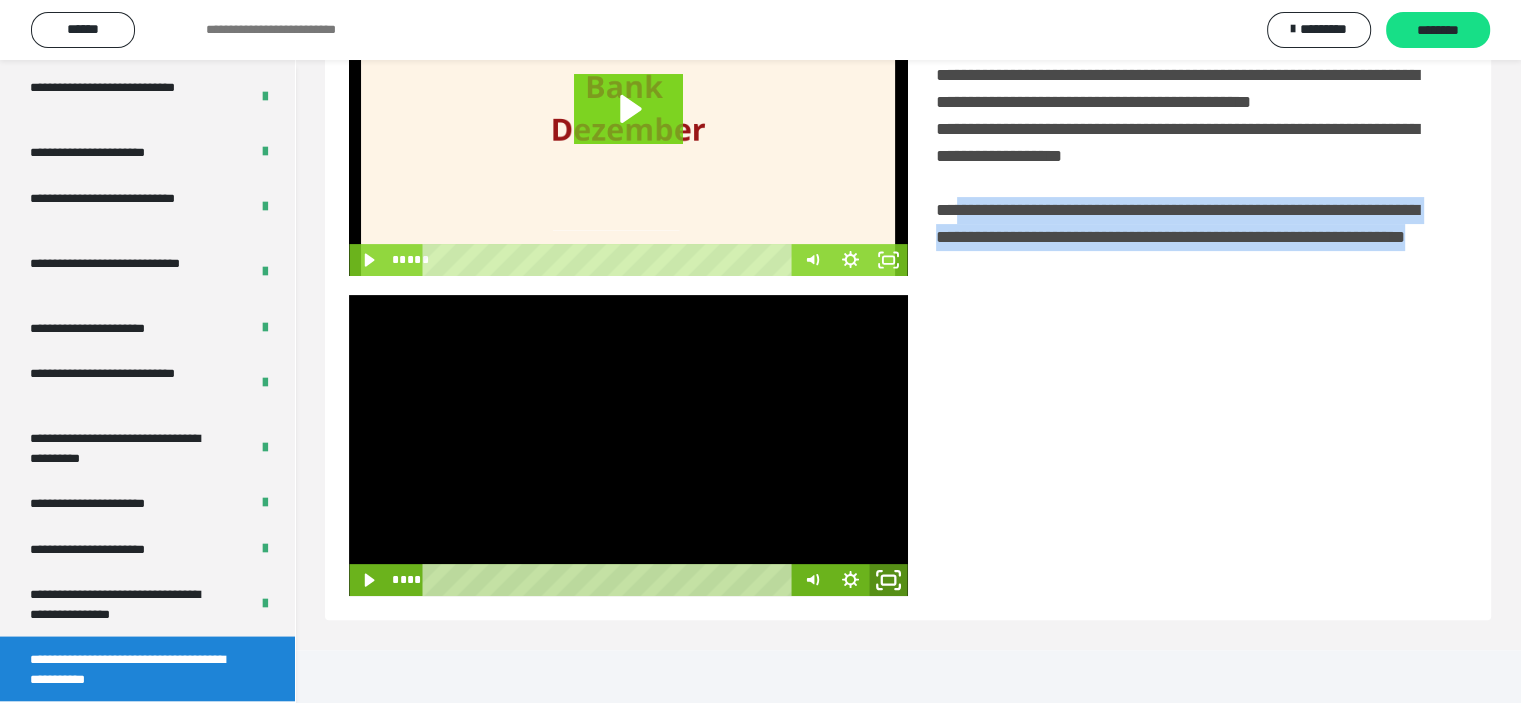 click 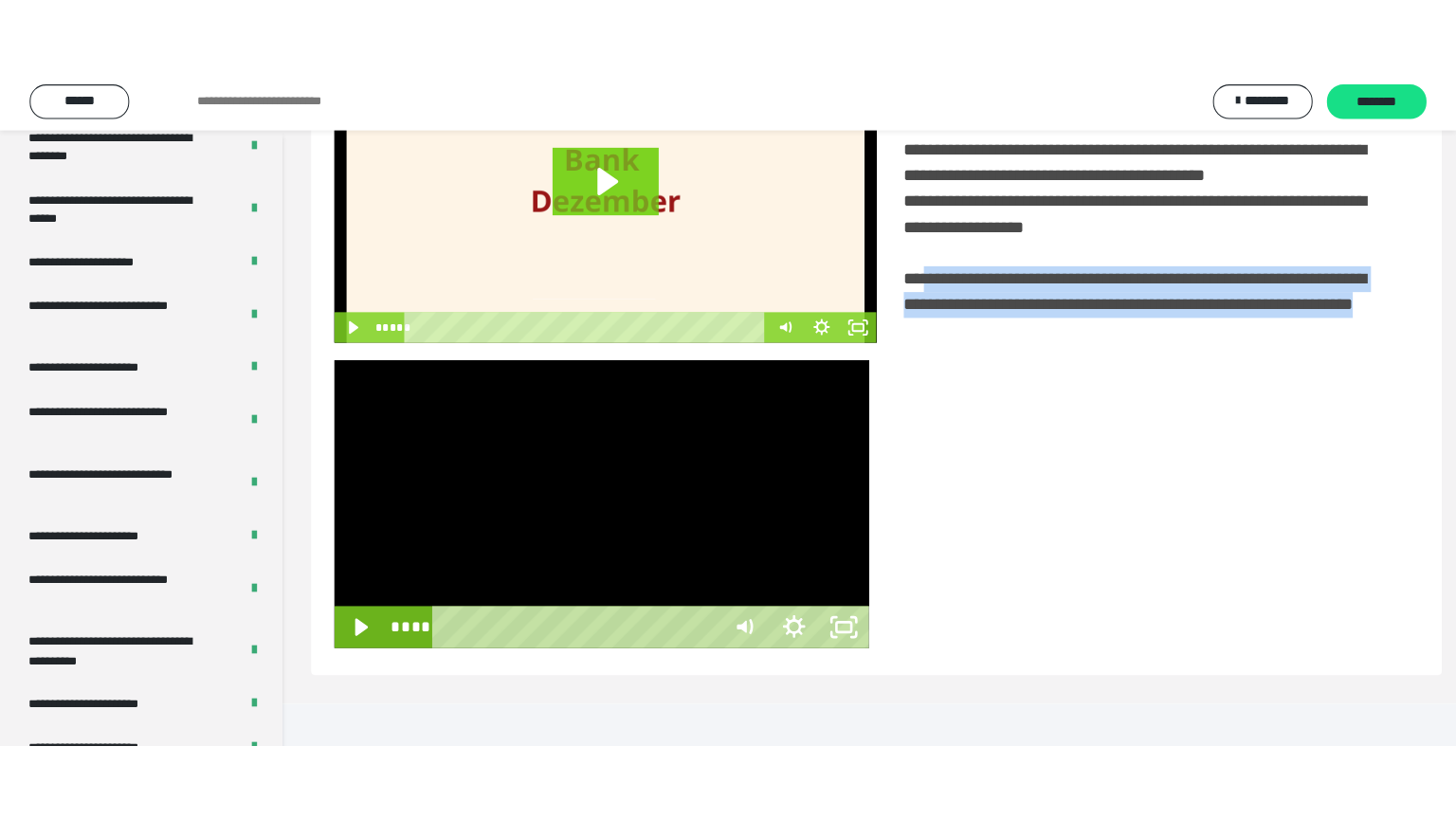 scroll, scrollTop: 317, scrollLeft: 0, axis: vertical 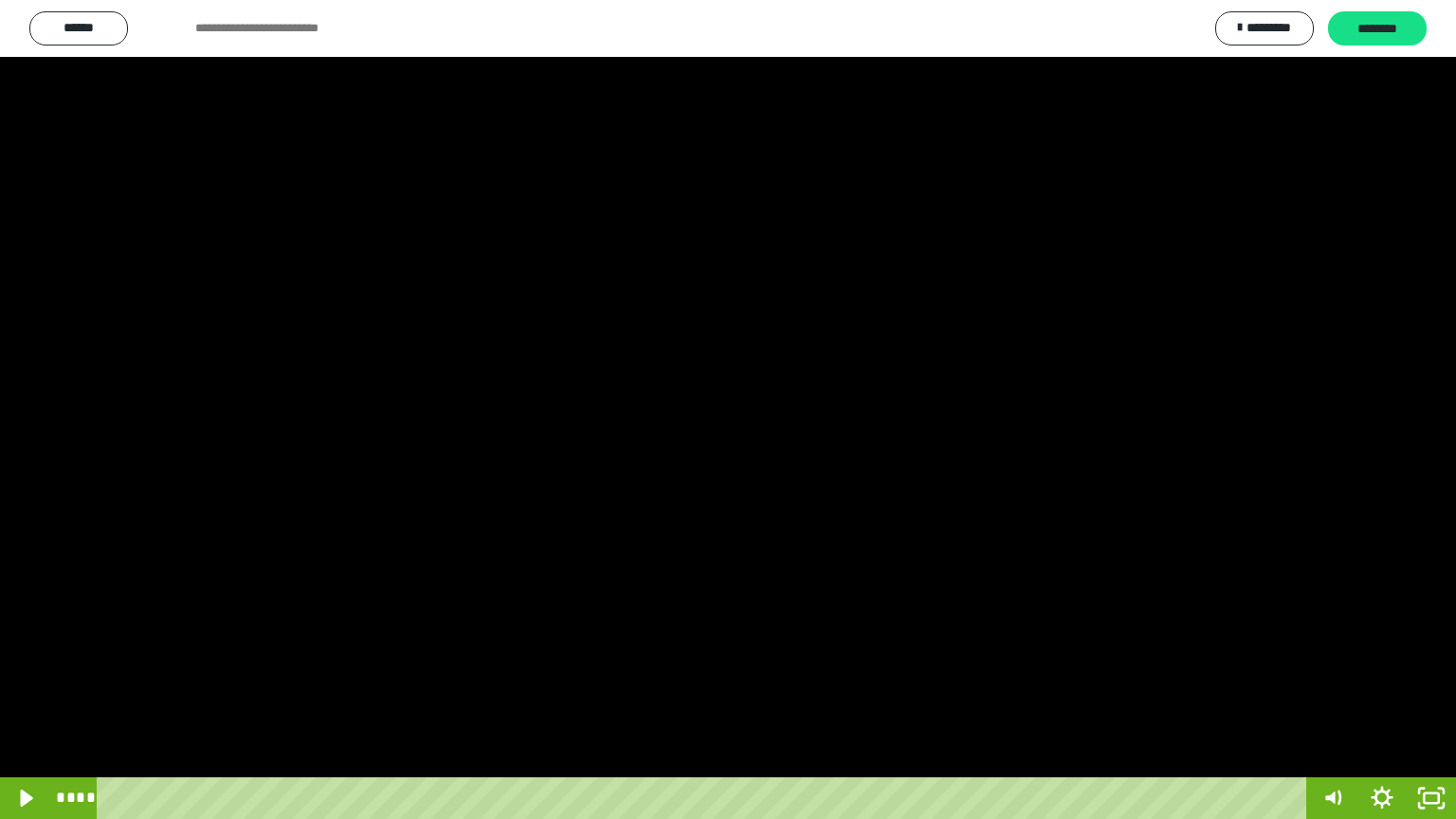 click at bounding box center [728, 410] 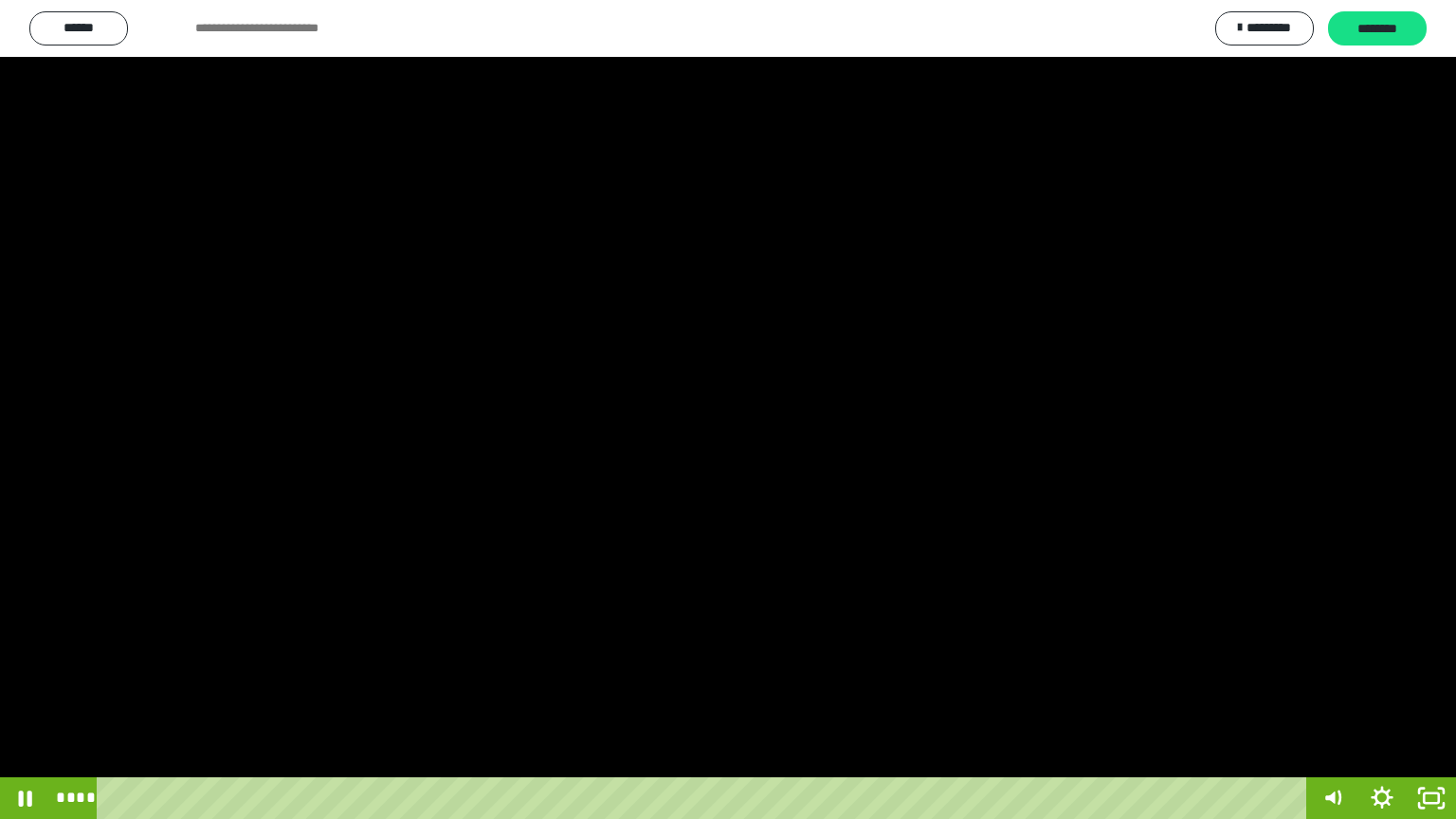 click at bounding box center (728, 410) 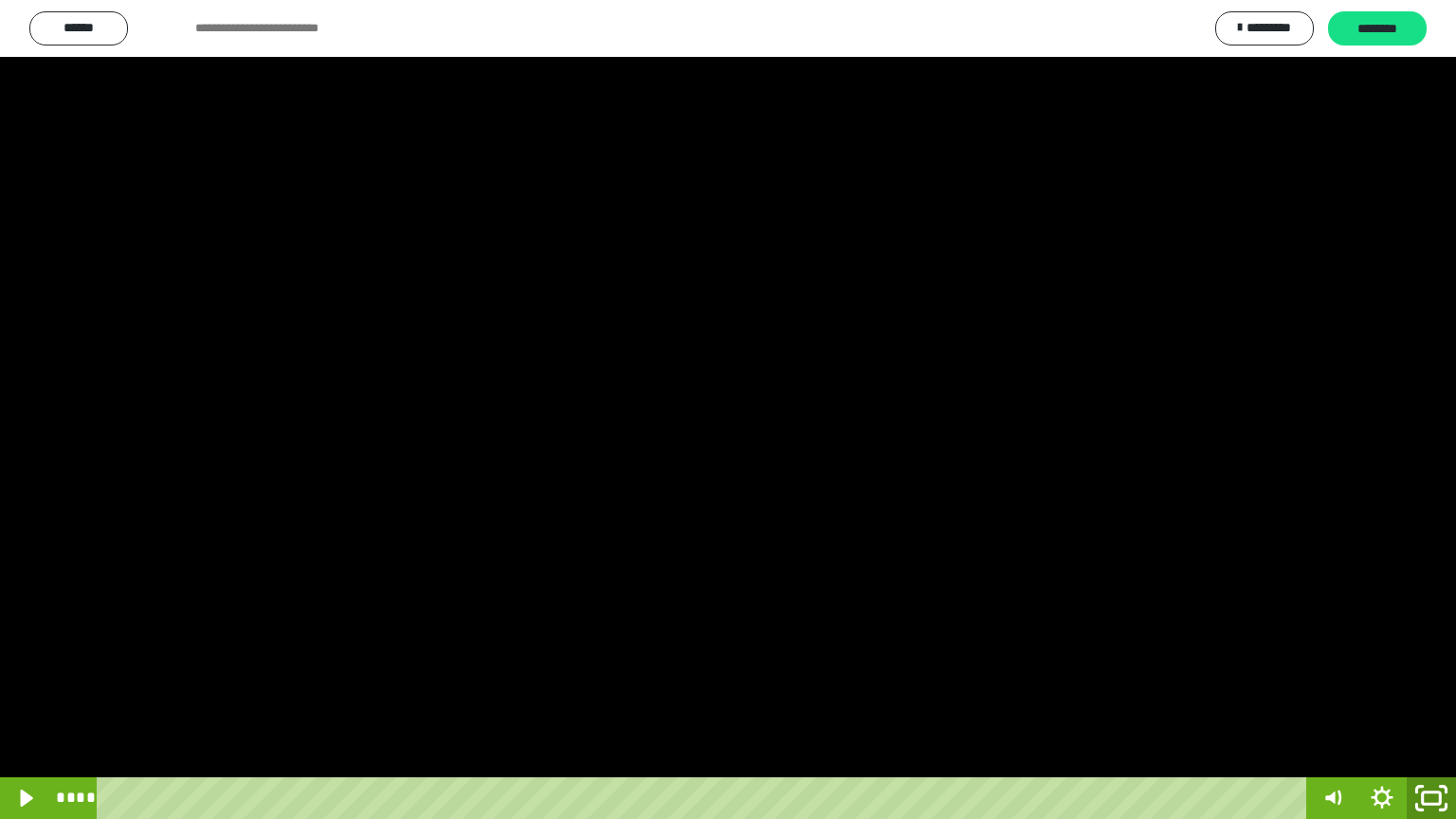 click 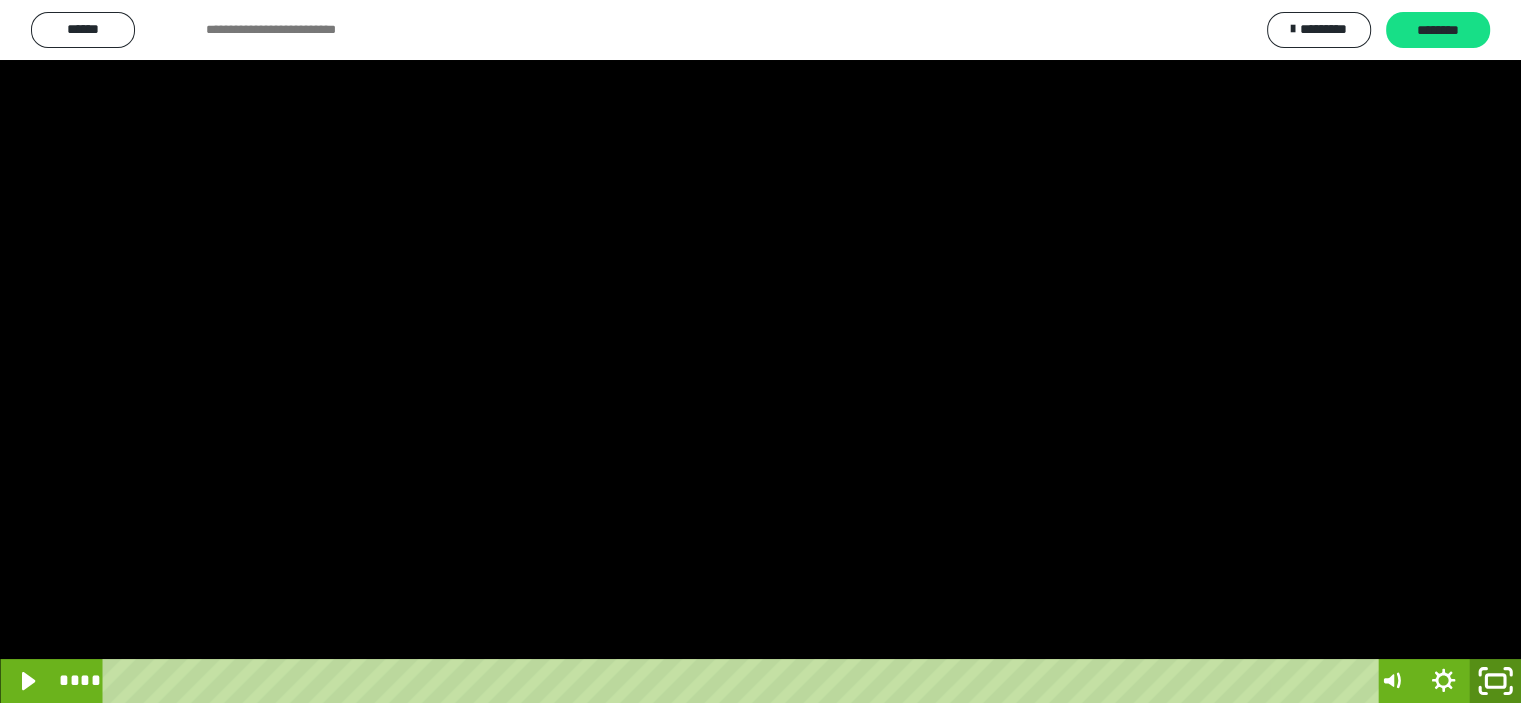 scroll, scrollTop: 3853, scrollLeft: 0, axis: vertical 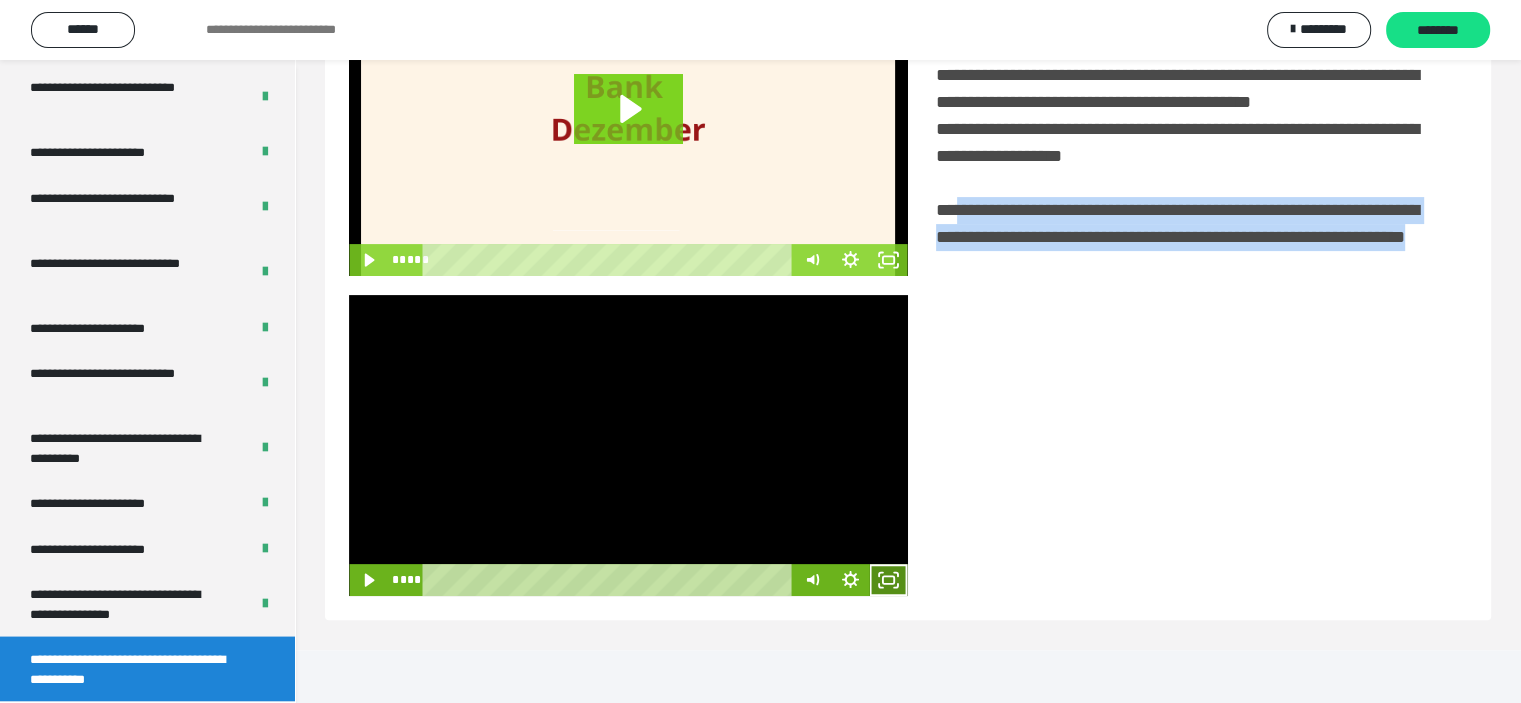 click 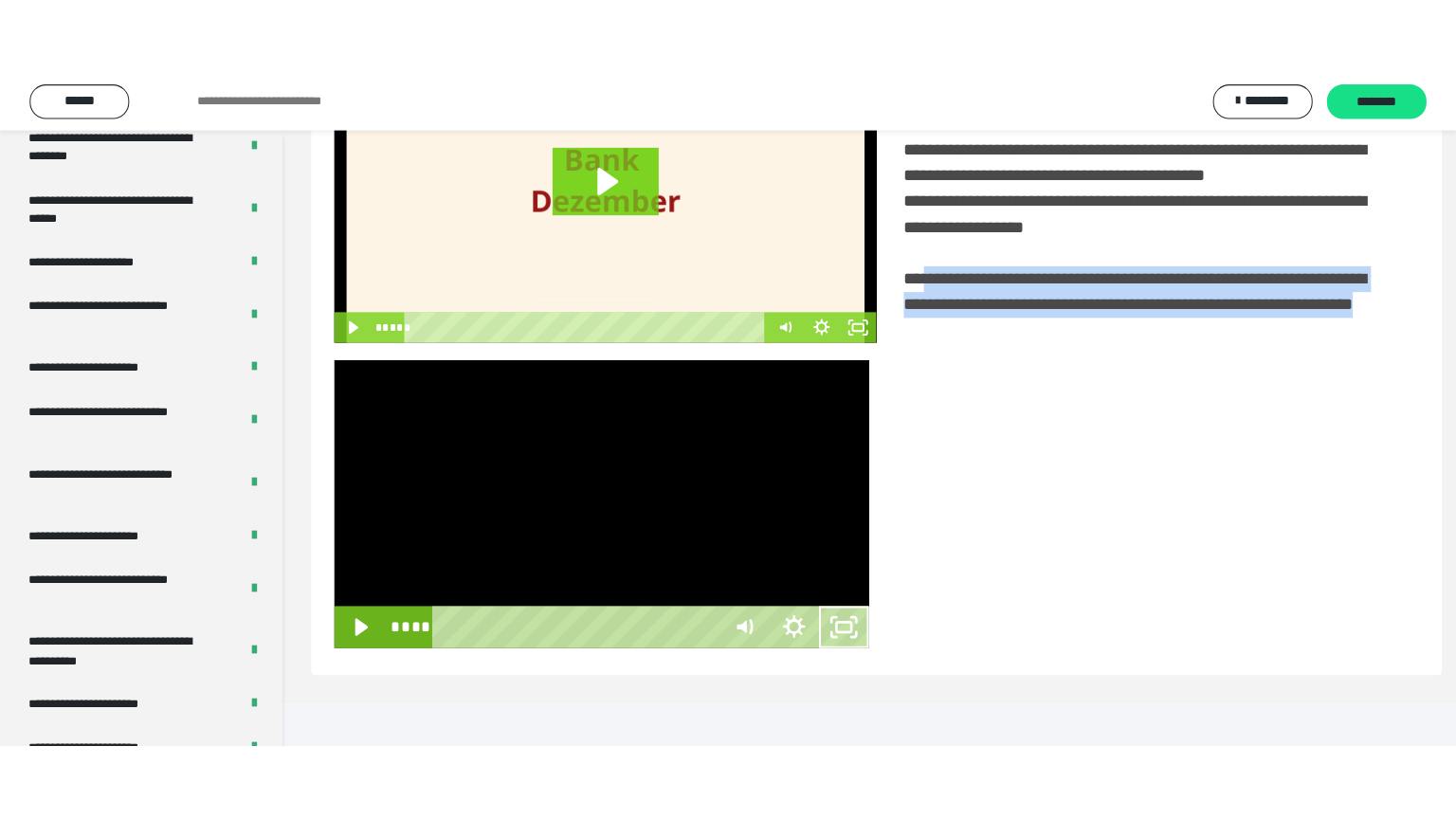scroll, scrollTop: 317, scrollLeft: 0, axis: vertical 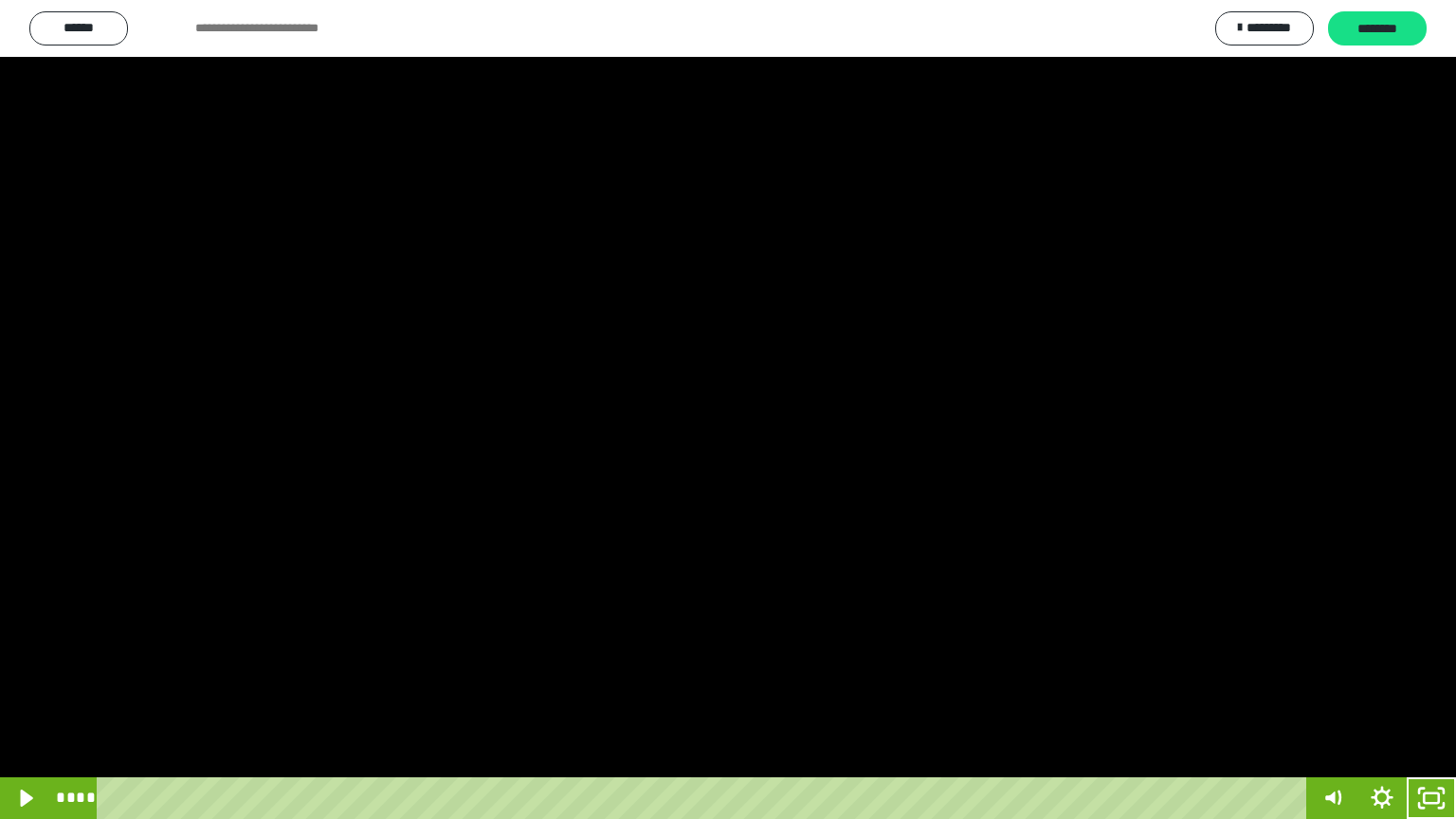 click at bounding box center [728, 410] 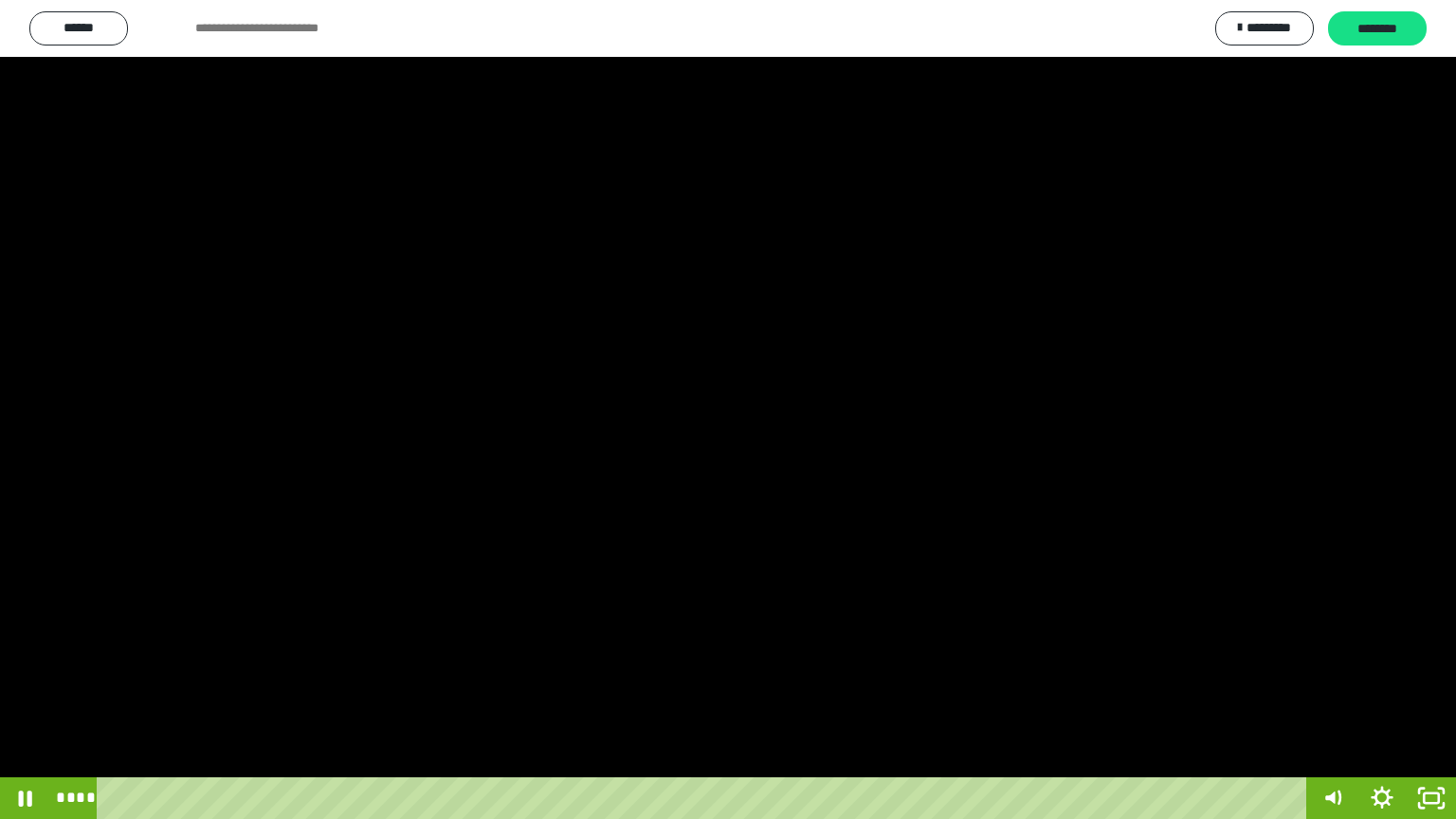 click at bounding box center (728, 410) 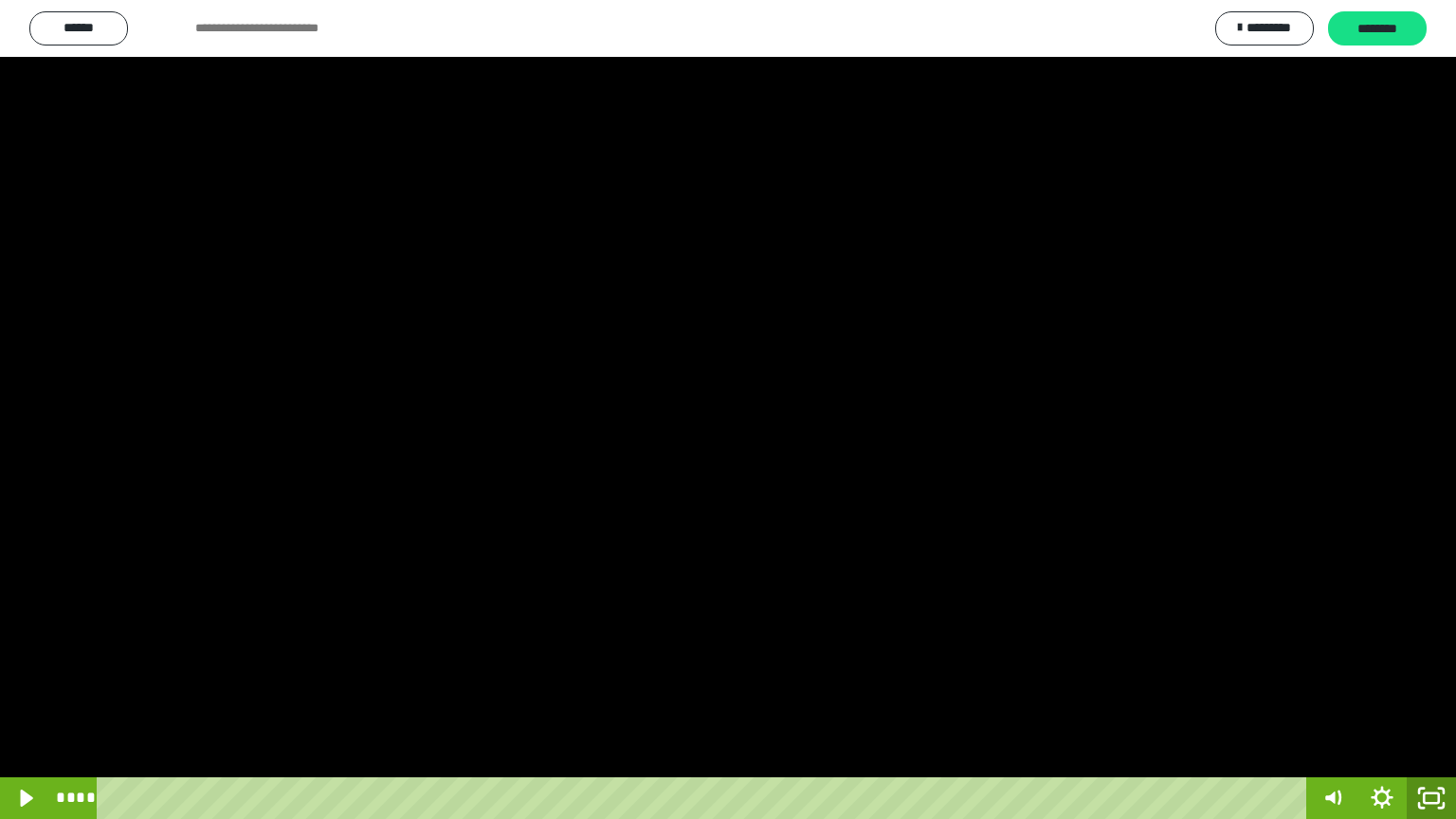 click 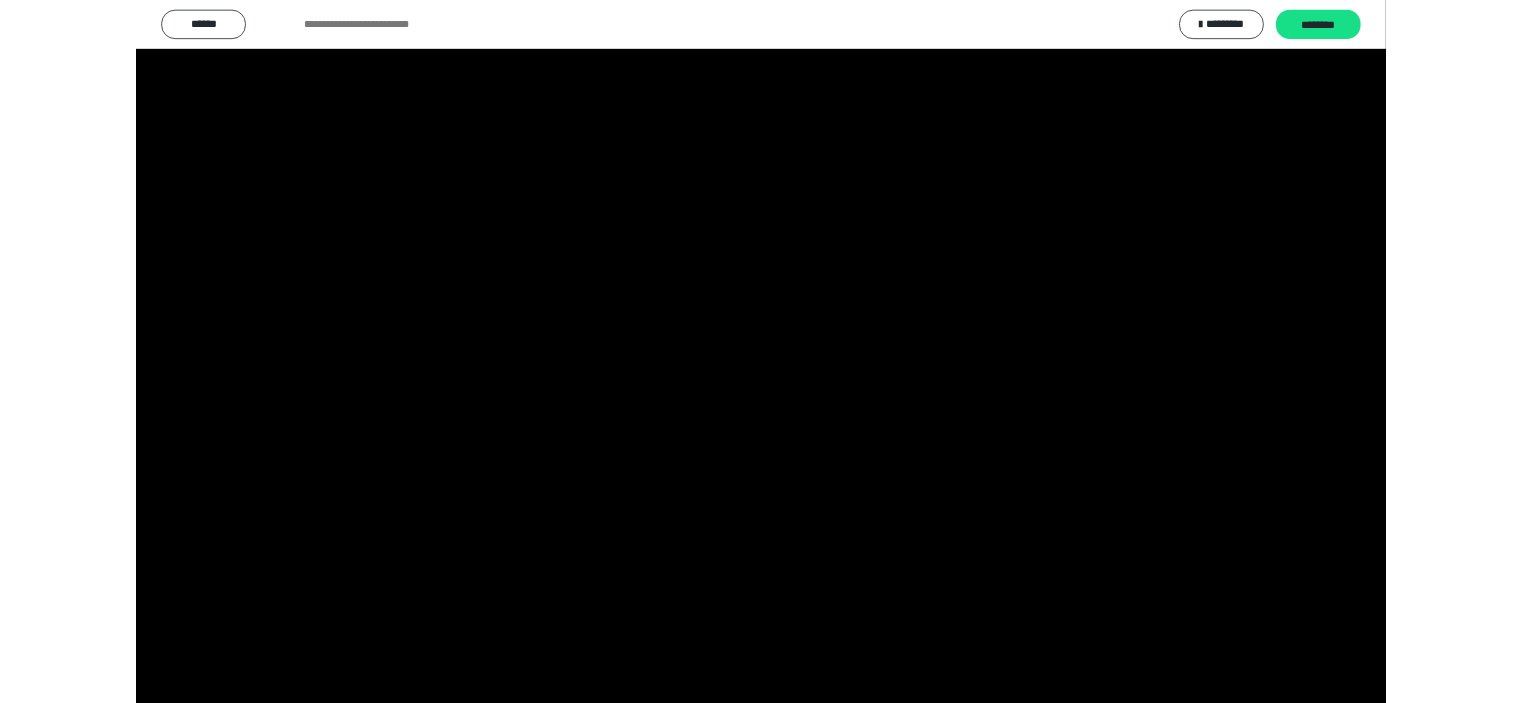 scroll, scrollTop: 3853, scrollLeft: 0, axis: vertical 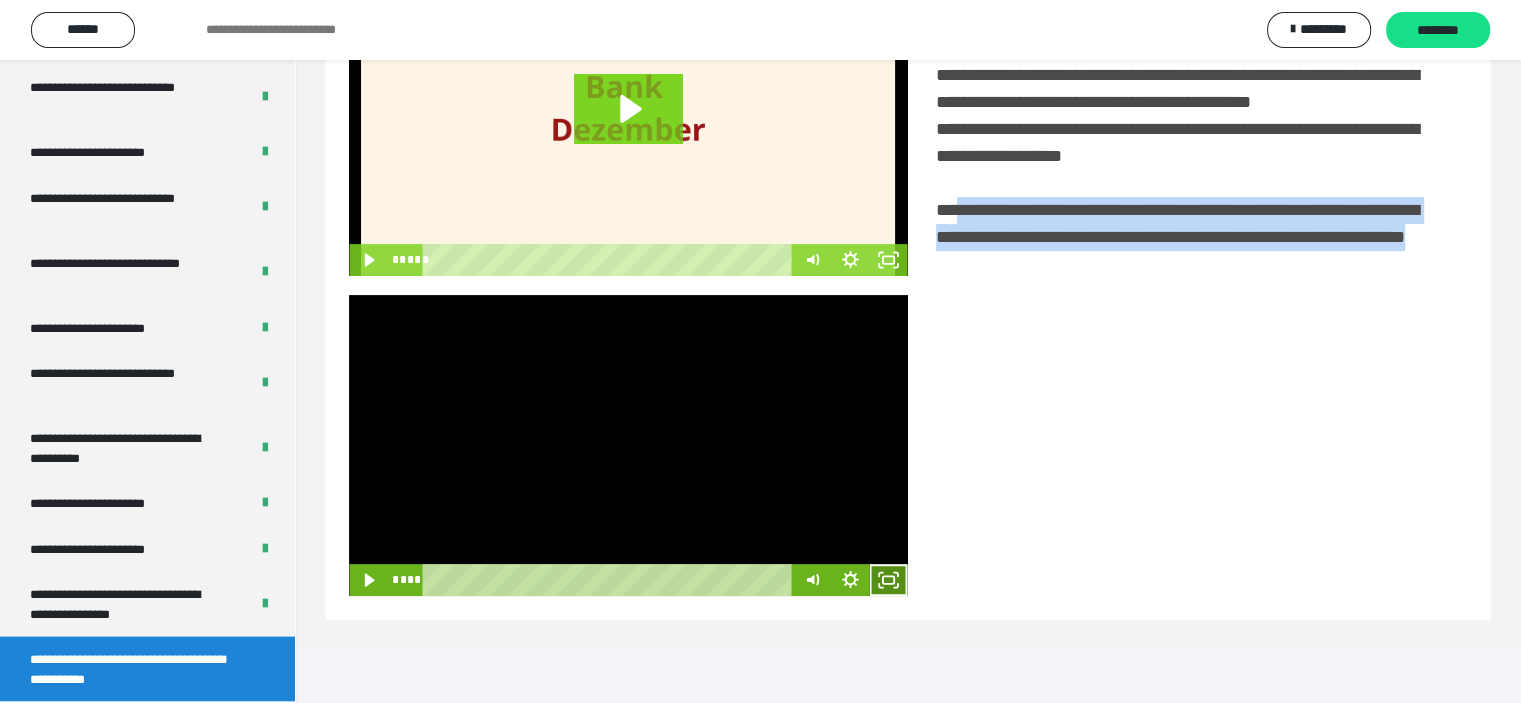 click 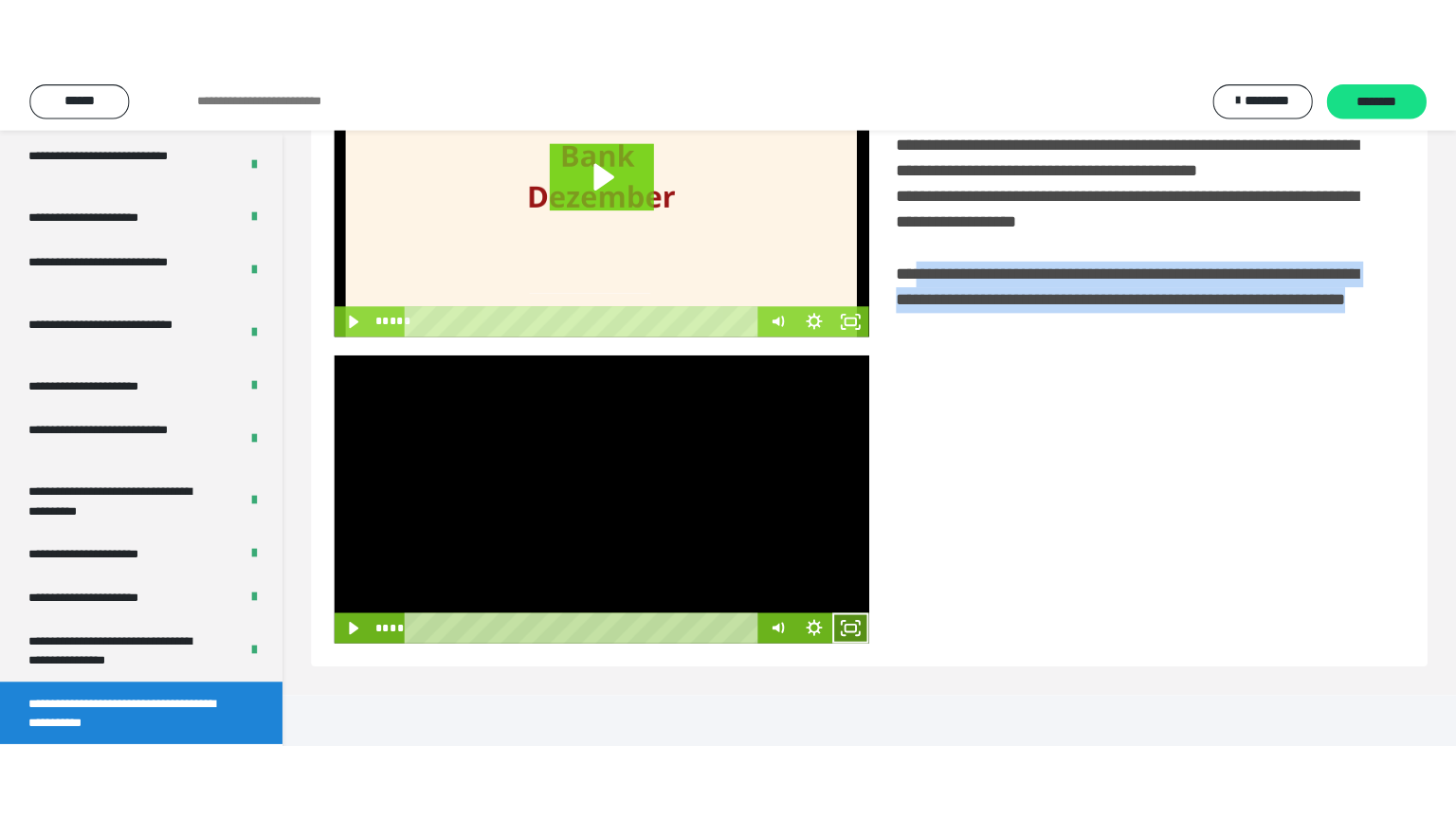 scroll, scrollTop: 317, scrollLeft: 0, axis: vertical 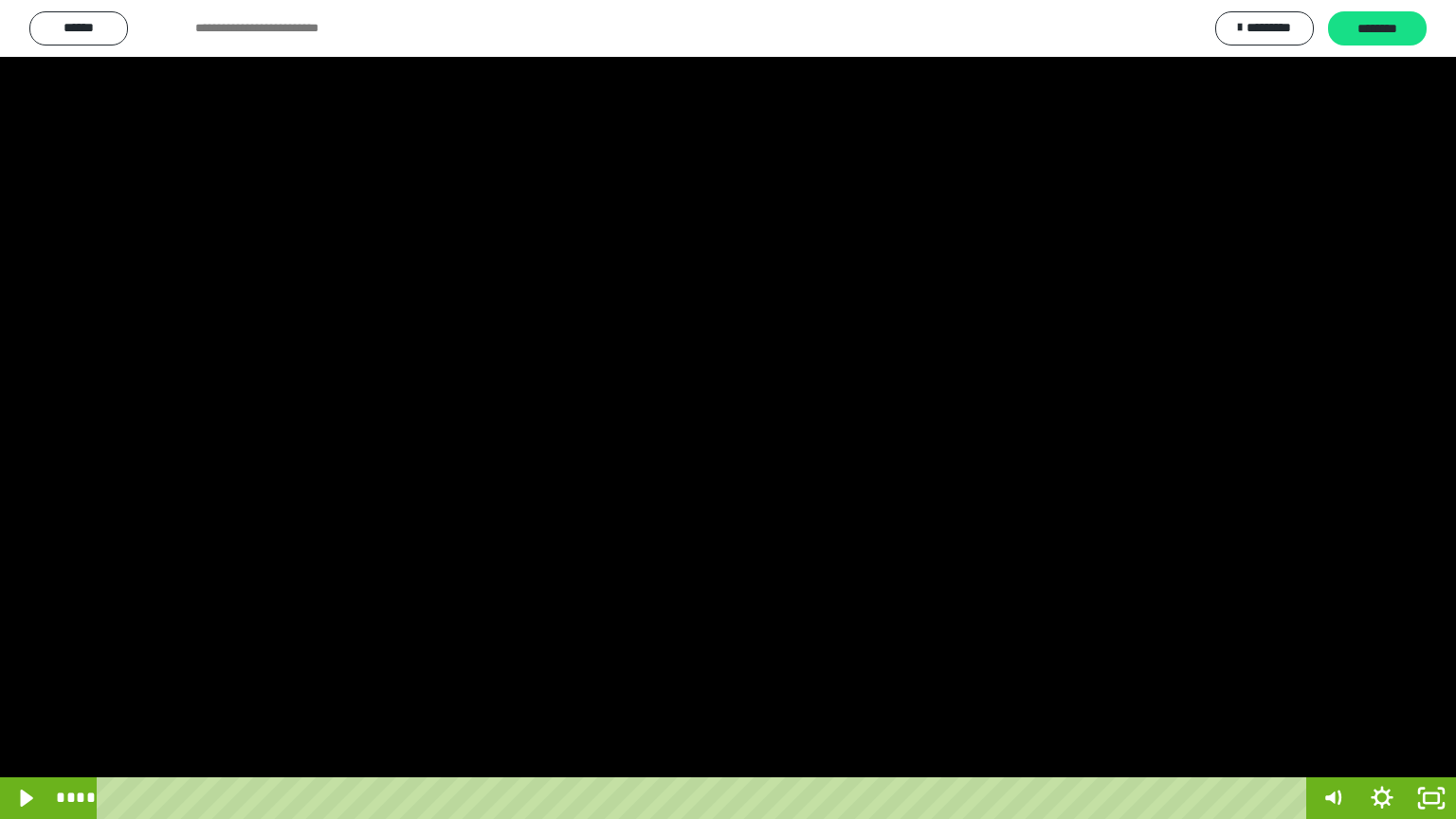 click at bounding box center (728, 410) 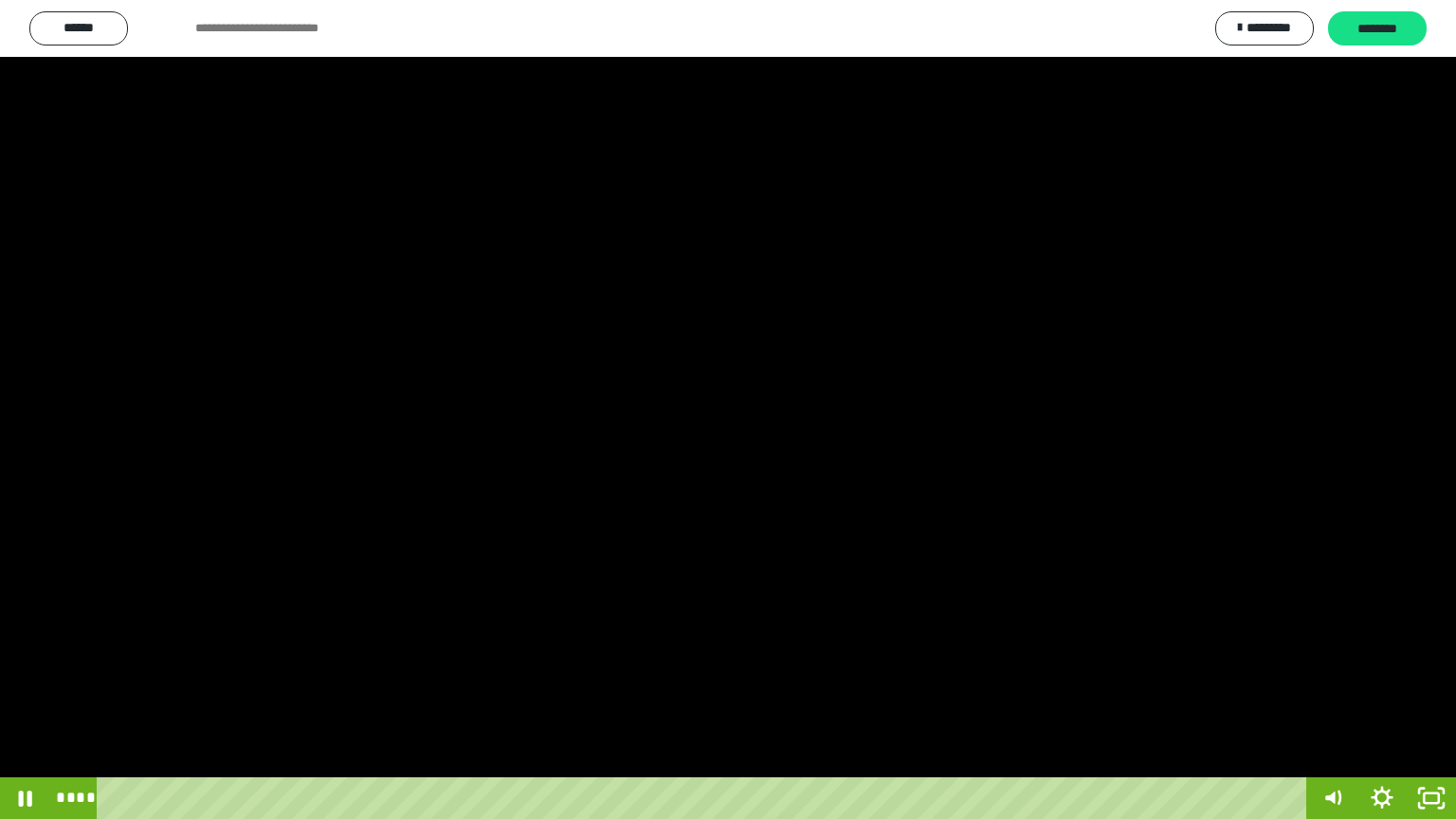 click at bounding box center [728, 410] 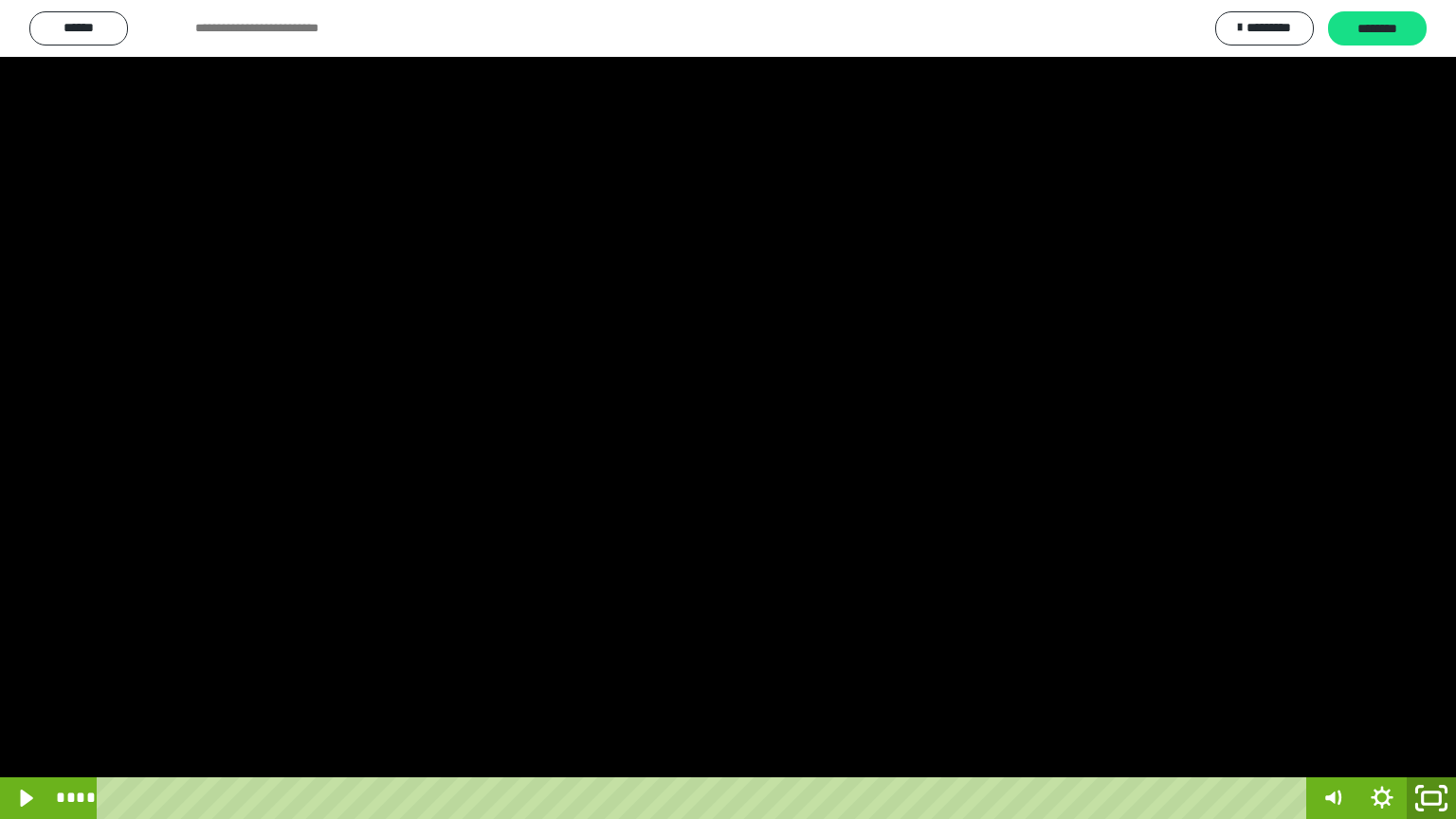 click 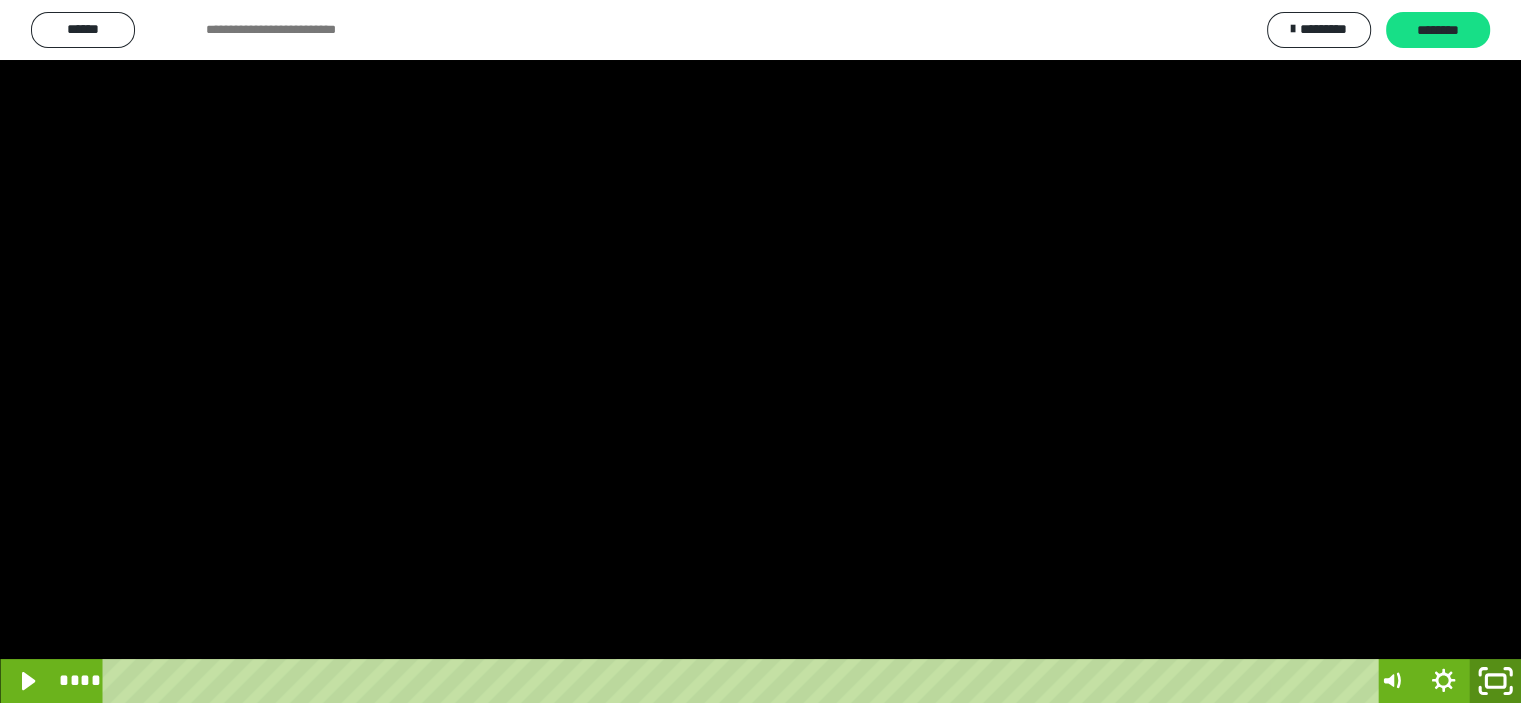 scroll, scrollTop: 3853, scrollLeft: 0, axis: vertical 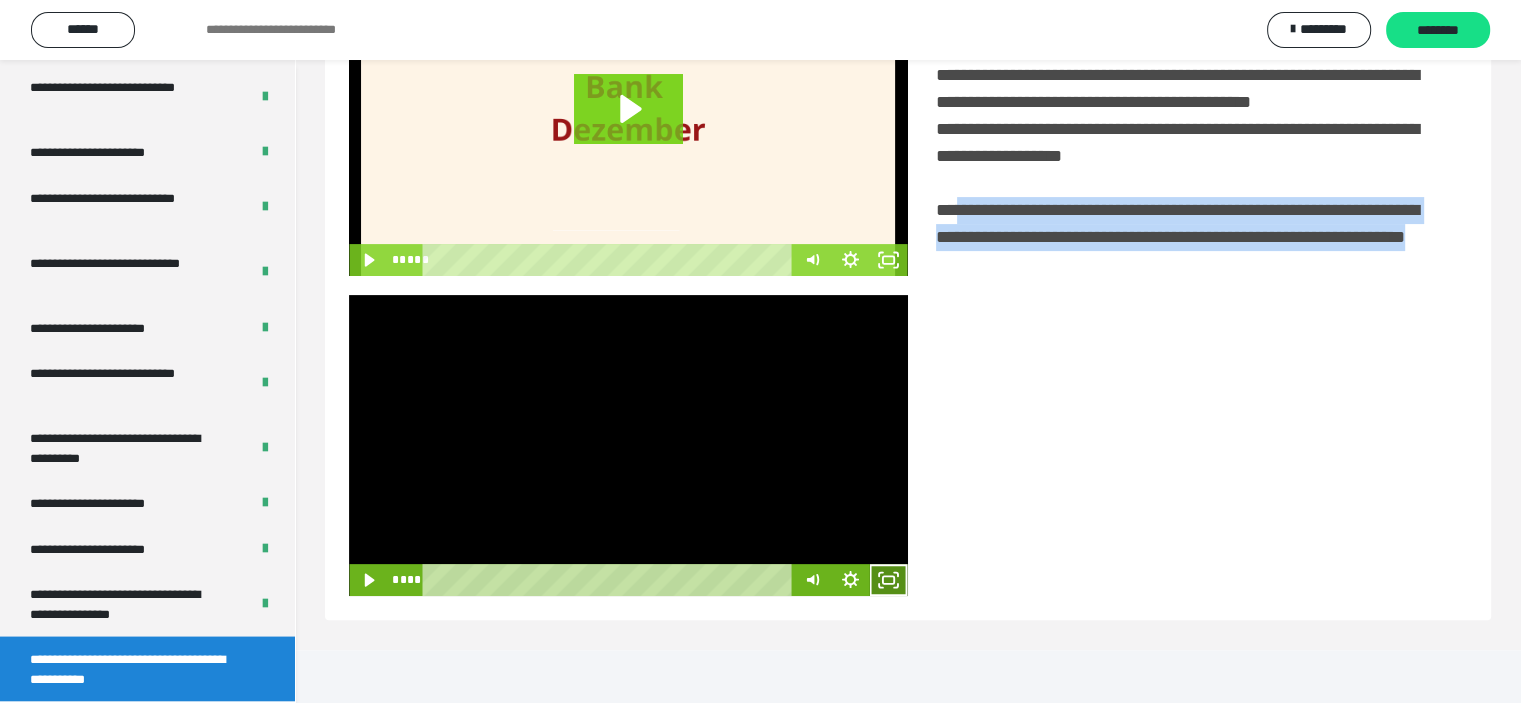 click 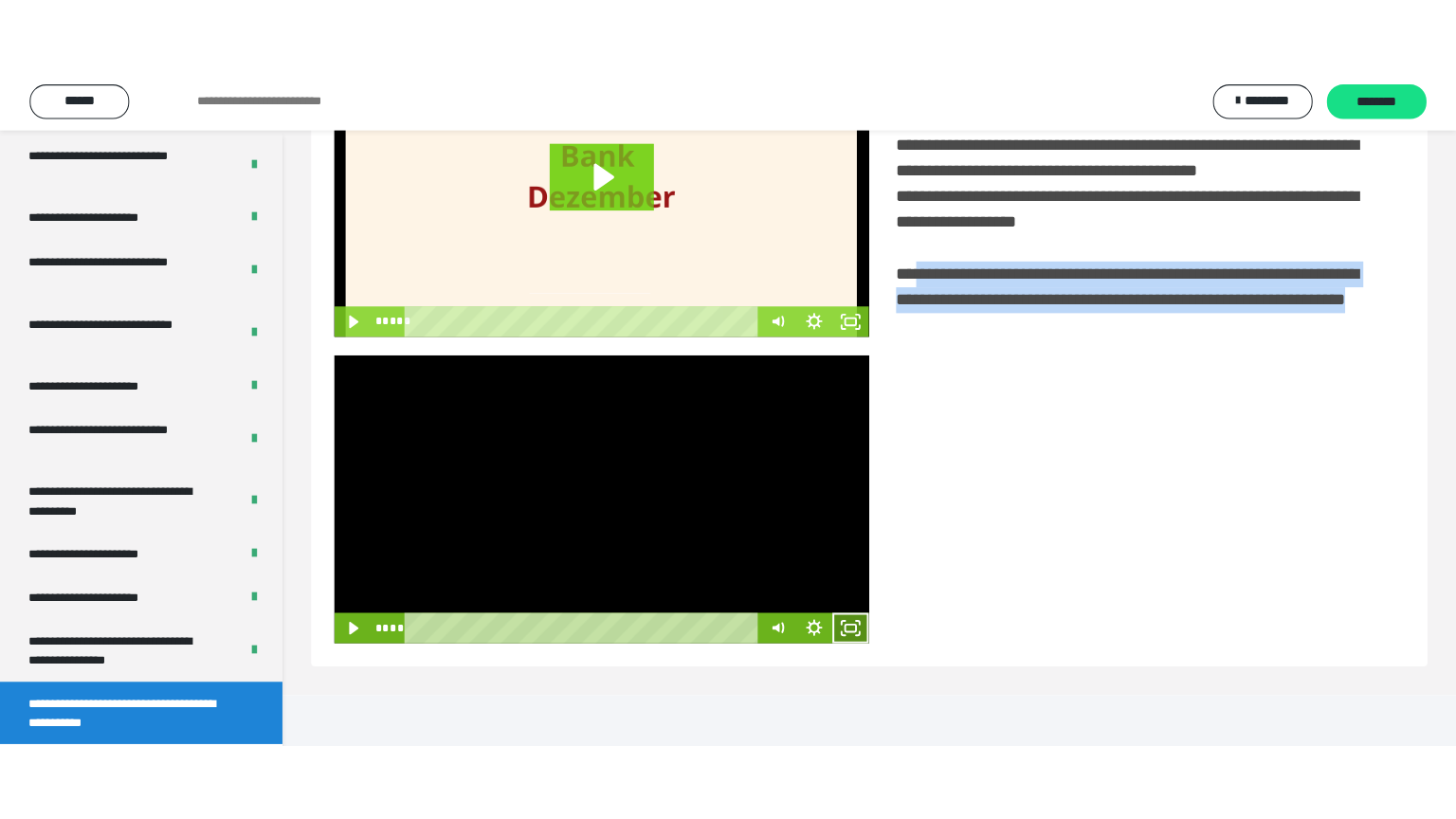 scroll, scrollTop: 317, scrollLeft: 0, axis: vertical 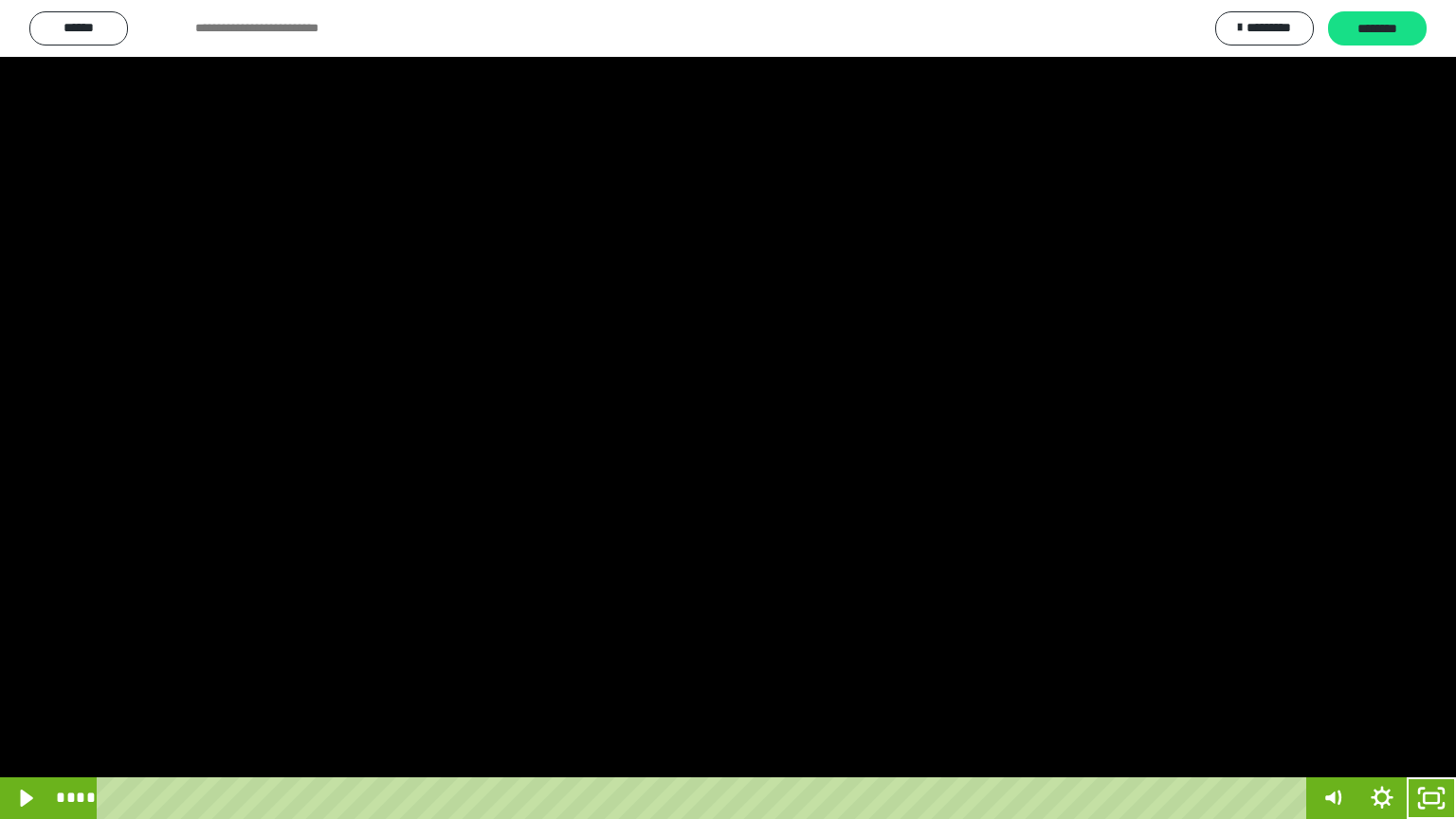 click at bounding box center (728, 410) 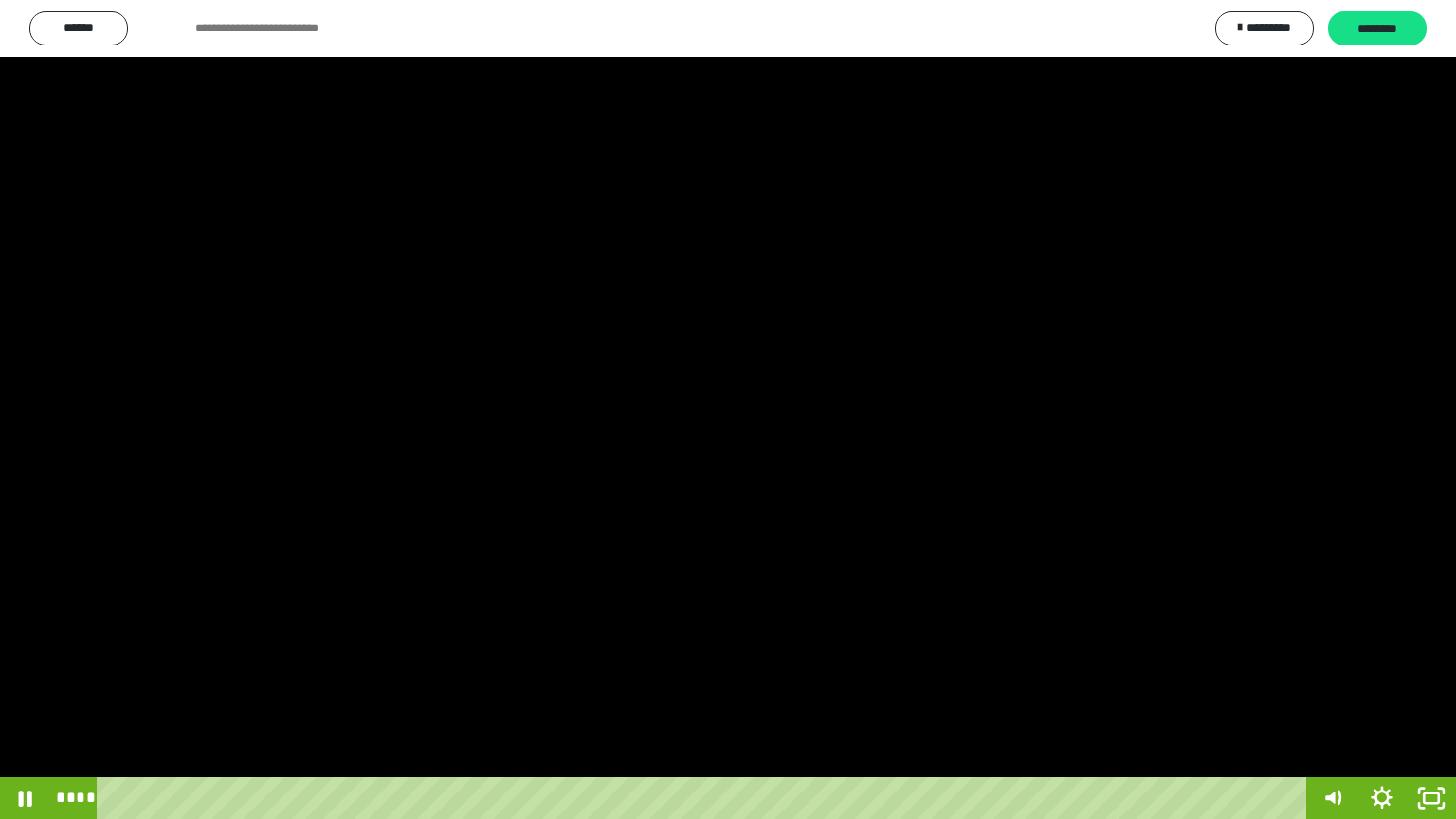 click at bounding box center (728, 410) 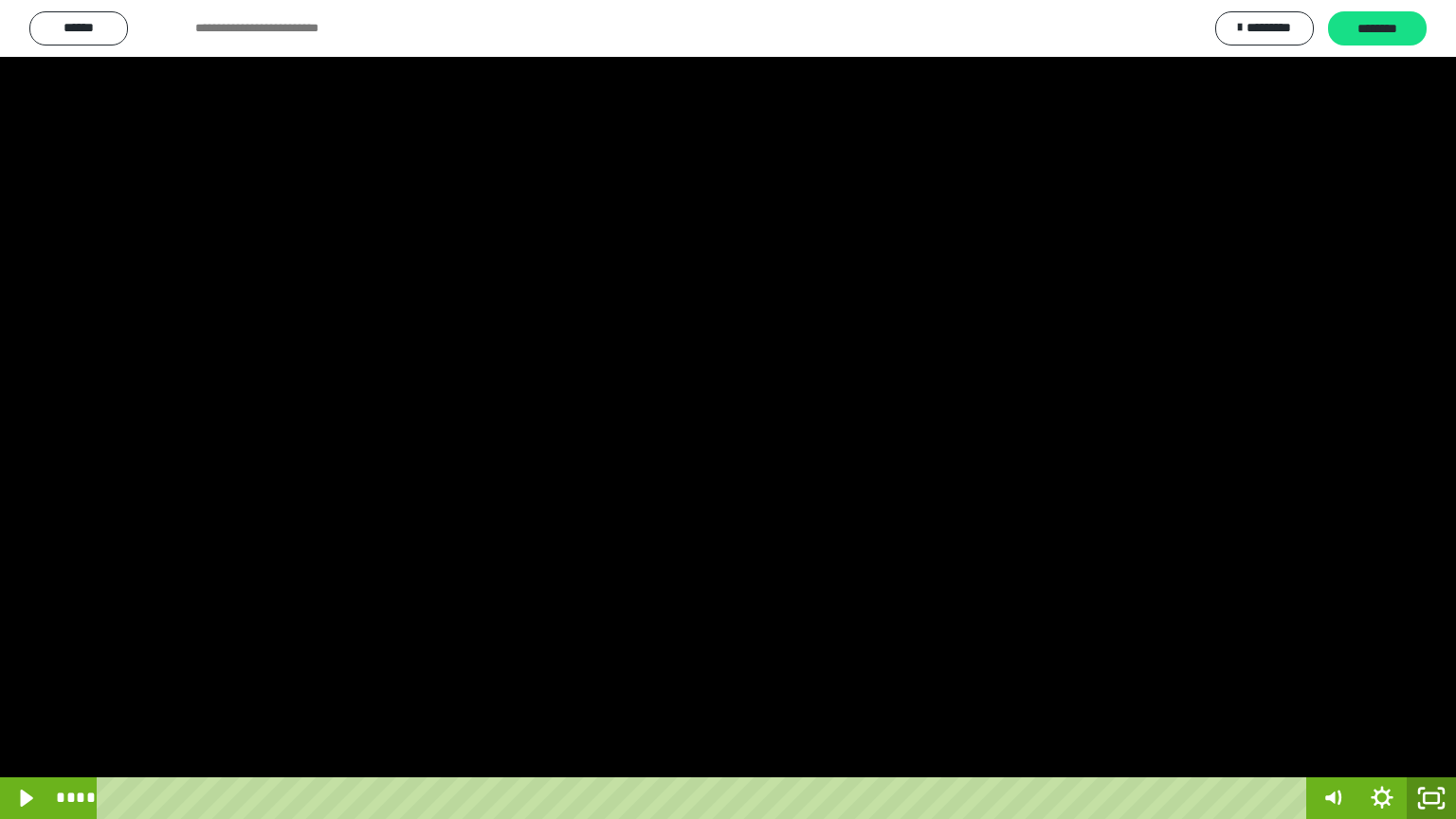 click 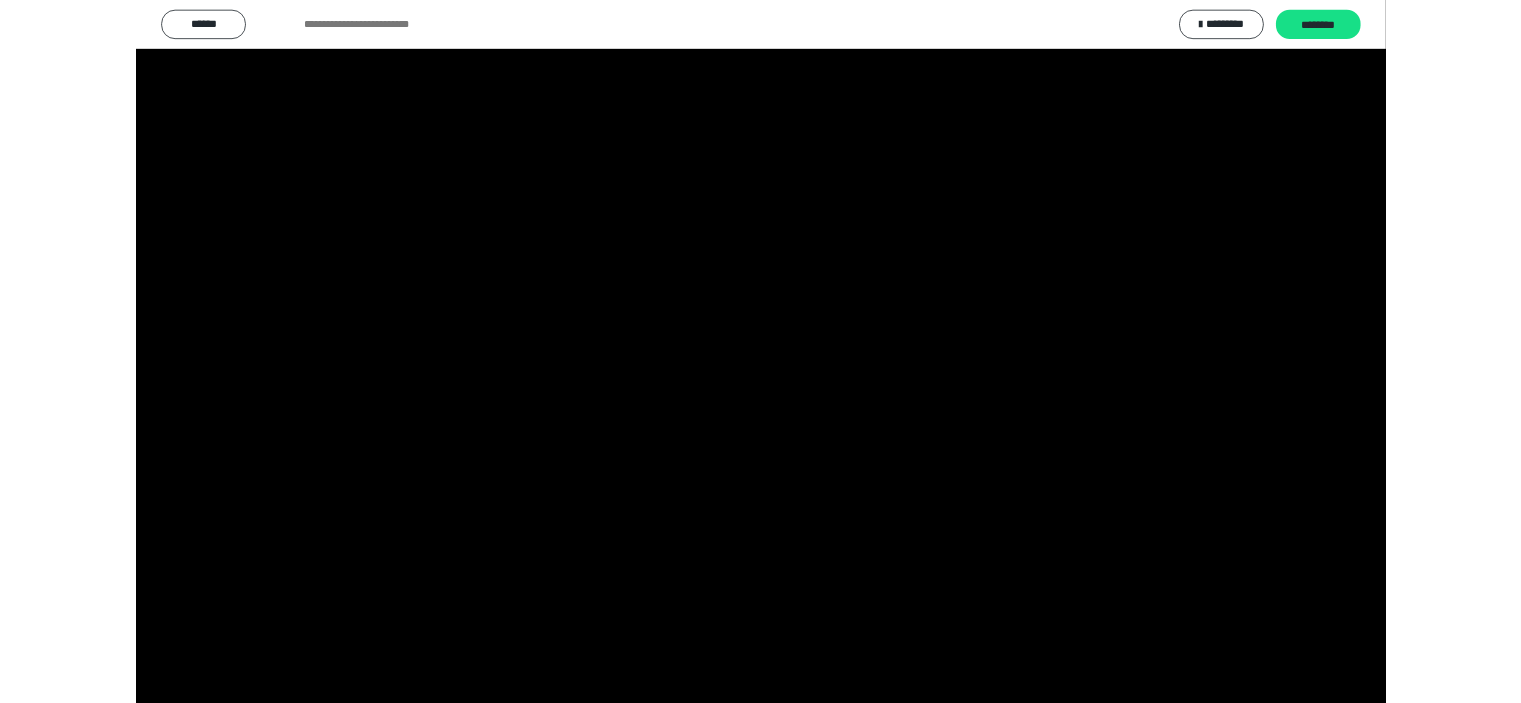scroll, scrollTop: 3853, scrollLeft: 0, axis: vertical 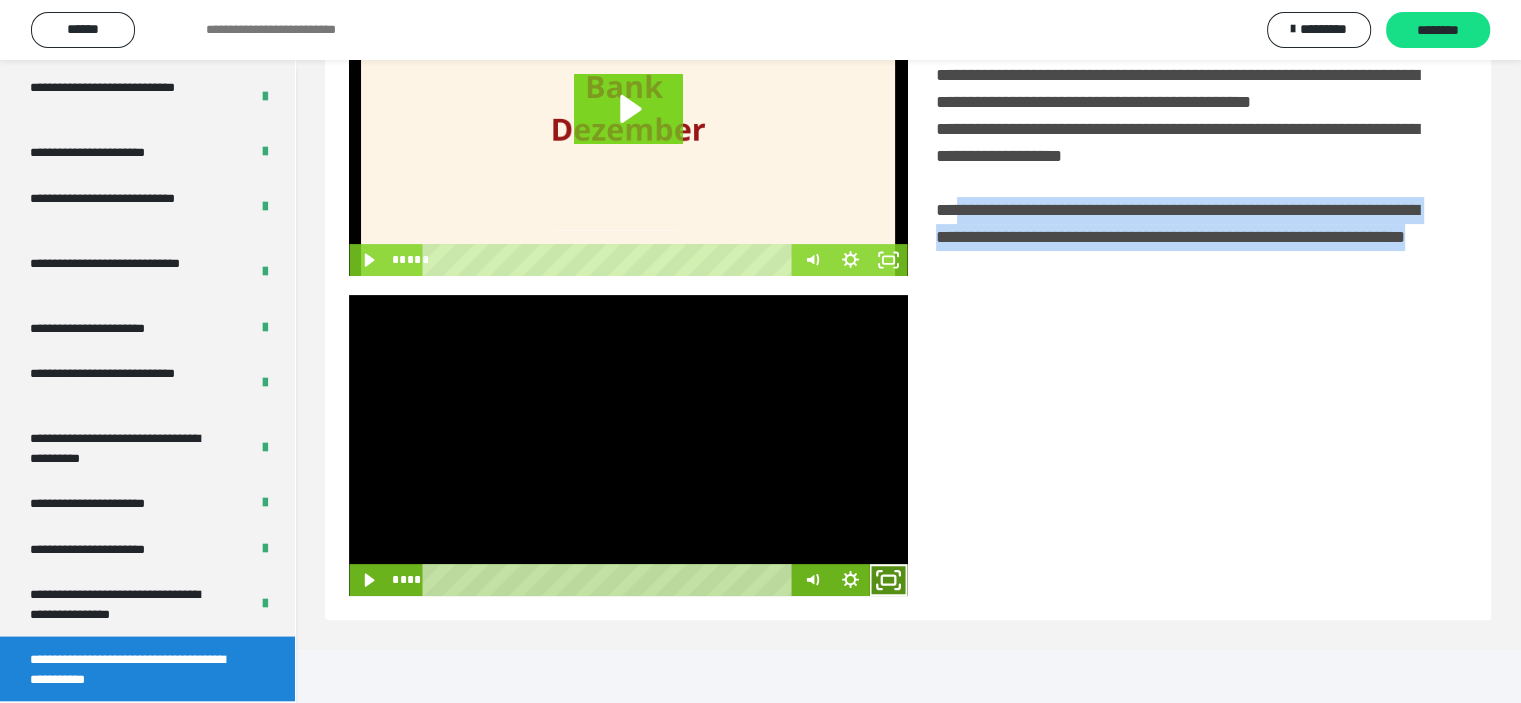 click 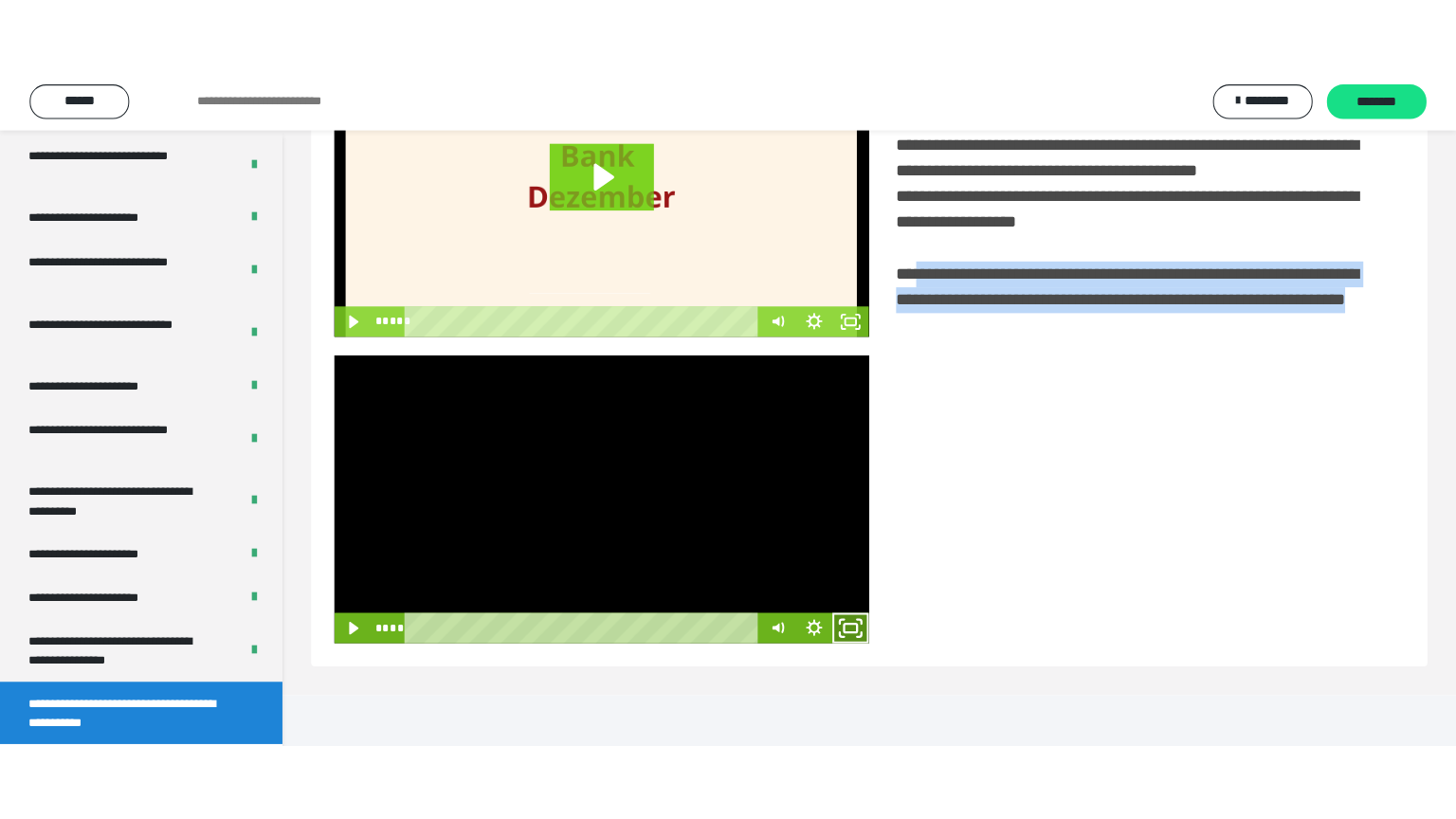 scroll, scrollTop: 317, scrollLeft: 0, axis: vertical 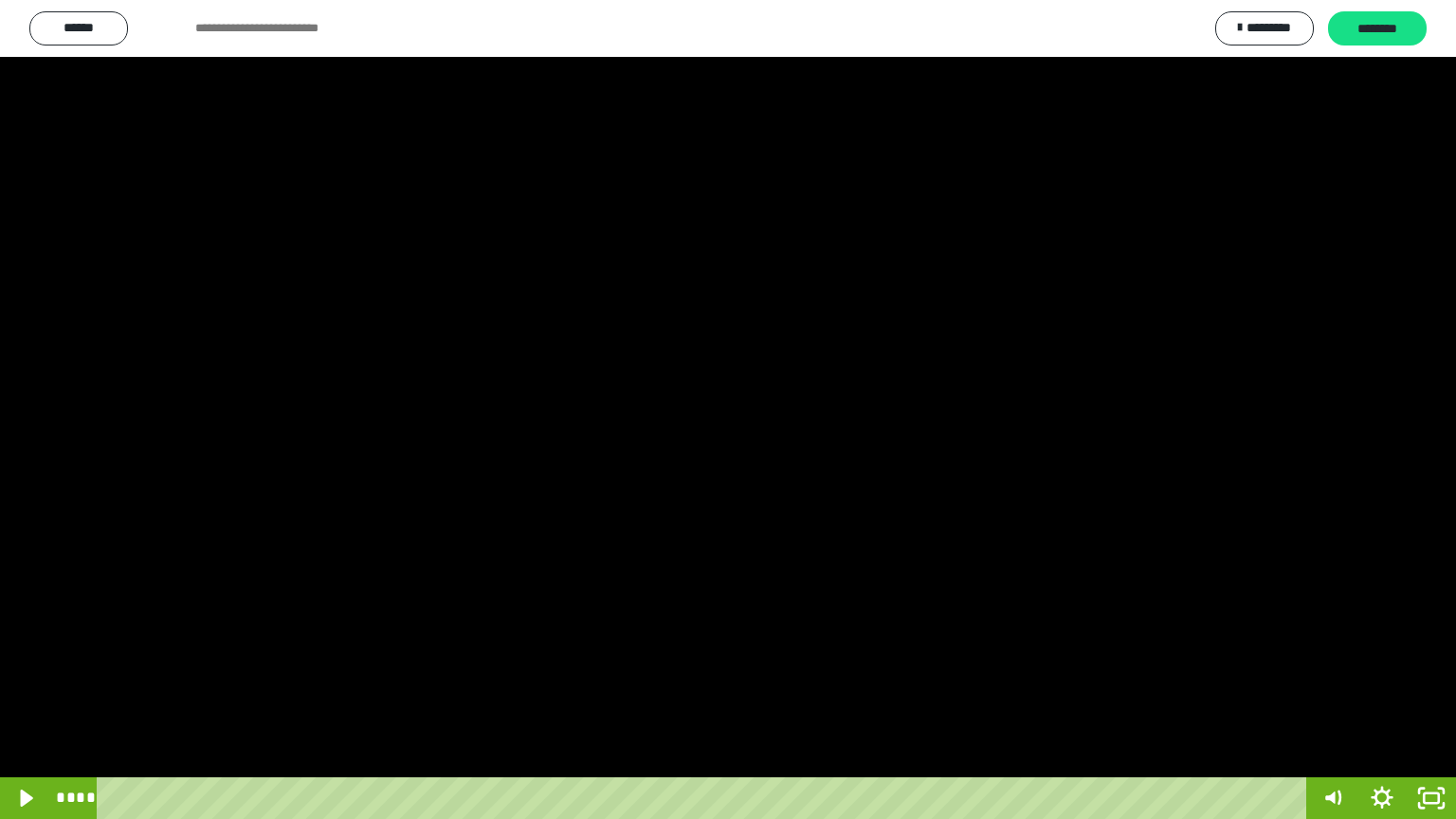 click at bounding box center [728, 410] 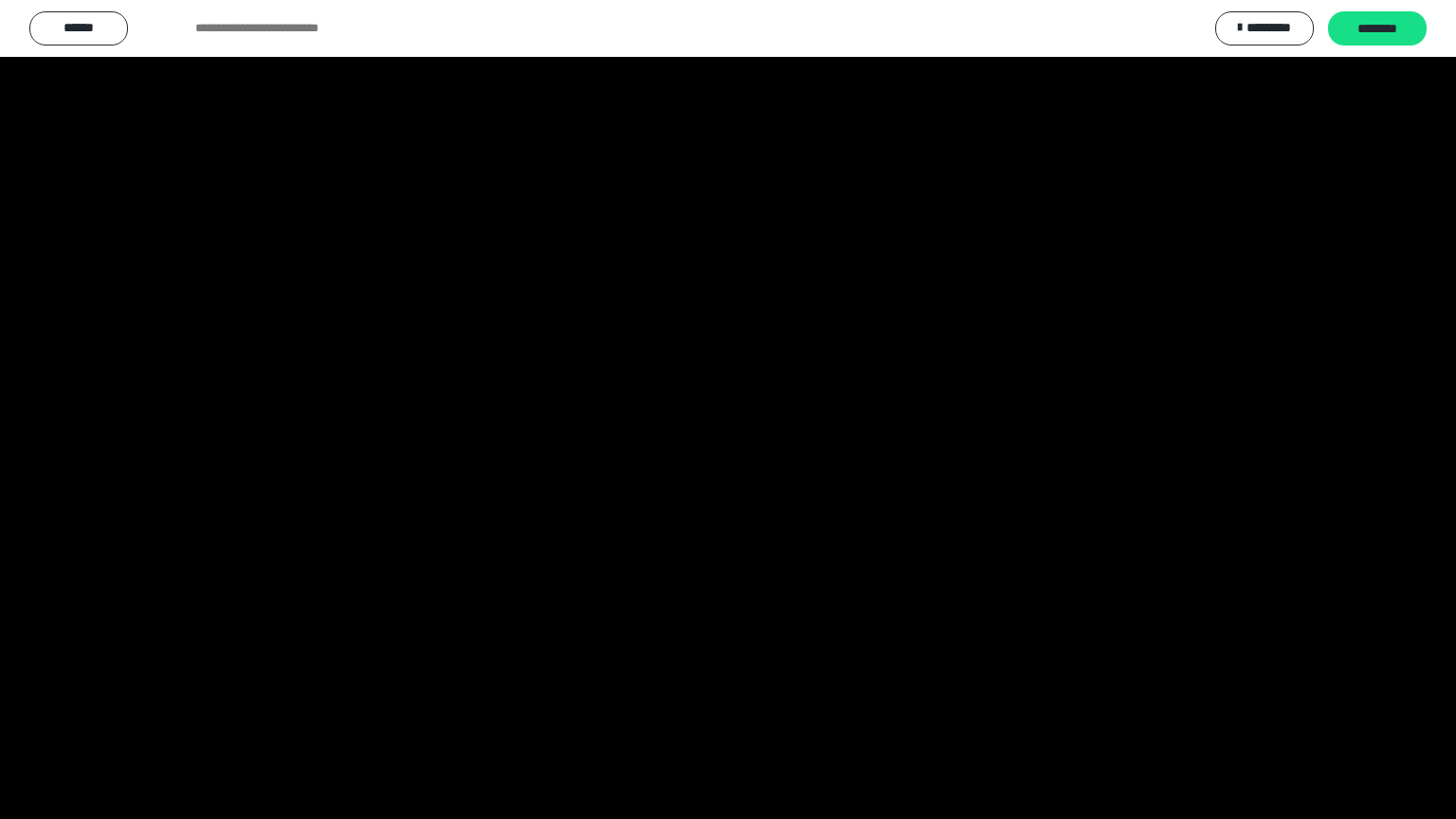 click at bounding box center [728, 410] 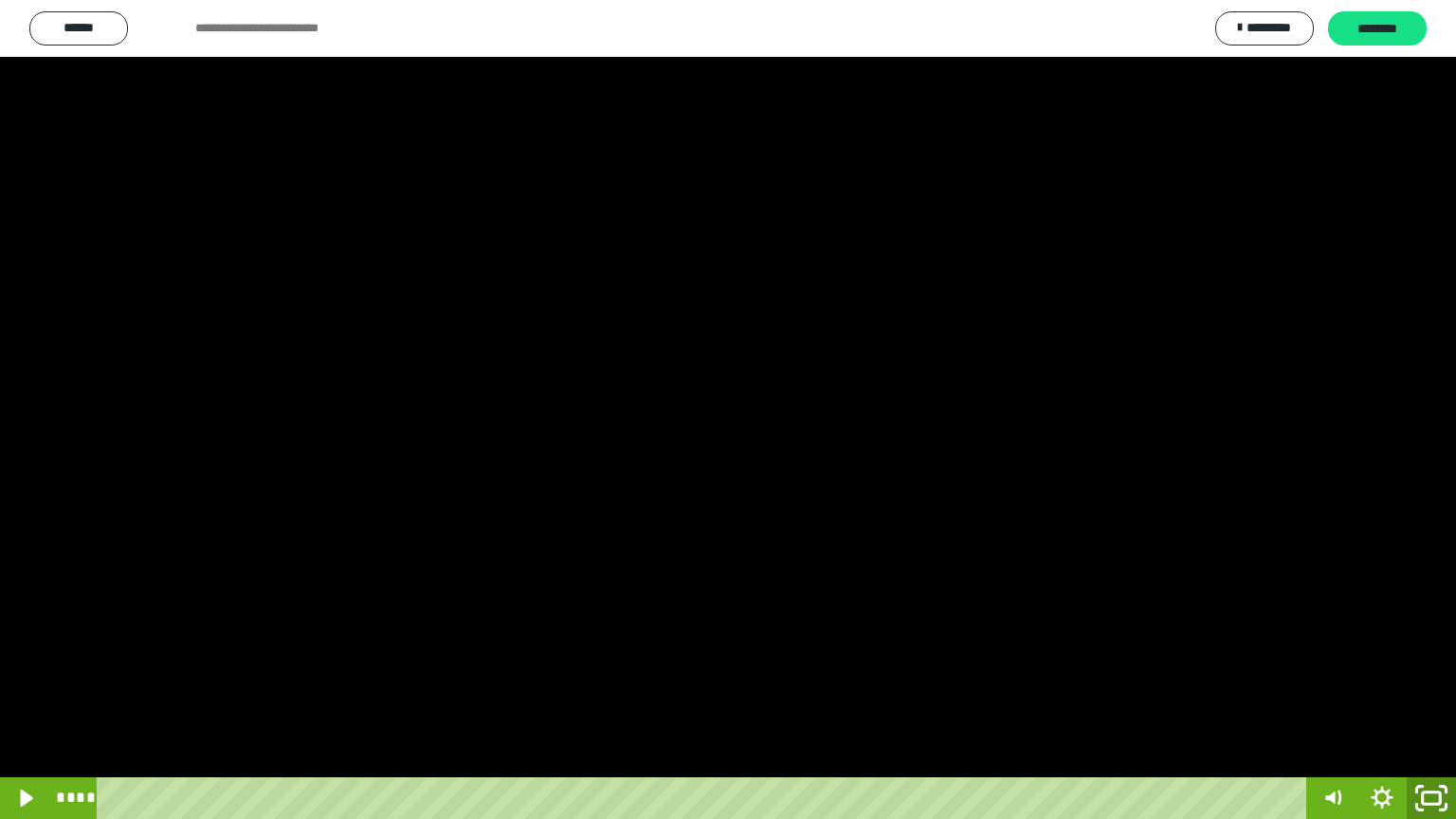 click 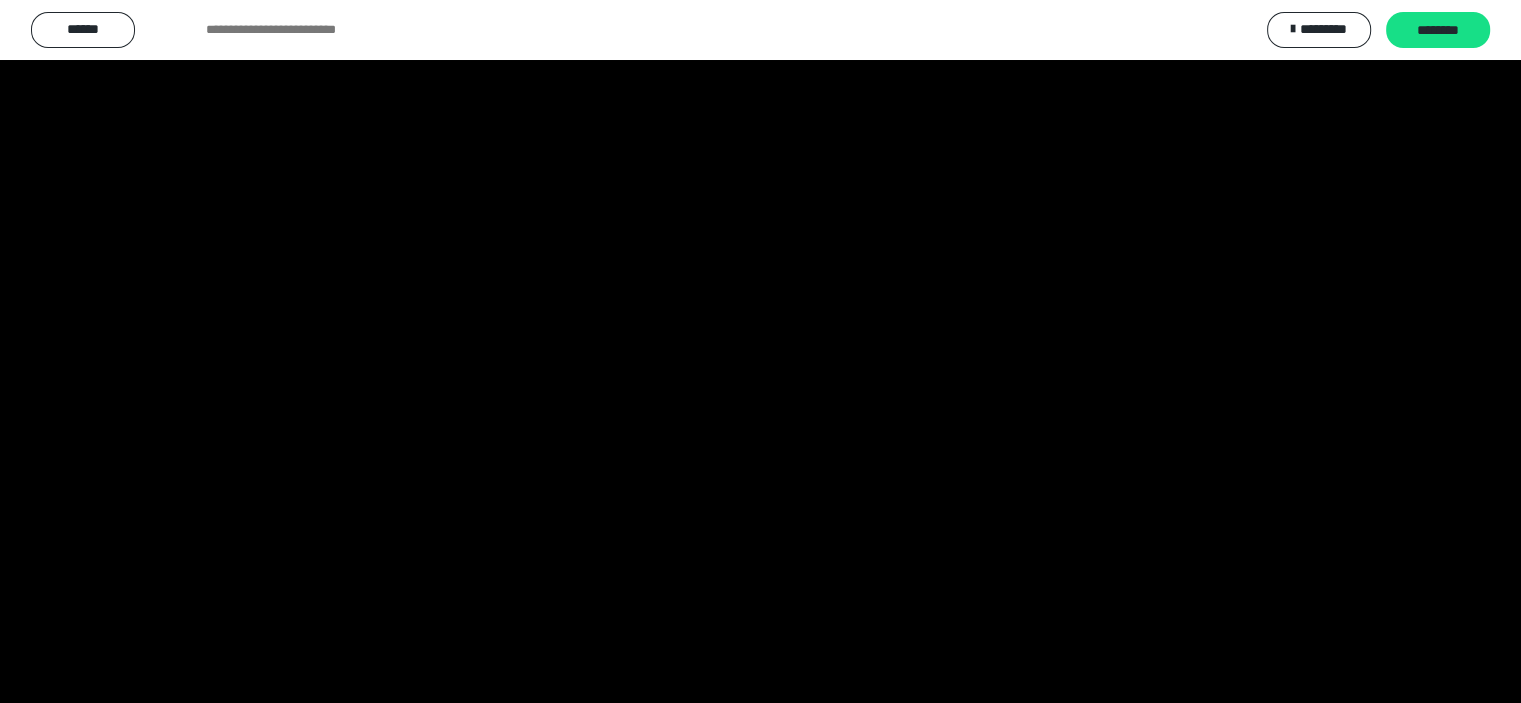 scroll, scrollTop: 3853, scrollLeft: 0, axis: vertical 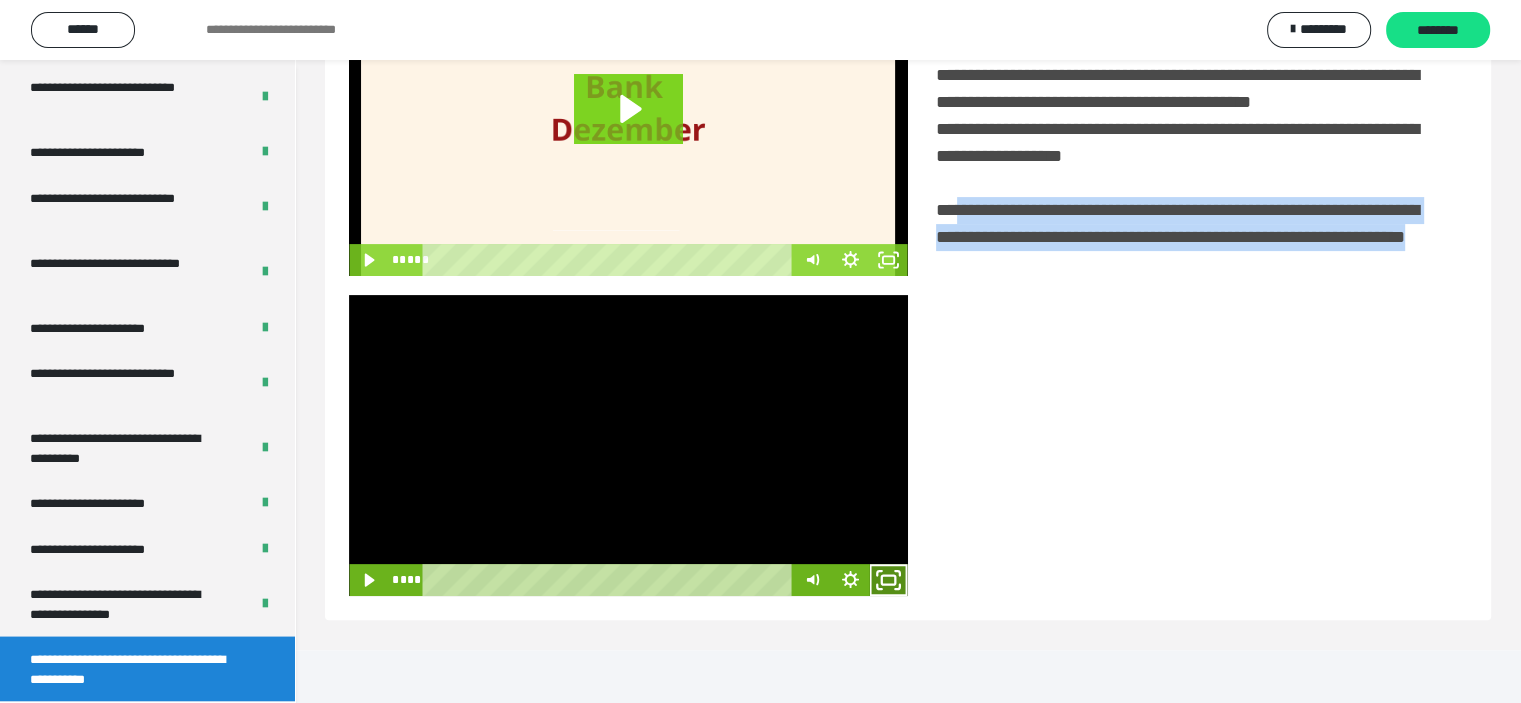 click 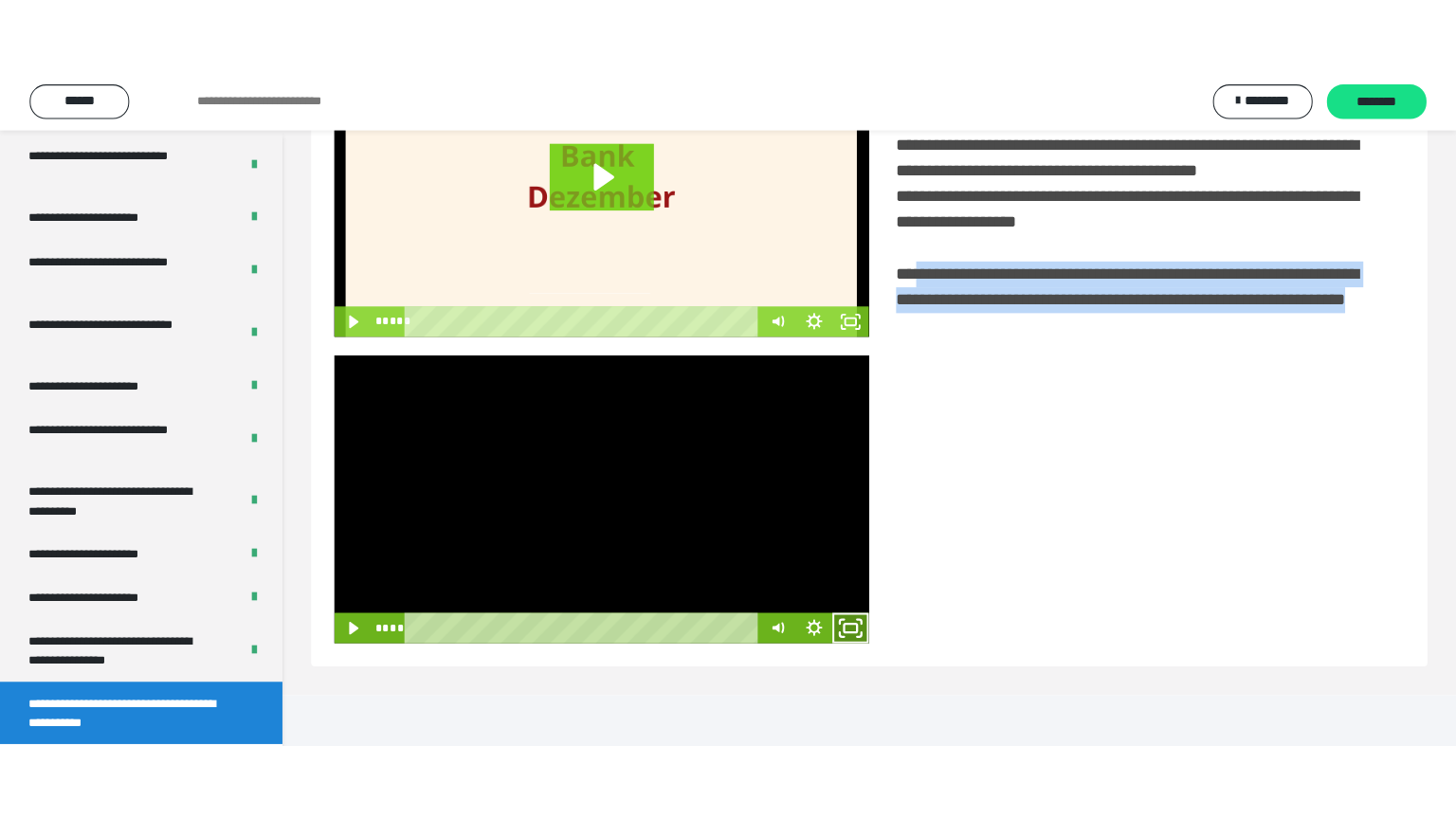 scroll, scrollTop: 317, scrollLeft: 0, axis: vertical 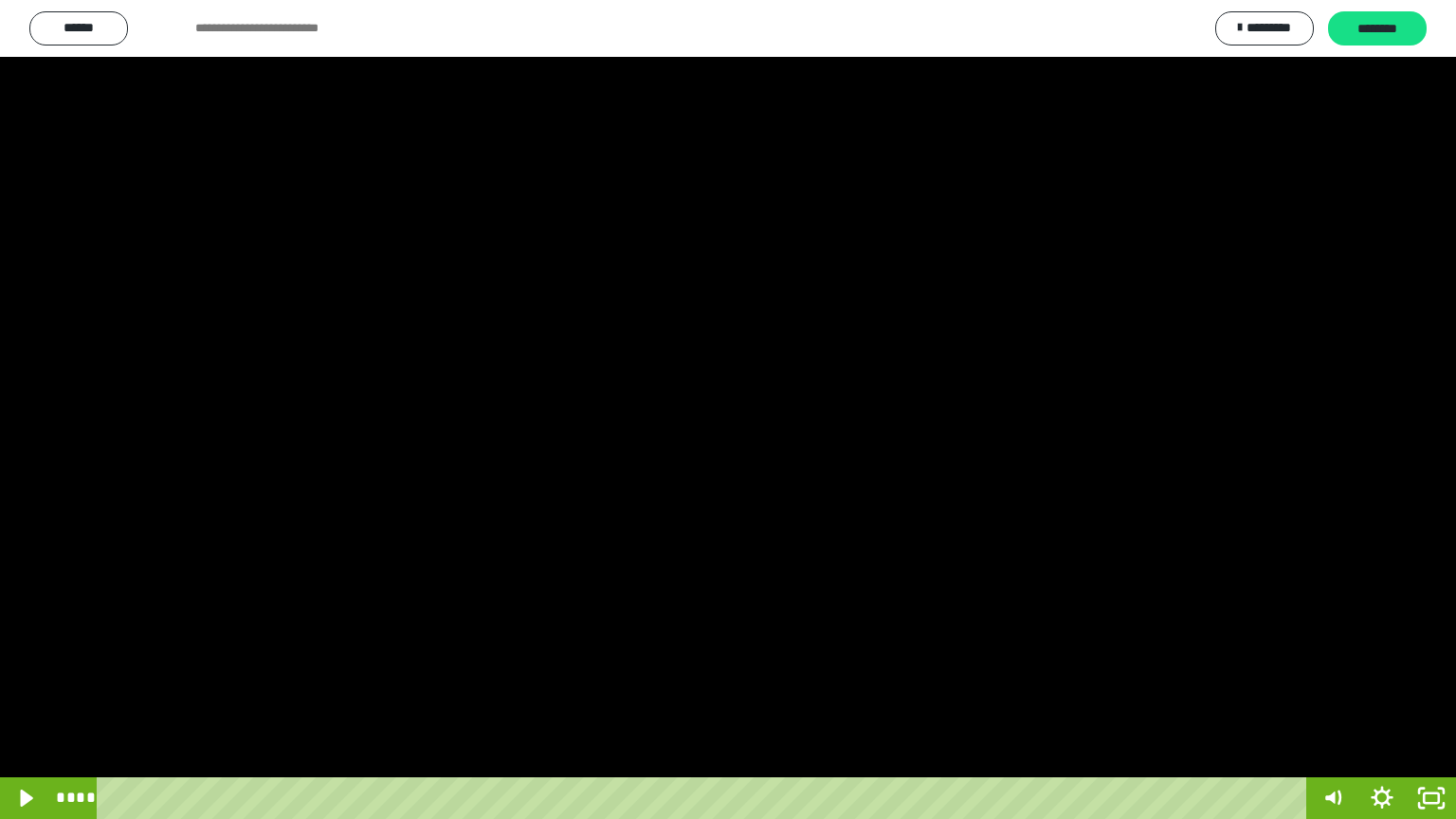 click at bounding box center (728, 410) 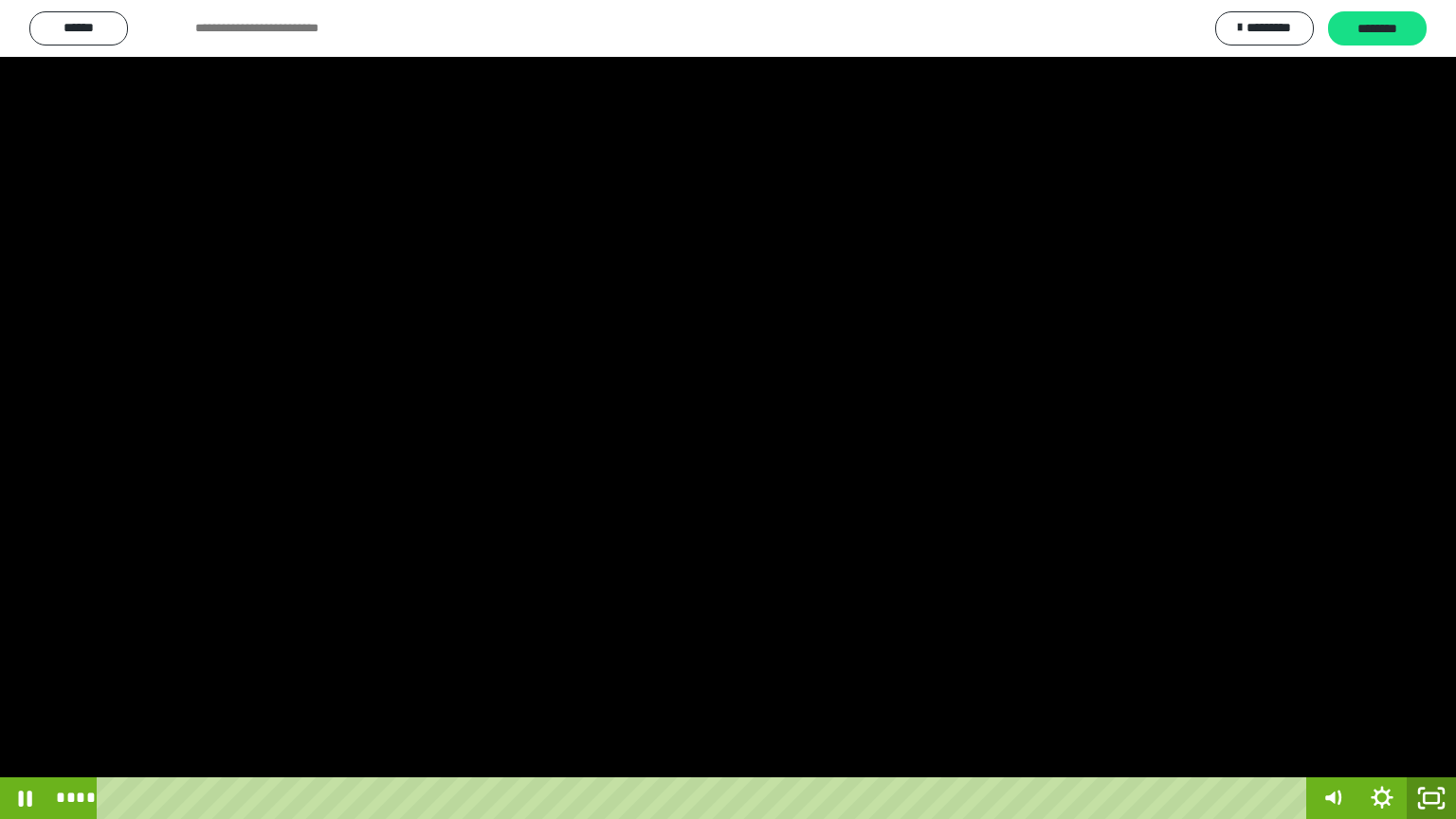 click 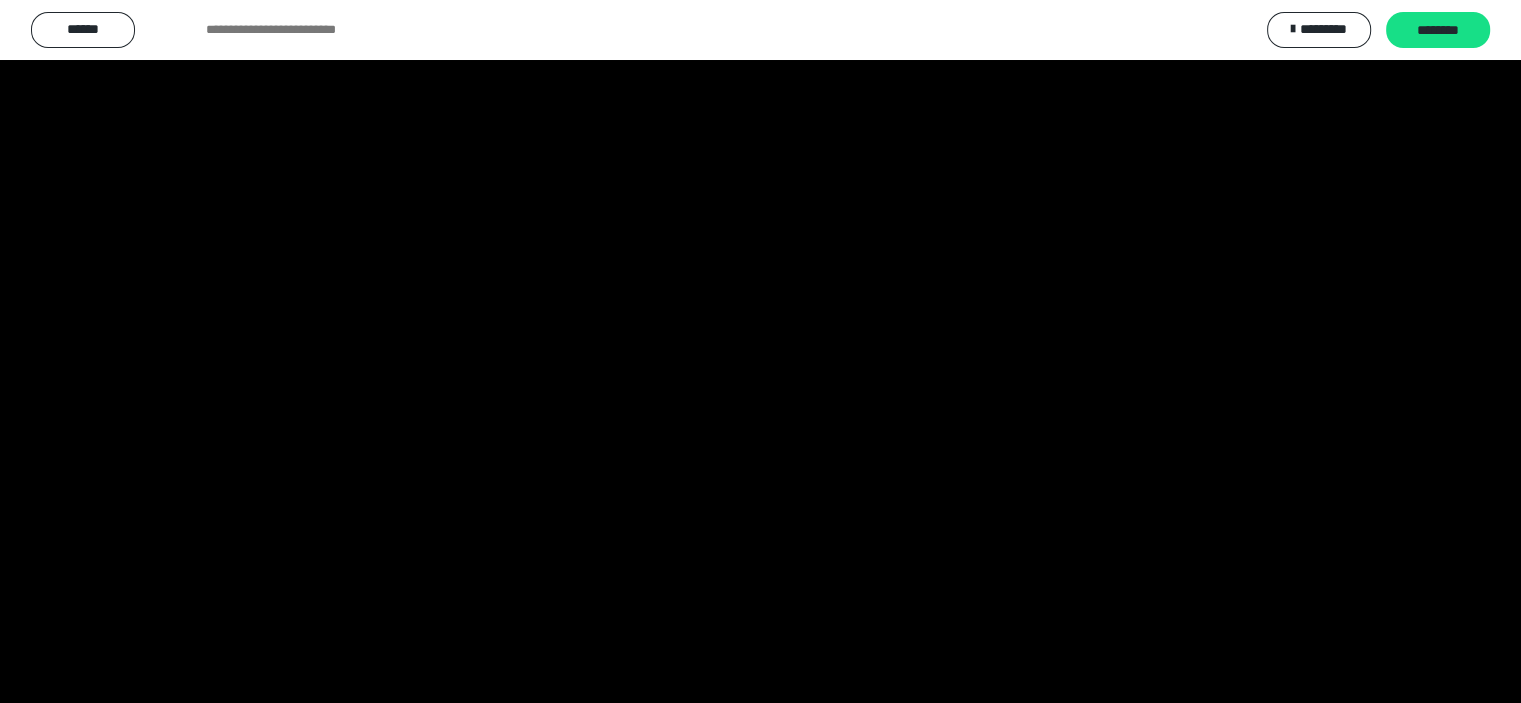 scroll, scrollTop: 3853, scrollLeft: 0, axis: vertical 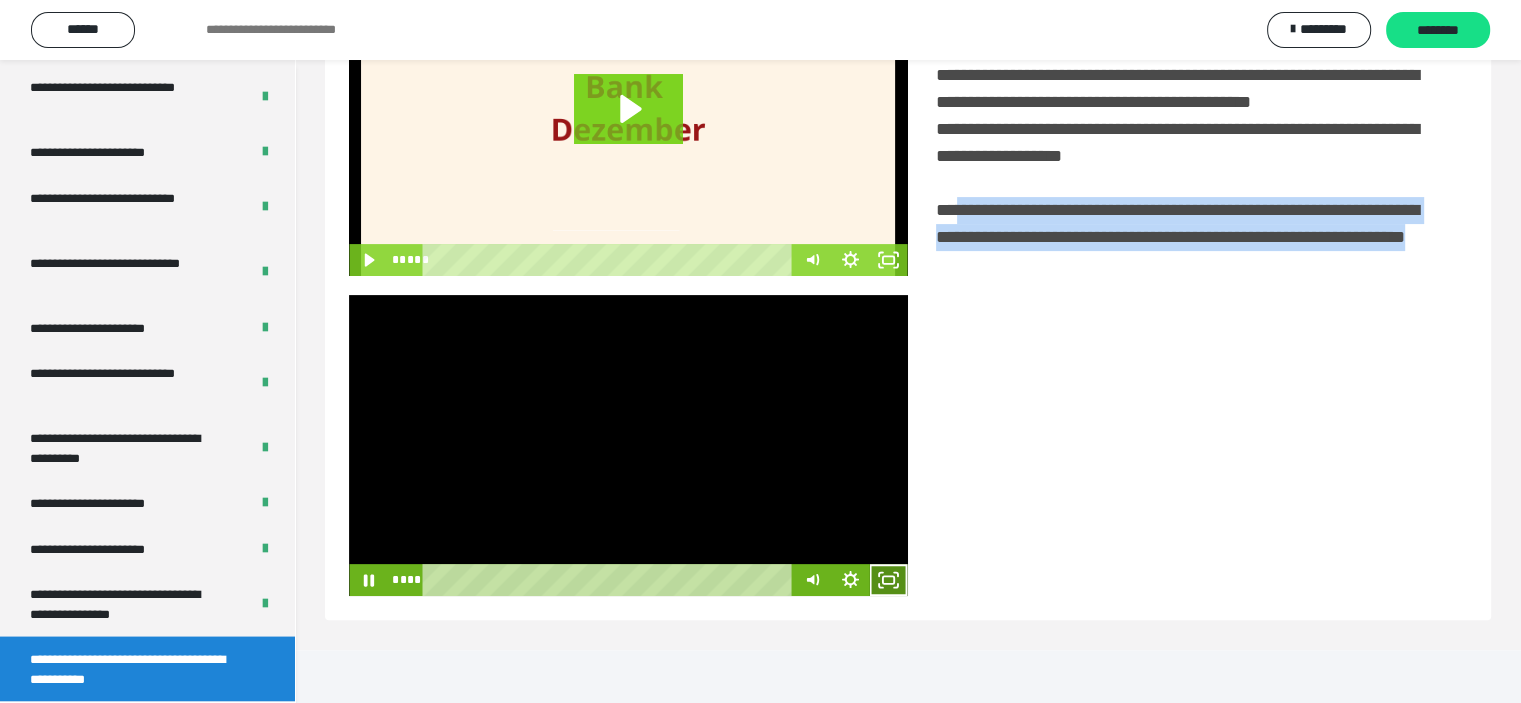 click 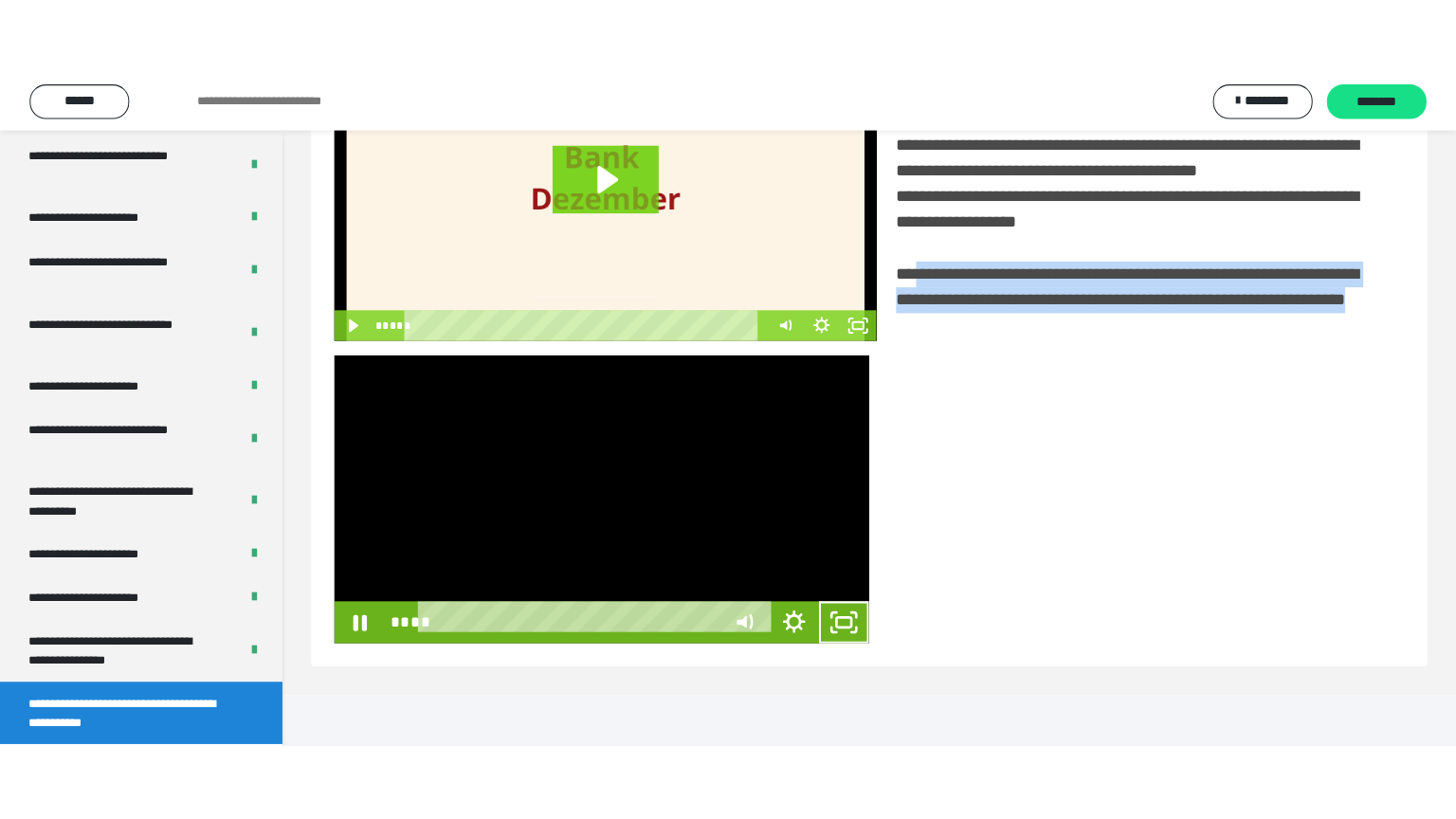 scroll, scrollTop: 317, scrollLeft: 0, axis: vertical 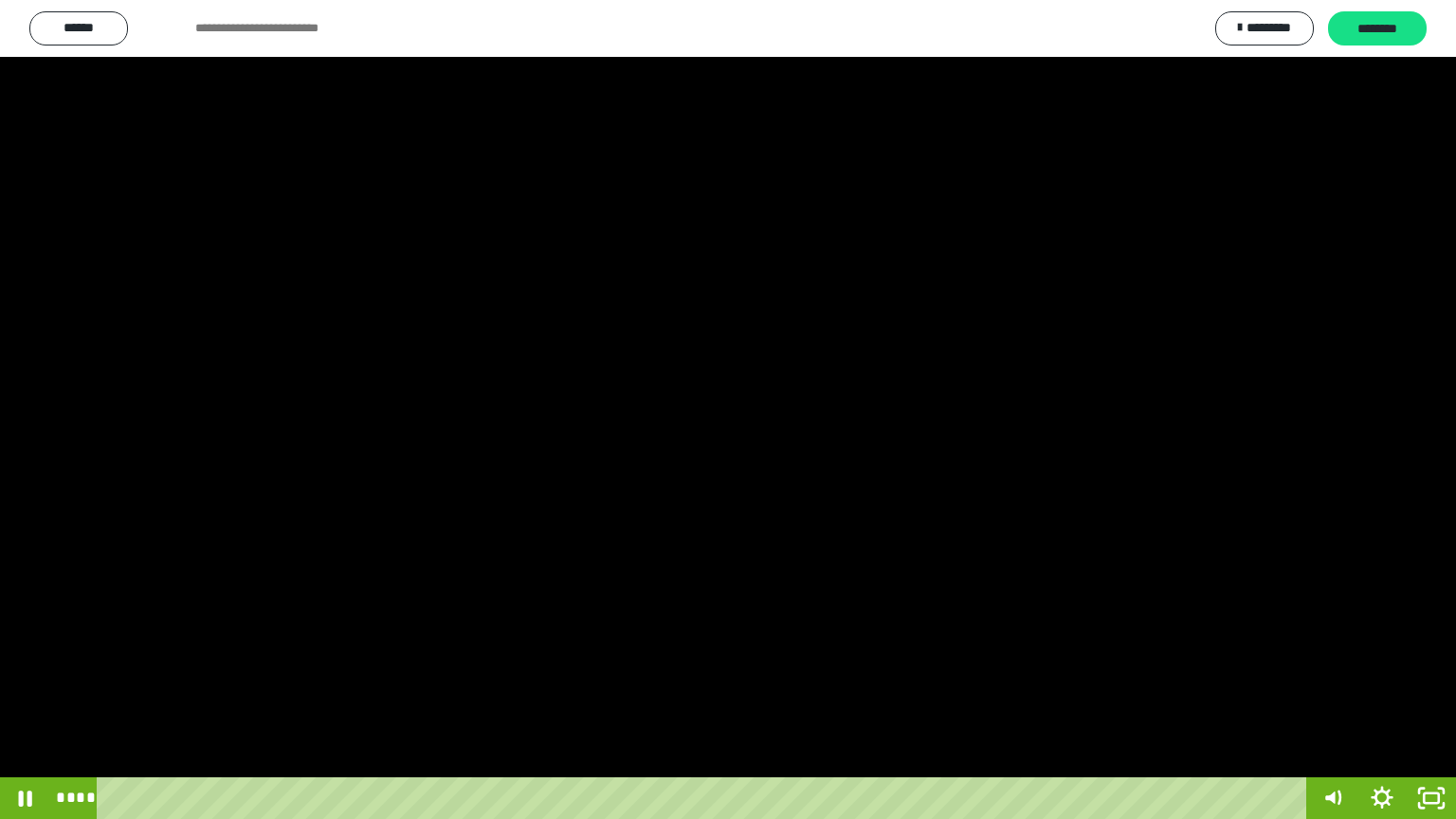 click at bounding box center [728, 410] 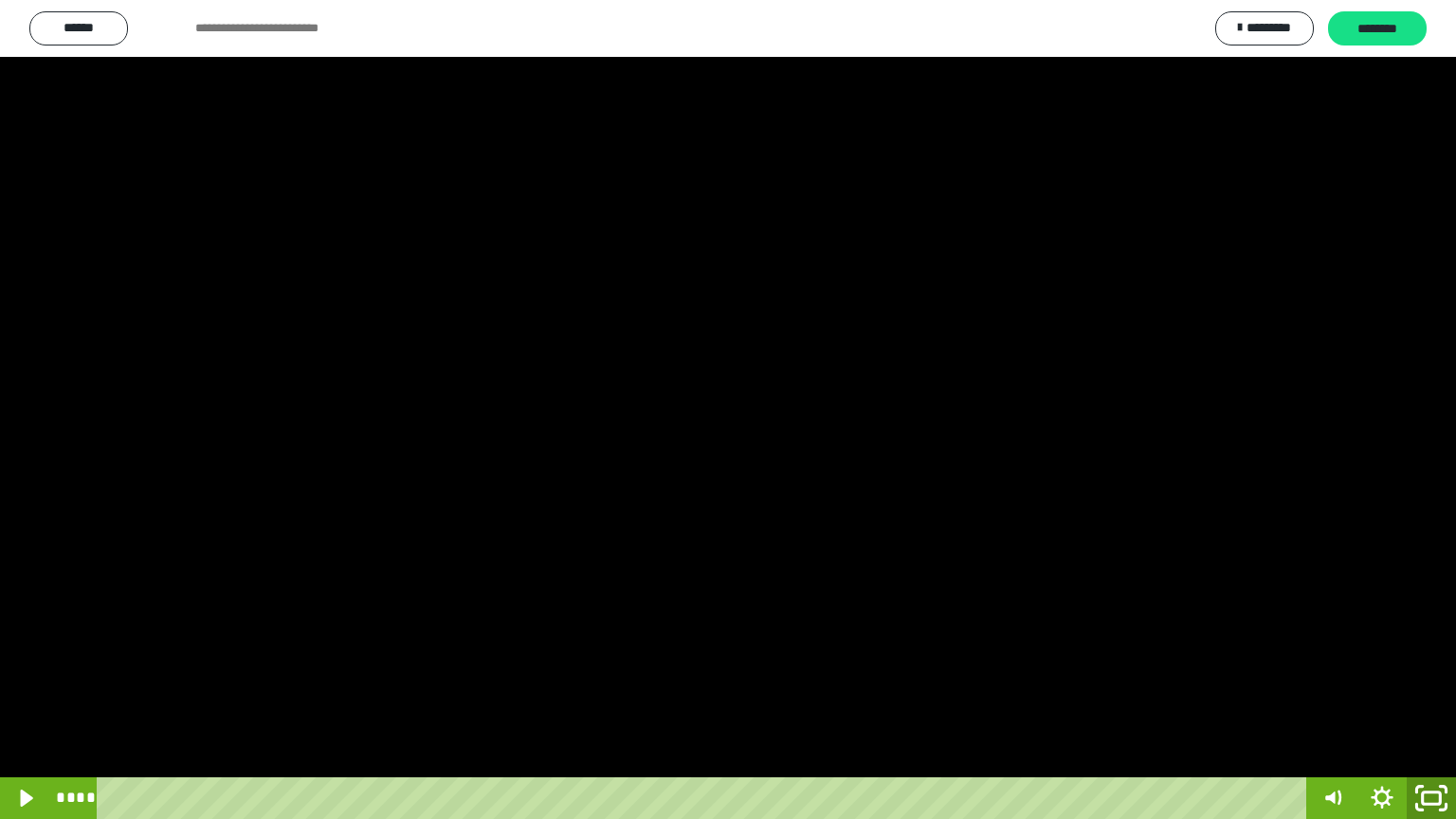 click 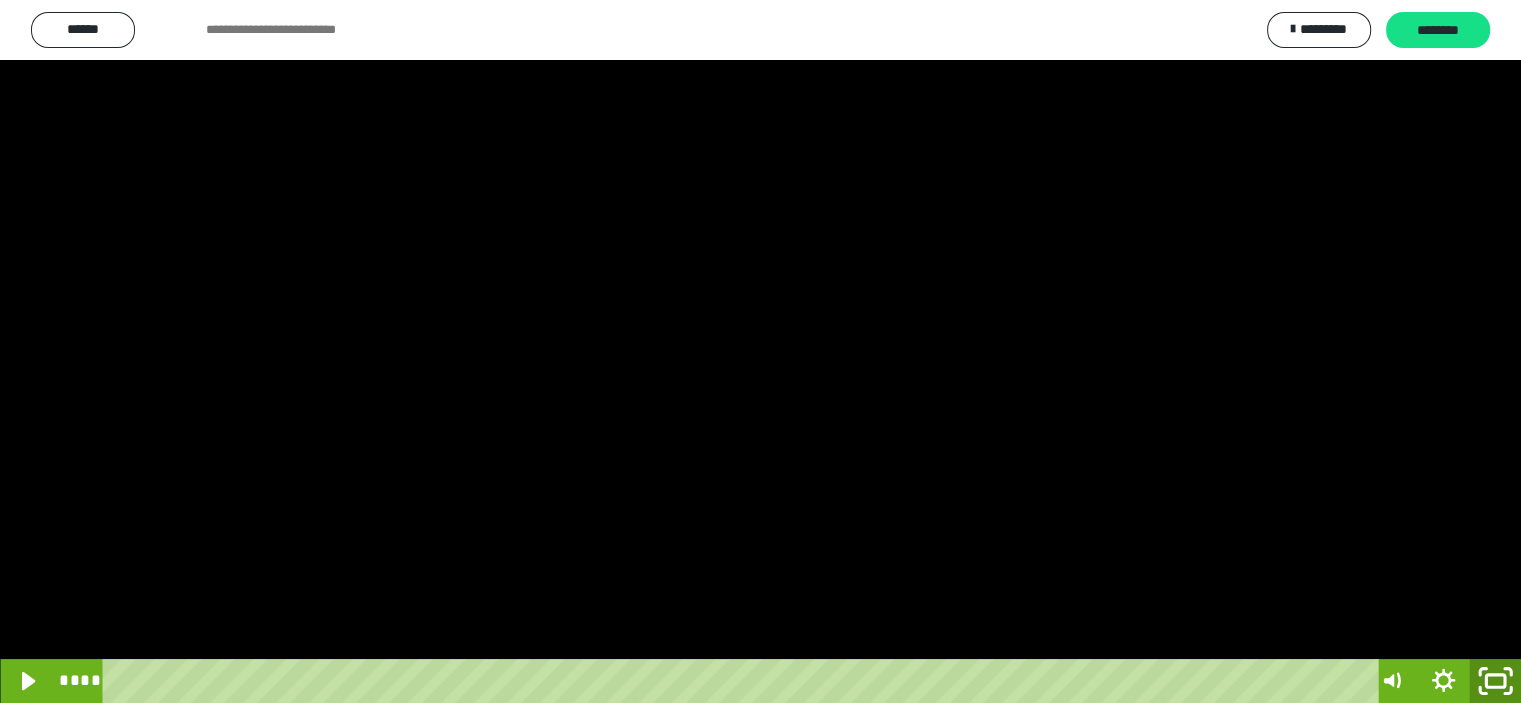 scroll, scrollTop: 3853, scrollLeft: 0, axis: vertical 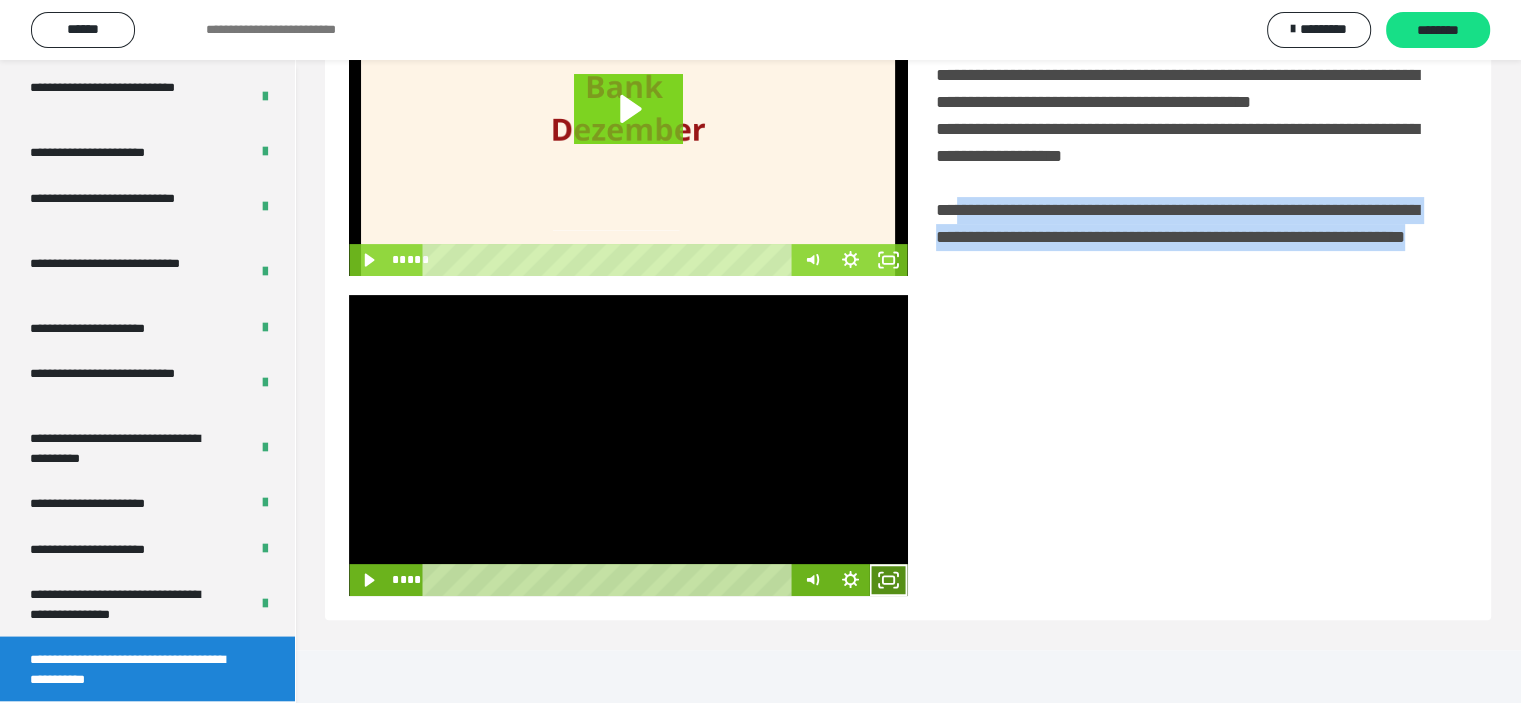 click 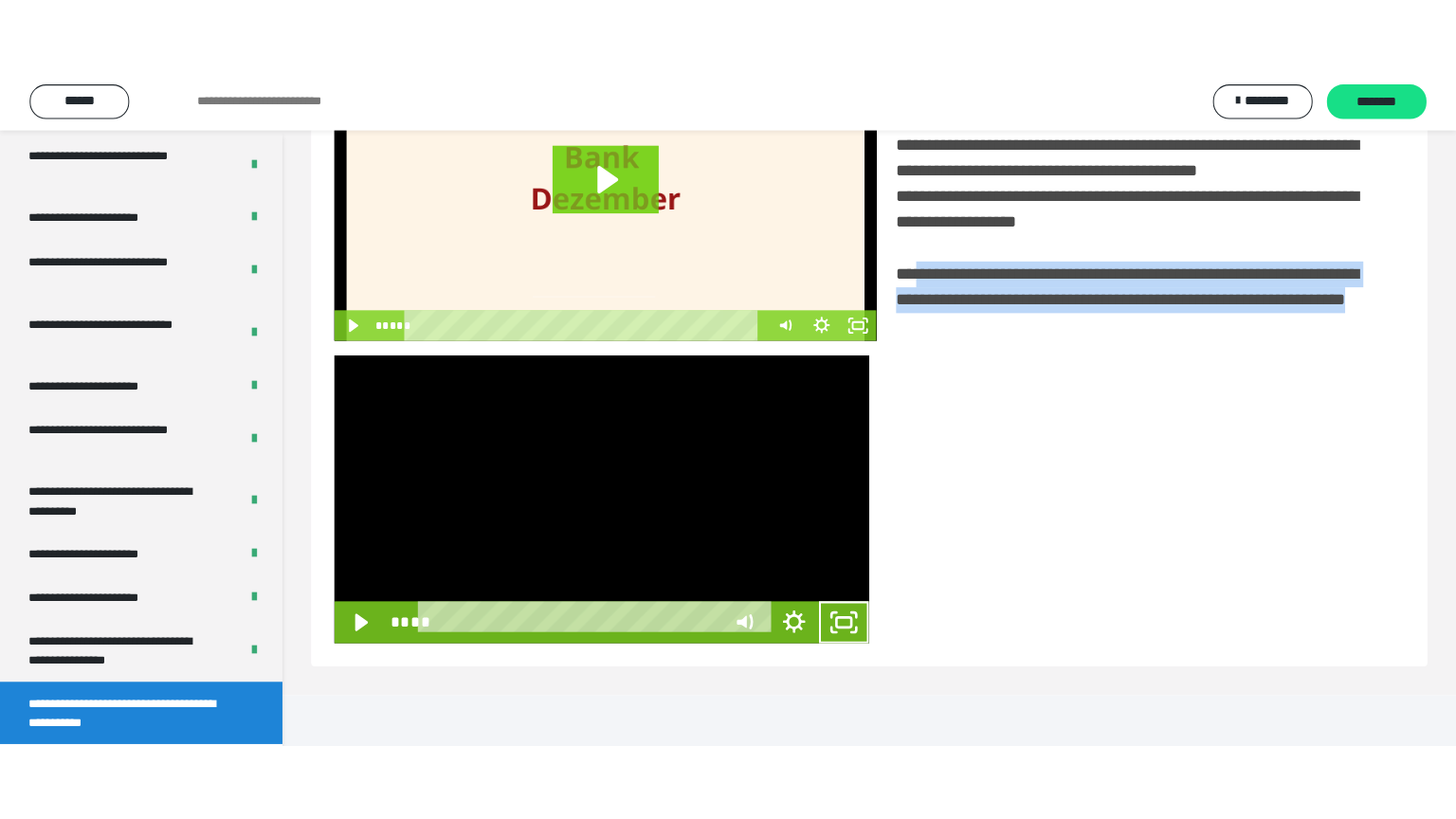 scroll, scrollTop: 317, scrollLeft: 0, axis: vertical 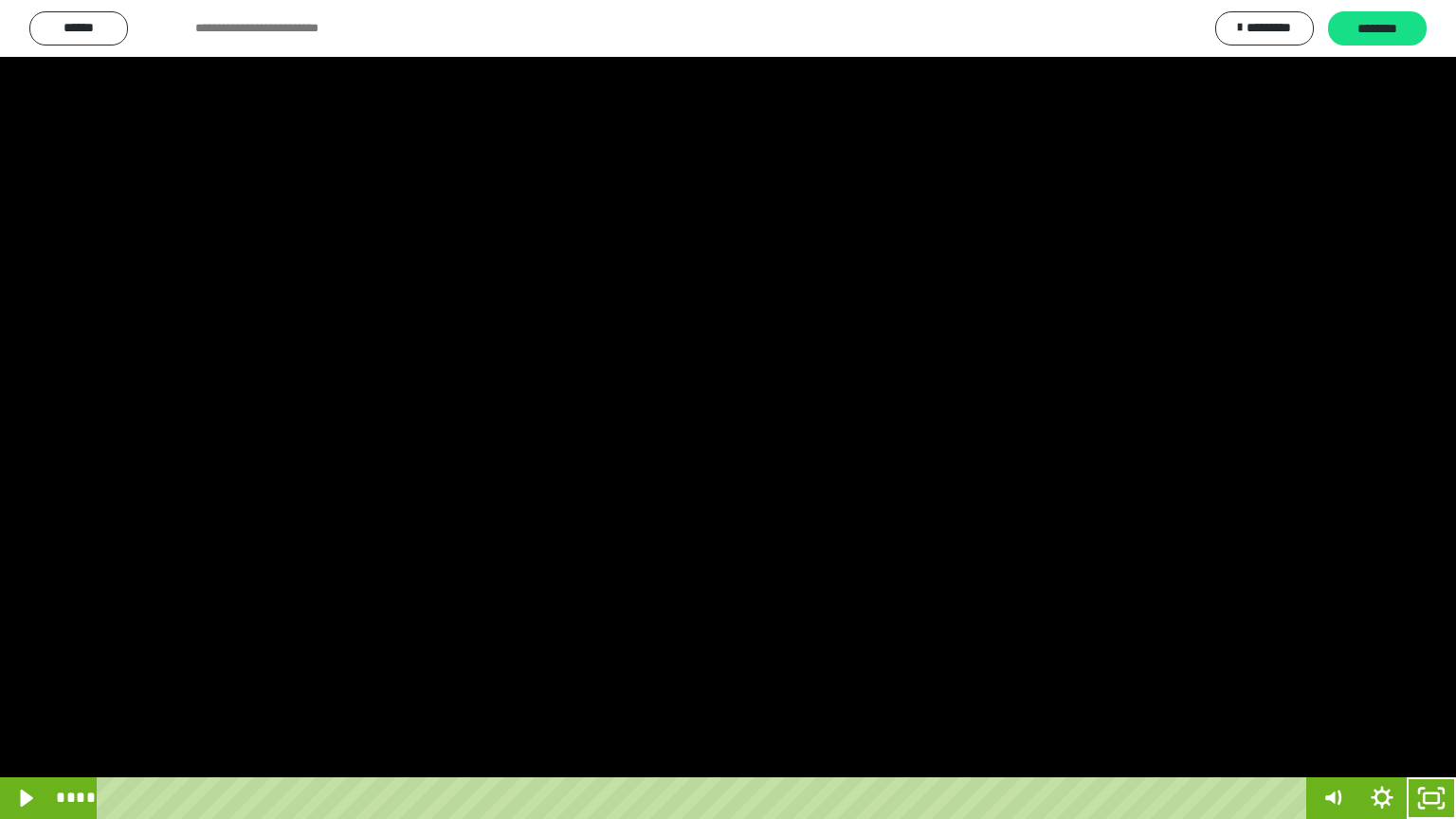 click at bounding box center (728, 410) 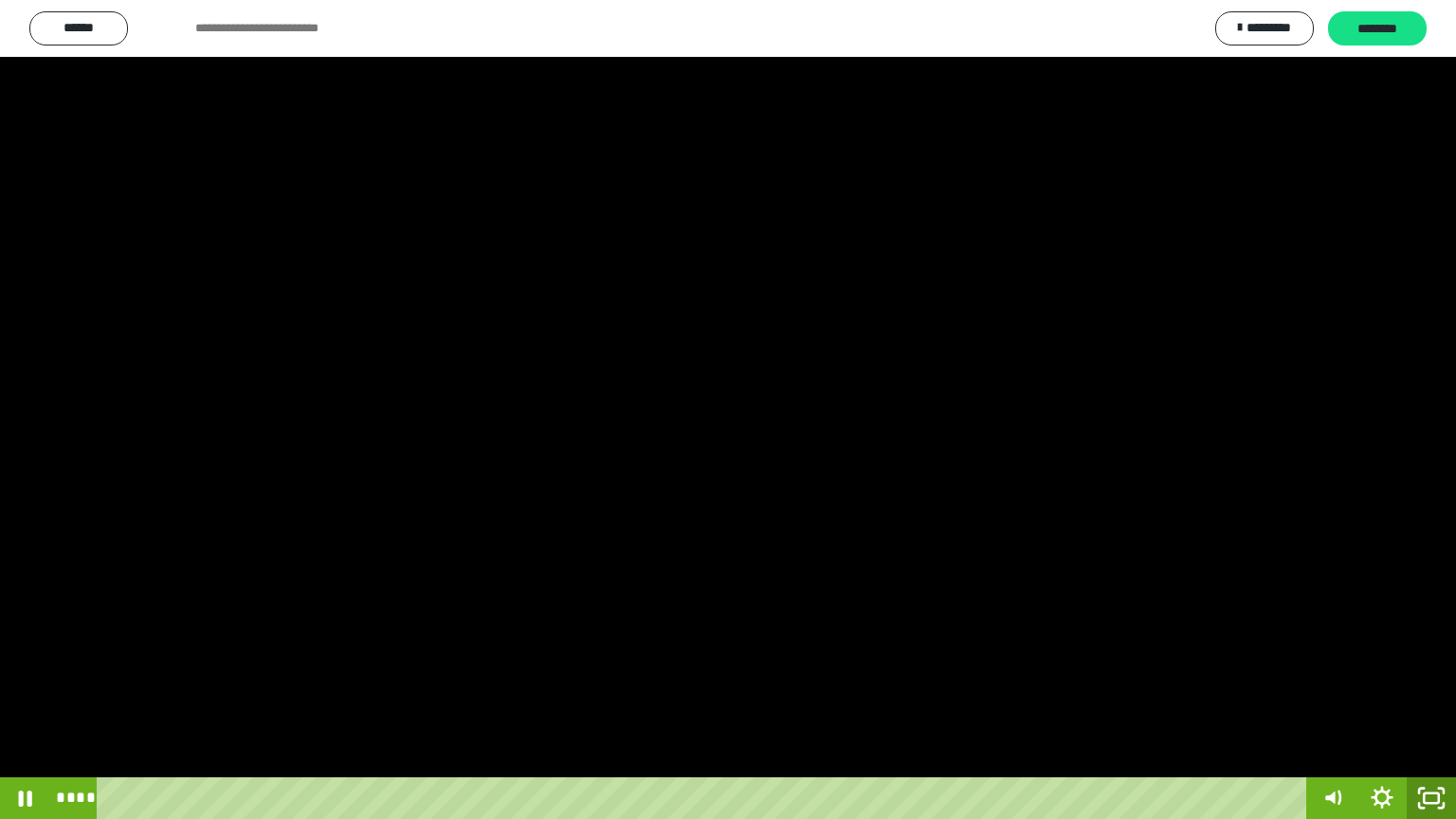 click 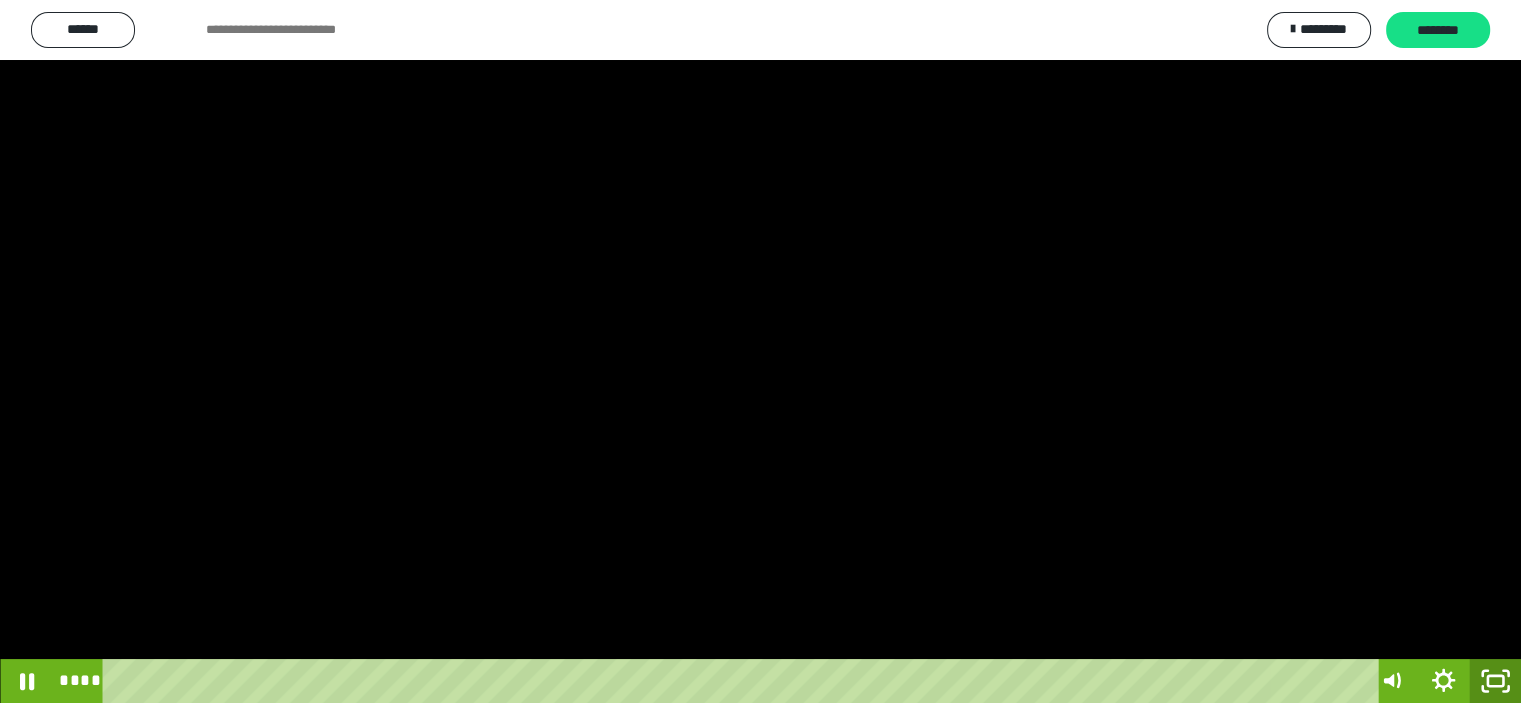 scroll, scrollTop: 3853, scrollLeft: 0, axis: vertical 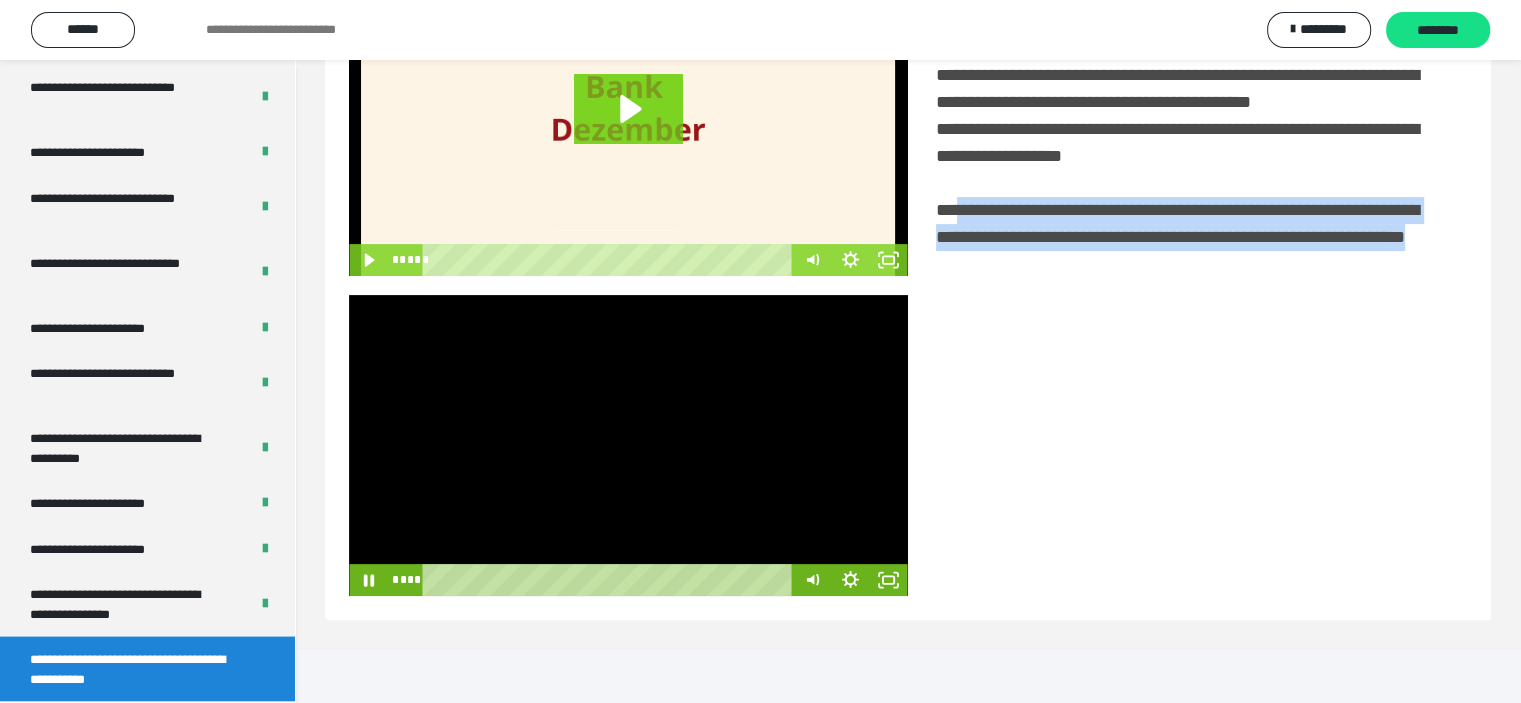 click at bounding box center [628, 445] 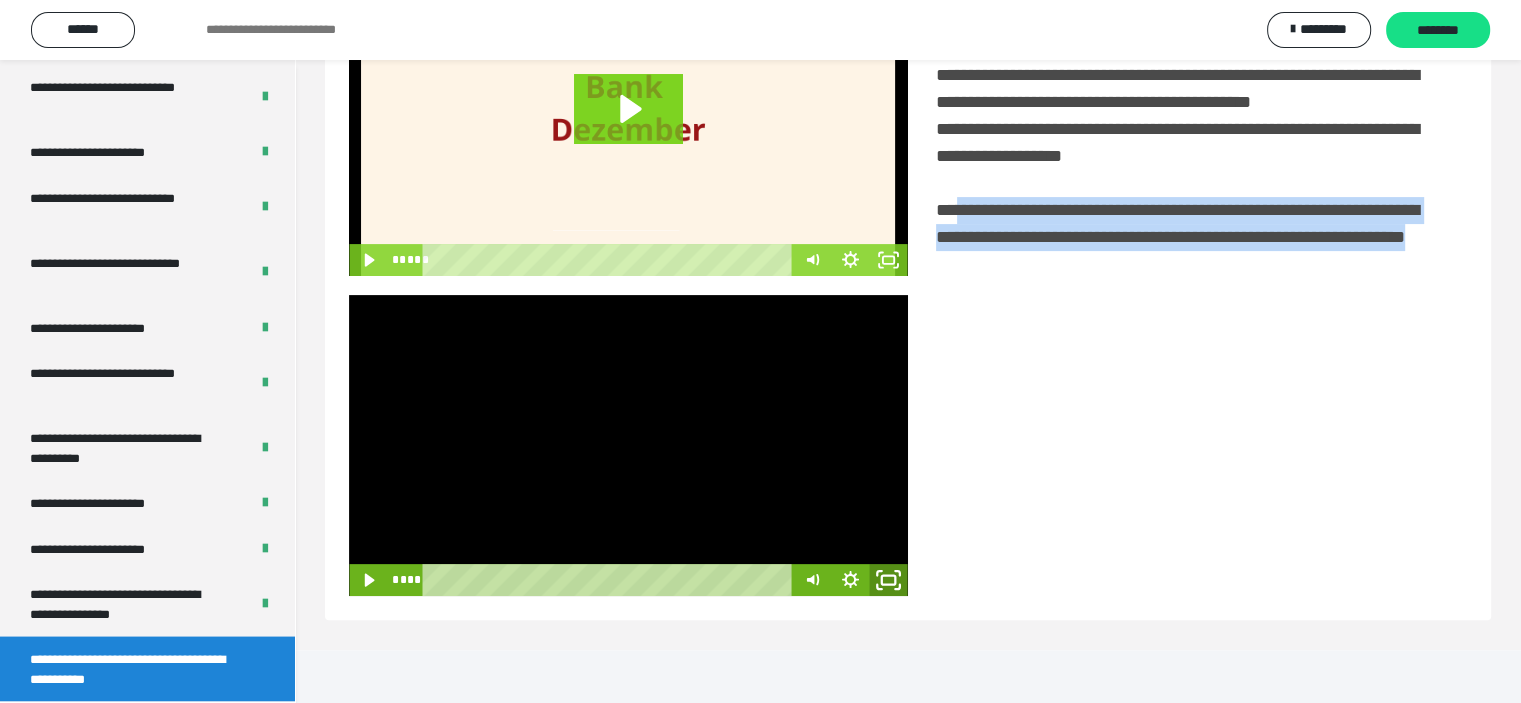 click 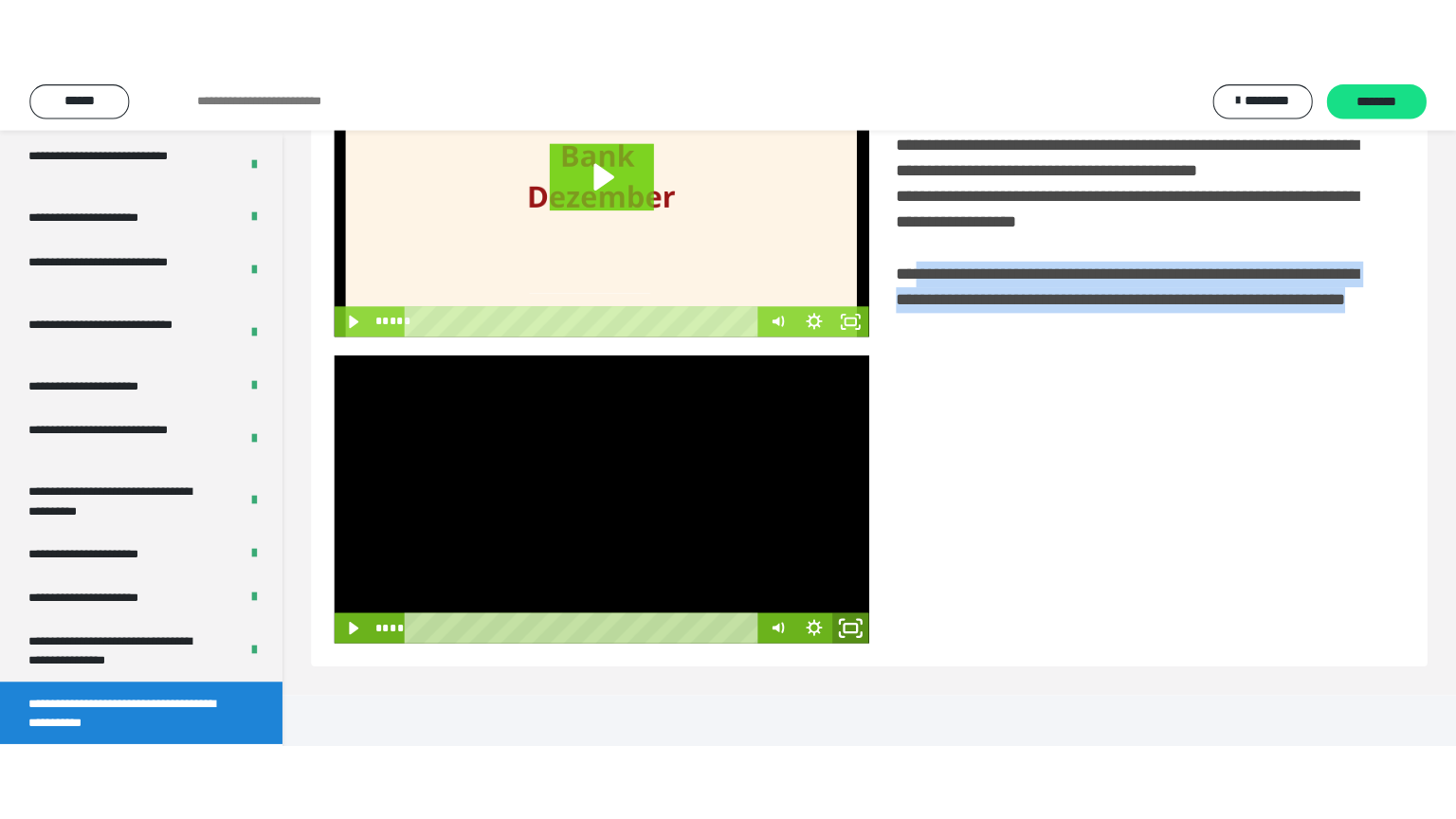 scroll, scrollTop: 317, scrollLeft: 0, axis: vertical 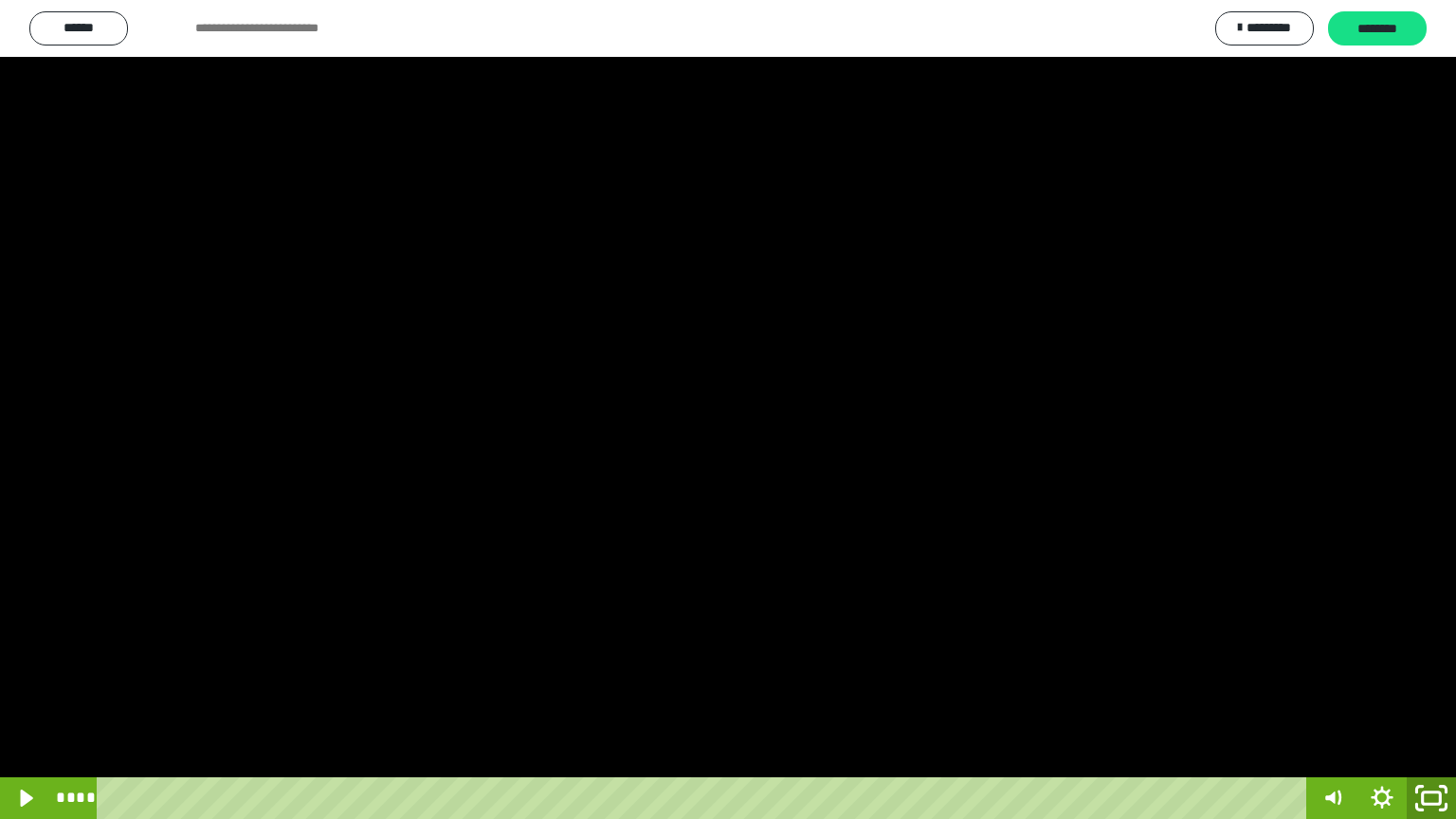 click 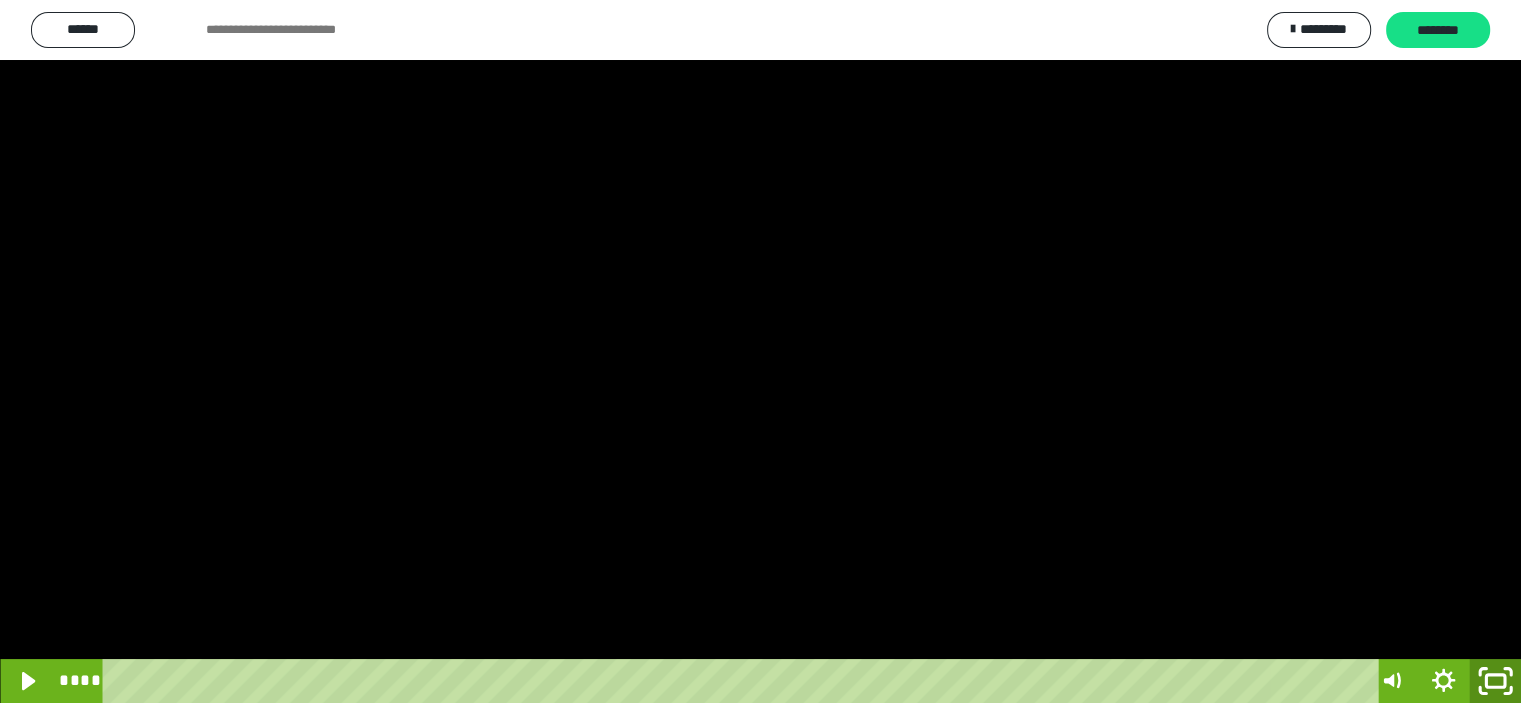 scroll, scrollTop: 3853, scrollLeft: 0, axis: vertical 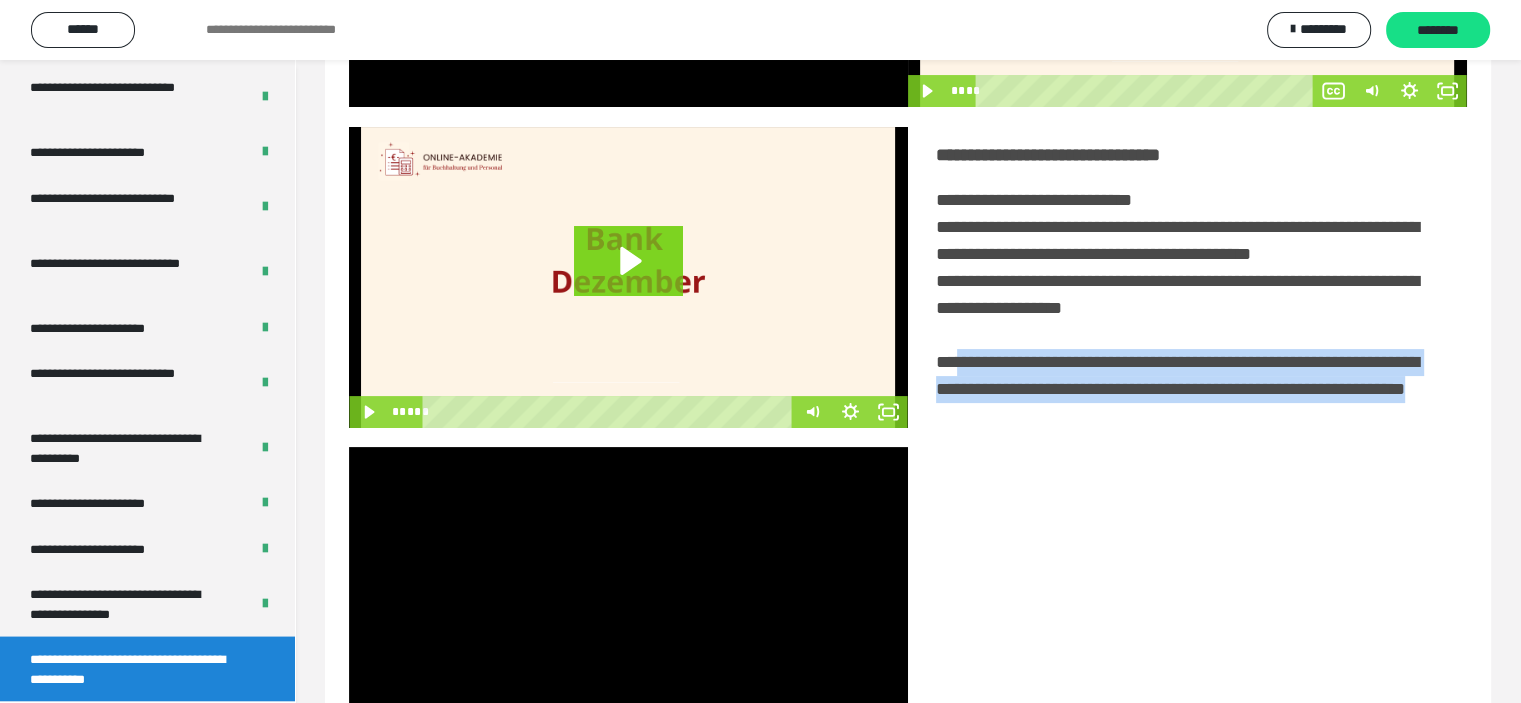 click at bounding box center [628, 597] 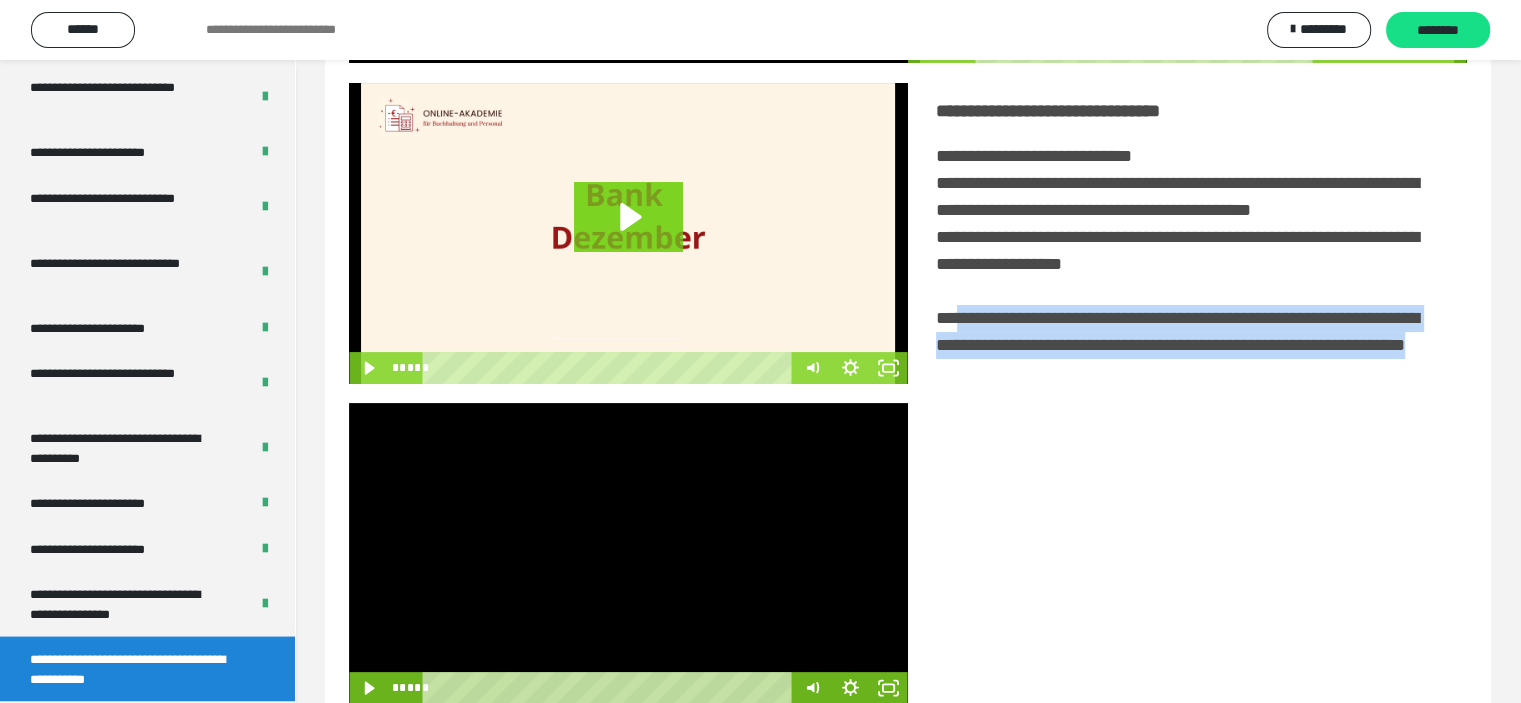 scroll, scrollTop: 486, scrollLeft: 0, axis: vertical 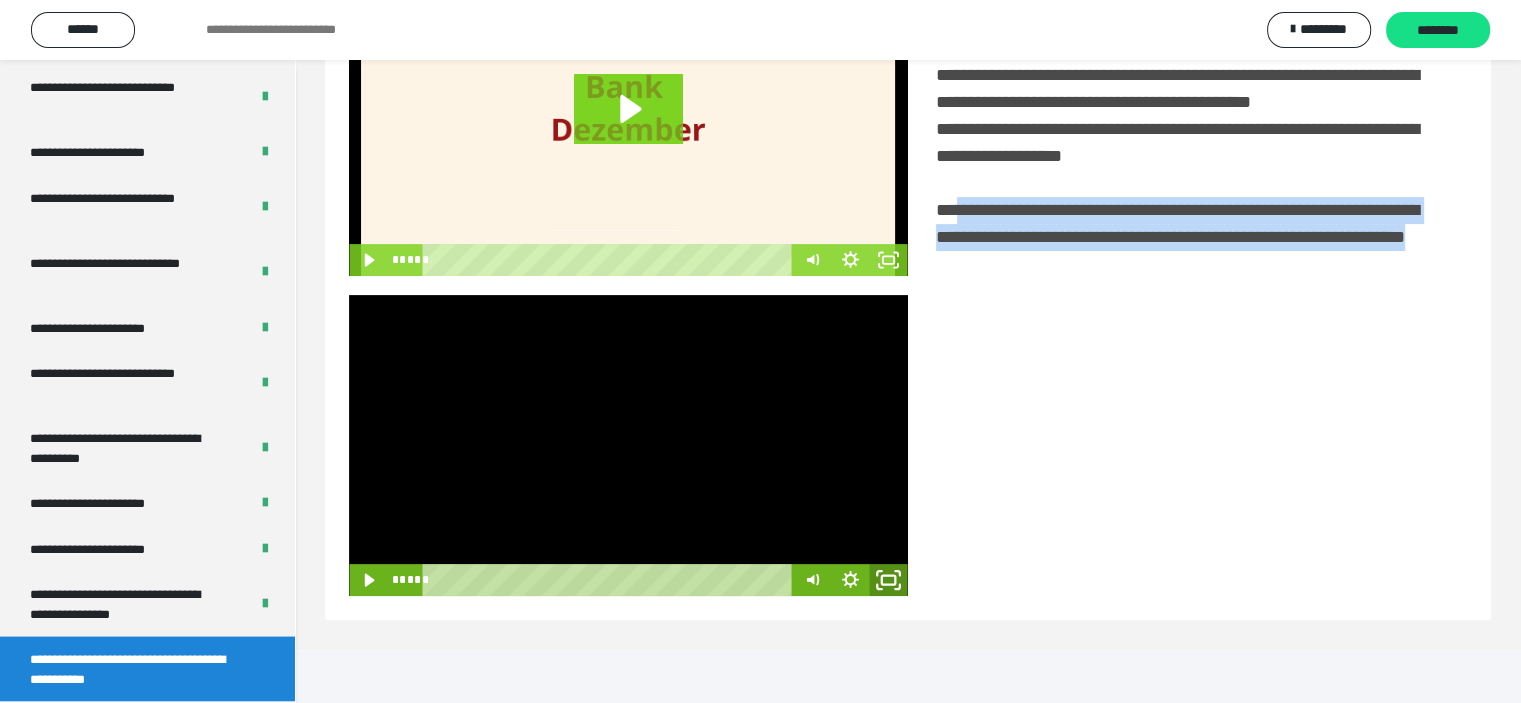 click 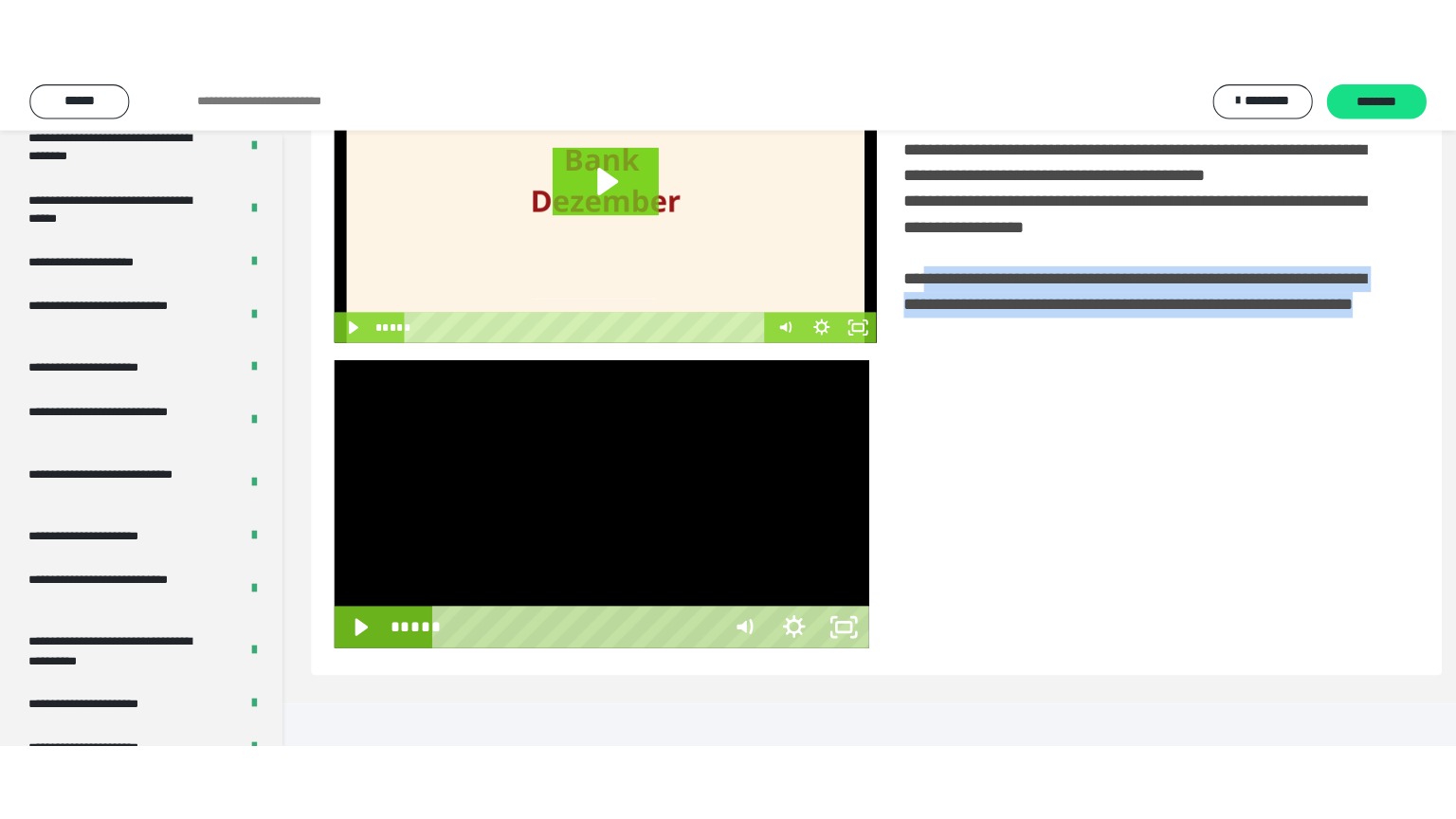 scroll, scrollTop: 317, scrollLeft: 0, axis: vertical 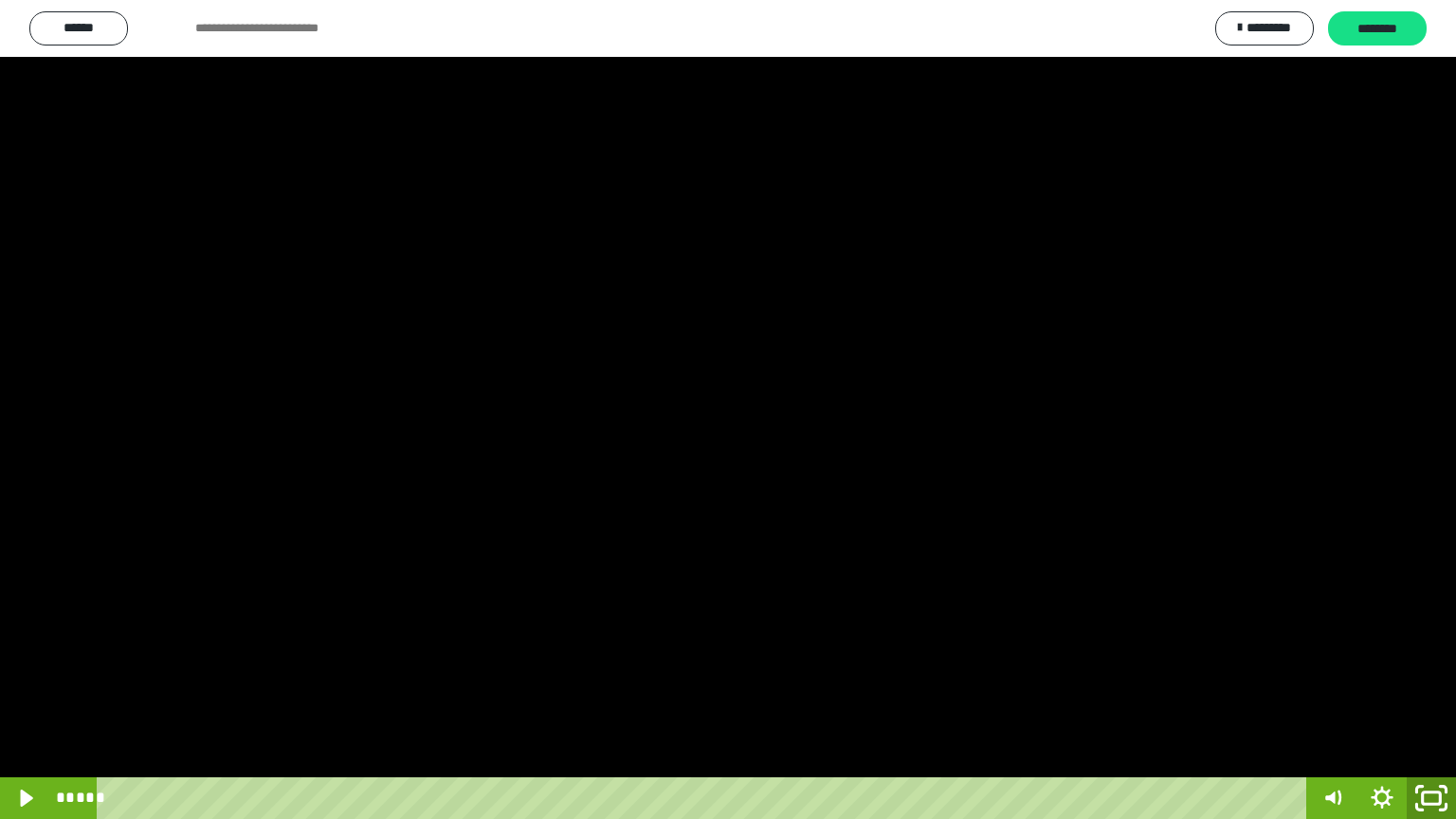 click 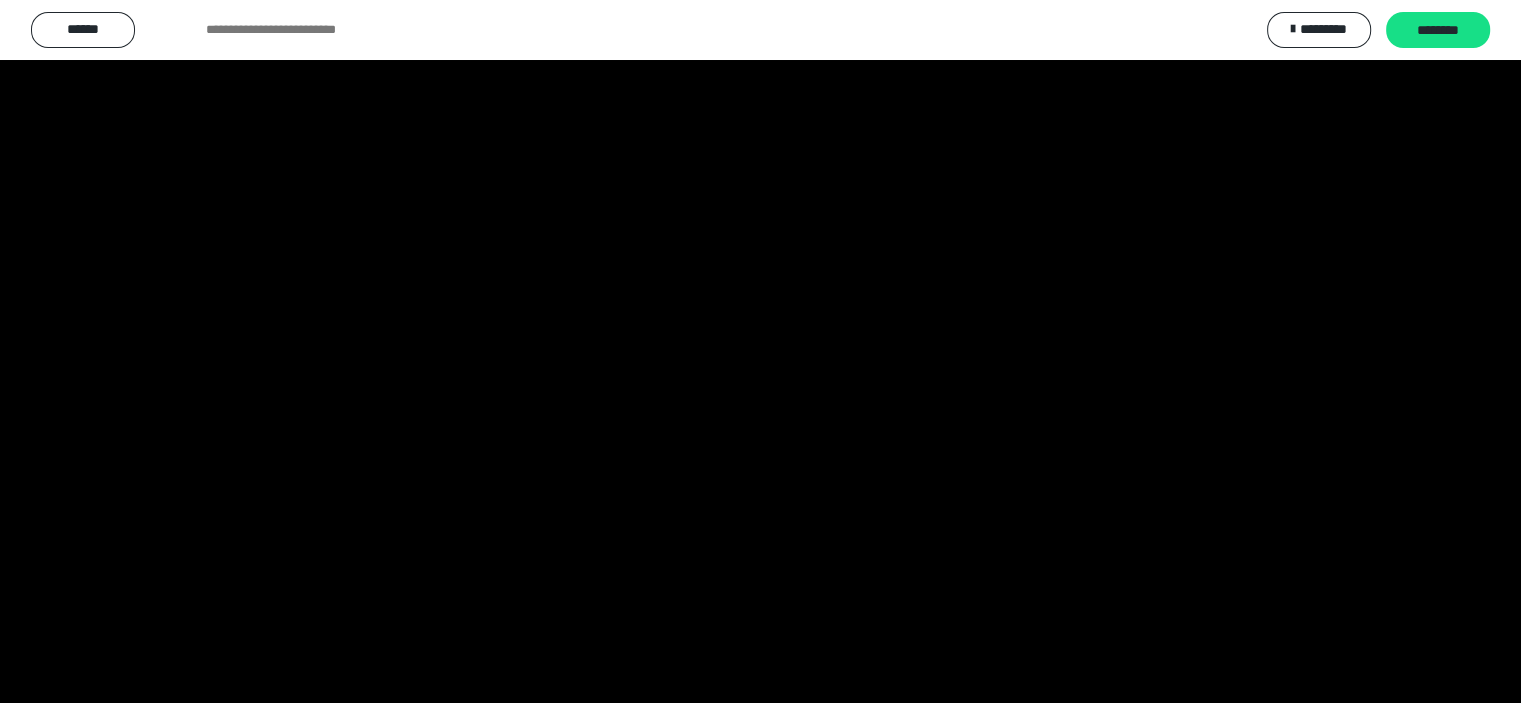 scroll, scrollTop: 3853, scrollLeft: 0, axis: vertical 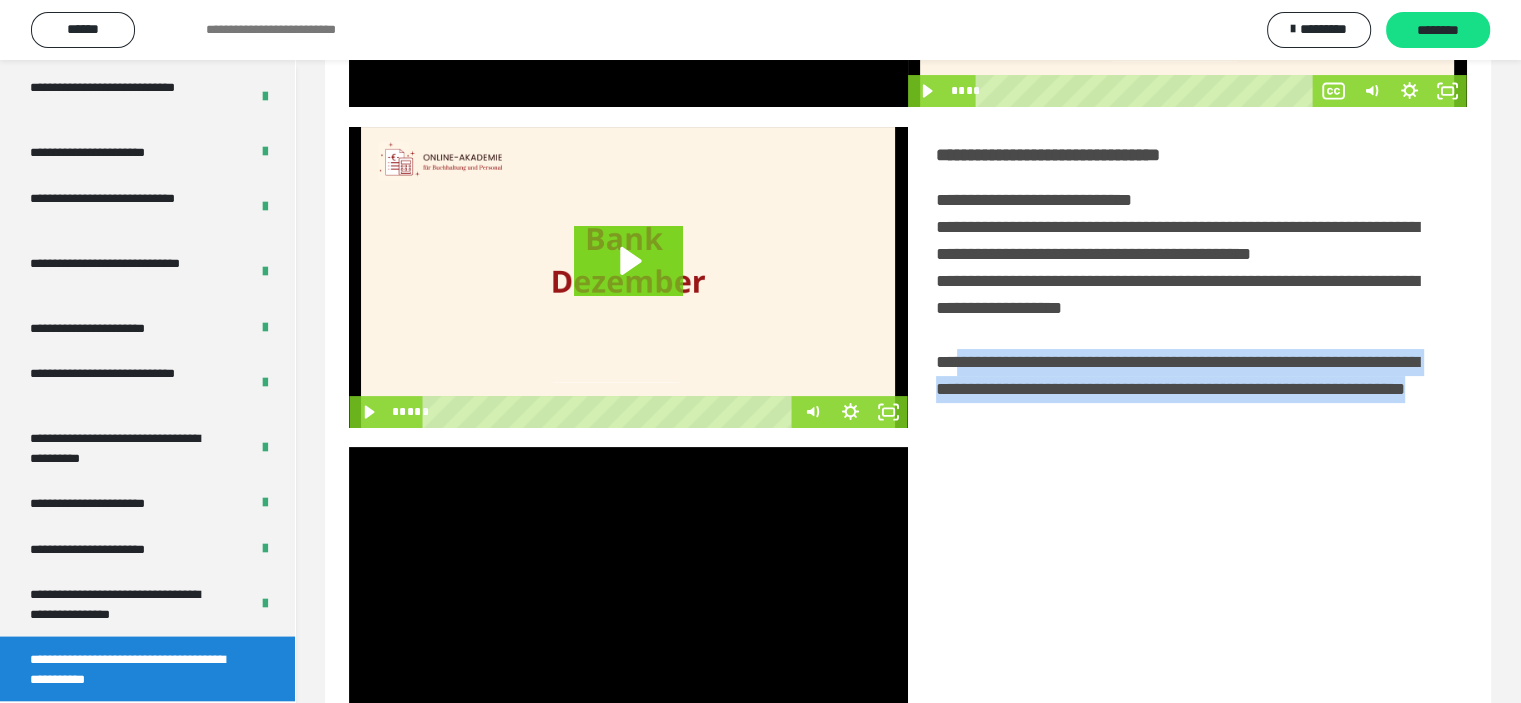 click at bounding box center (628, 597) 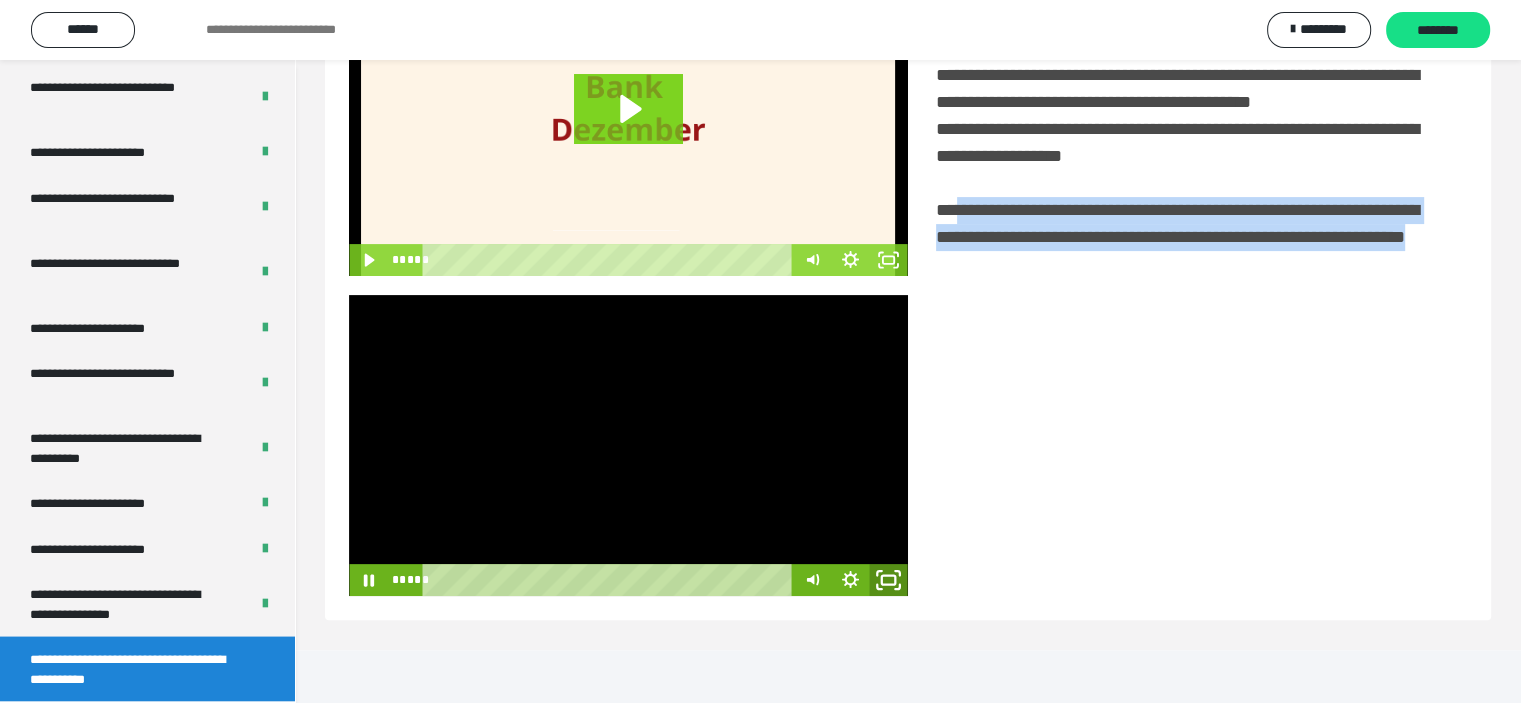 click 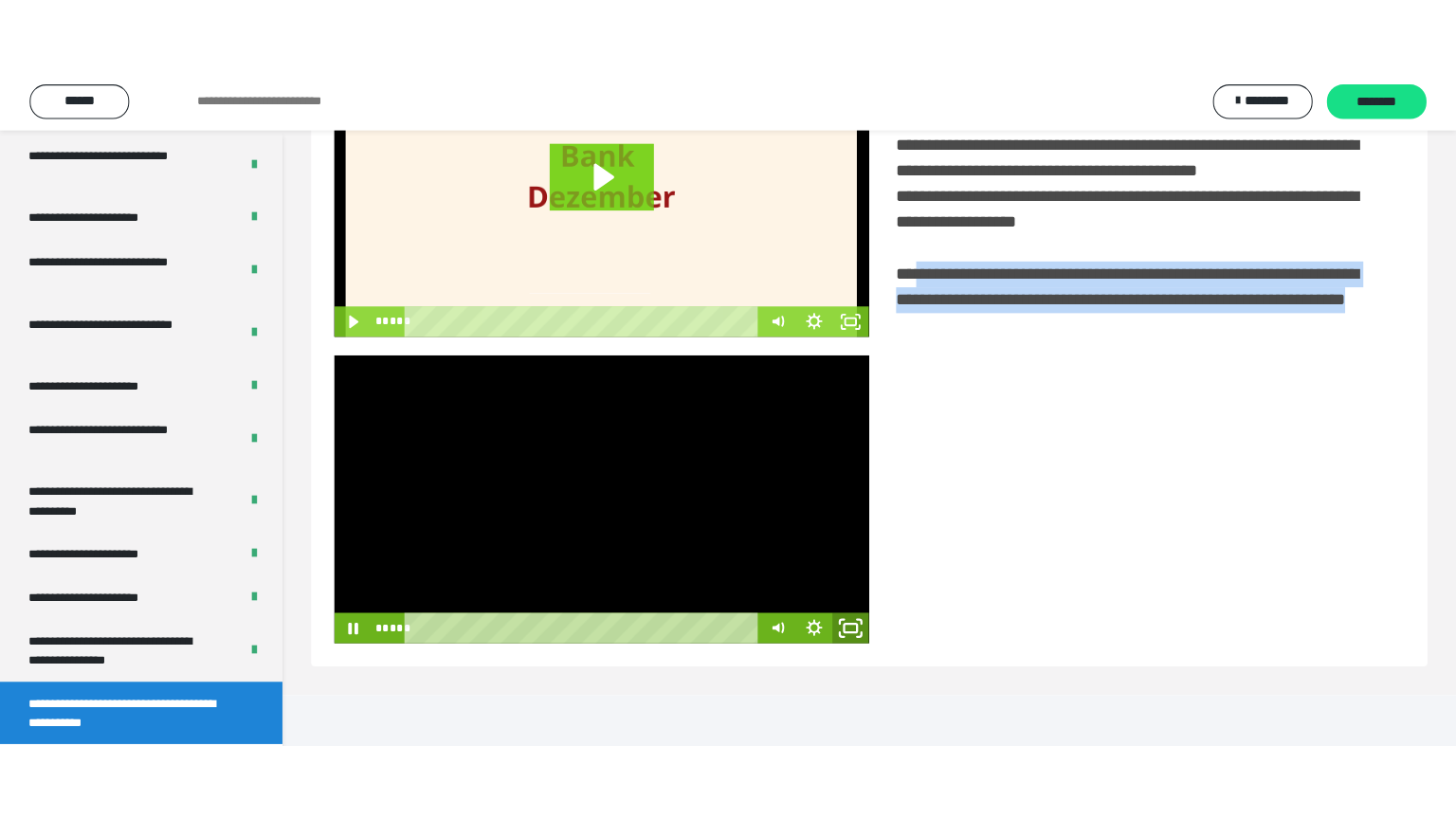 scroll, scrollTop: 317, scrollLeft: 0, axis: vertical 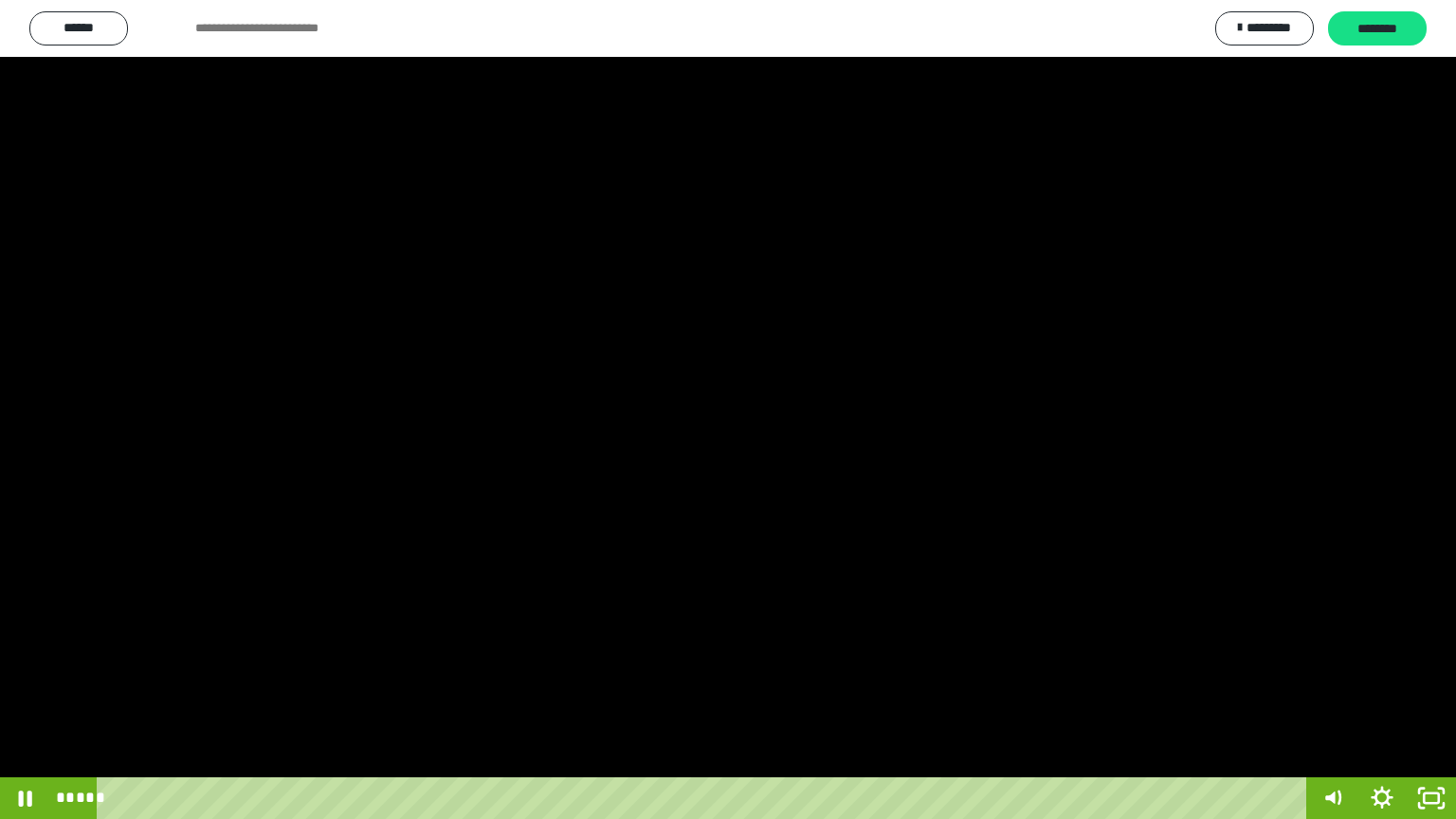 click at bounding box center [728, 410] 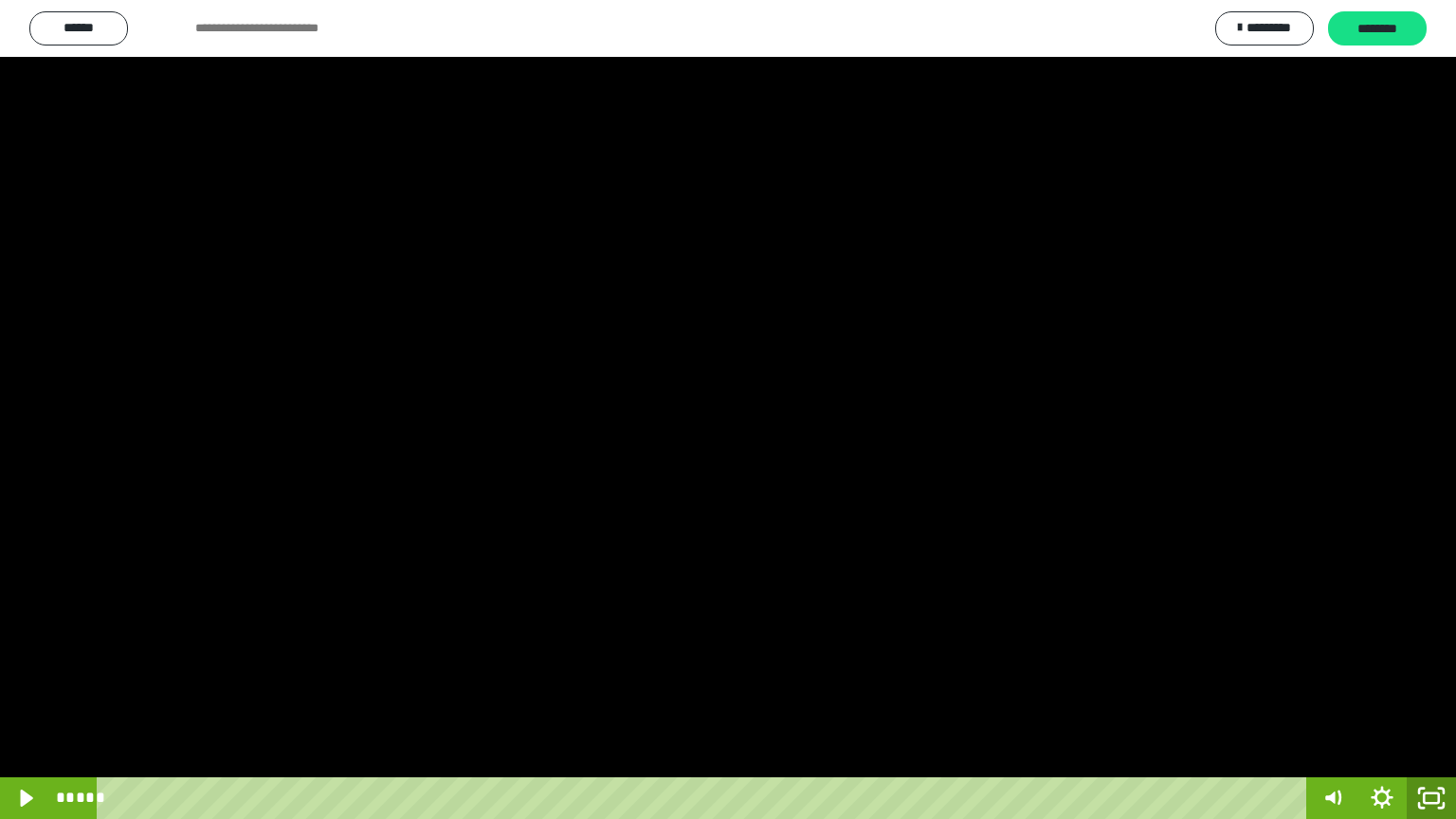 click 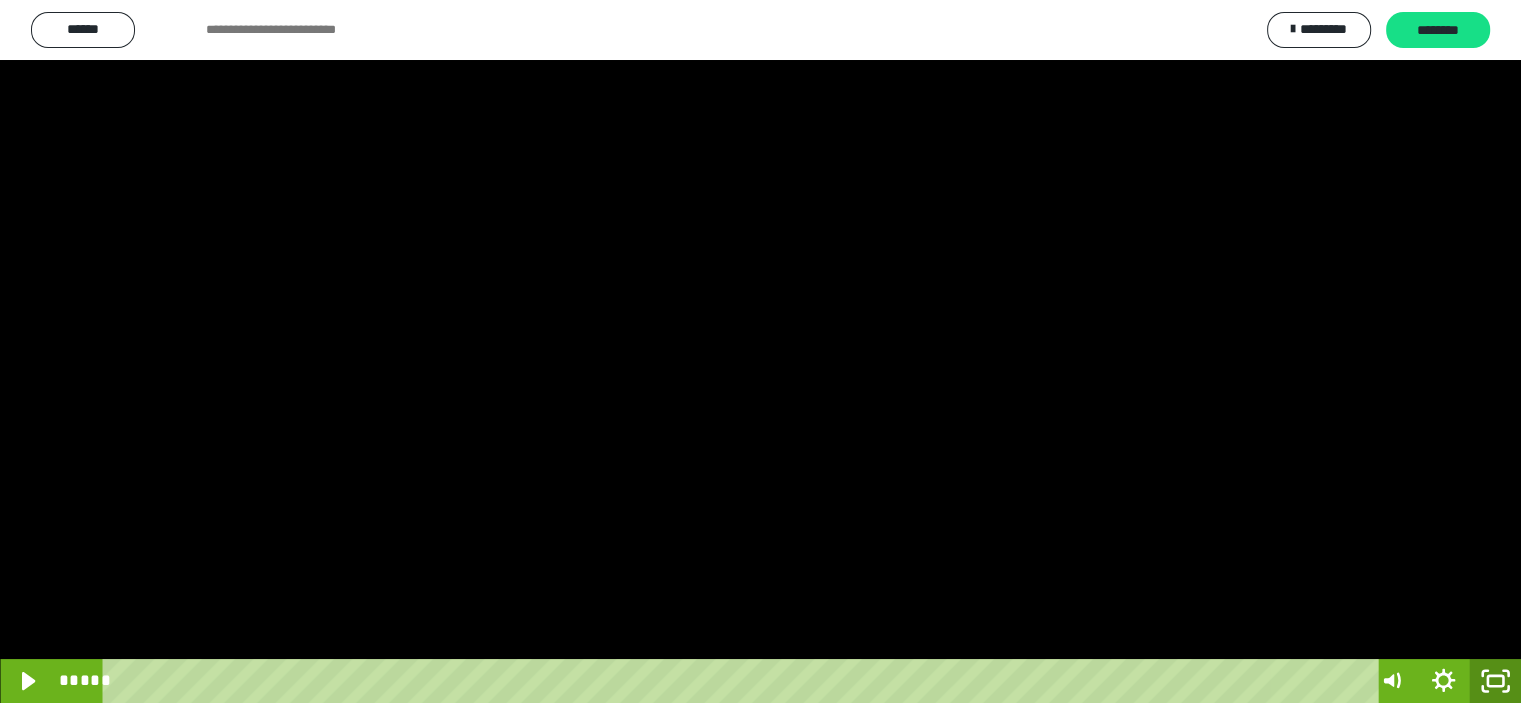 scroll, scrollTop: 3853, scrollLeft: 0, axis: vertical 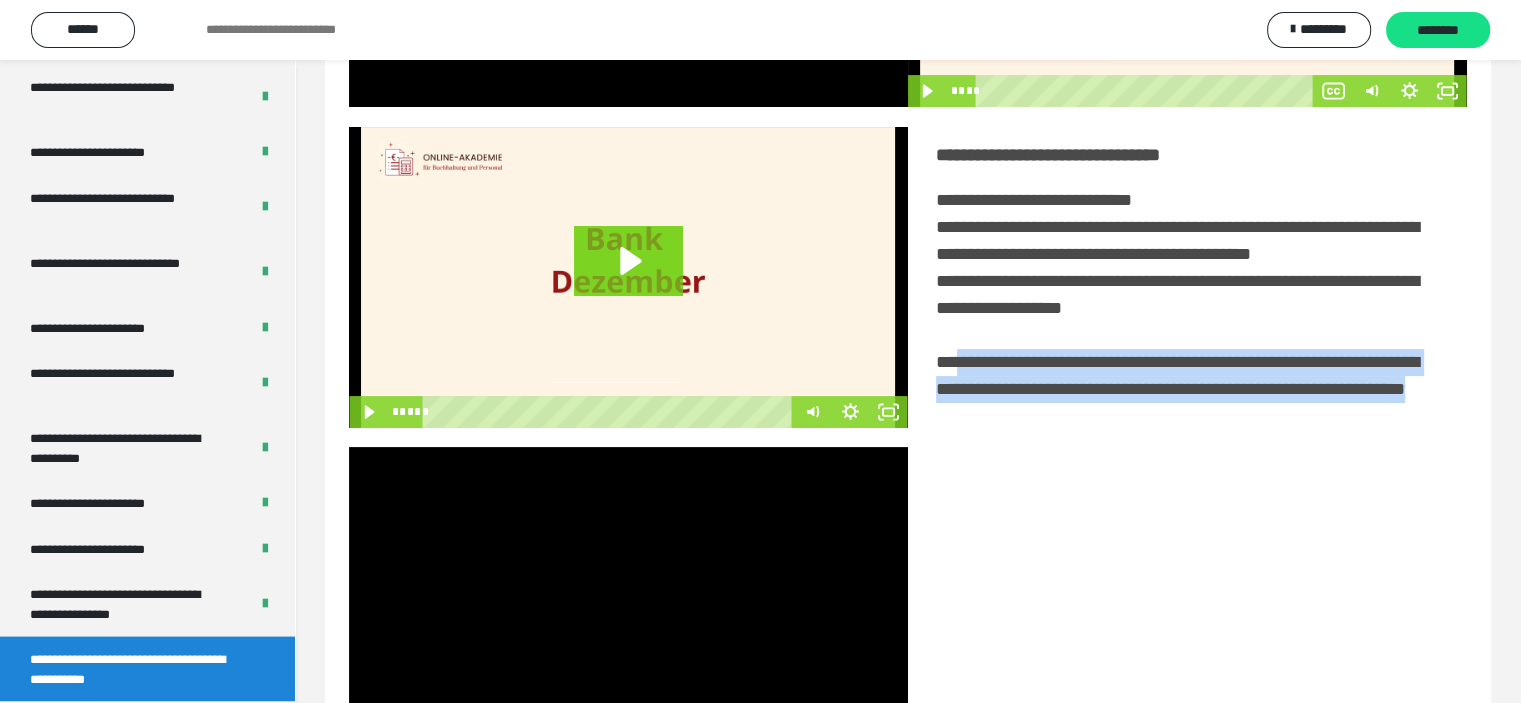 click at bounding box center (628, 597) 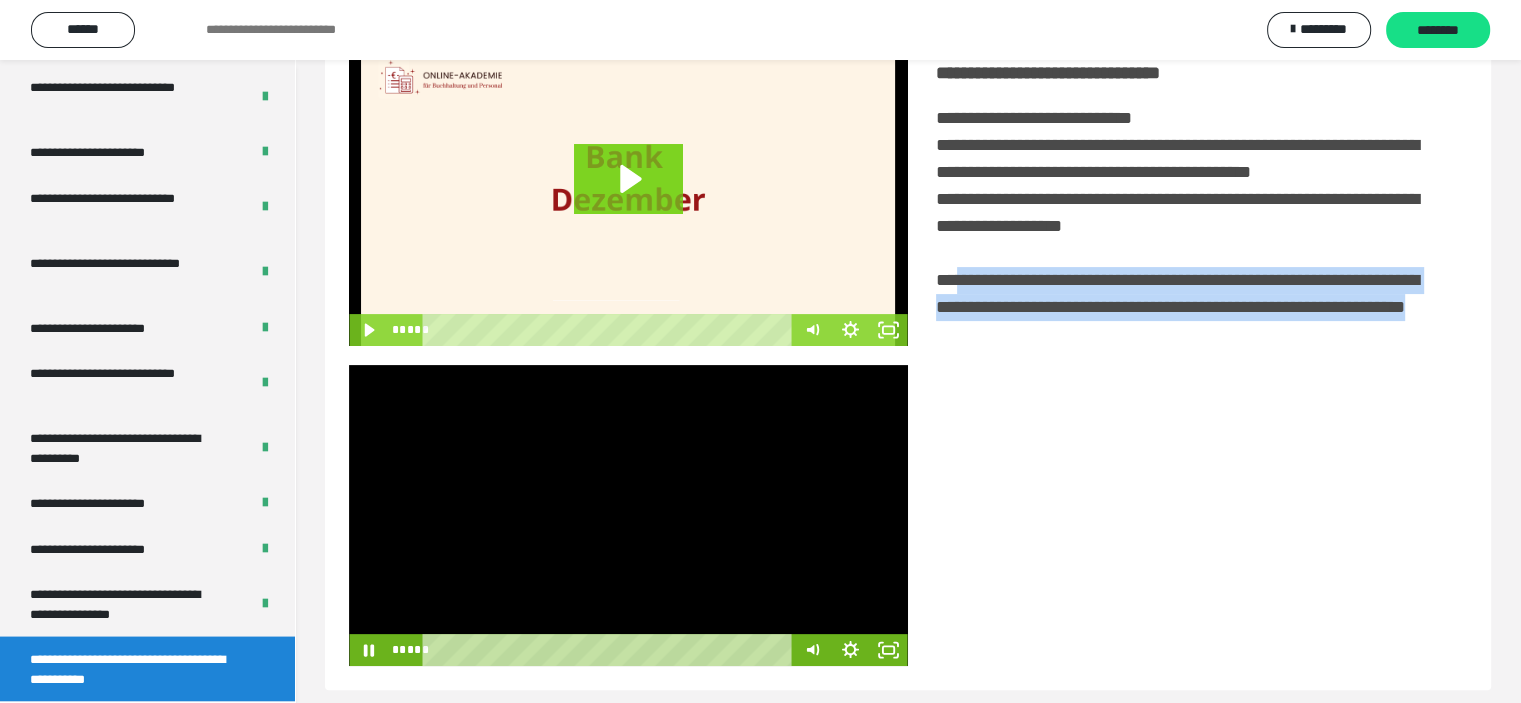 scroll, scrollTop: 486, scrollLeft: 0, axis: vertical 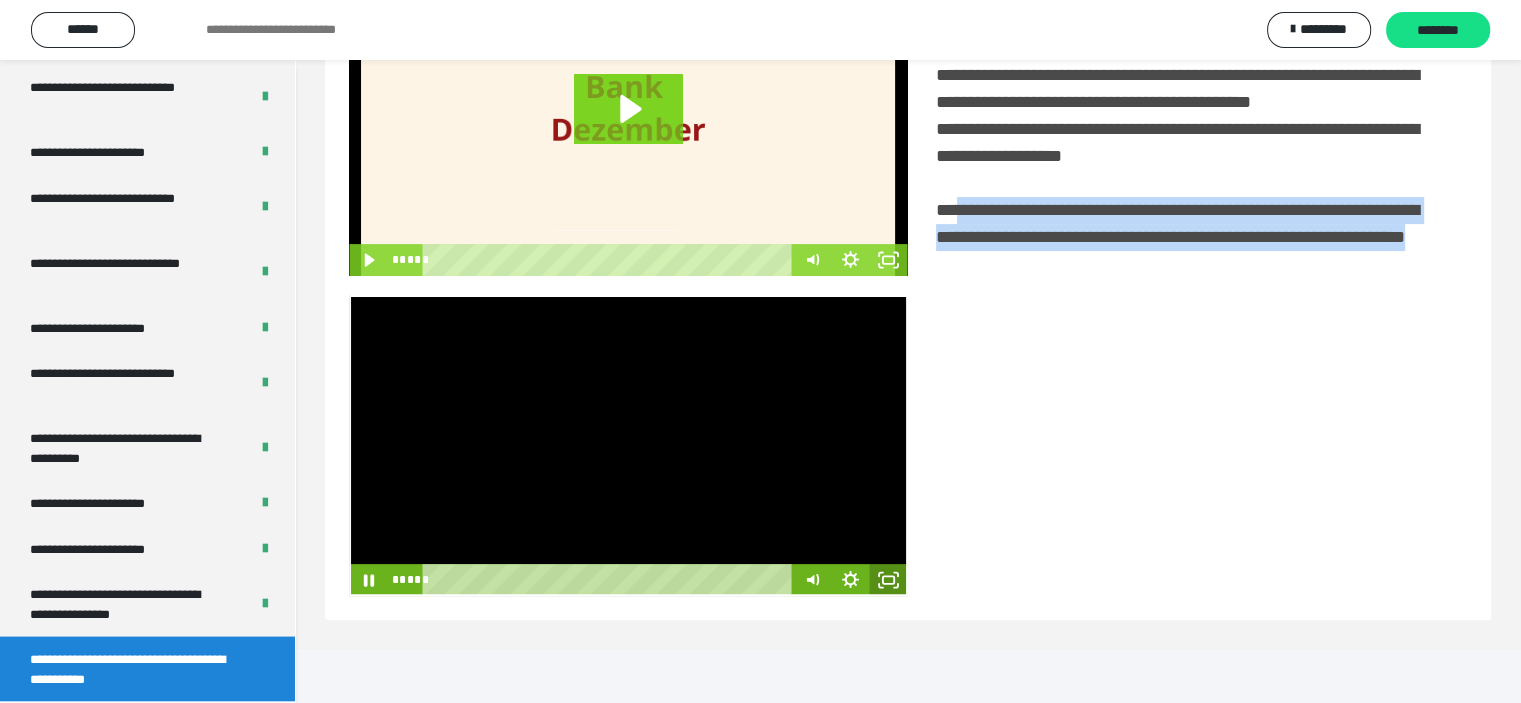 click 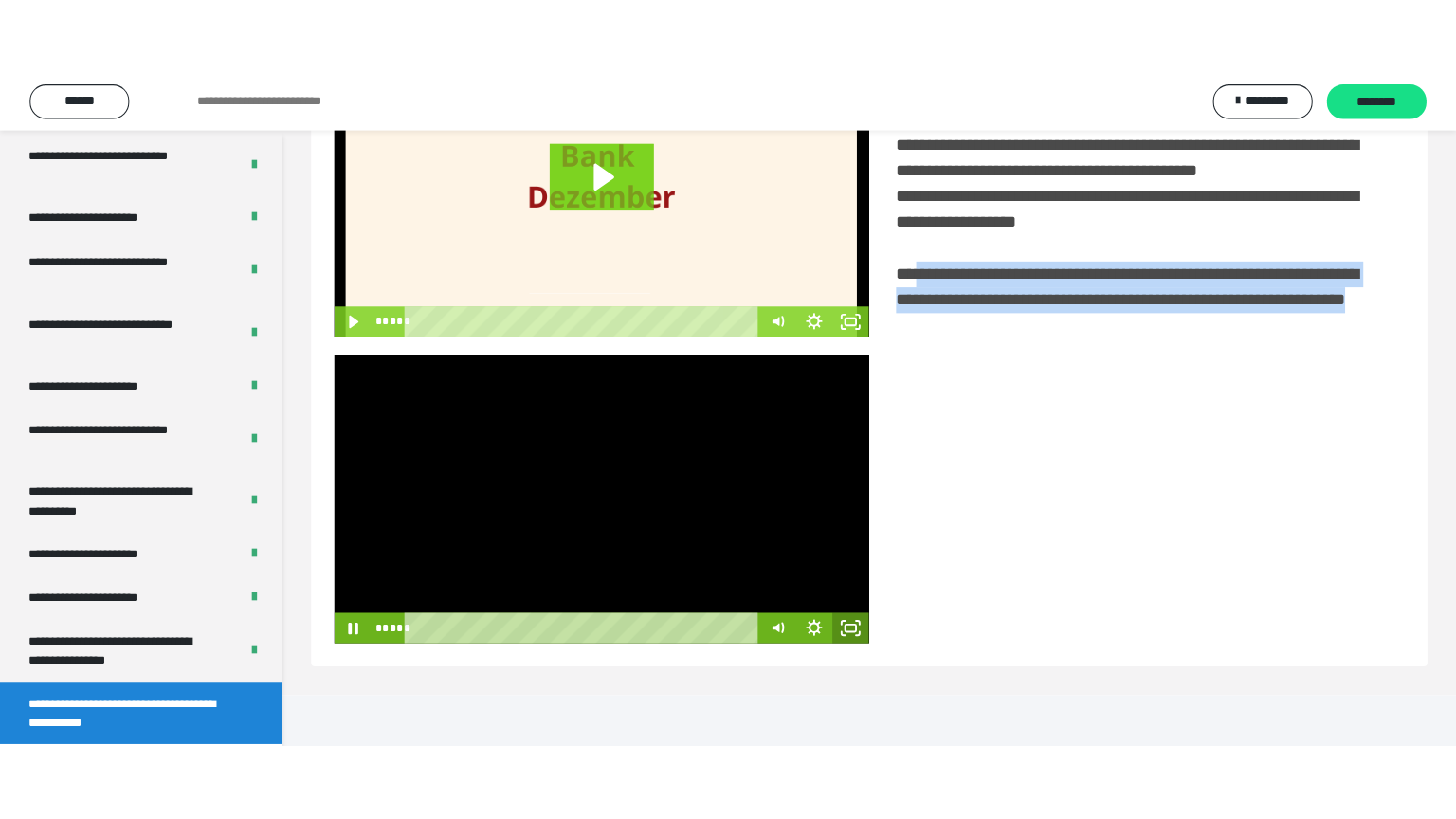 scroll, scrollTop: 317, scrollLeft: 0, axis: vertical 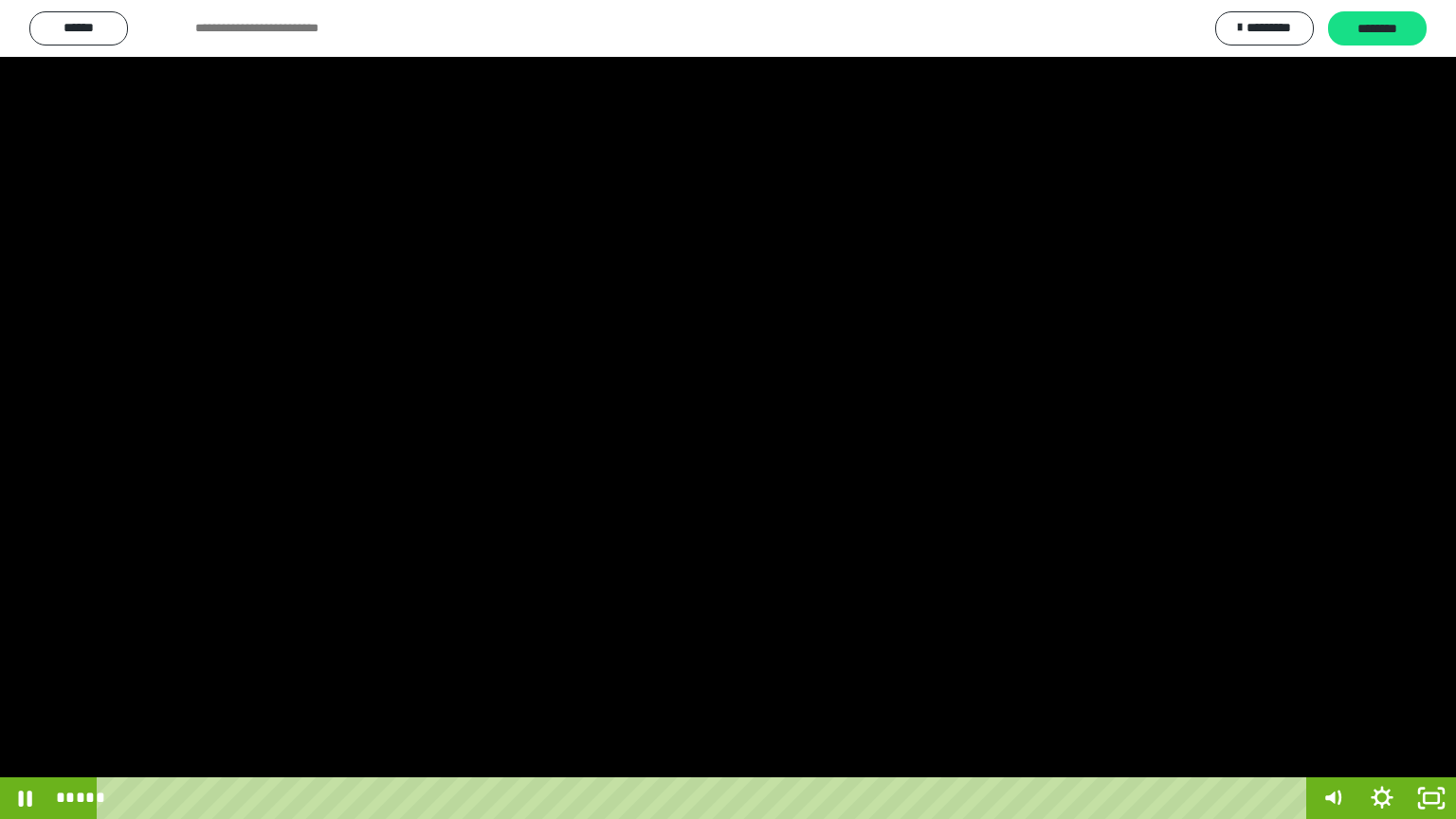 click at bounding box center (728, 410) 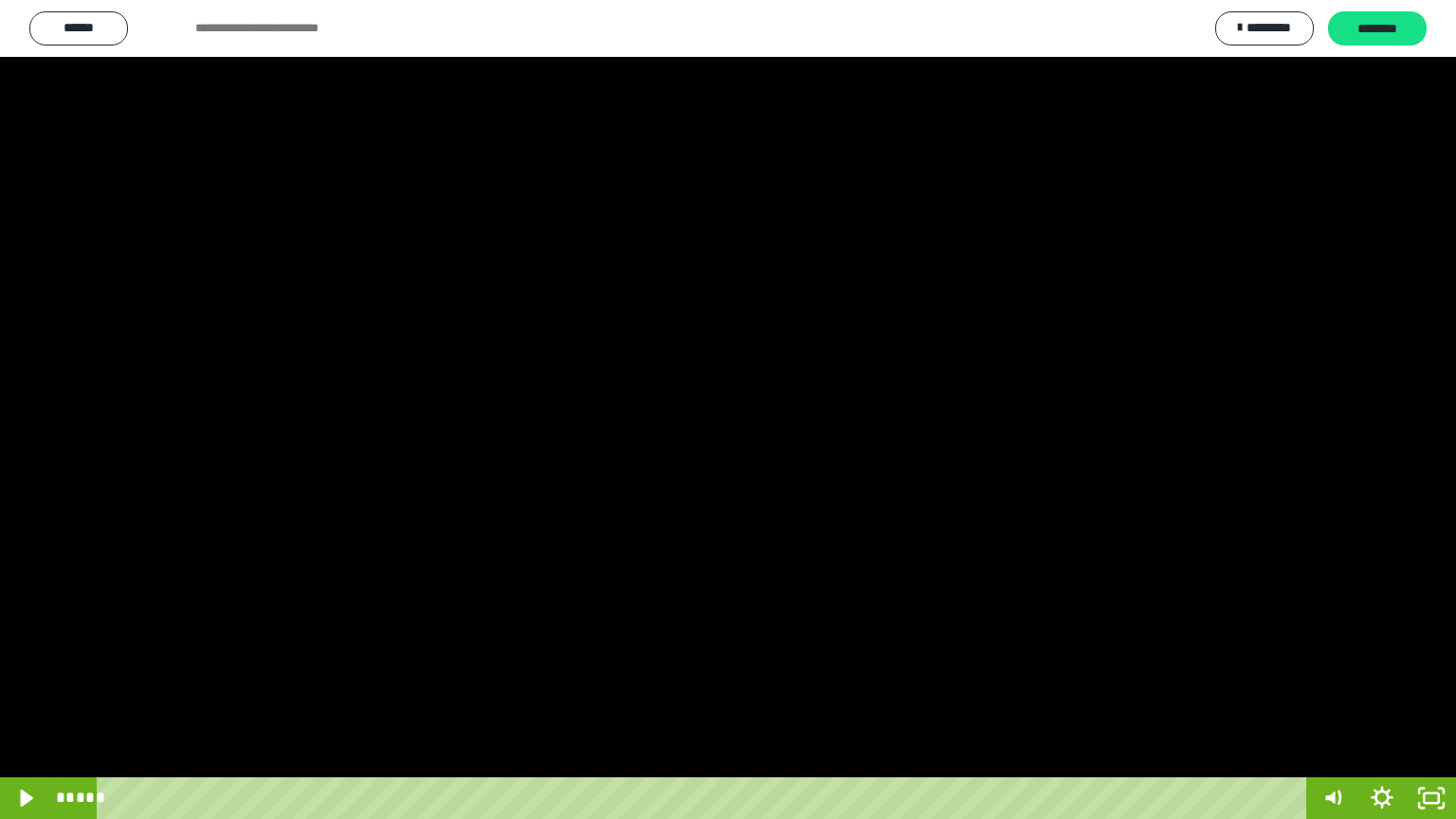 click at bounding box center [728, 410] 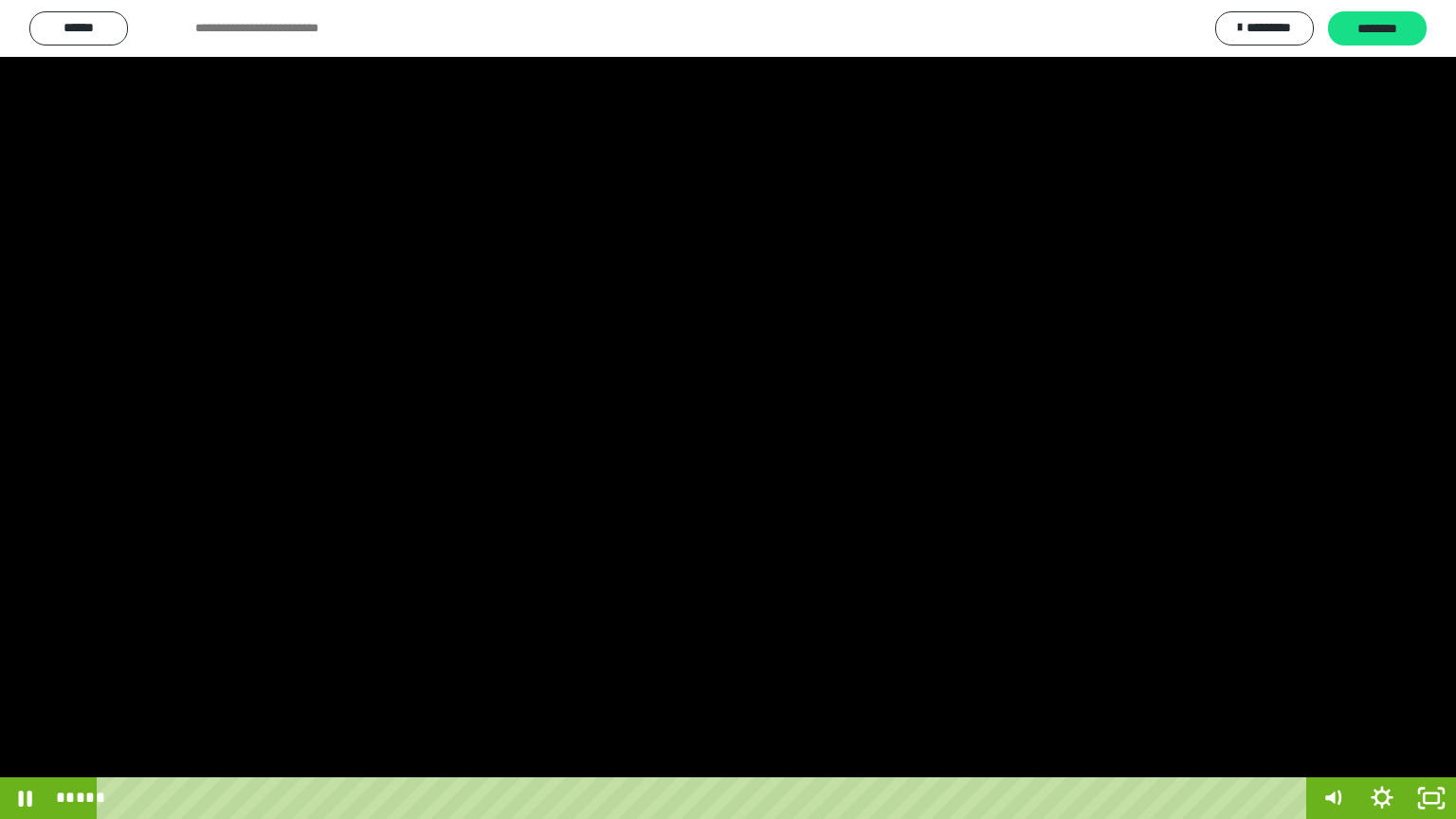 click at bounding box center (728, 410) 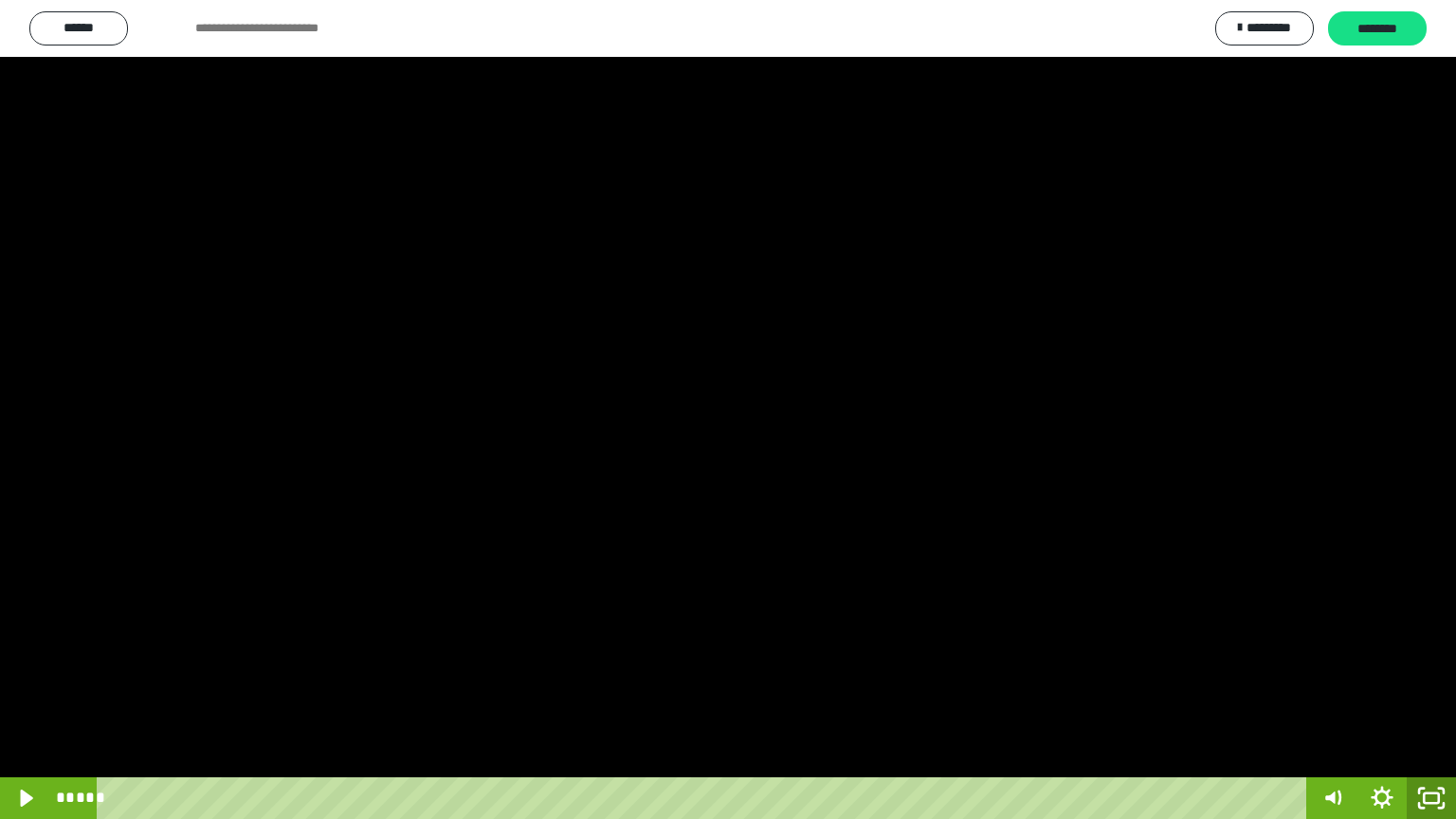 click 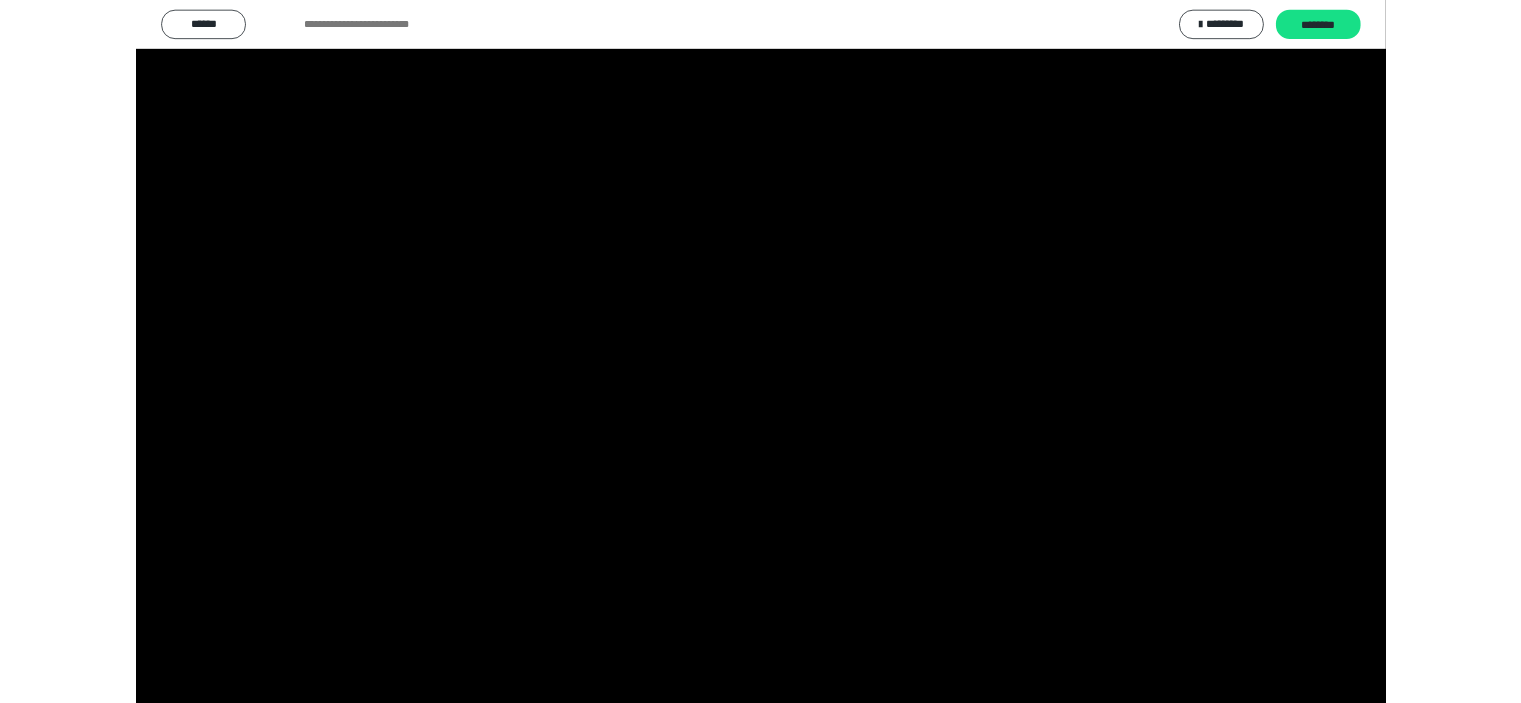 scroll, scrollTop: 3853, scrollLeft: 0, axis: vertical 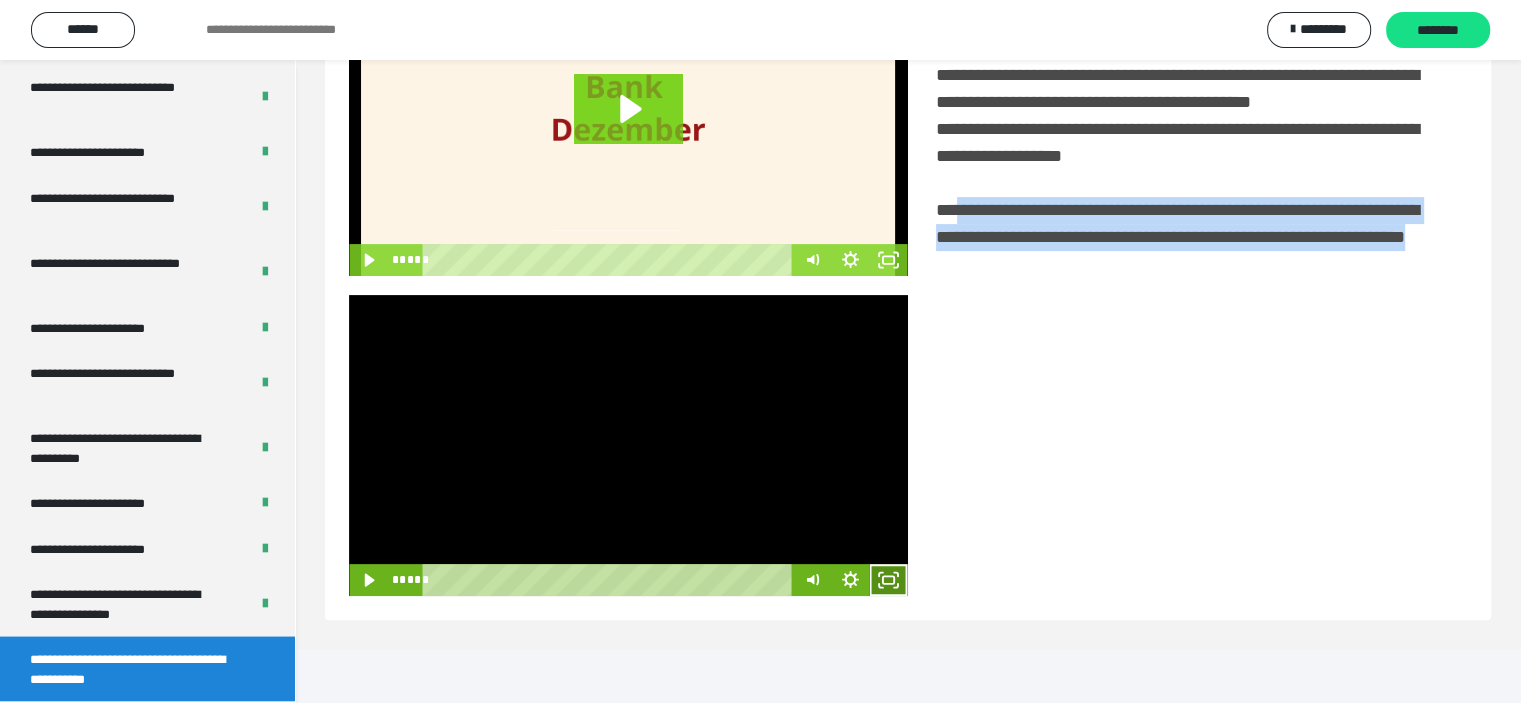 click 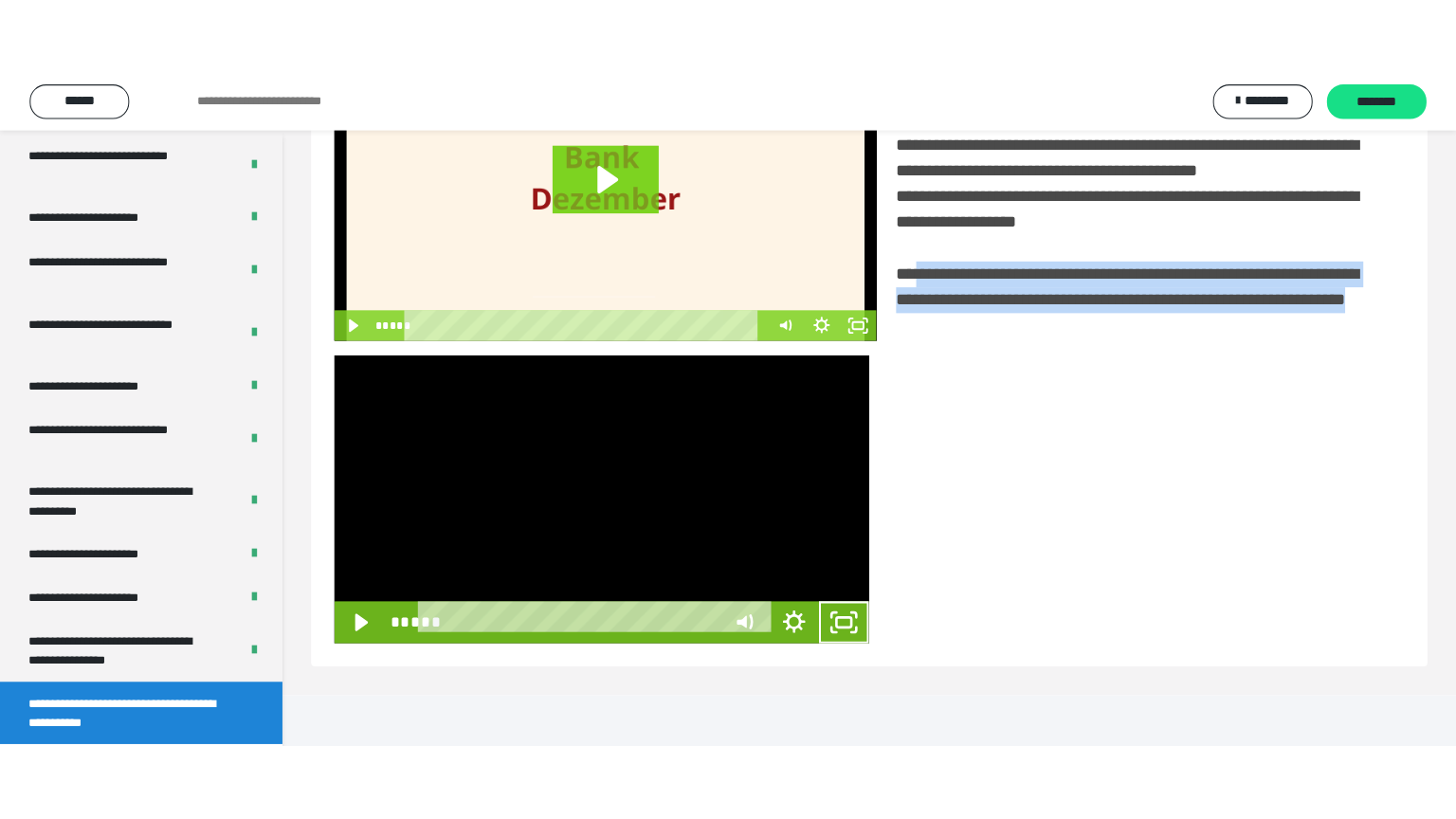 scroll, scrollTop: 317, scrollLeft: 0, axis: vertical 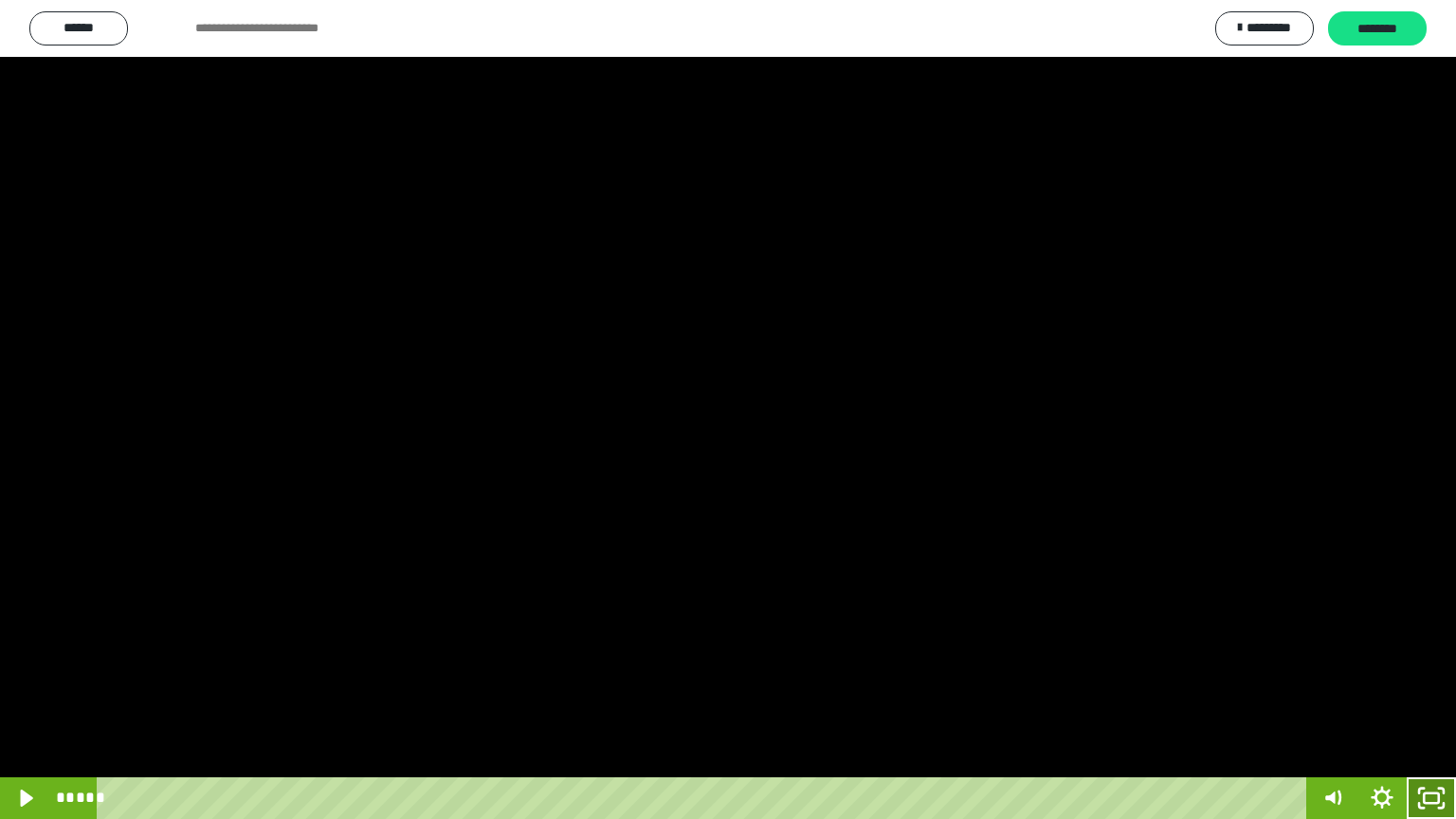 click 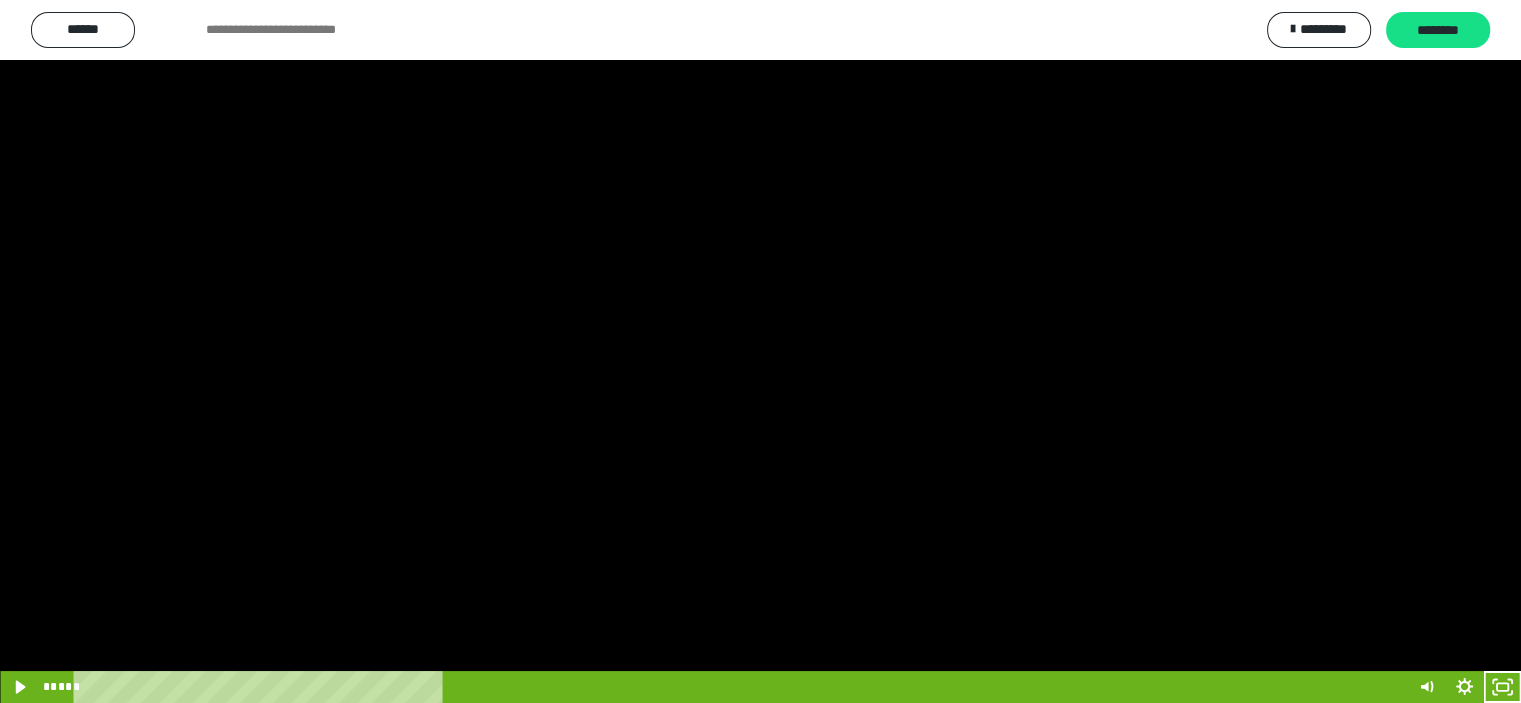 scroll, scrollTop: 3853, scrollLeft: 0, axis: vertical 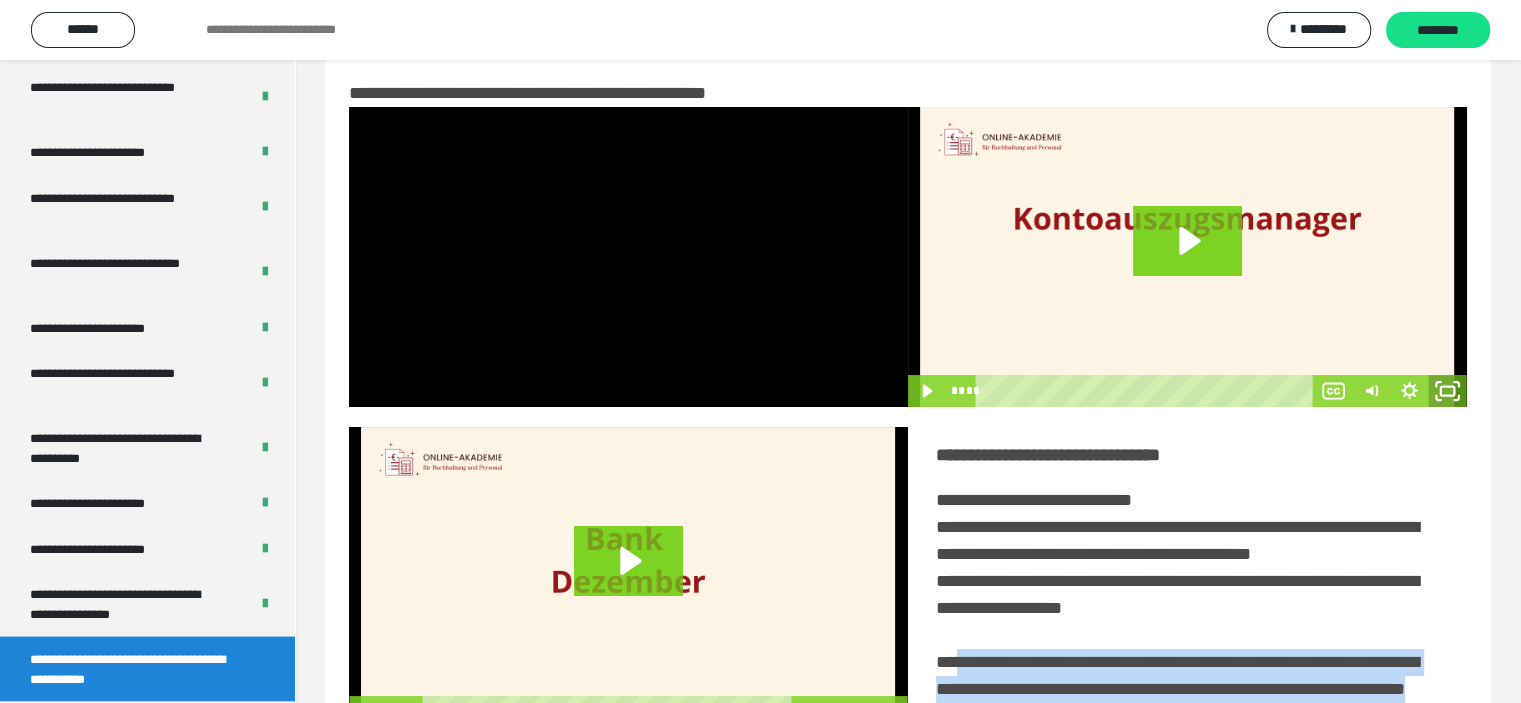 click 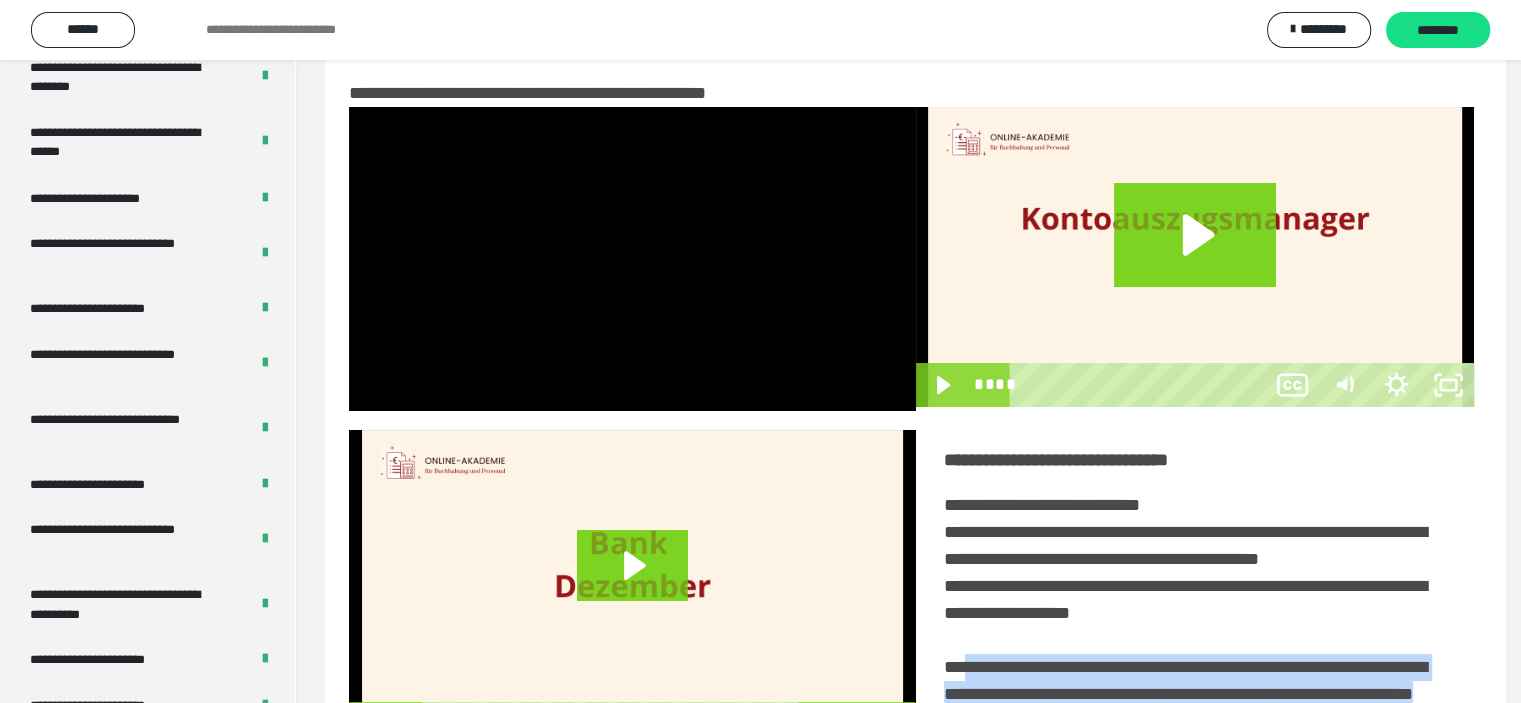 scroll, scrollTop: 3693, scrollLeft: 0, axis: vertical 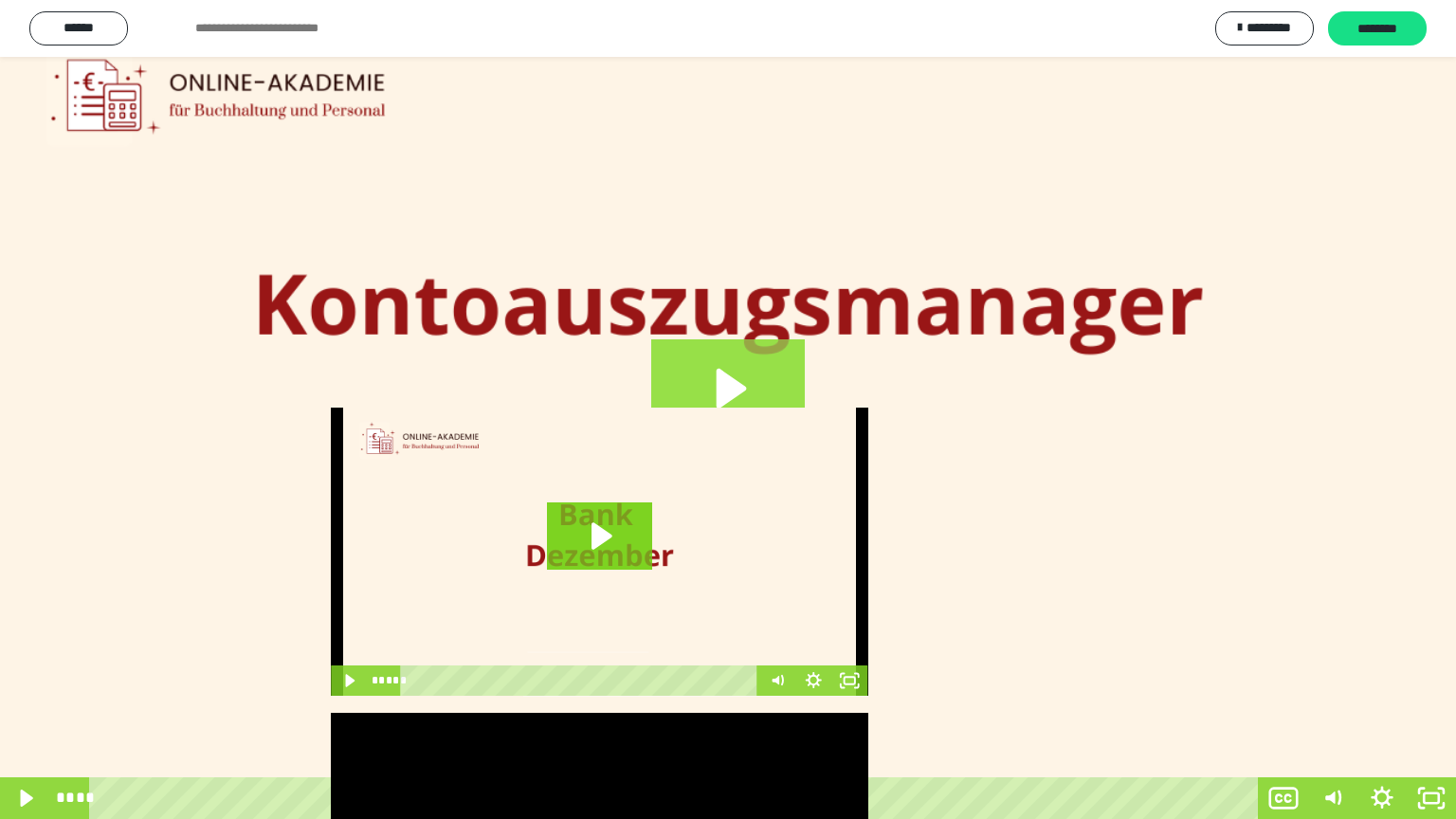 click 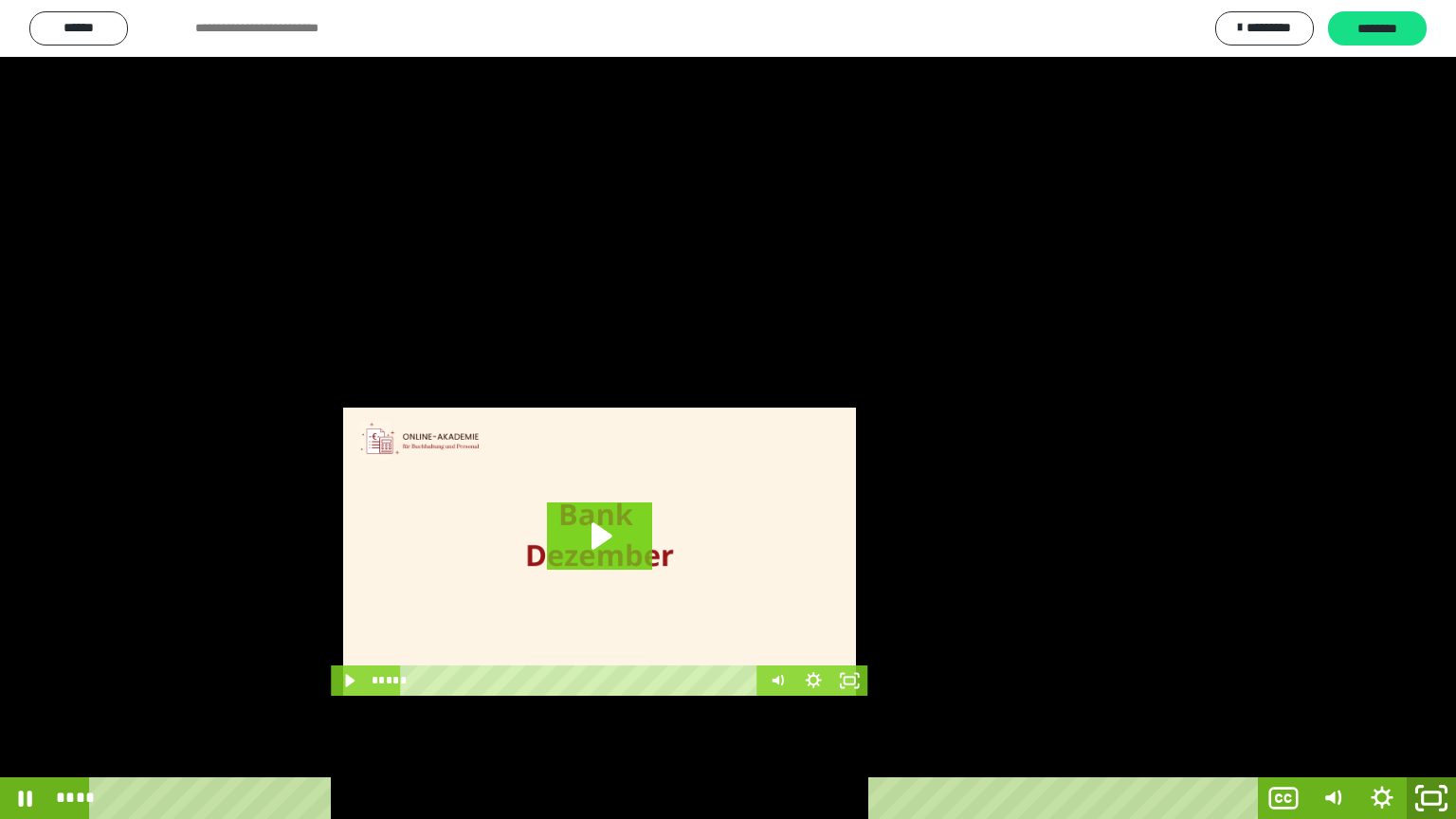 click 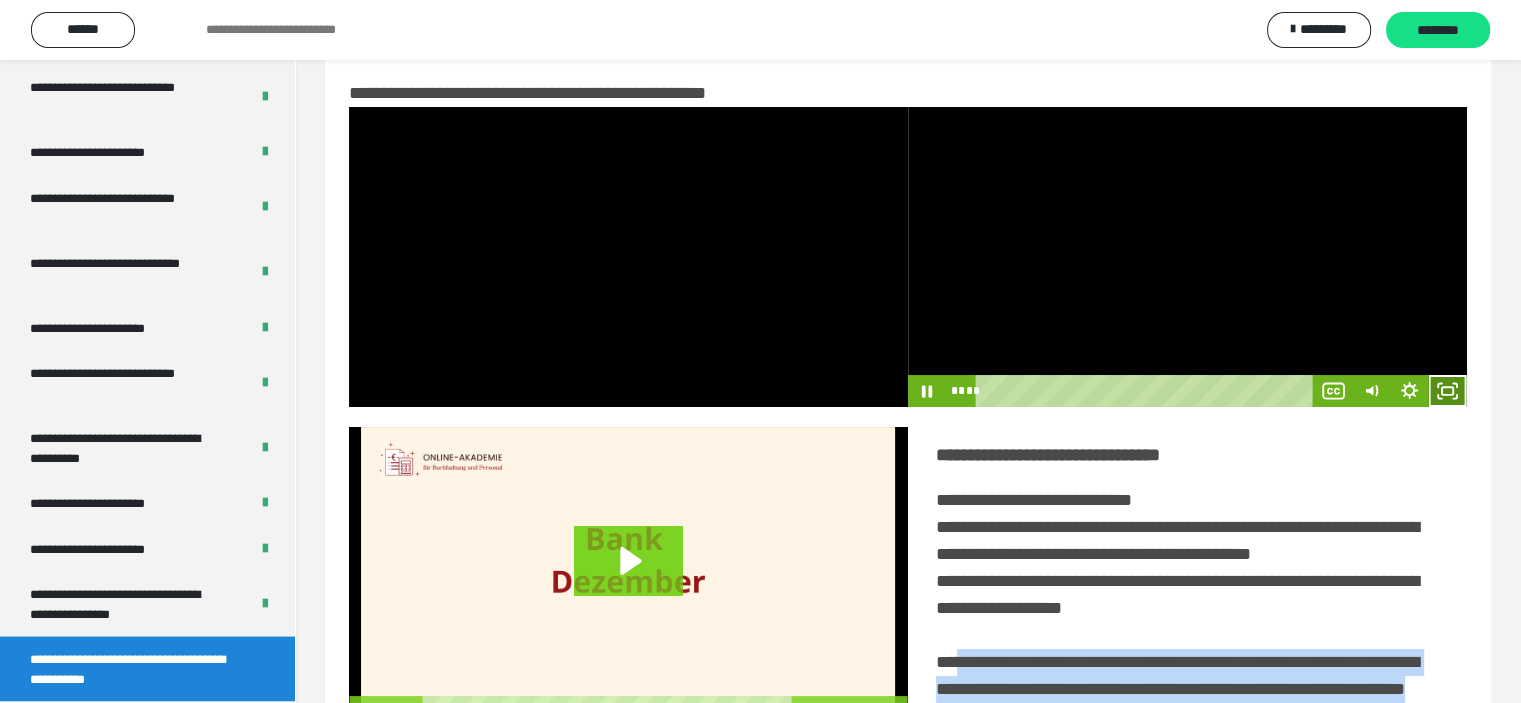 click 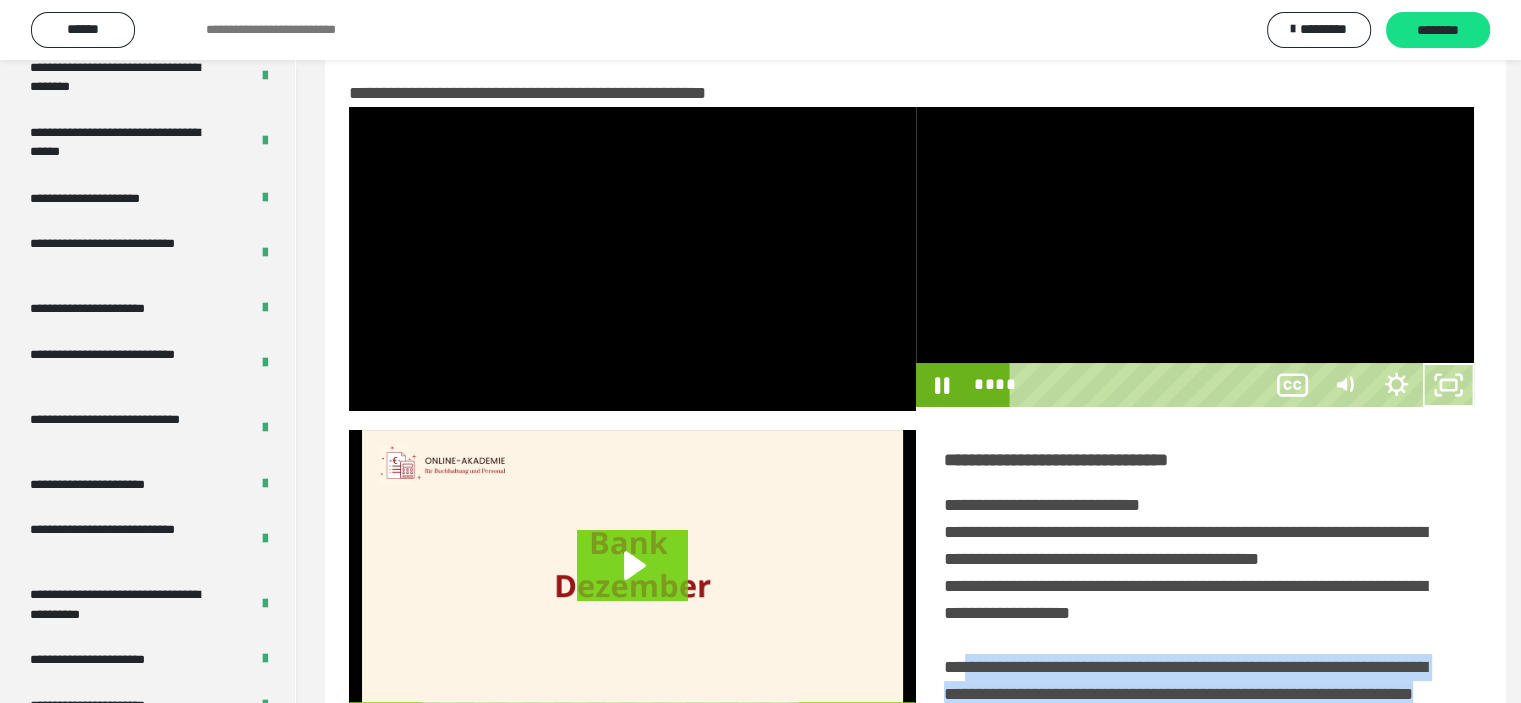 scroll, scrollTop: 3693, scrollLeft: 0, axis: vertical 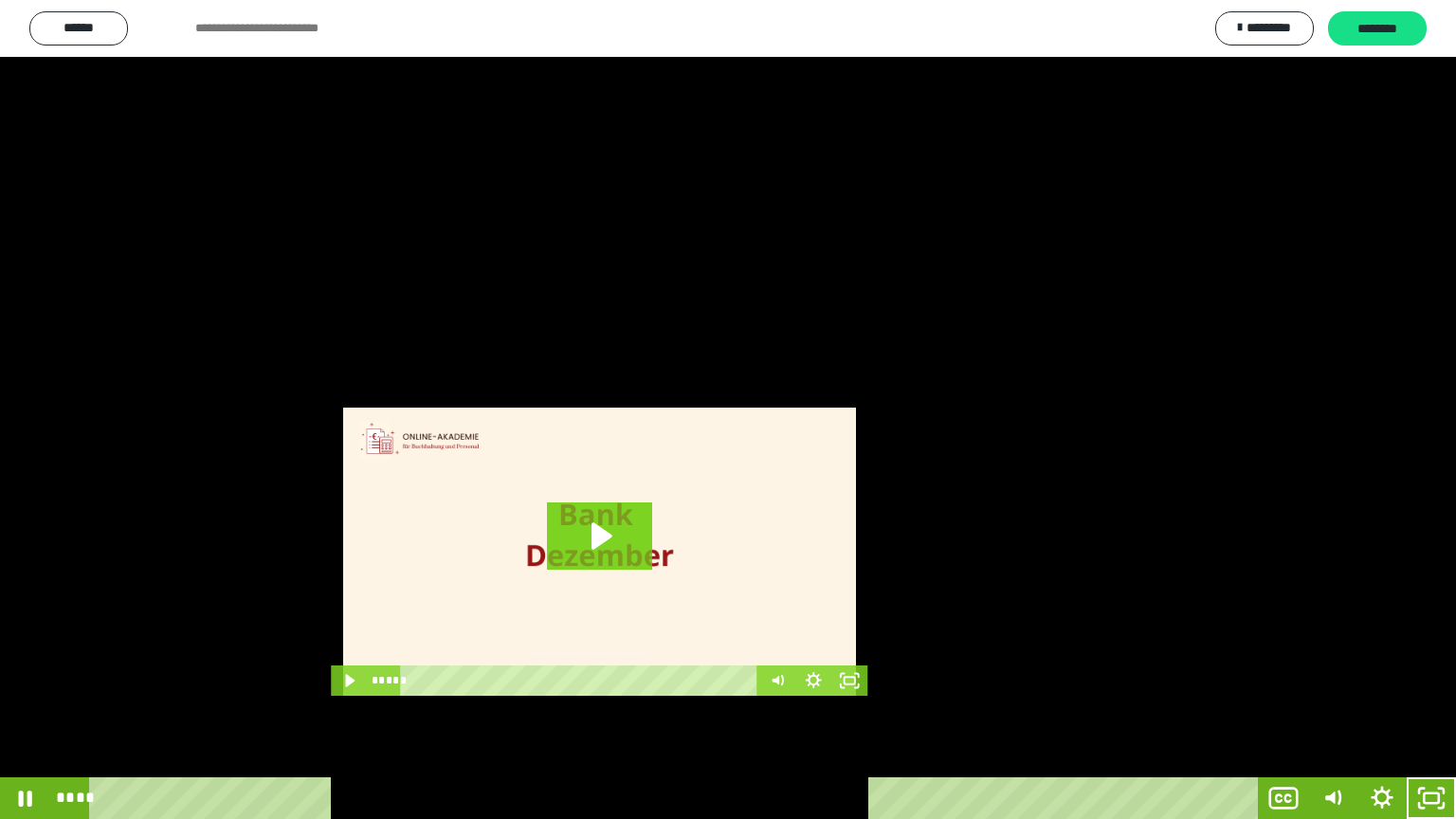 click at bounding box center [728, 410] 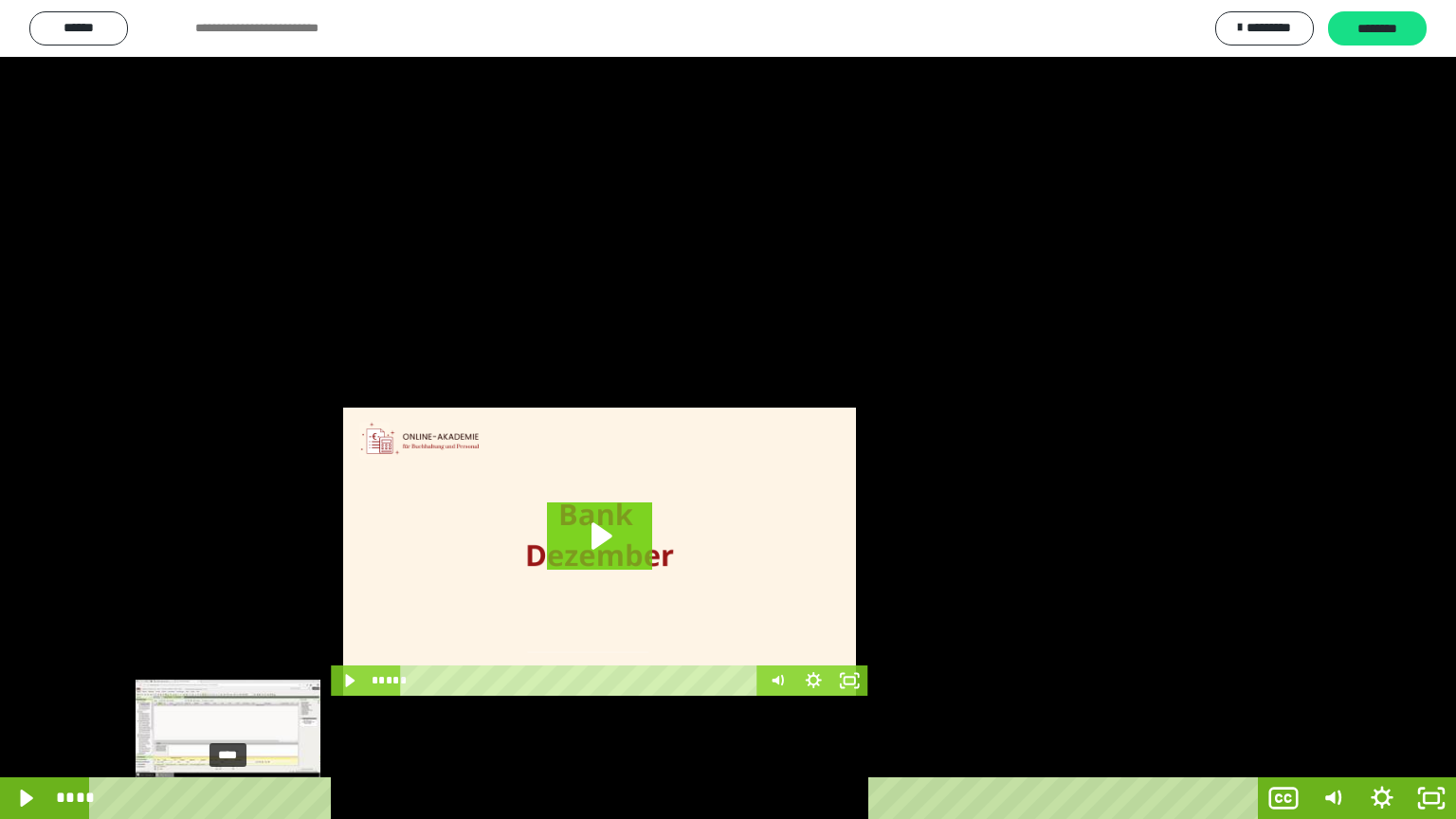 click on "****" at bounding box center (677, 798) 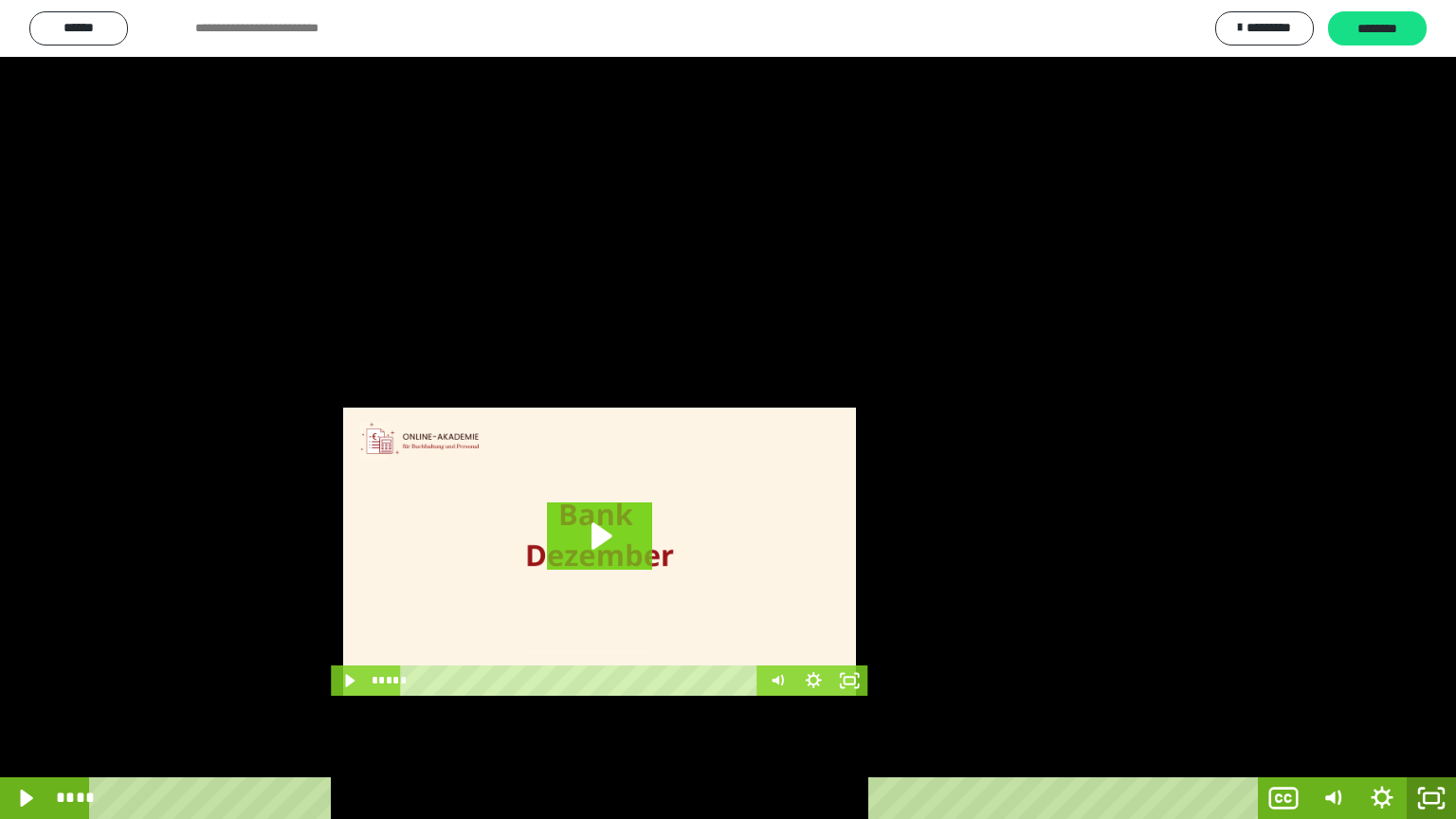 drag, startPoint x: 1439, startPoint y: 802, endPoint x: 1356, endPoint y: 655, distance: 168.81351 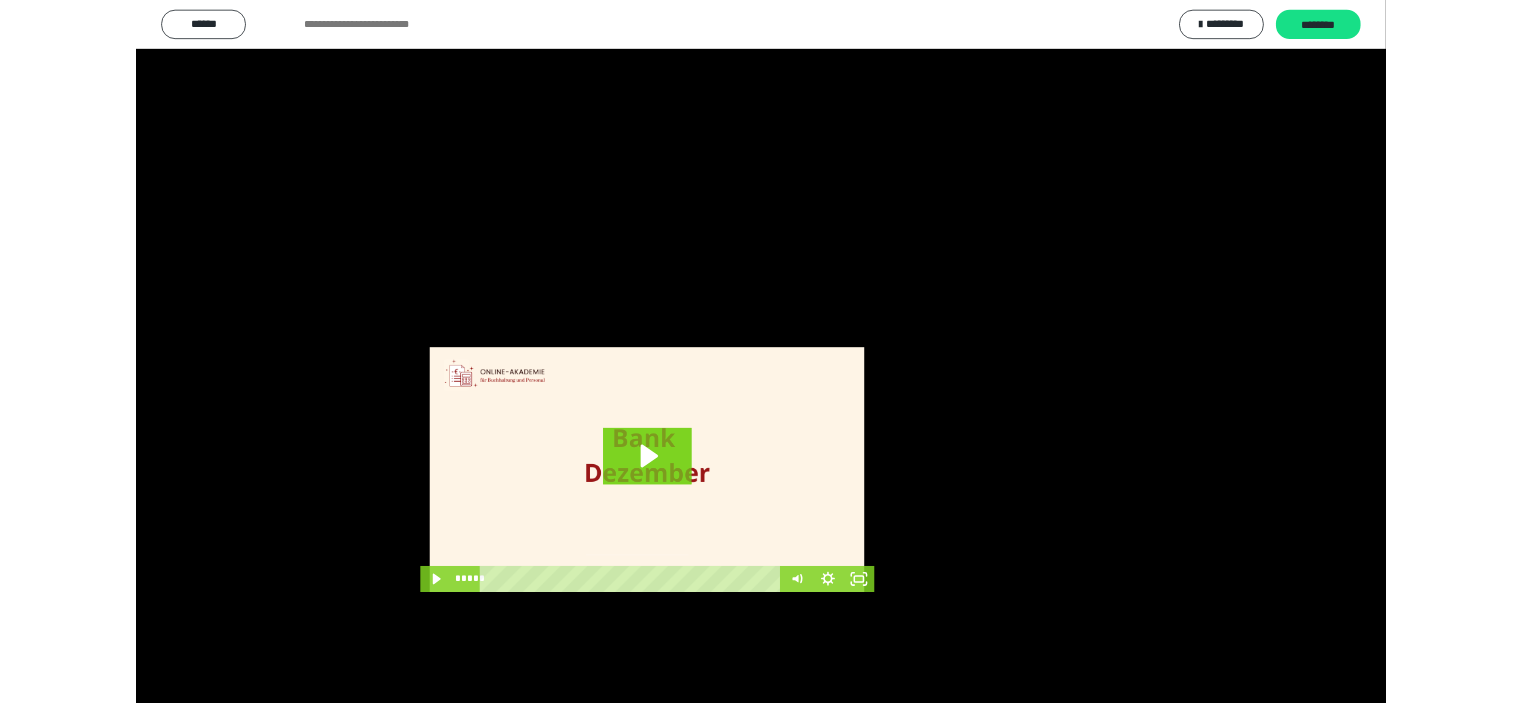 scroll, scrollTop: 3853, scrollLeft: 0, axis: vertical 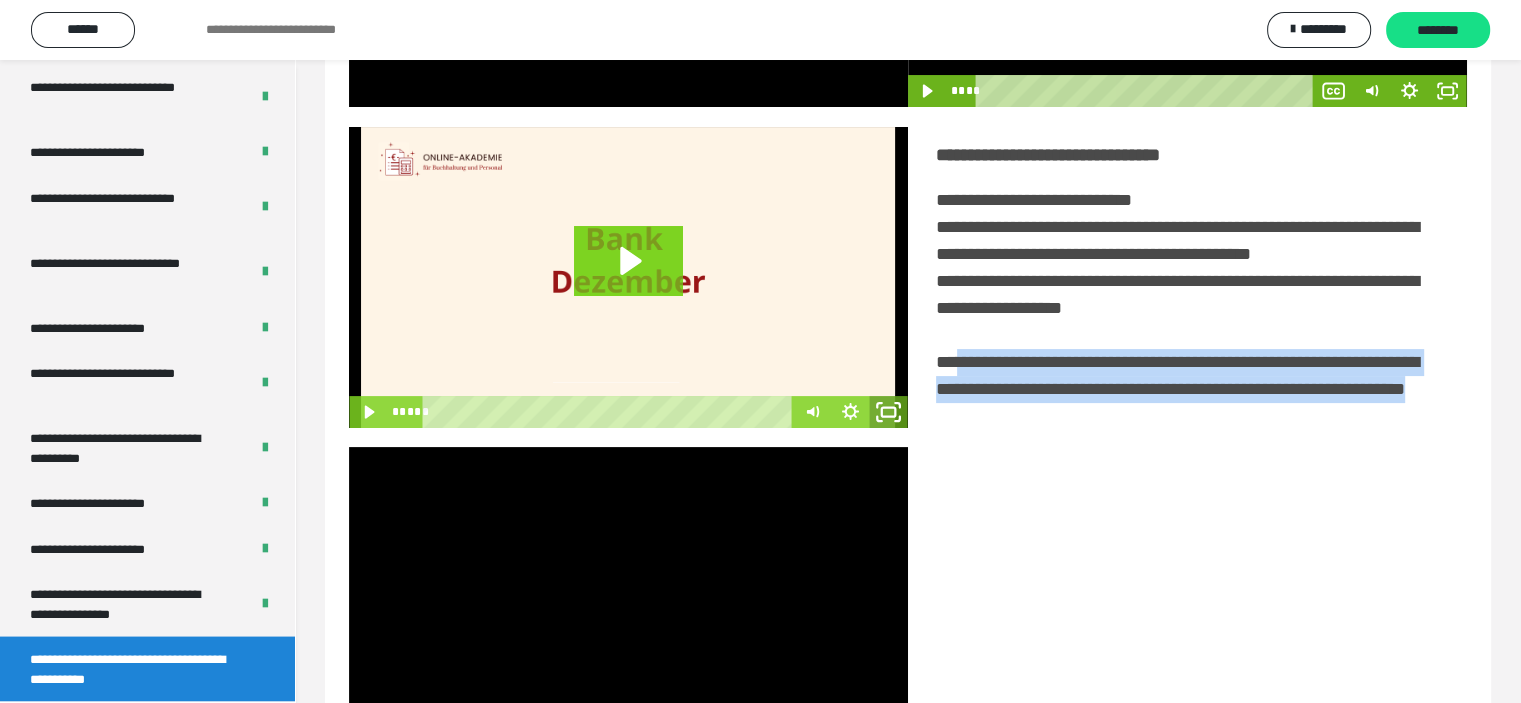click 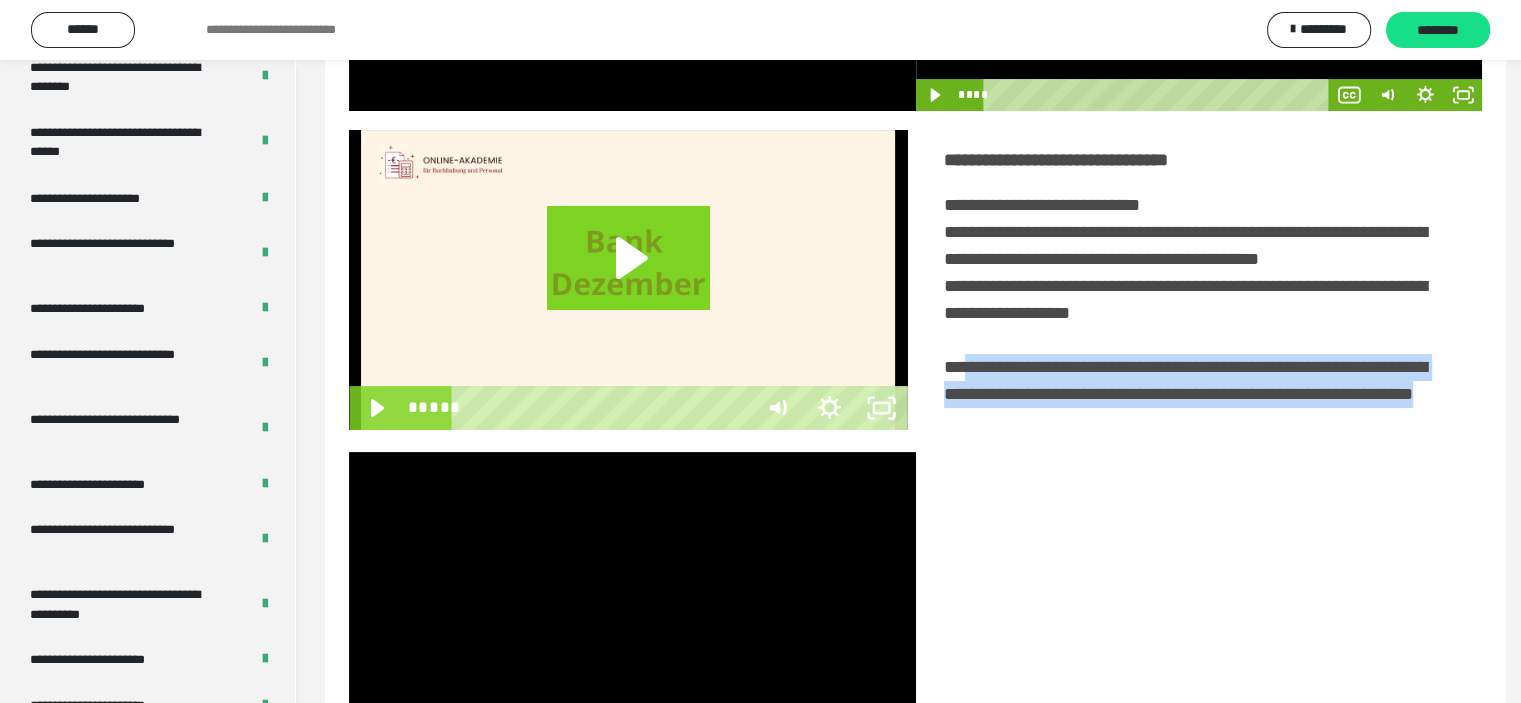 scroll, scrollTop: 3693, scrollLeft: 0, axis: vertical 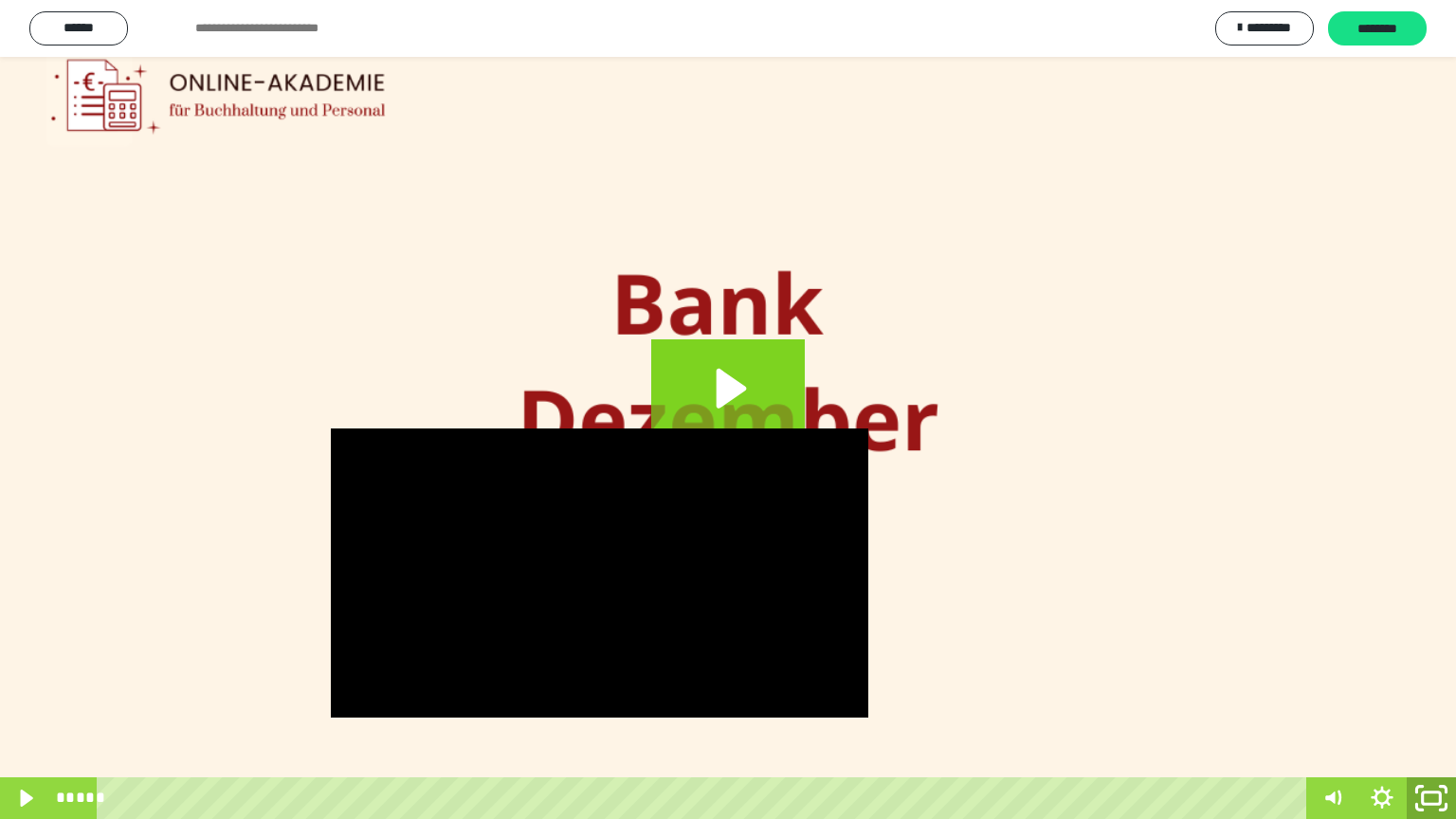 click 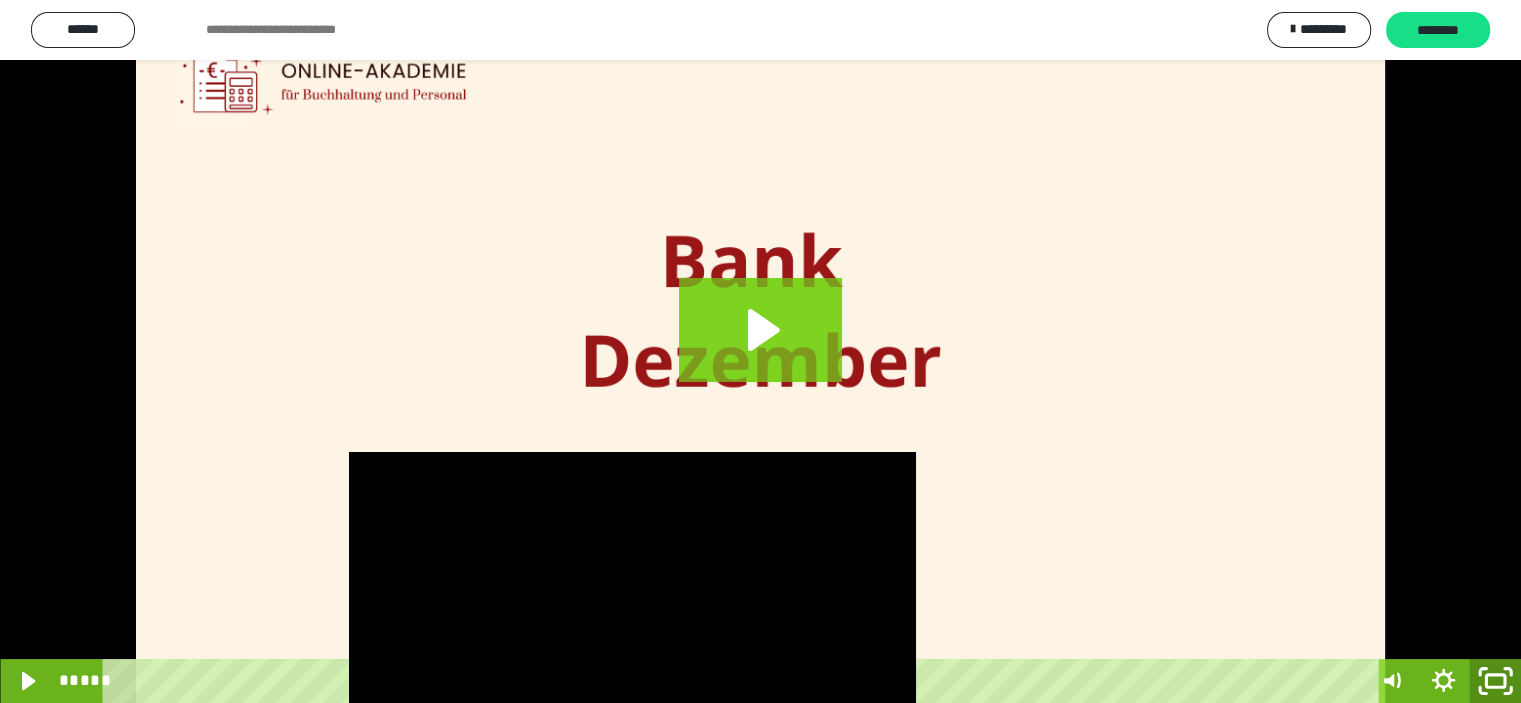 scroll, scrollTop: 3853, scrollLeft: 0, axis: vertical 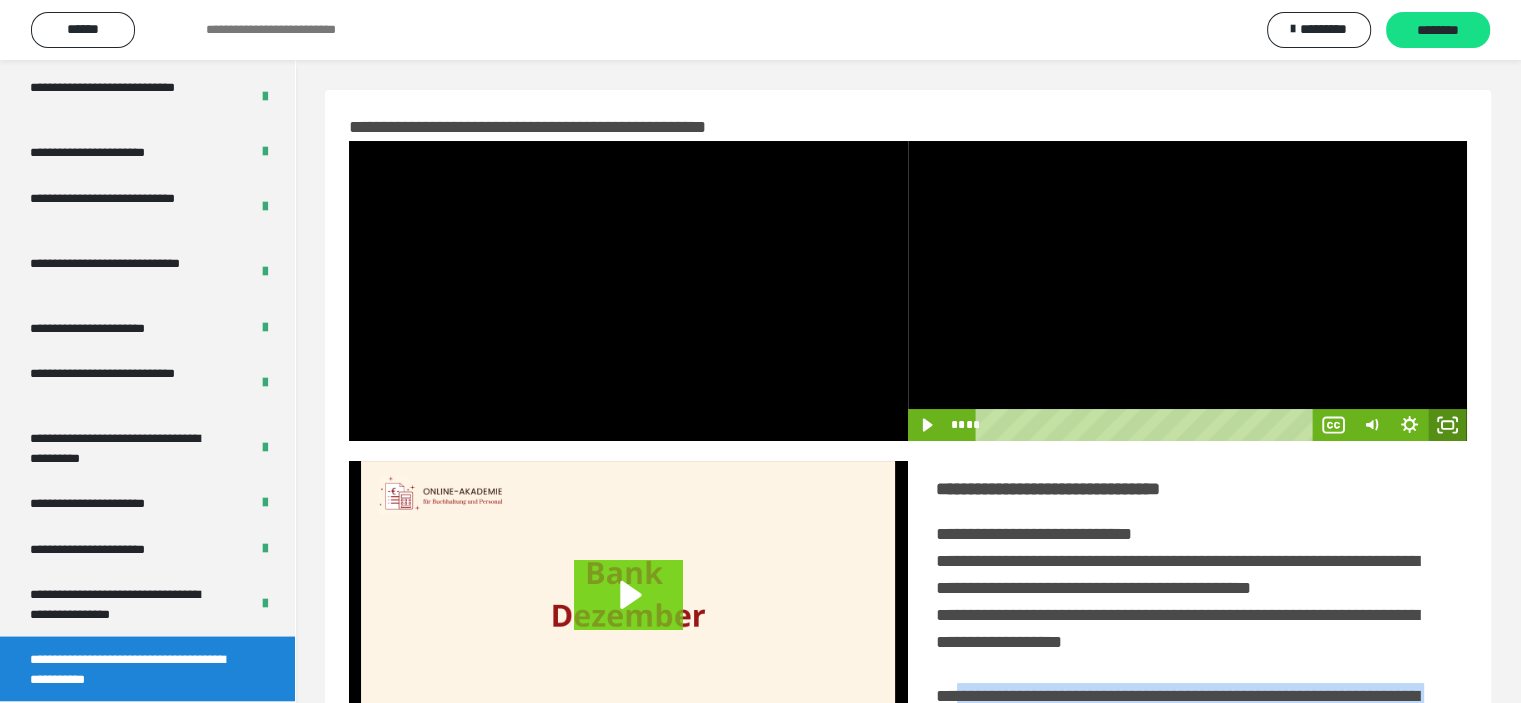click 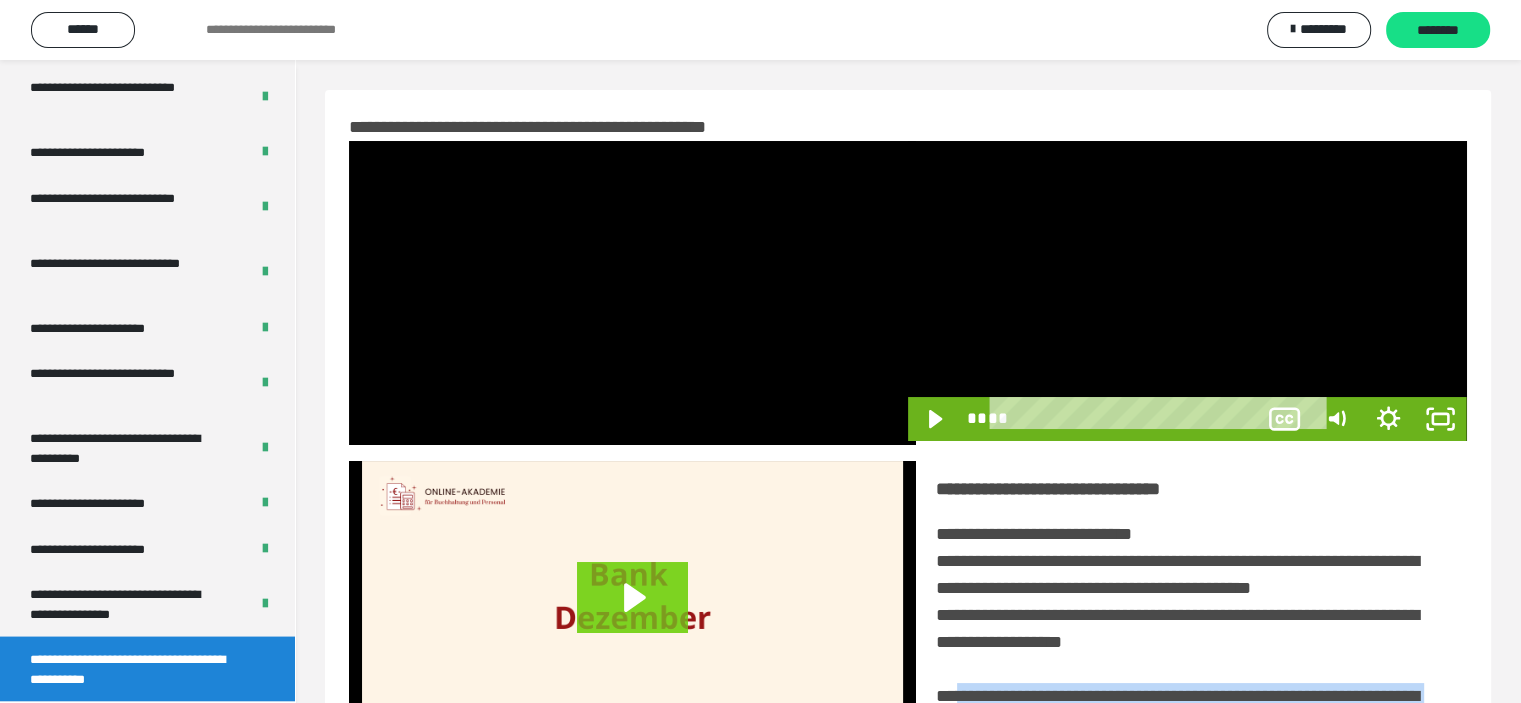 scroll, scrollTop: 3693, scrollLeft: 0, axis: vertical 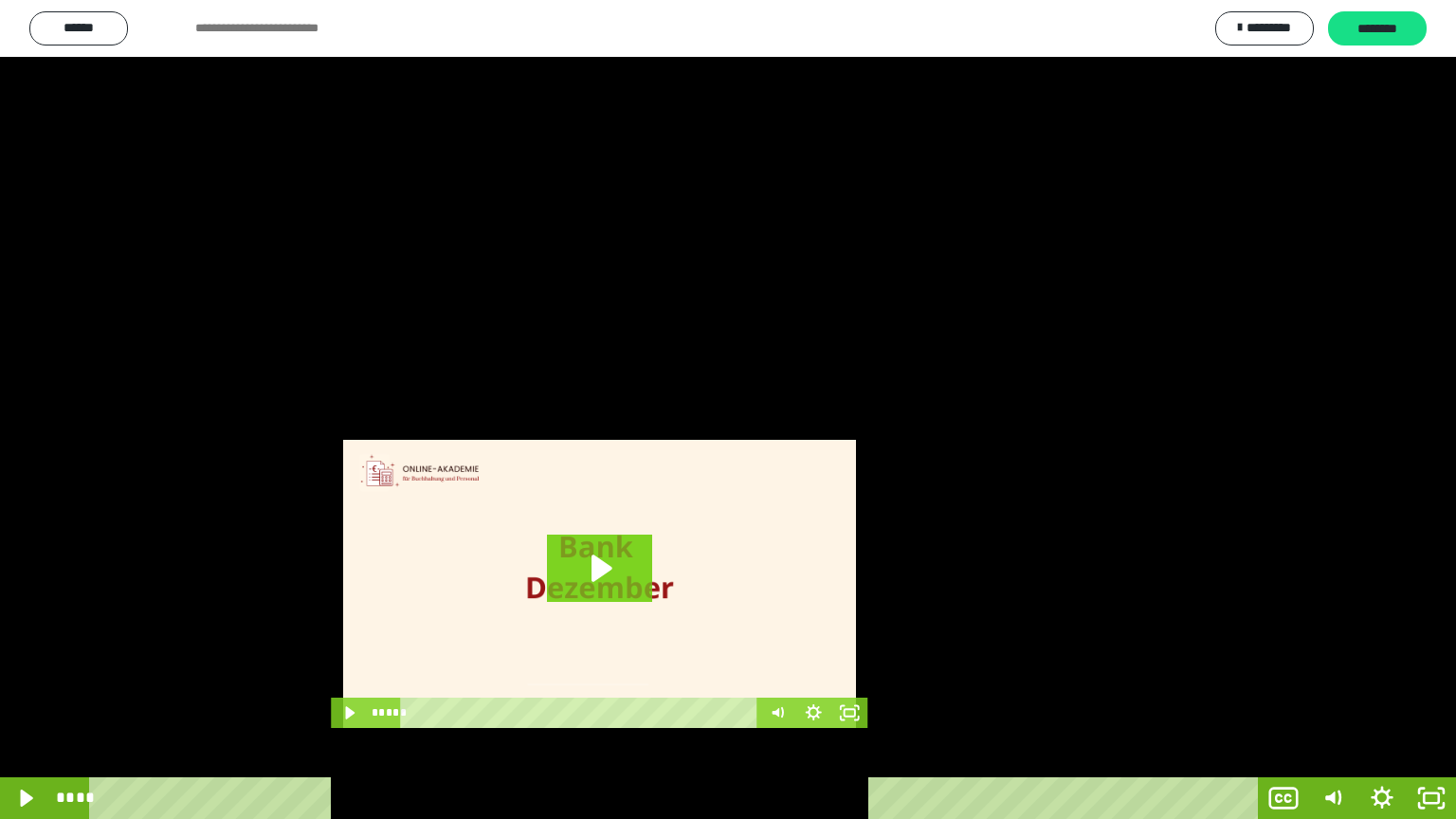 click at bounding box center (728, 410) 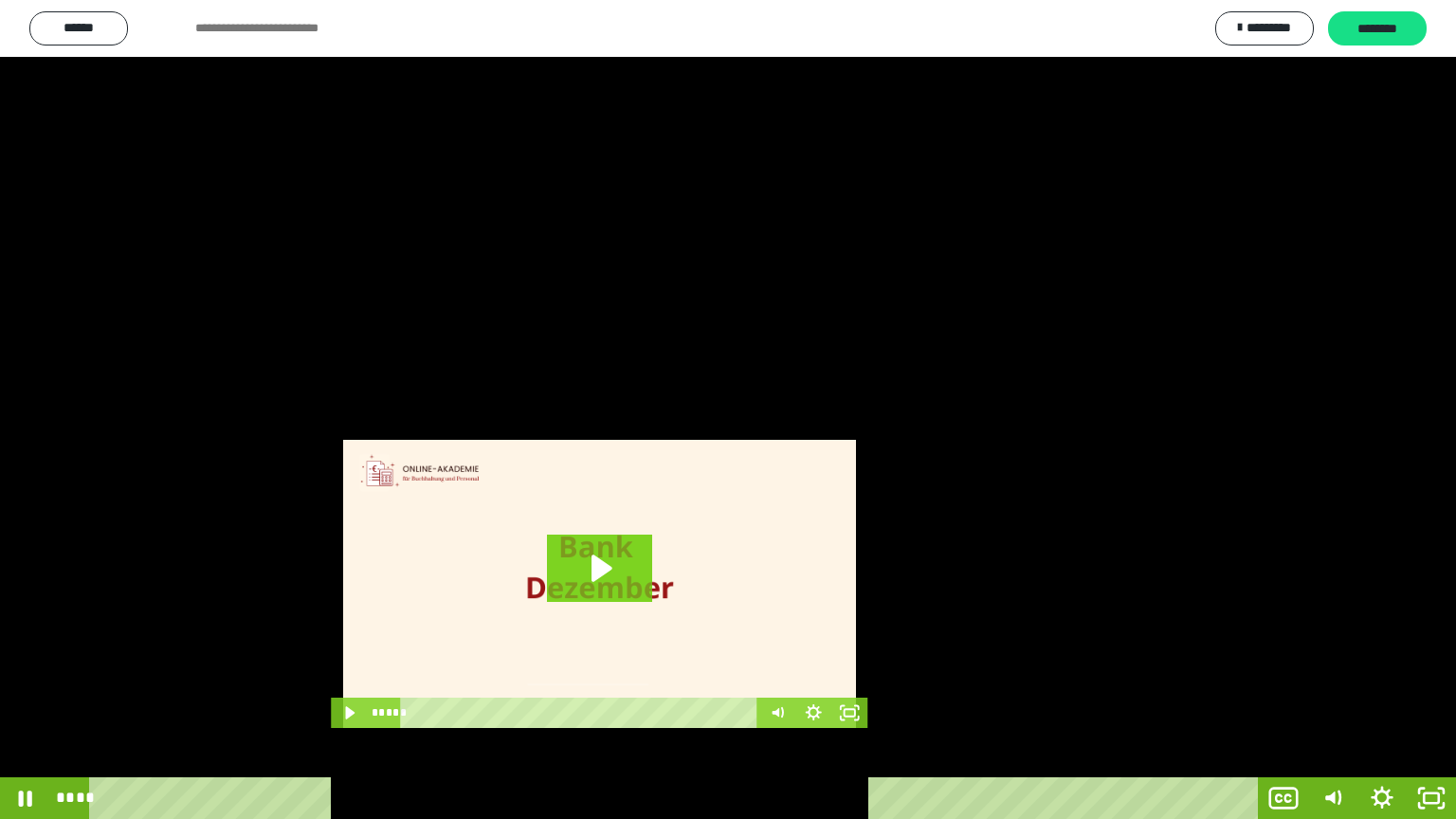 click at bounding box center [728, 410] 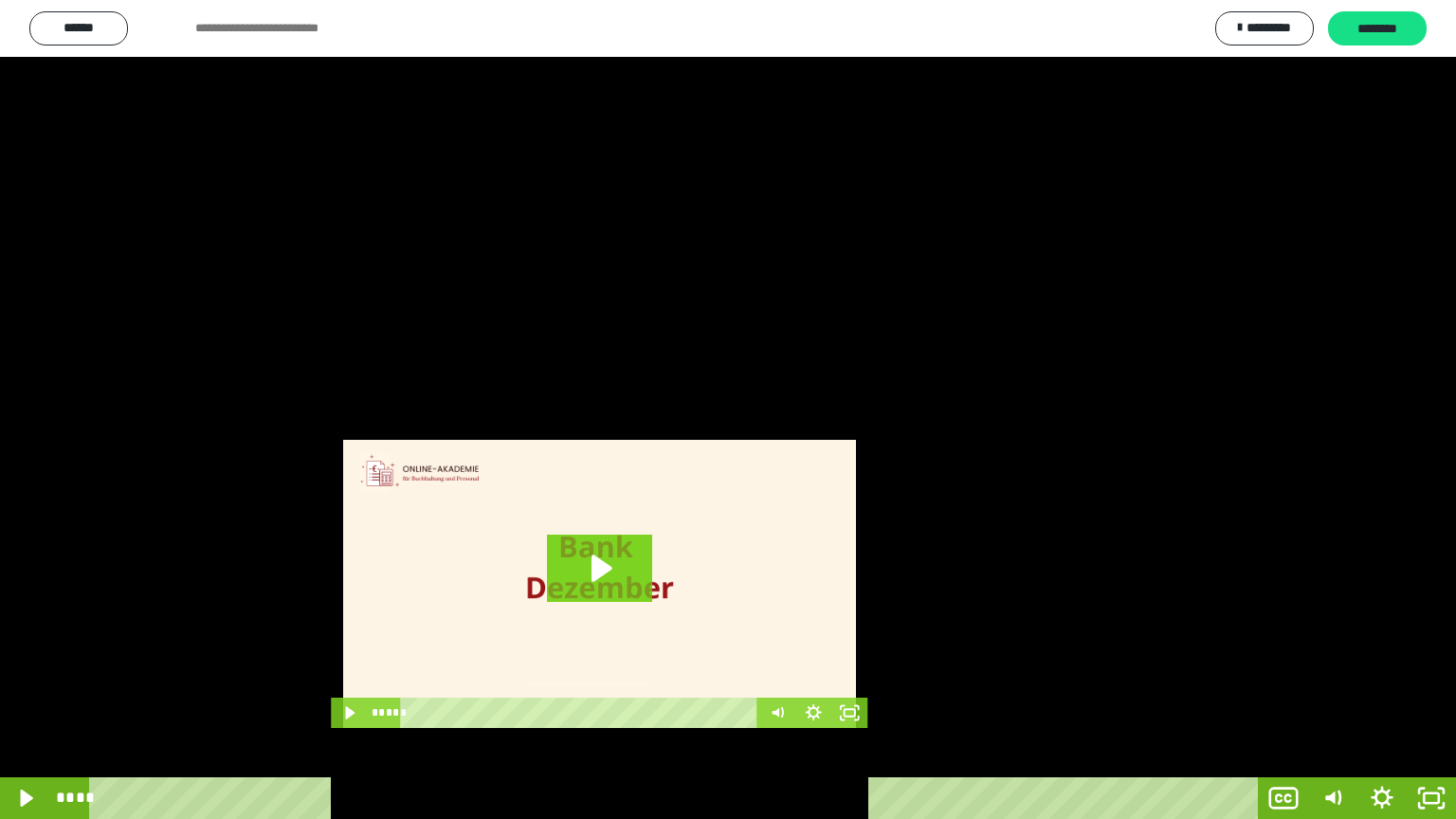 click at bounding box center (728, 410) 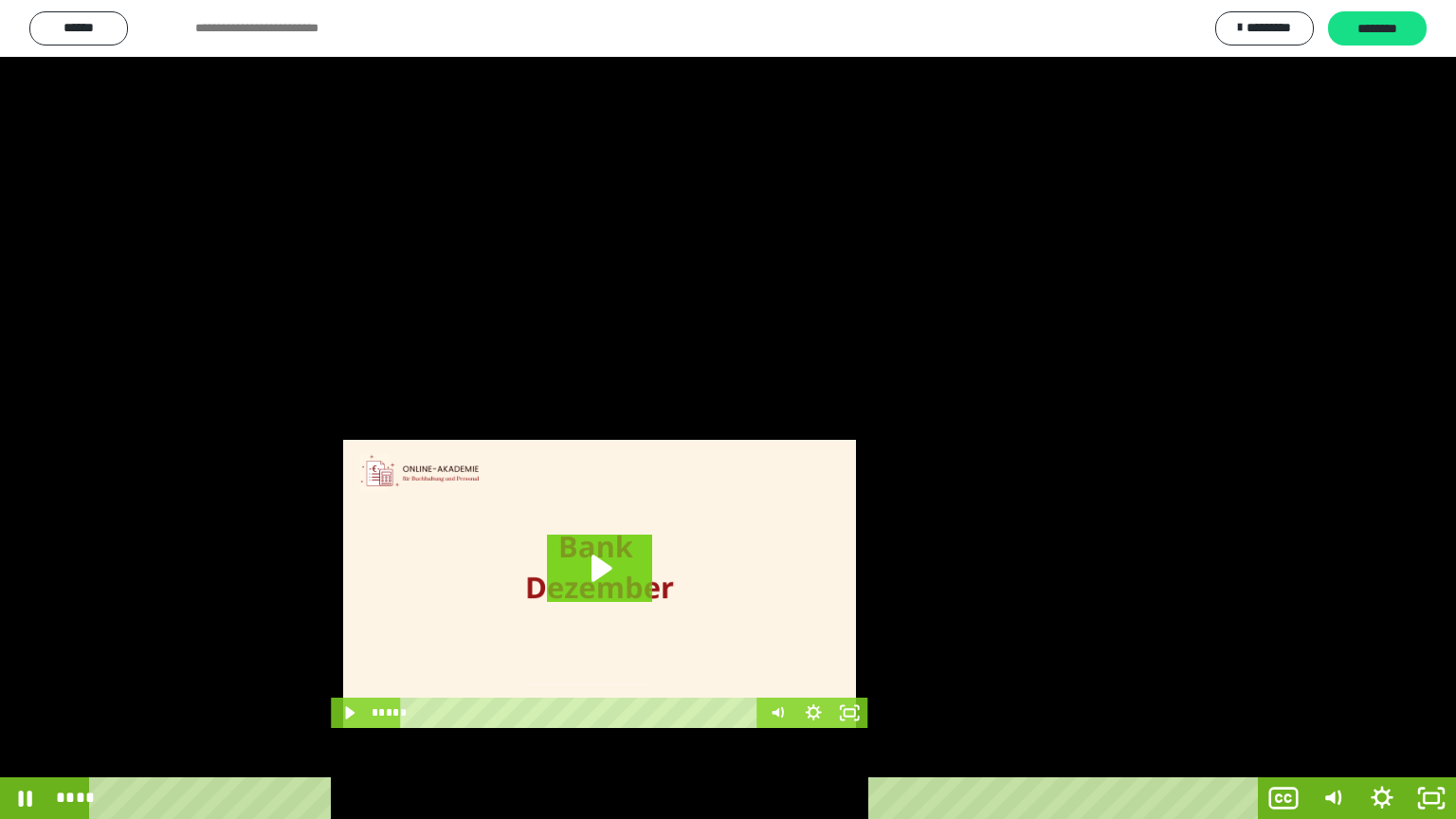 click at bounding box center [728, 410] 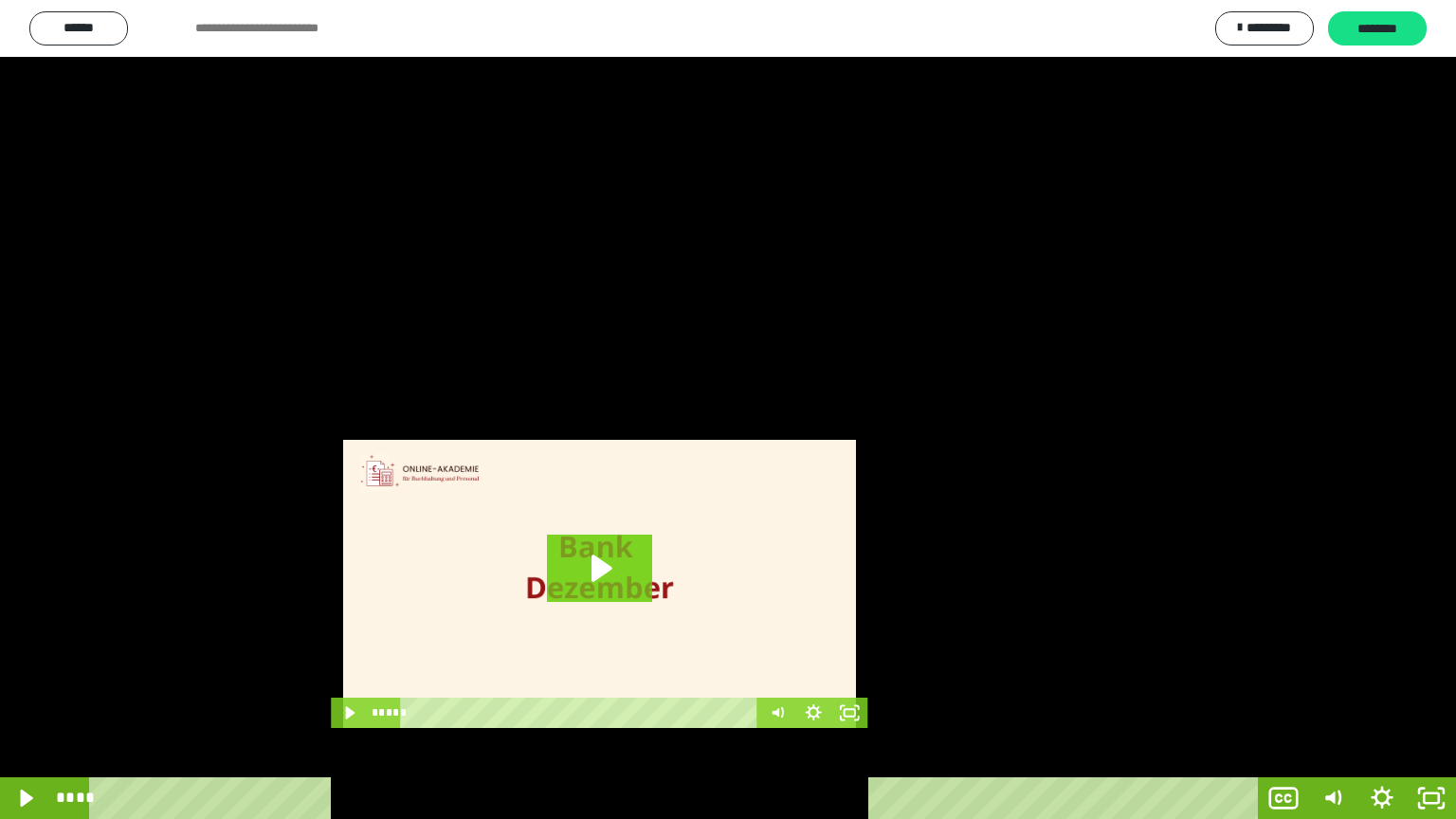 click at bounding box center [728, 410] 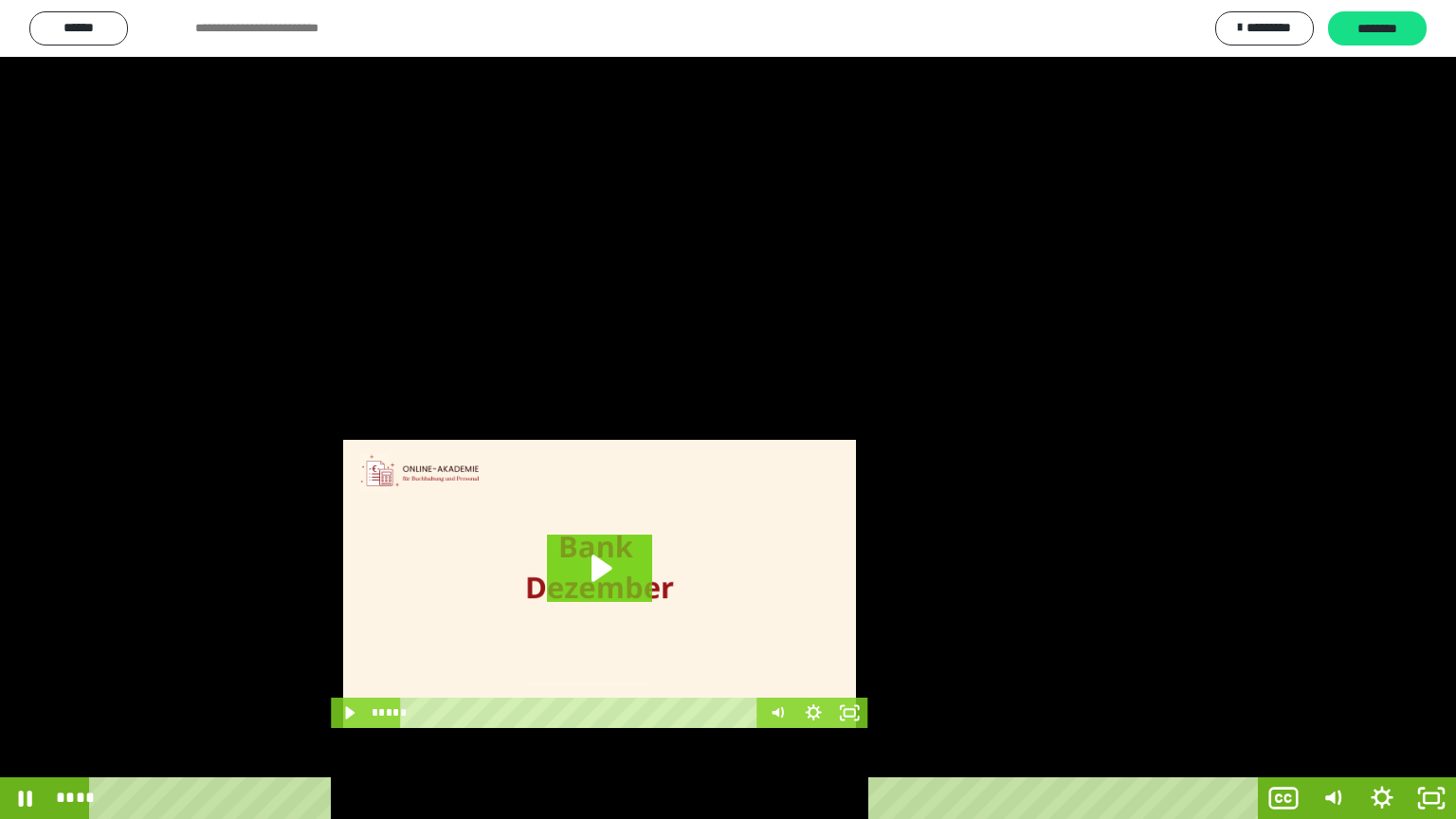 click at bounding box center (728, 410) 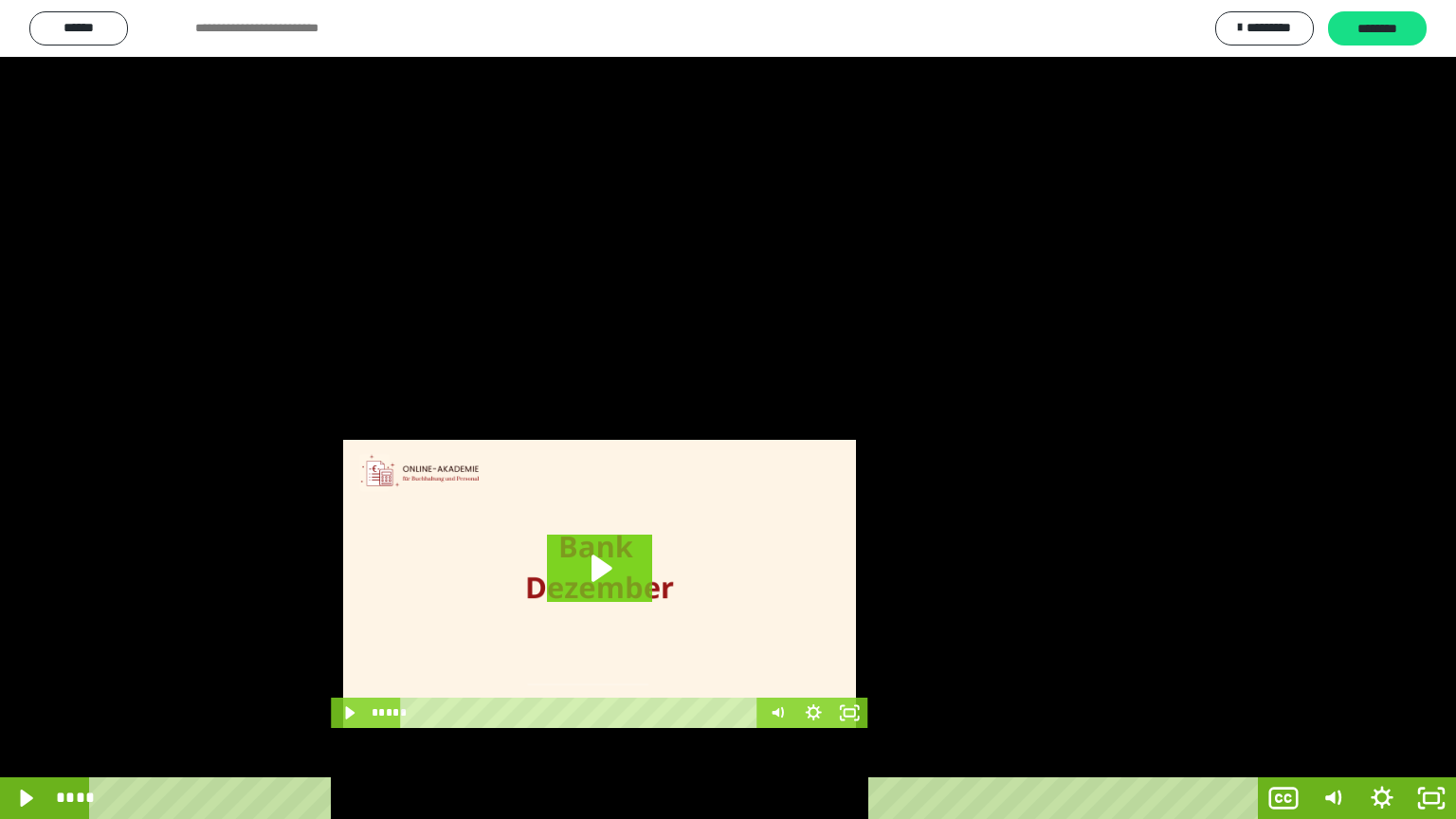 click at bounding box center (728, 410) 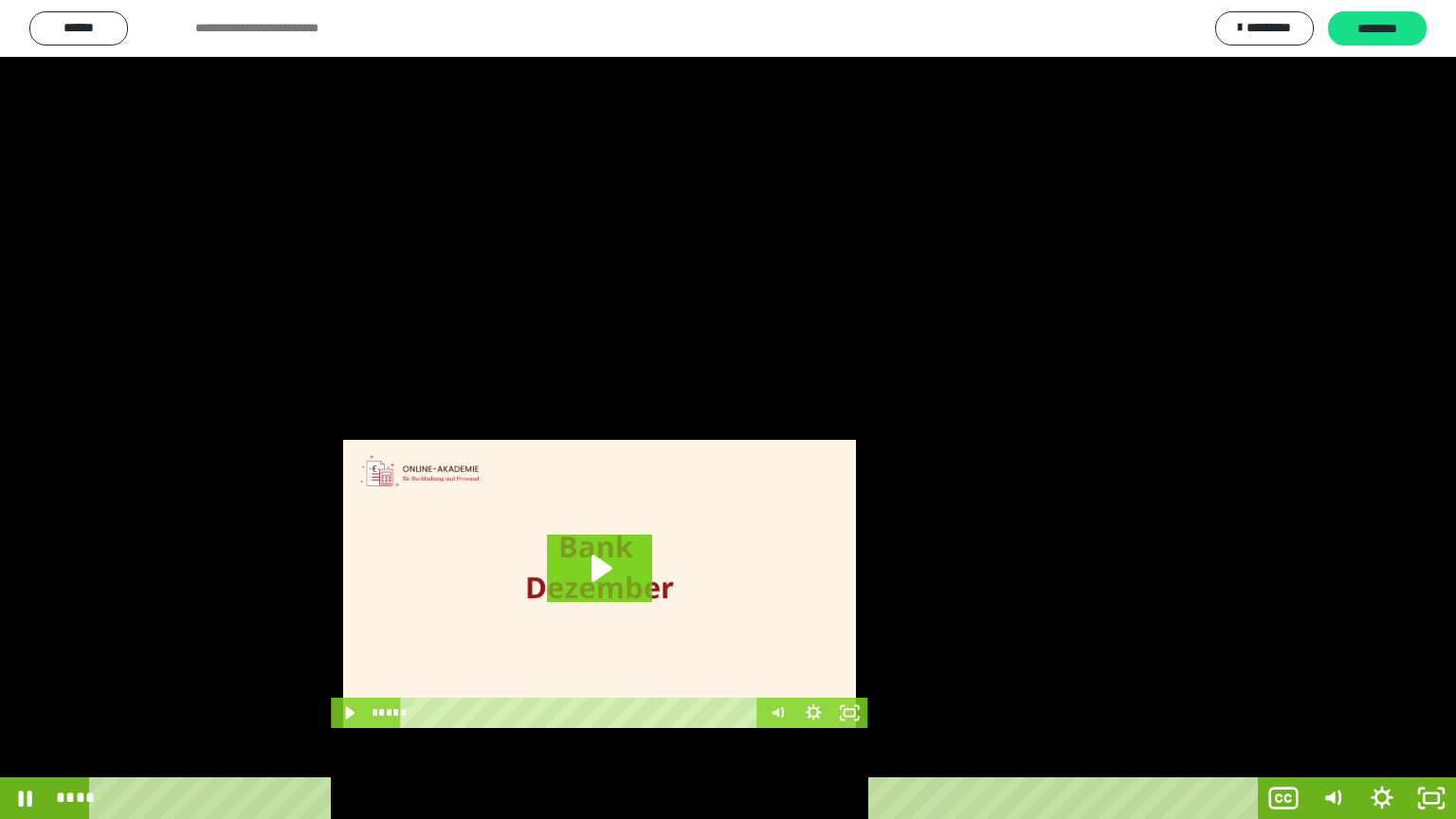 click at bounding box center [728, 410] 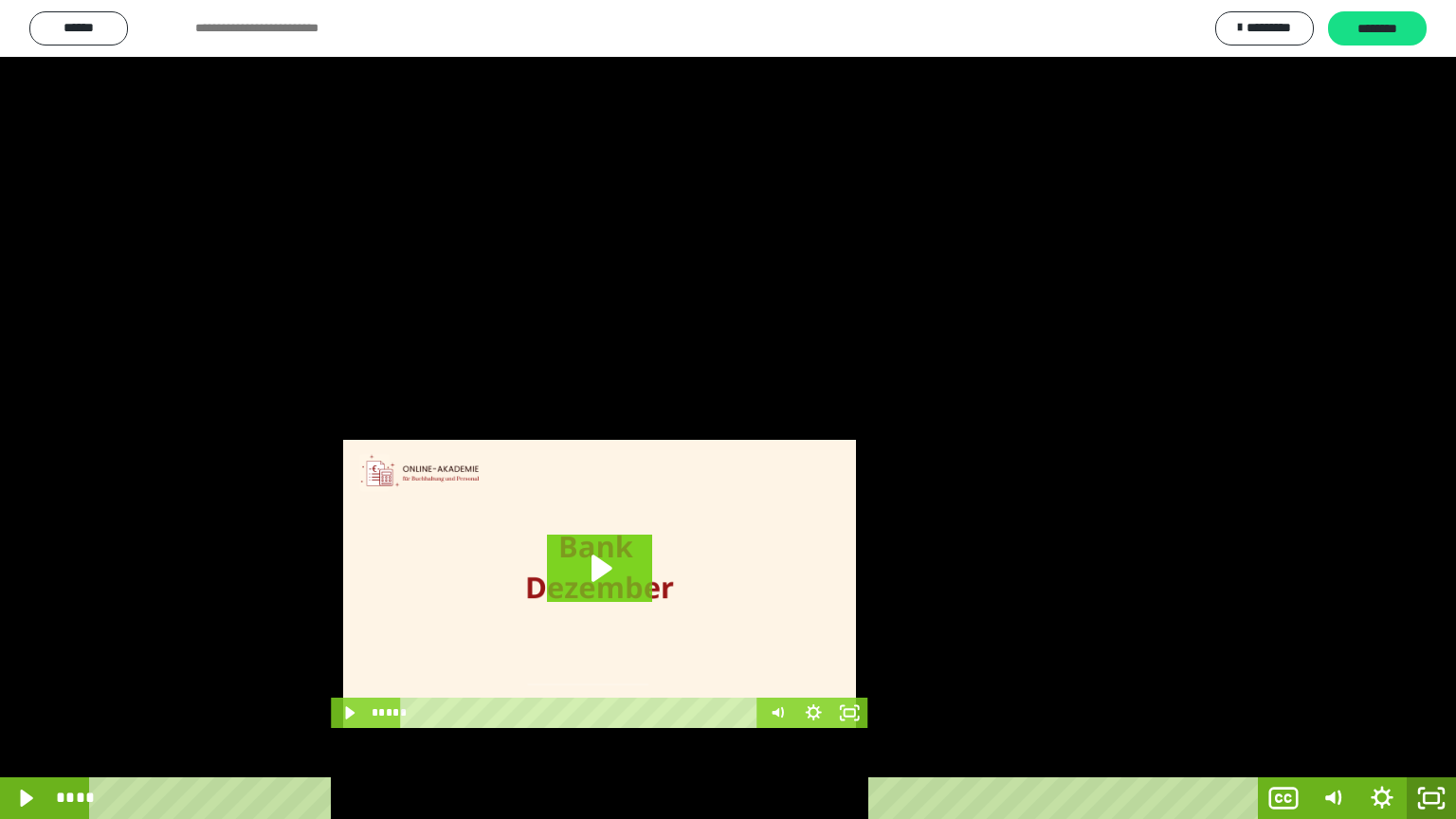 click 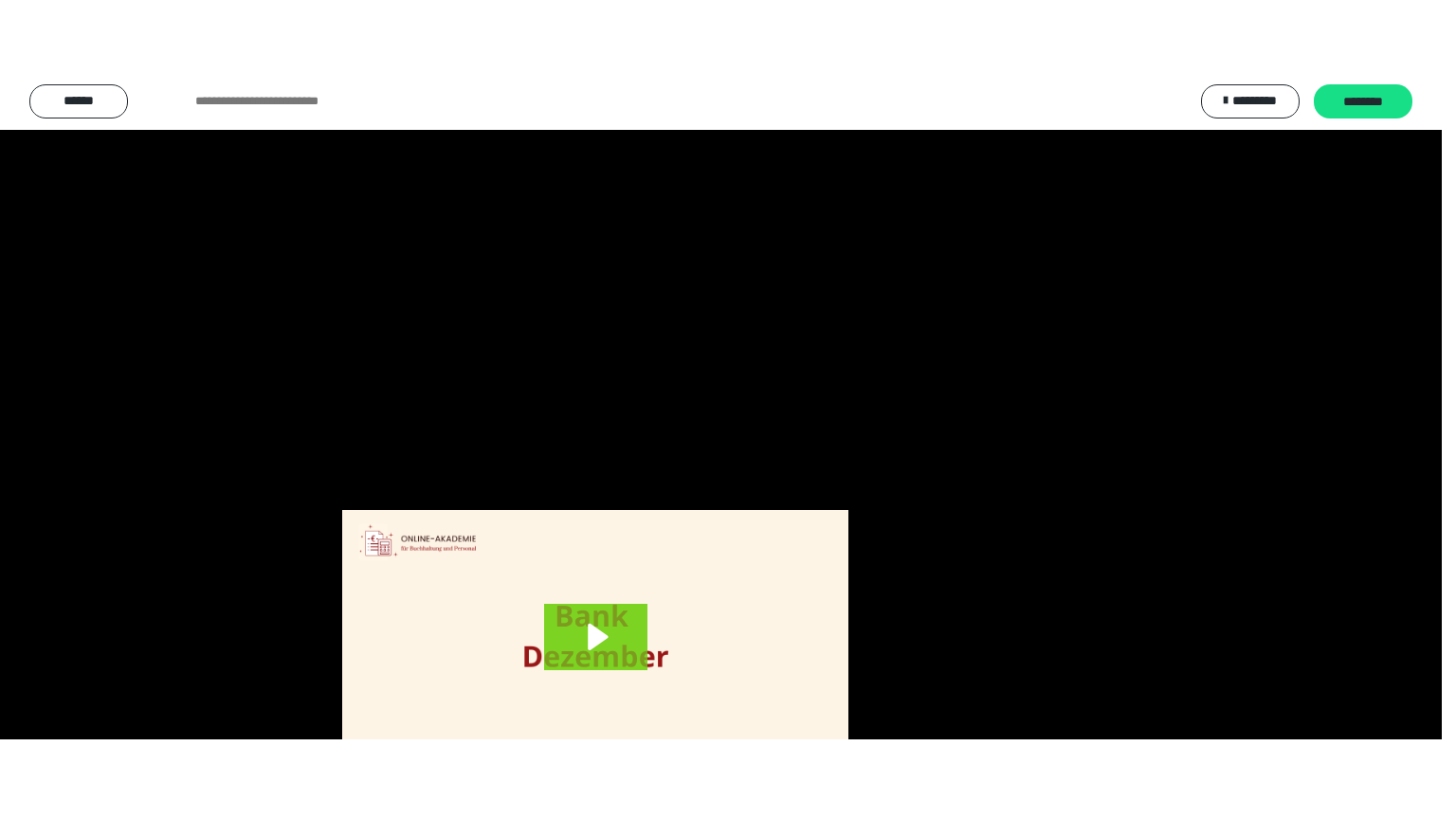 scroll, scrollTop: 3652, scrollLeft: 0, axis: vertical 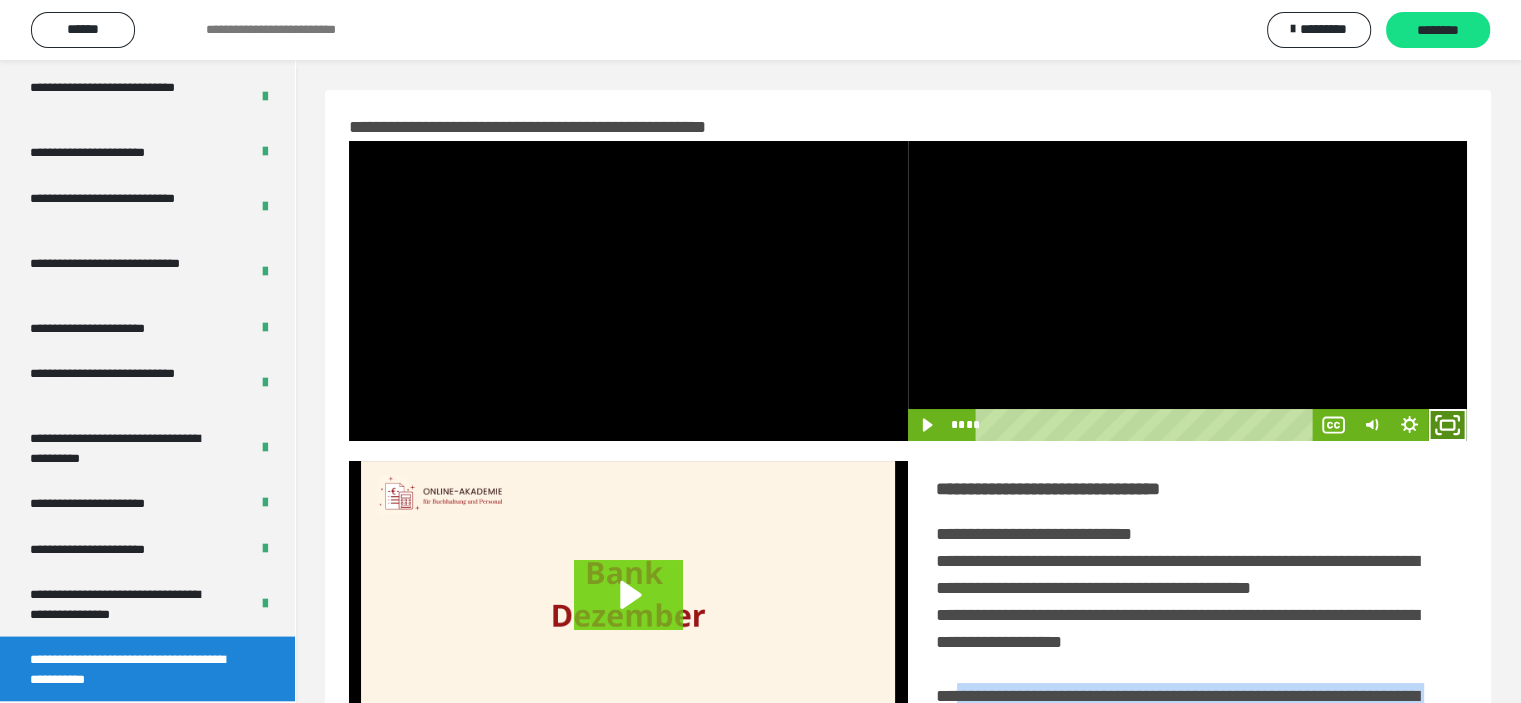 click 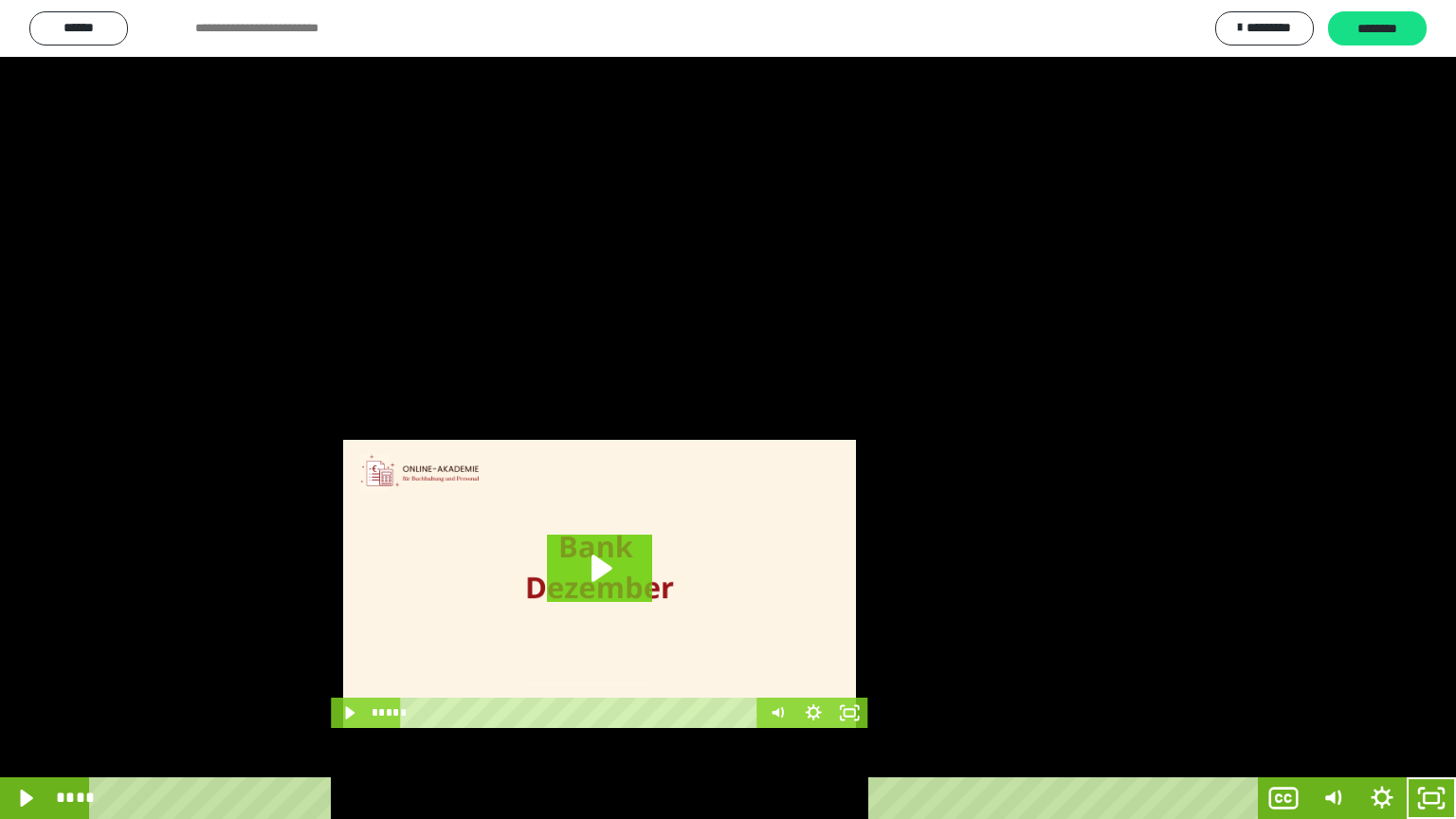 click at bounding box center (728, 410) 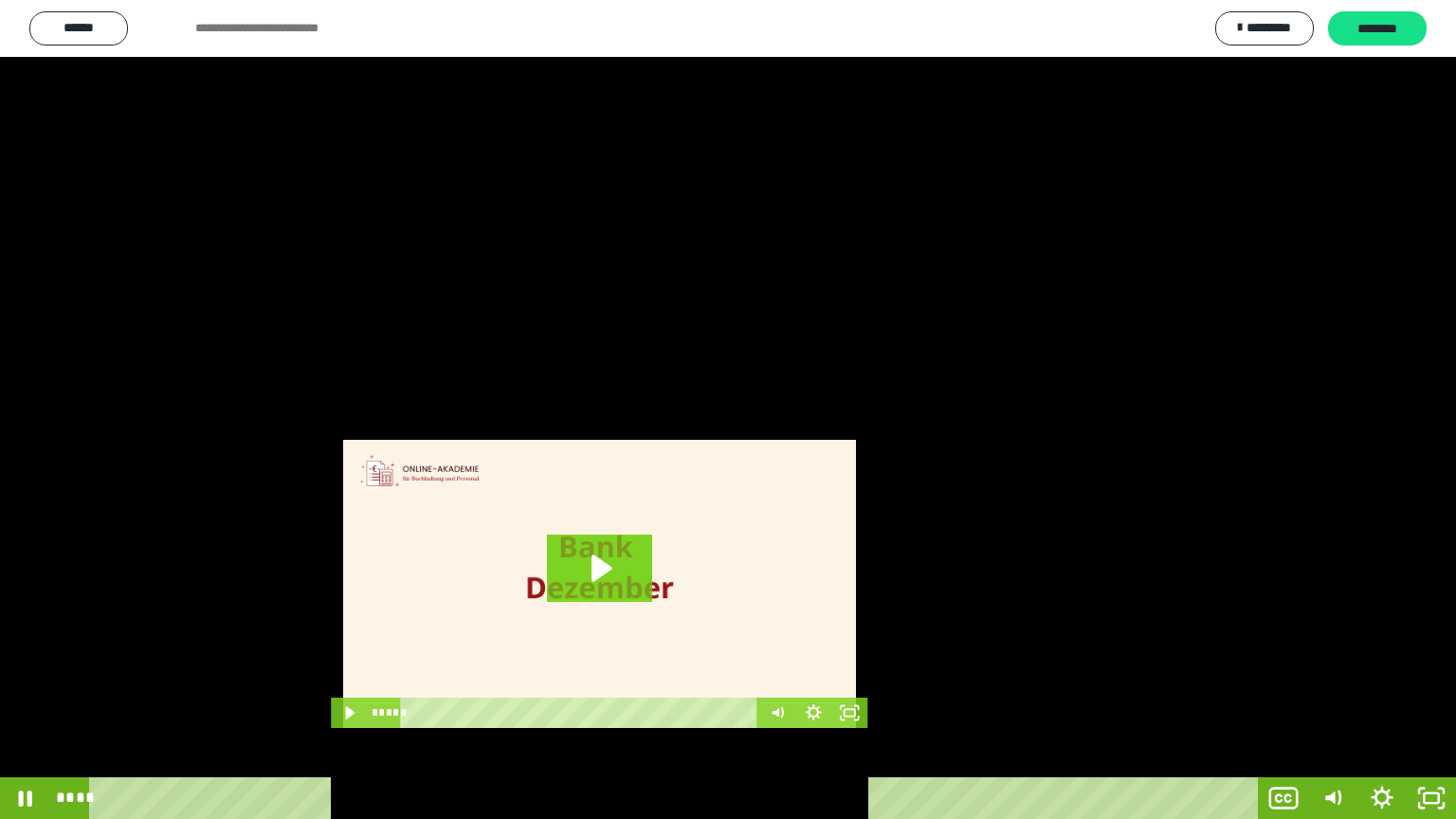 click at bounding box center [728, 410] 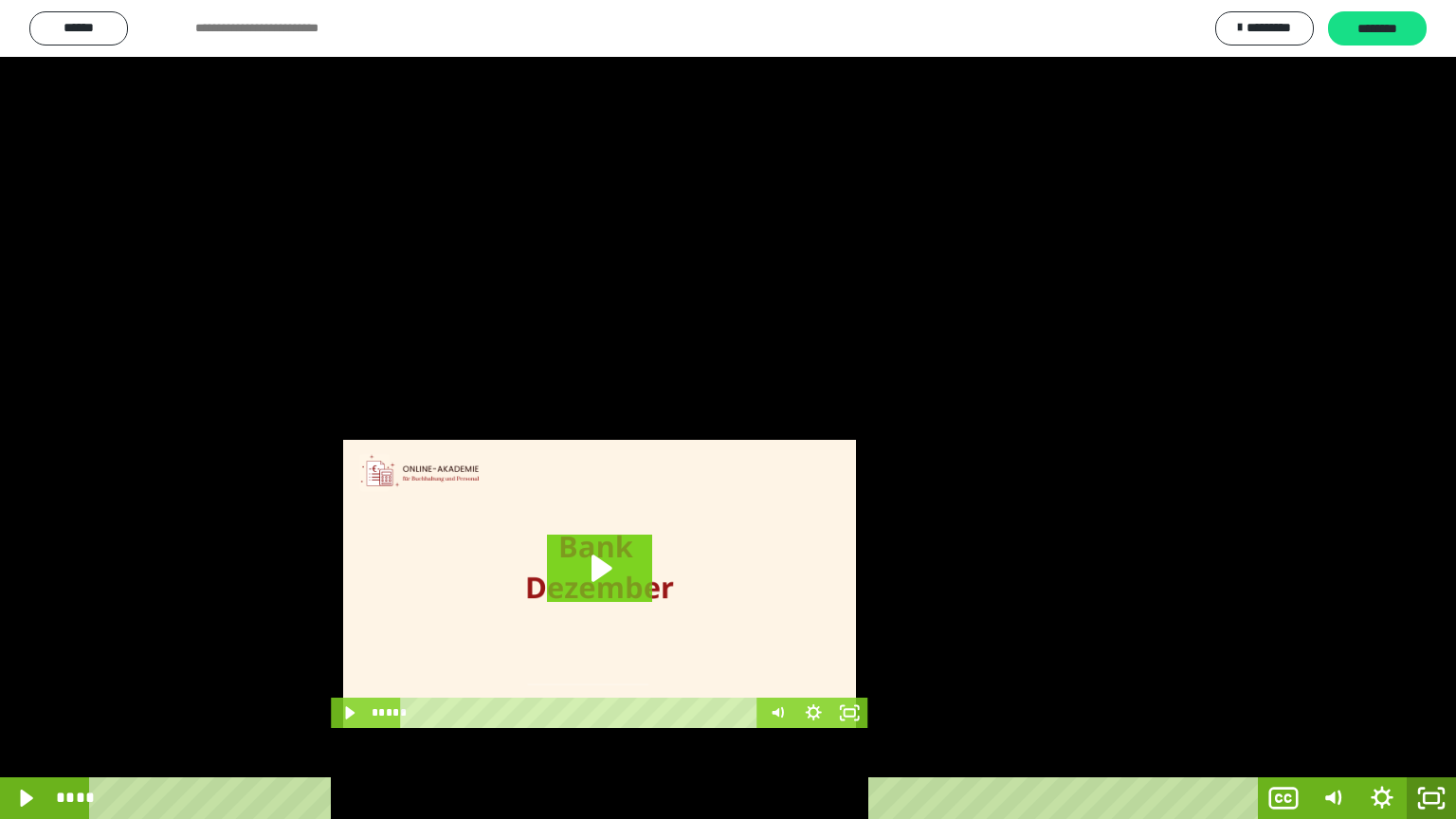 click 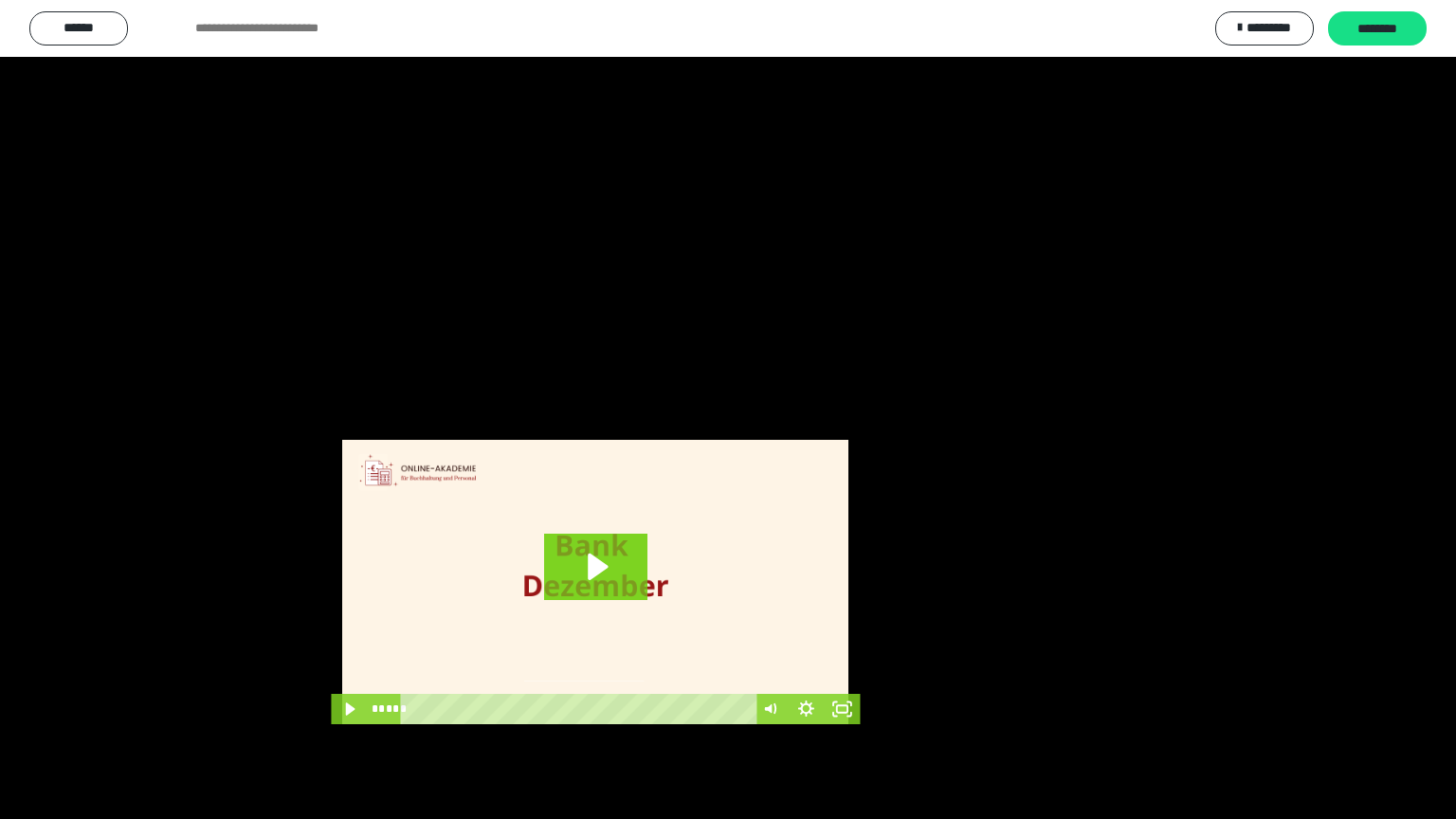 scroll, scrollTop: 3652, scrollLeft: 0, axis: vertical 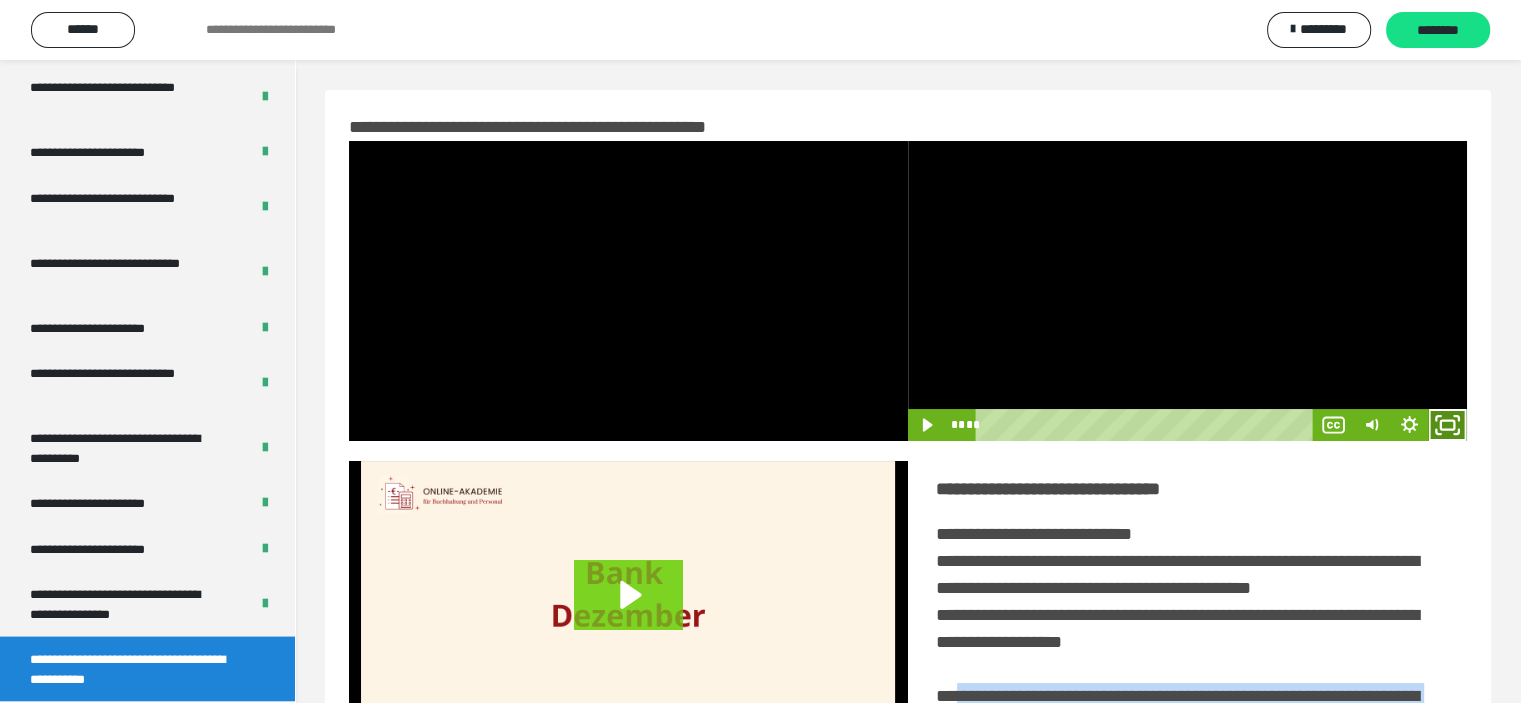 click 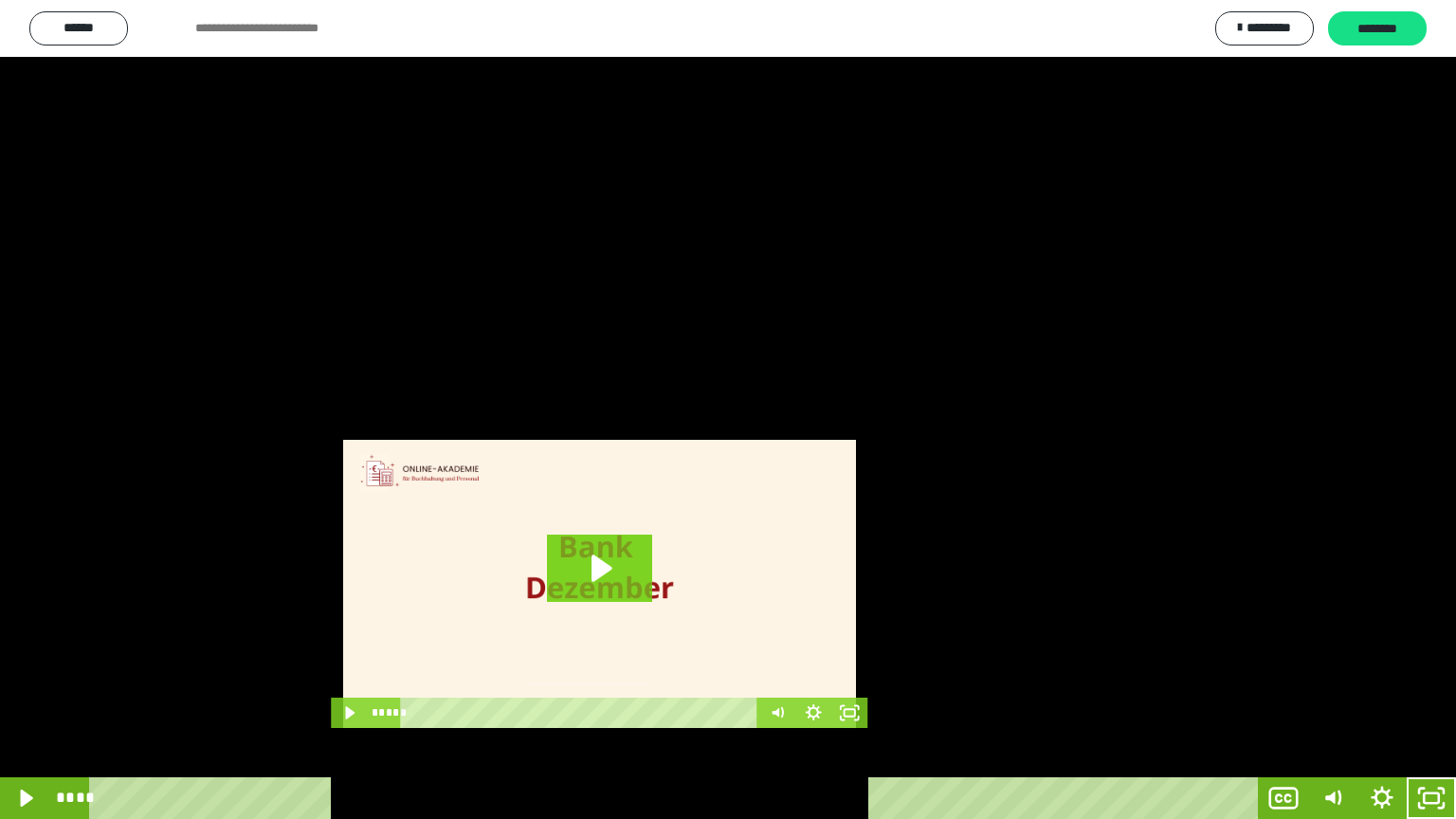 click at bounding box center [728, 410] 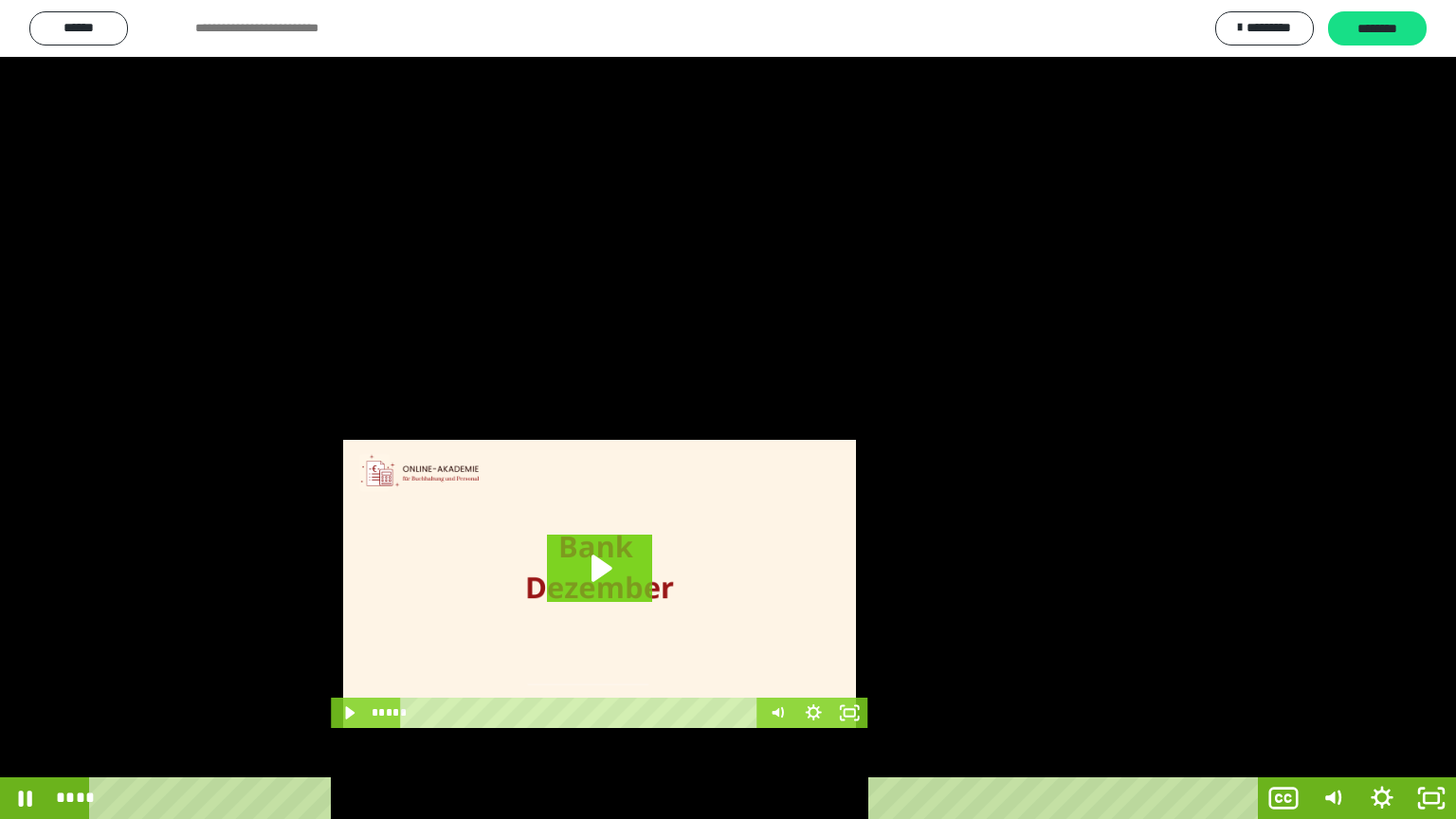 click at bounding box center [728, 410] 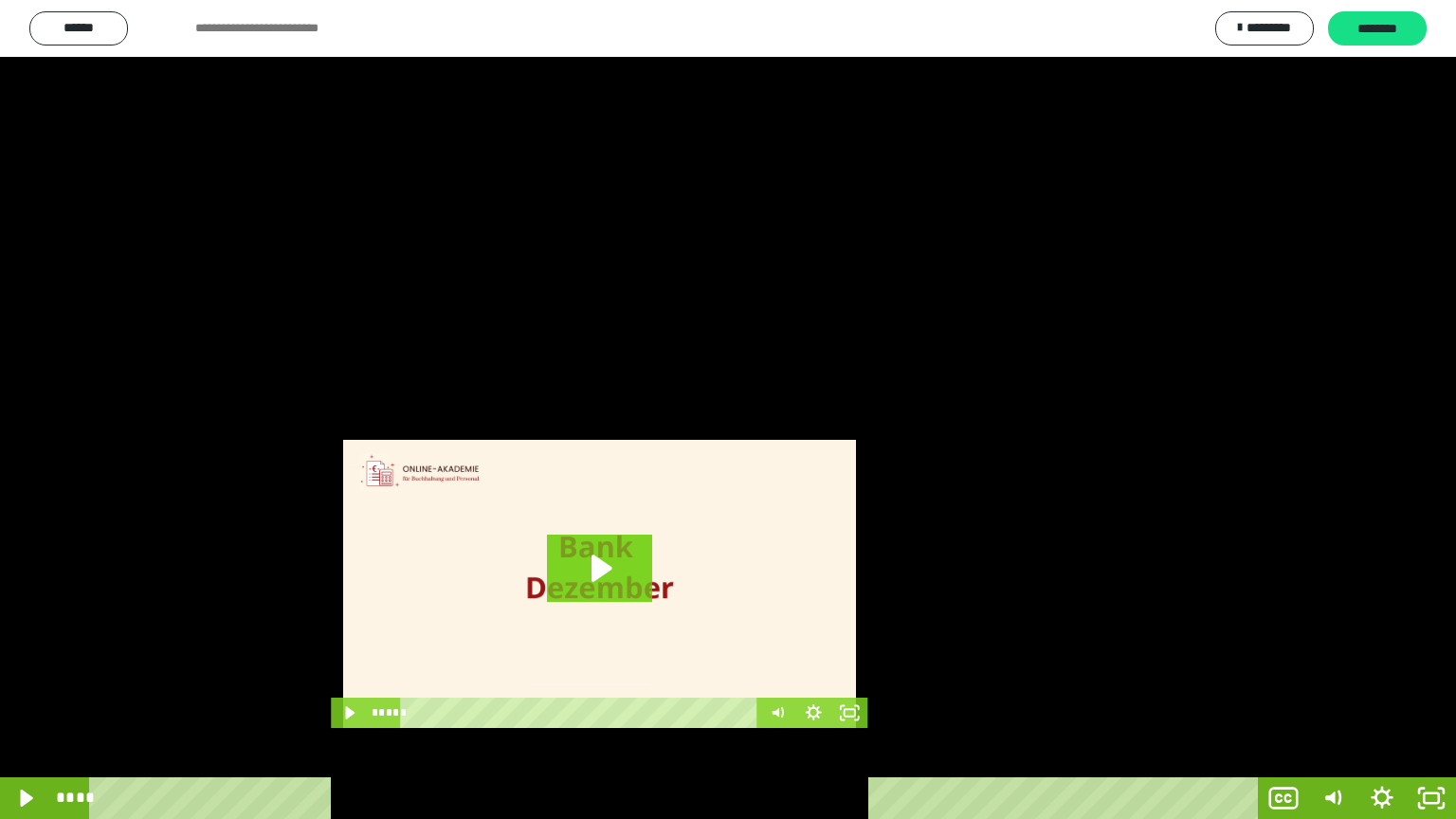 click at bounding box center (728, 410) 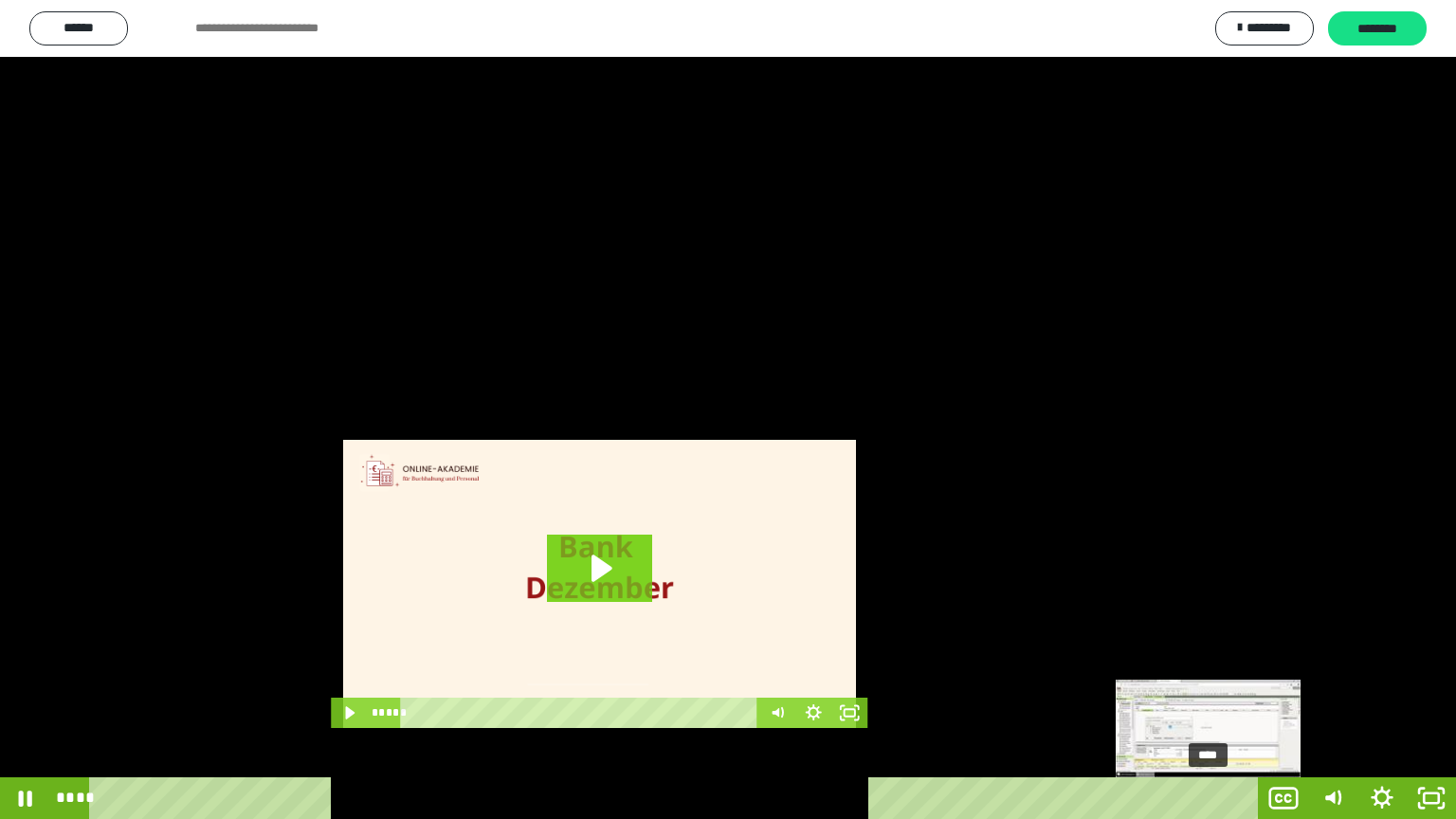 click on "****" at bounding box center [677, 798] 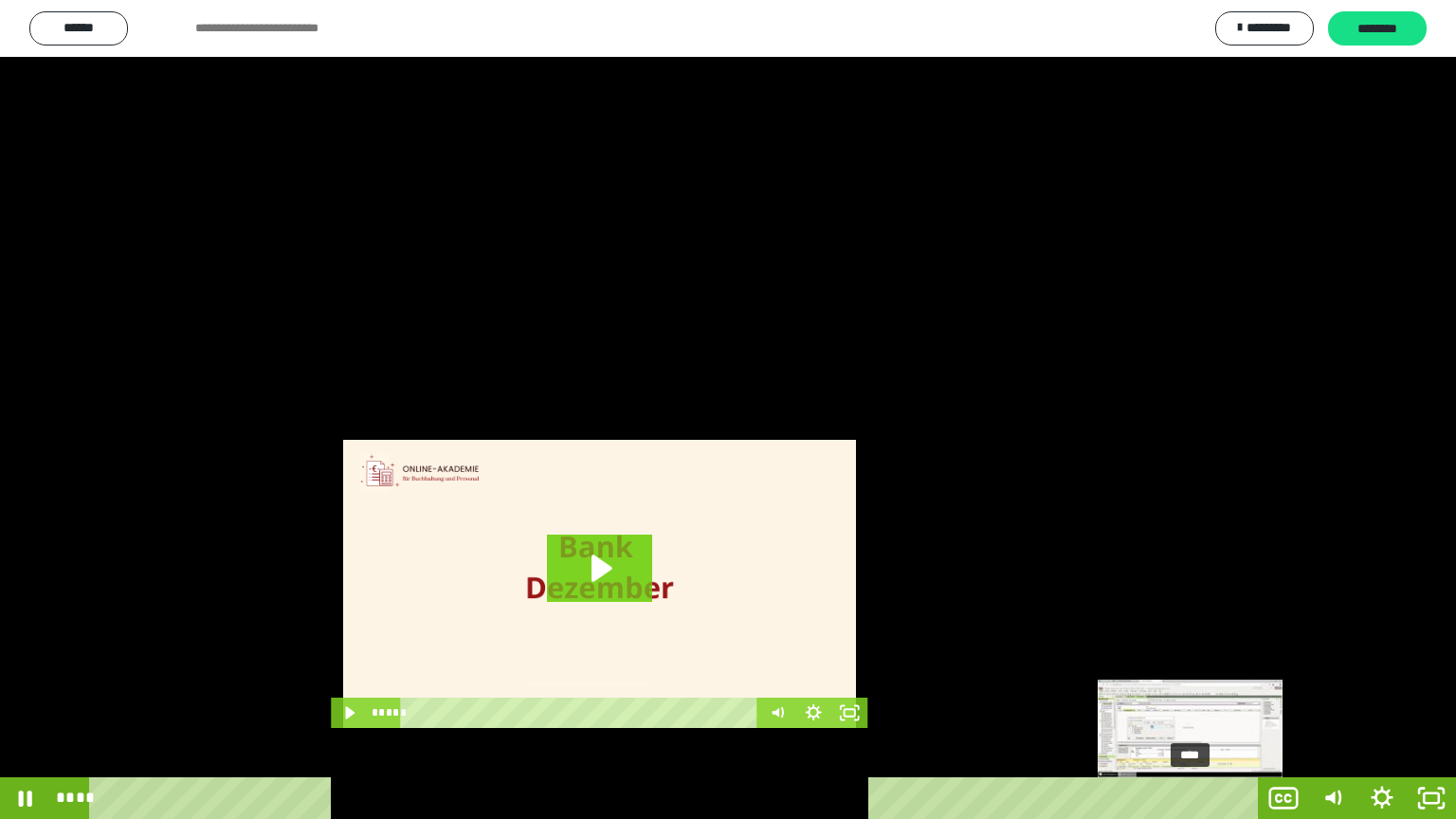click on "****" at bounding box center (677, 798) 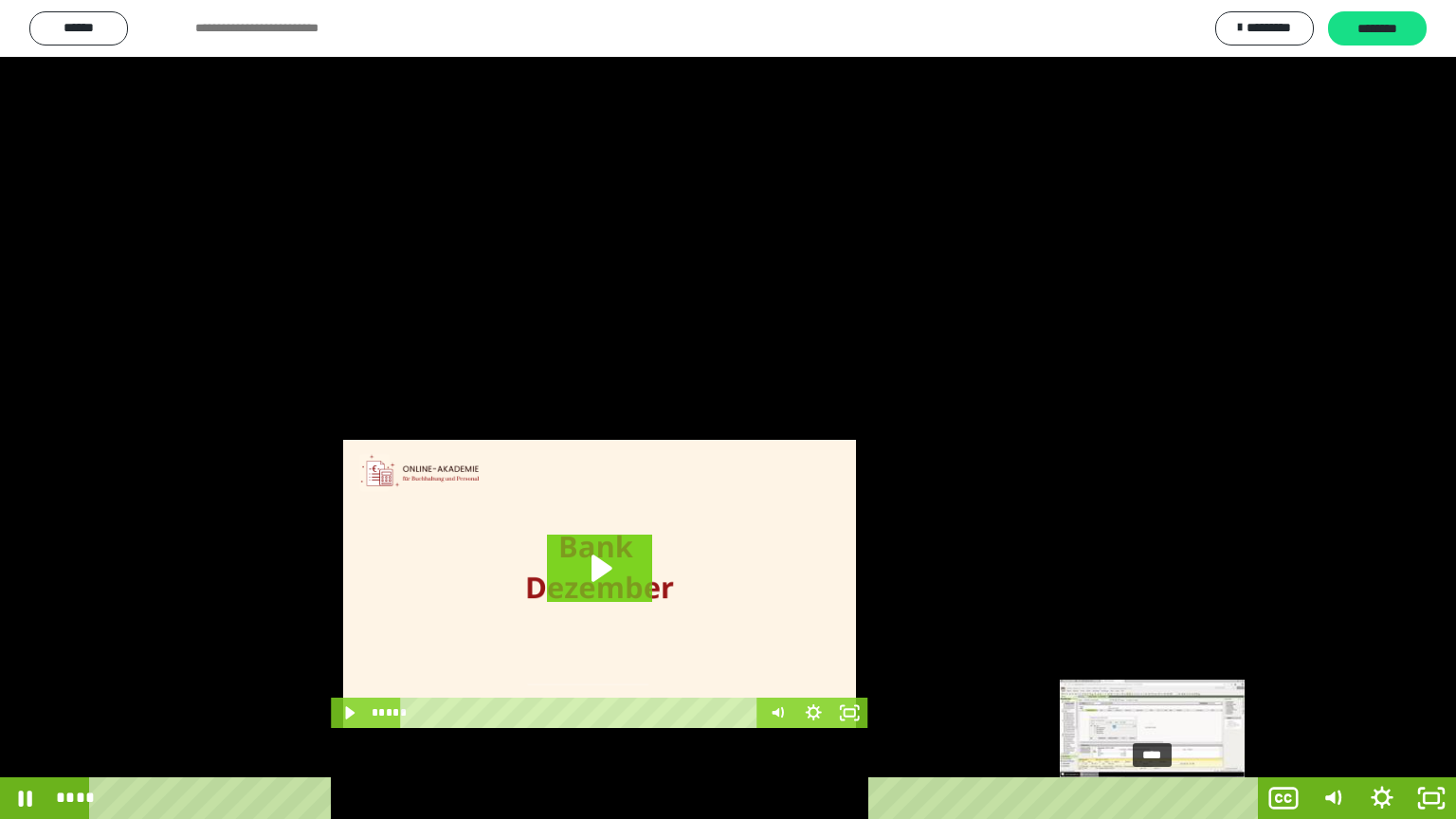 click on "****" at bounding box center (677, 798) 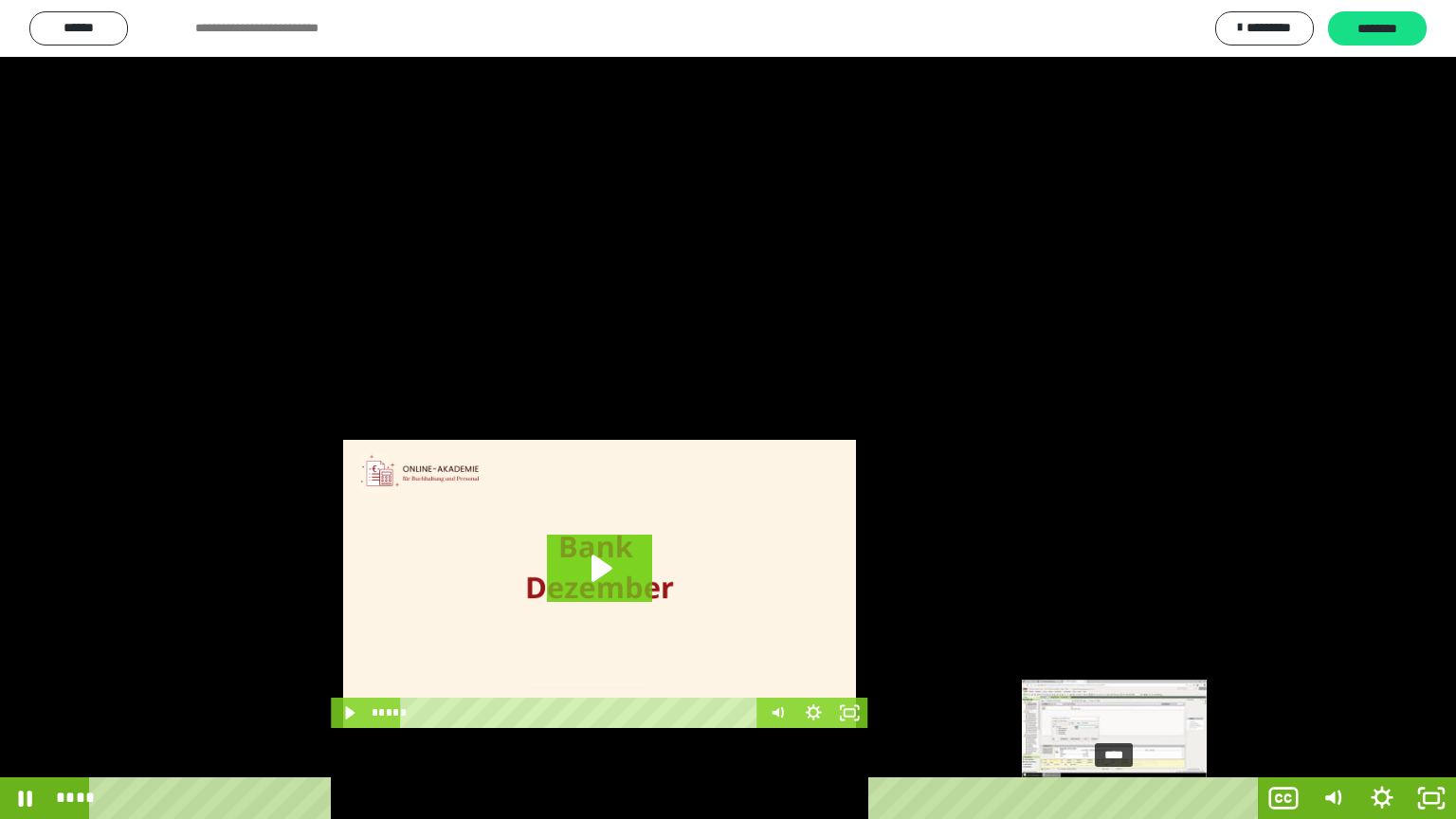 click on "****" at bounding box center (677, 798) 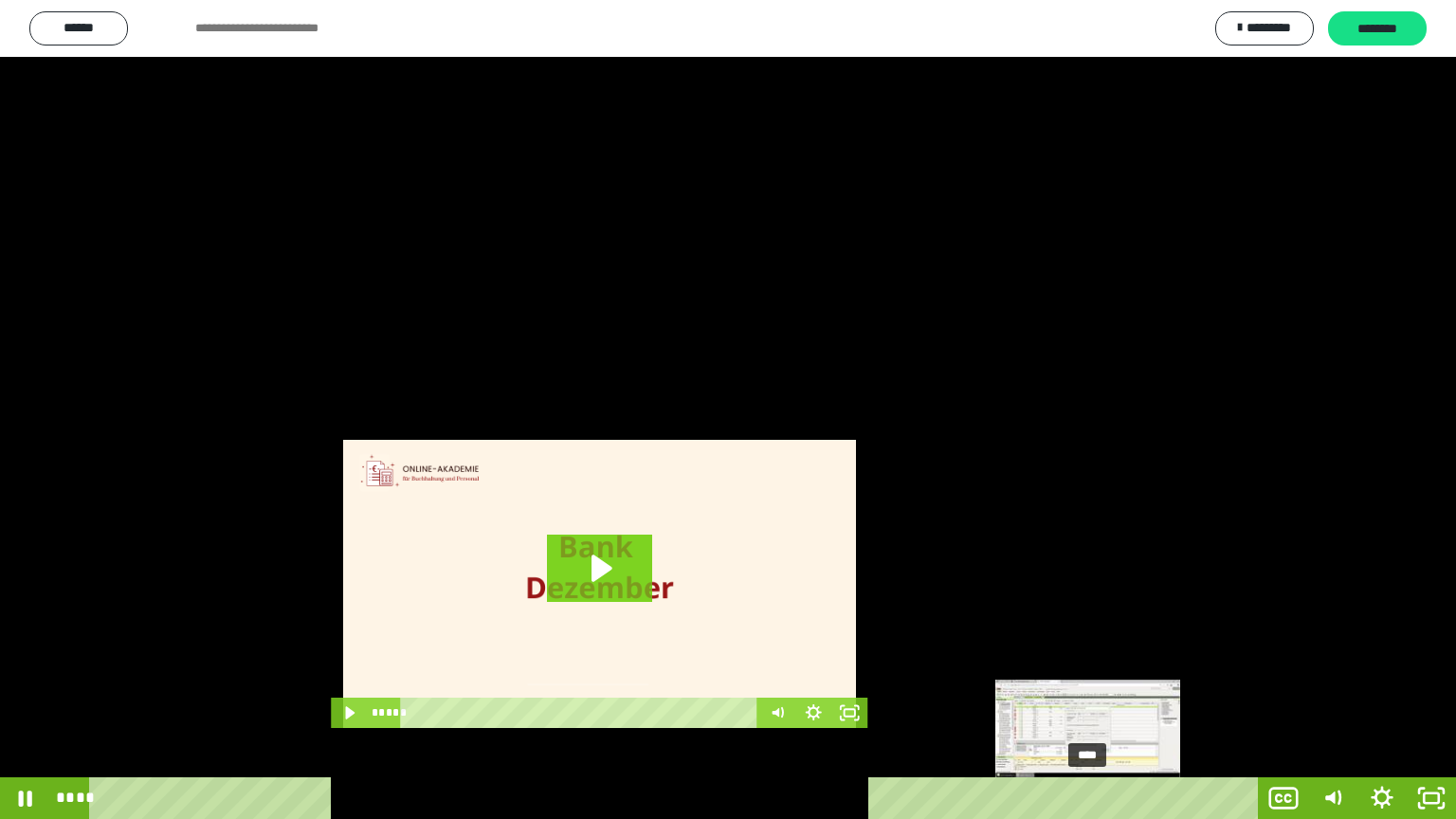 click on "****" at bounding box center (677, 798) 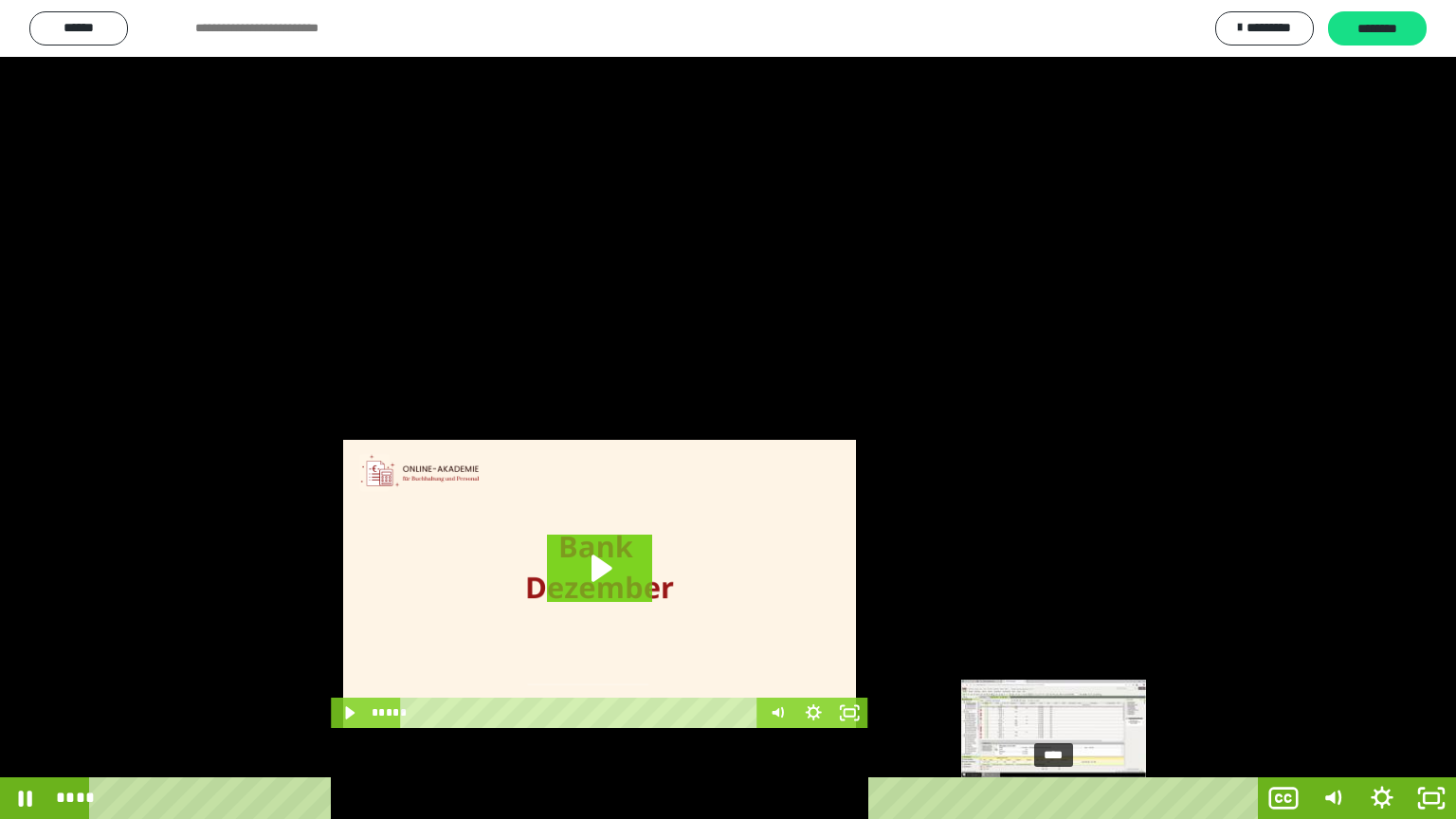 click on "****" at bounding box center (677, 798) 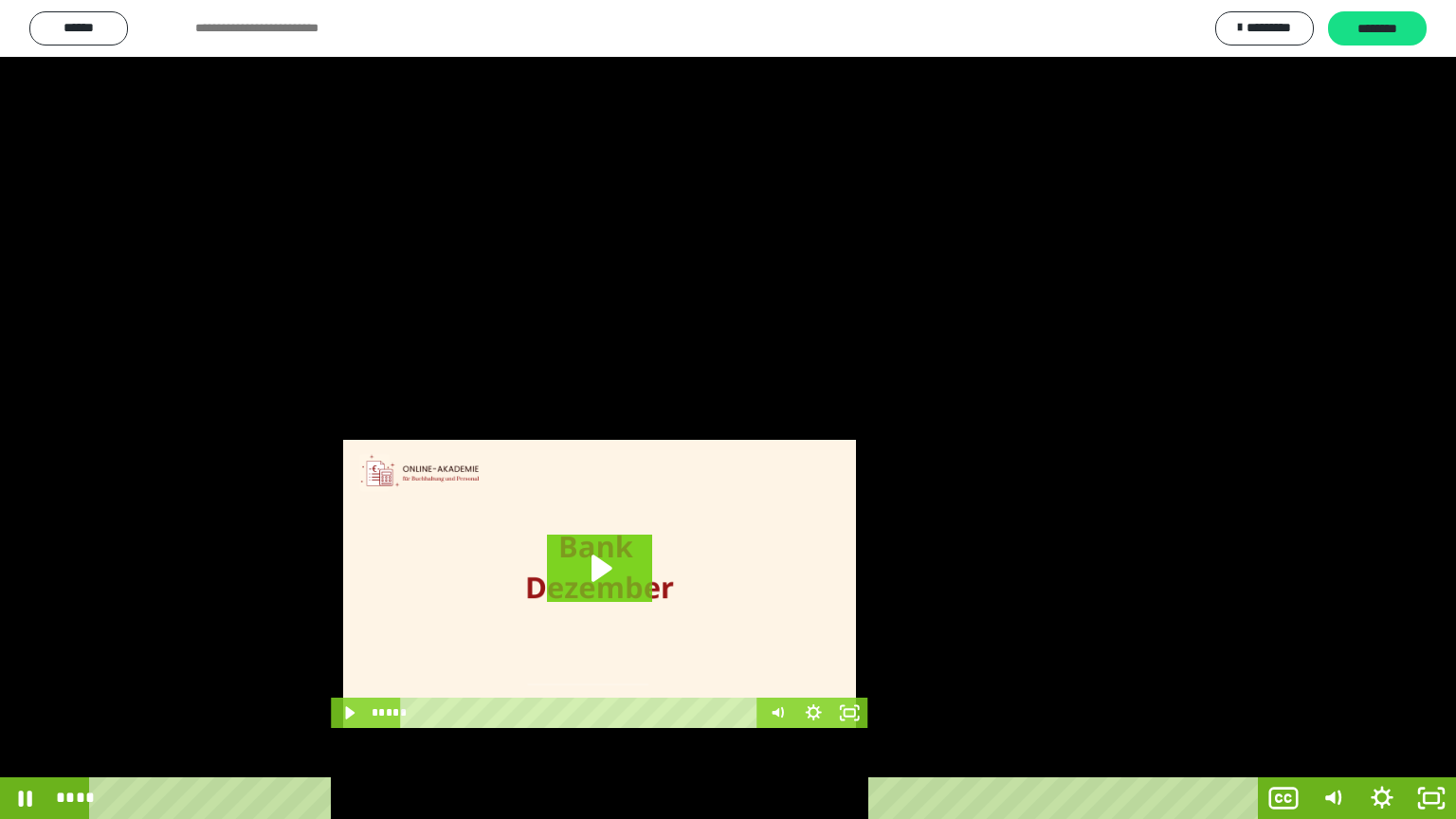 click at bounding box center (728, 410) 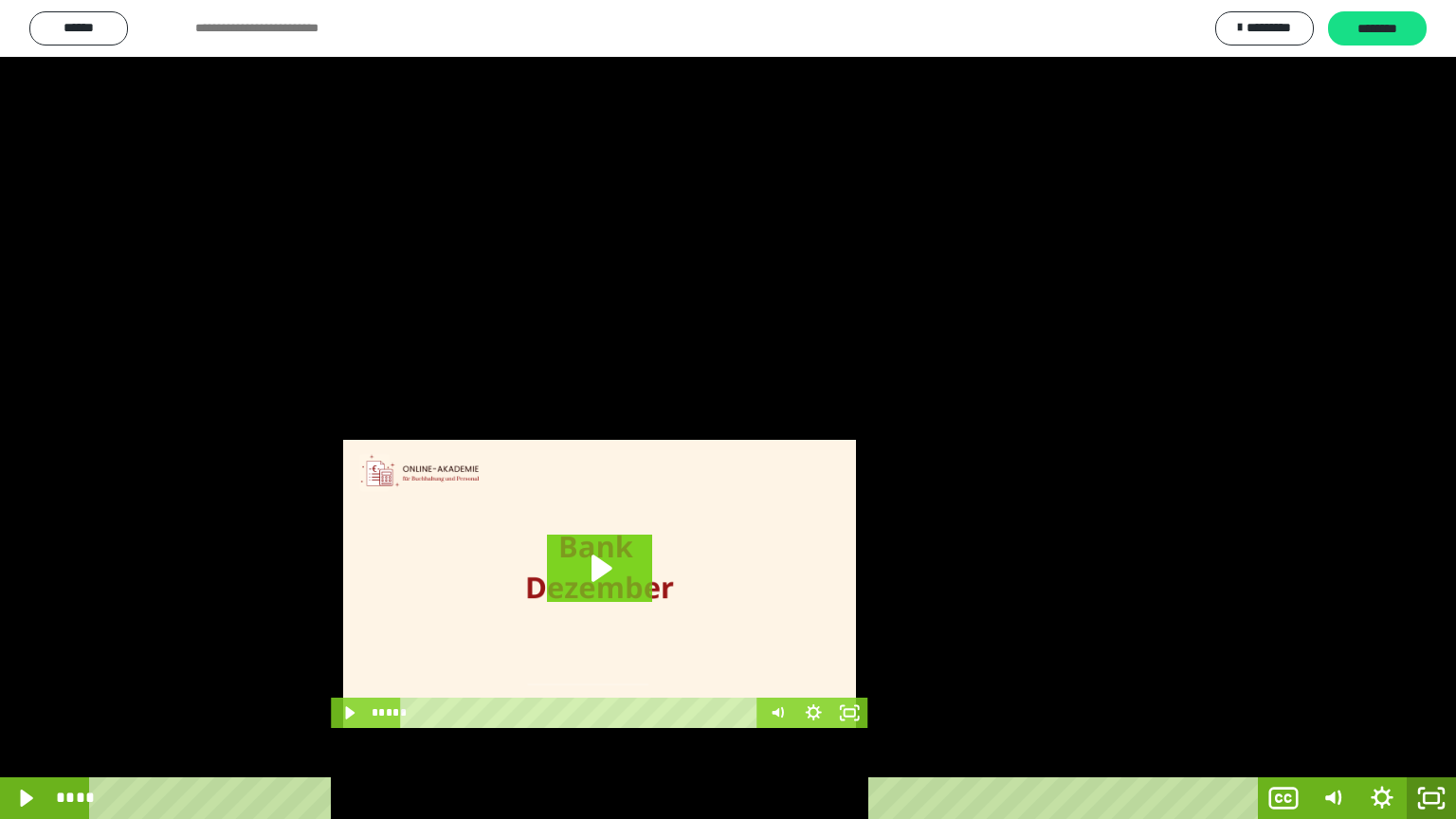 click 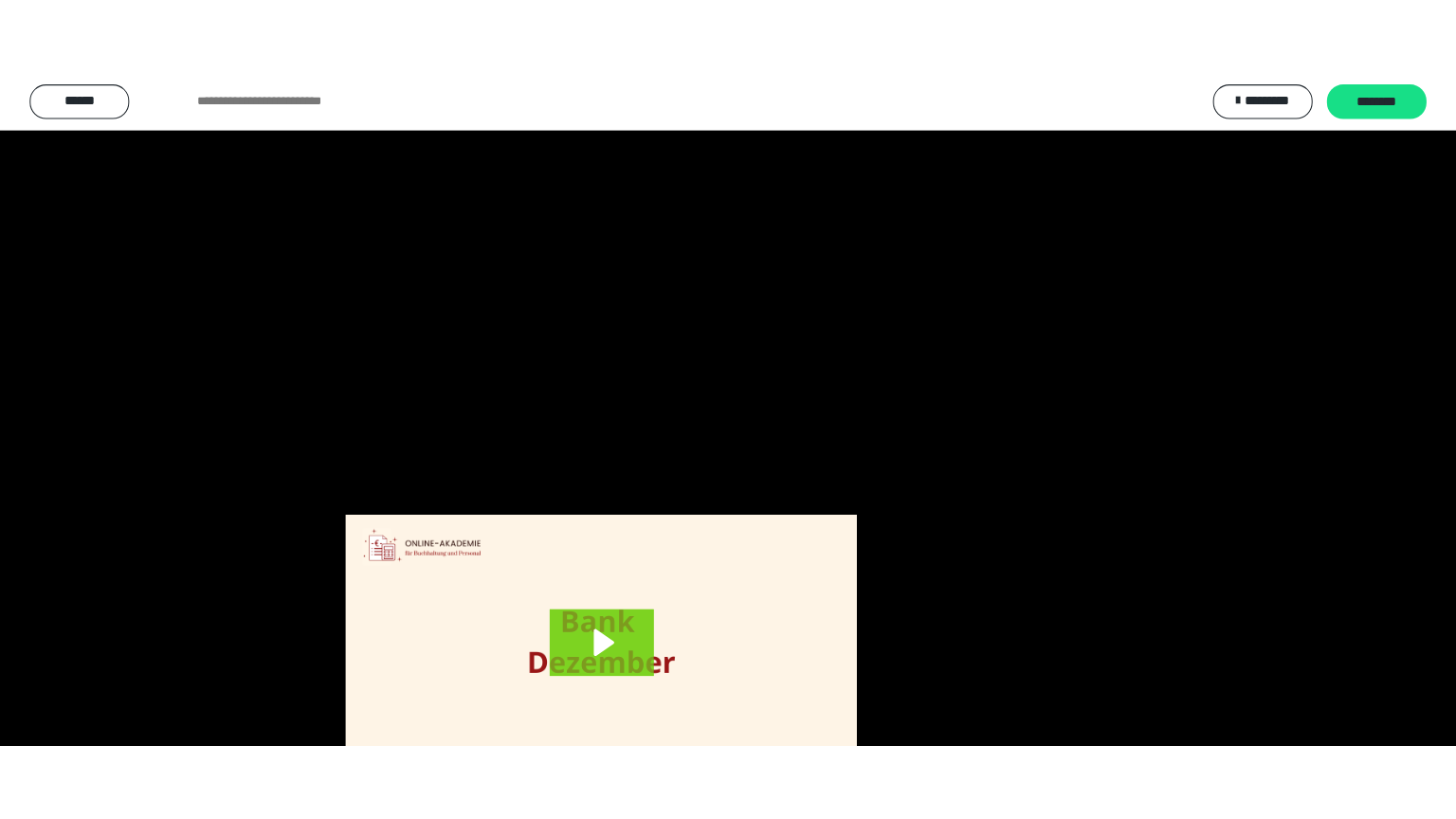 scroll, scrollTop: 3652, scrollLeft: 0, axis: vertical 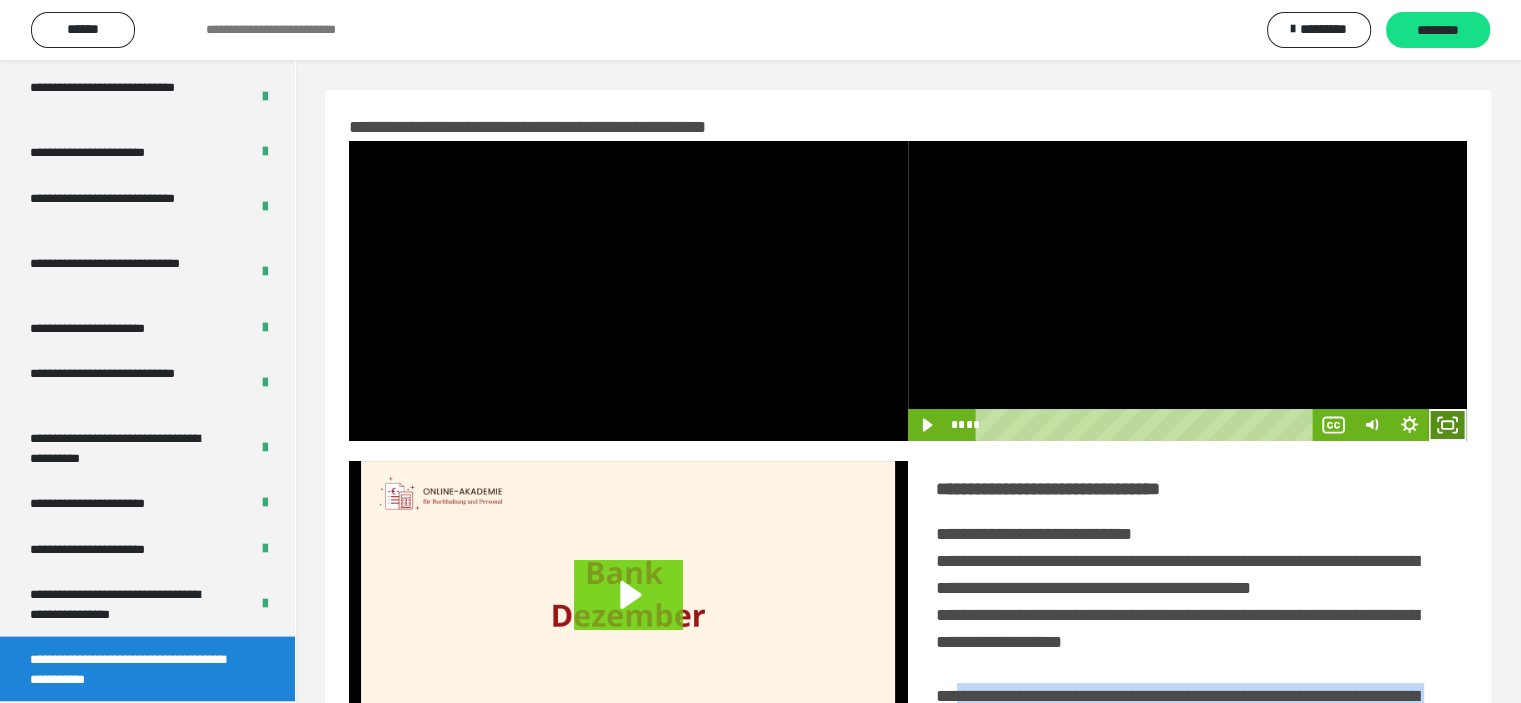 click 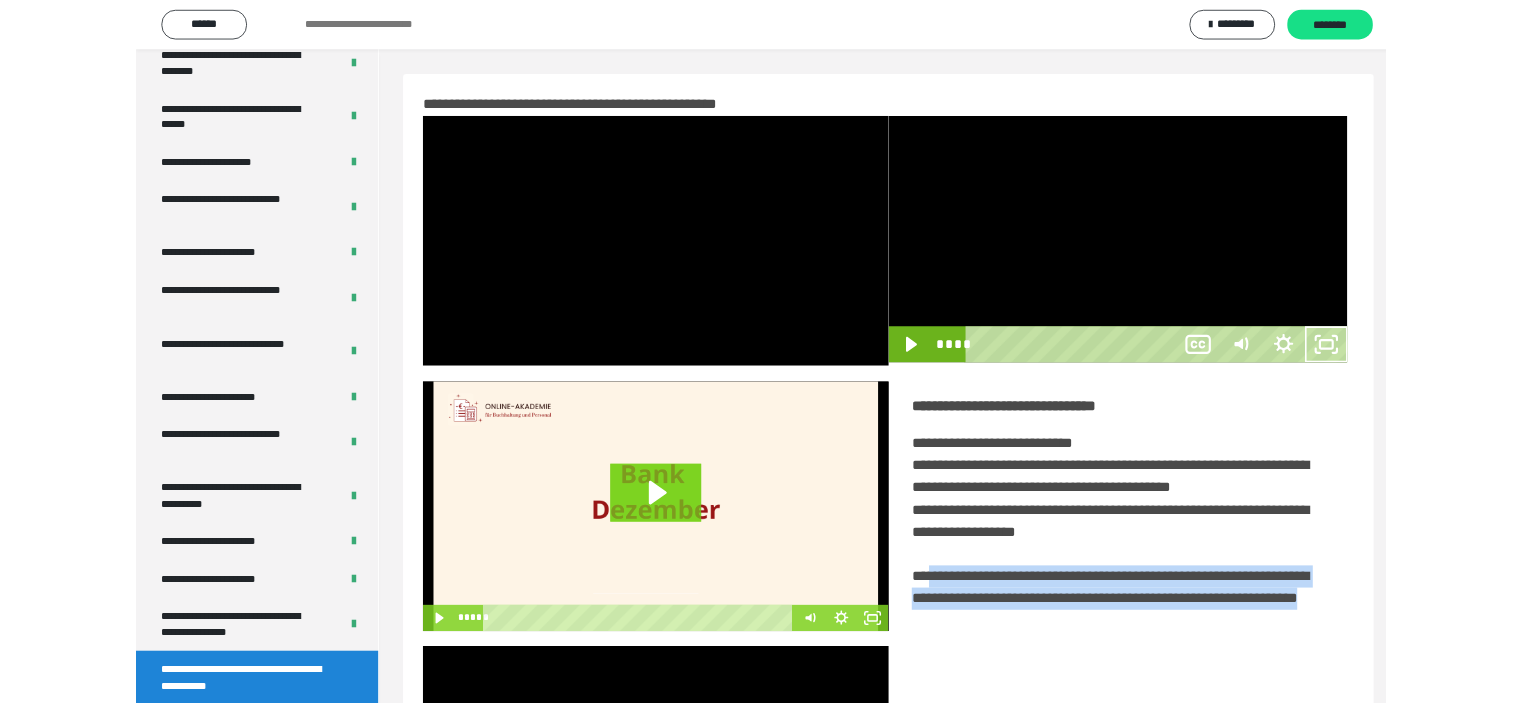 scroll, scrollTop: 3693, scrollLeft: 0, axis: vertical 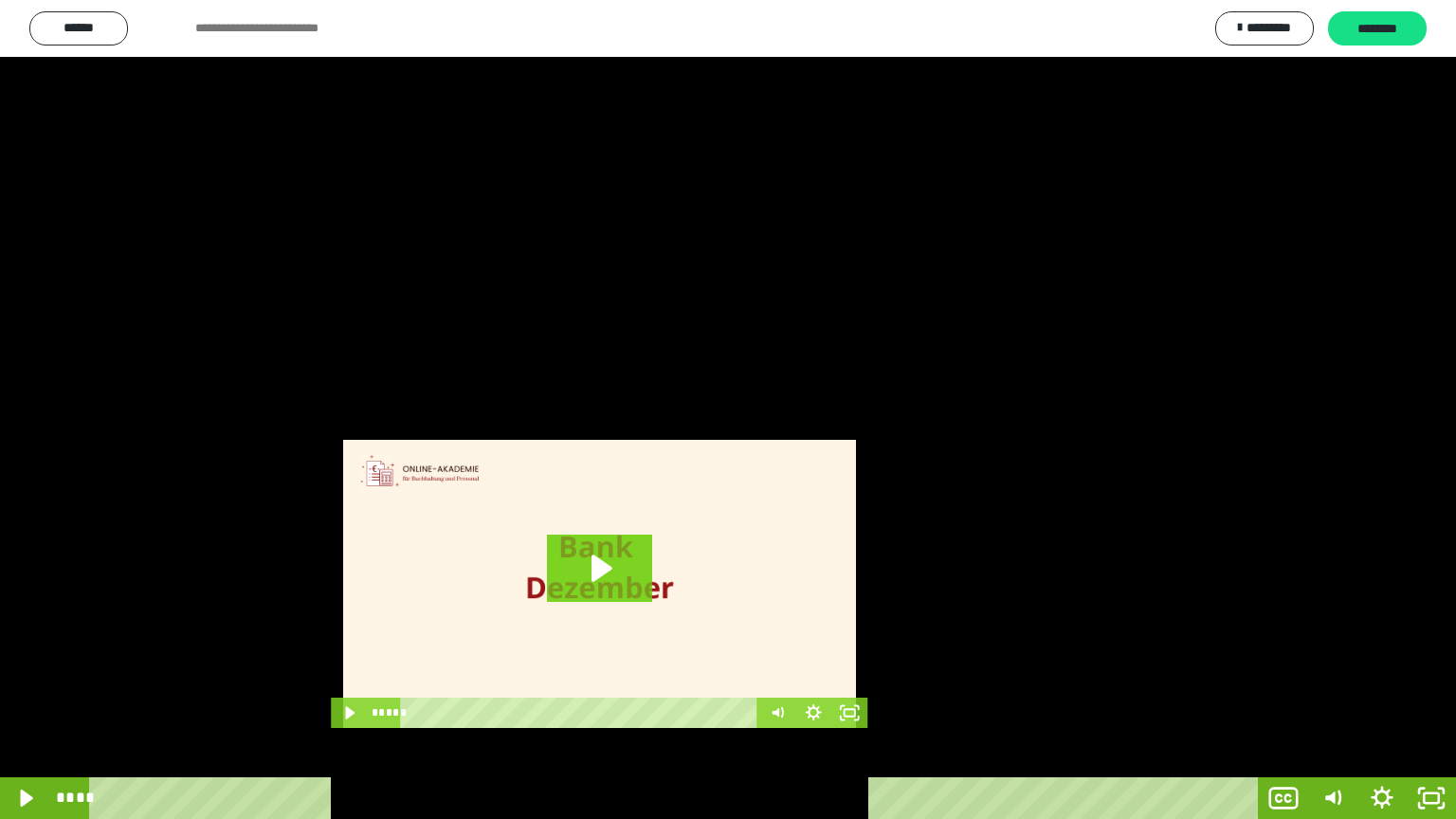 click at bounding box center (728, 410) 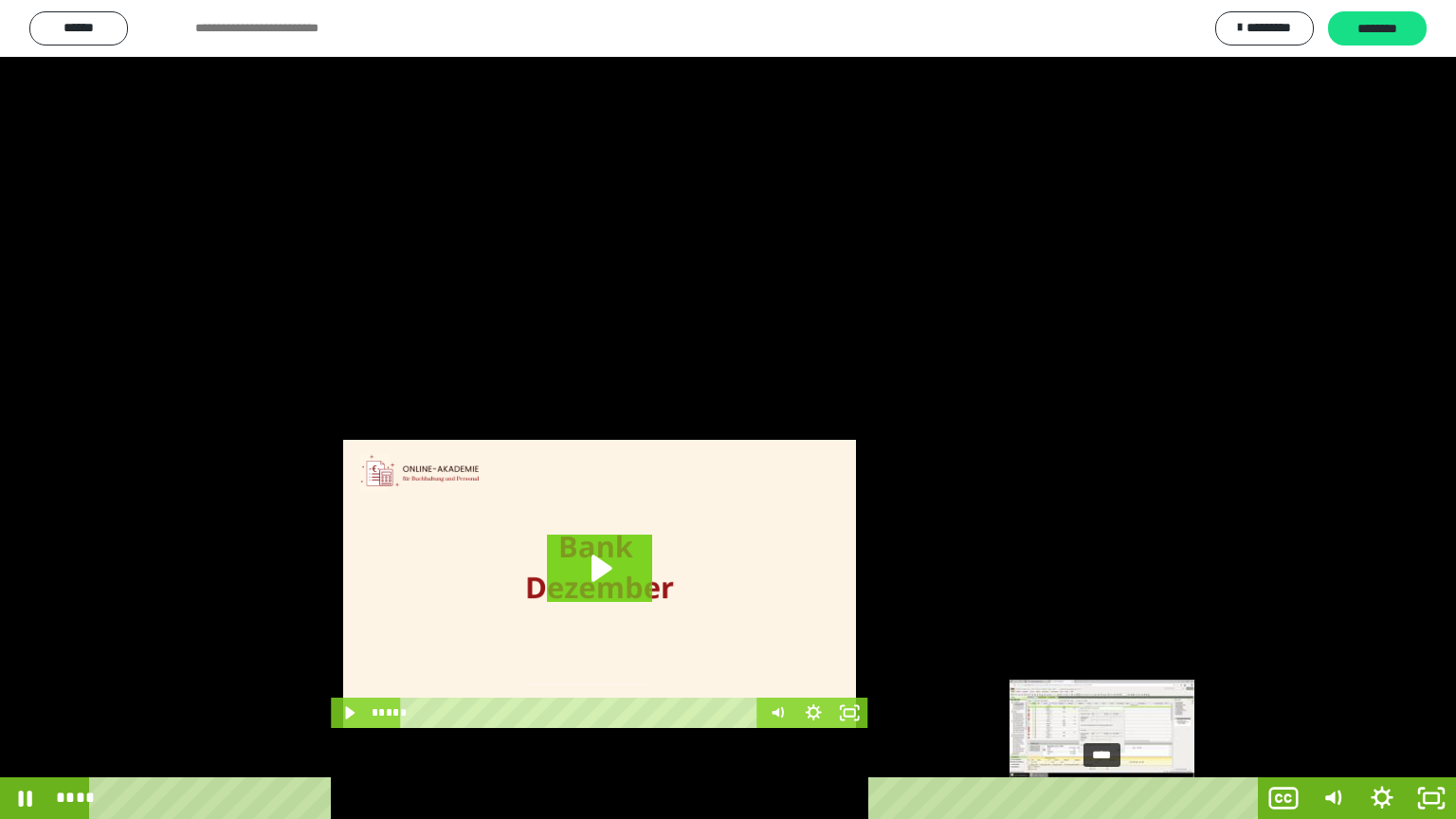 click on "****" at bounding box center [677, 798] 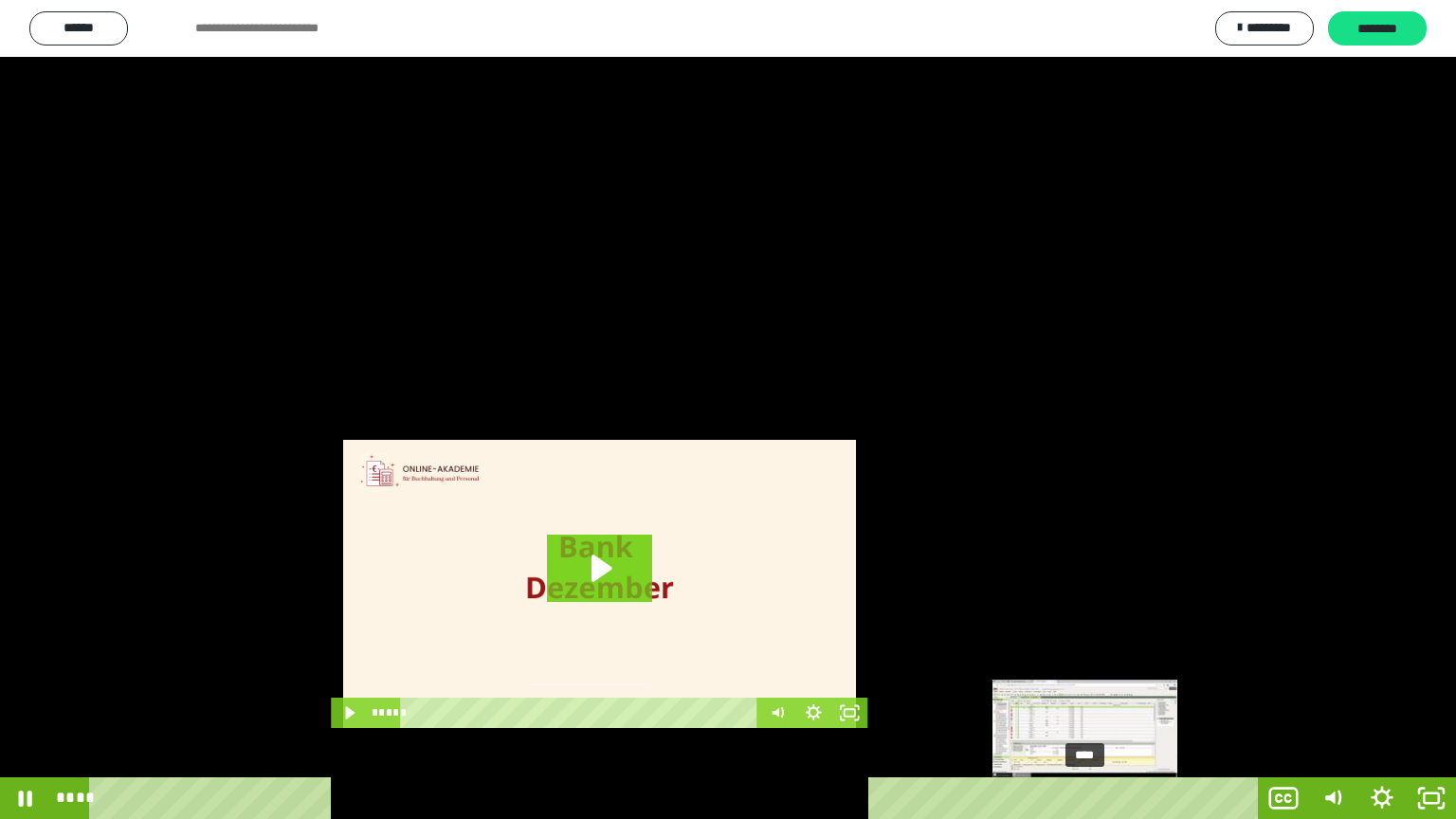 click on "****" at bounding box center [677, 798] 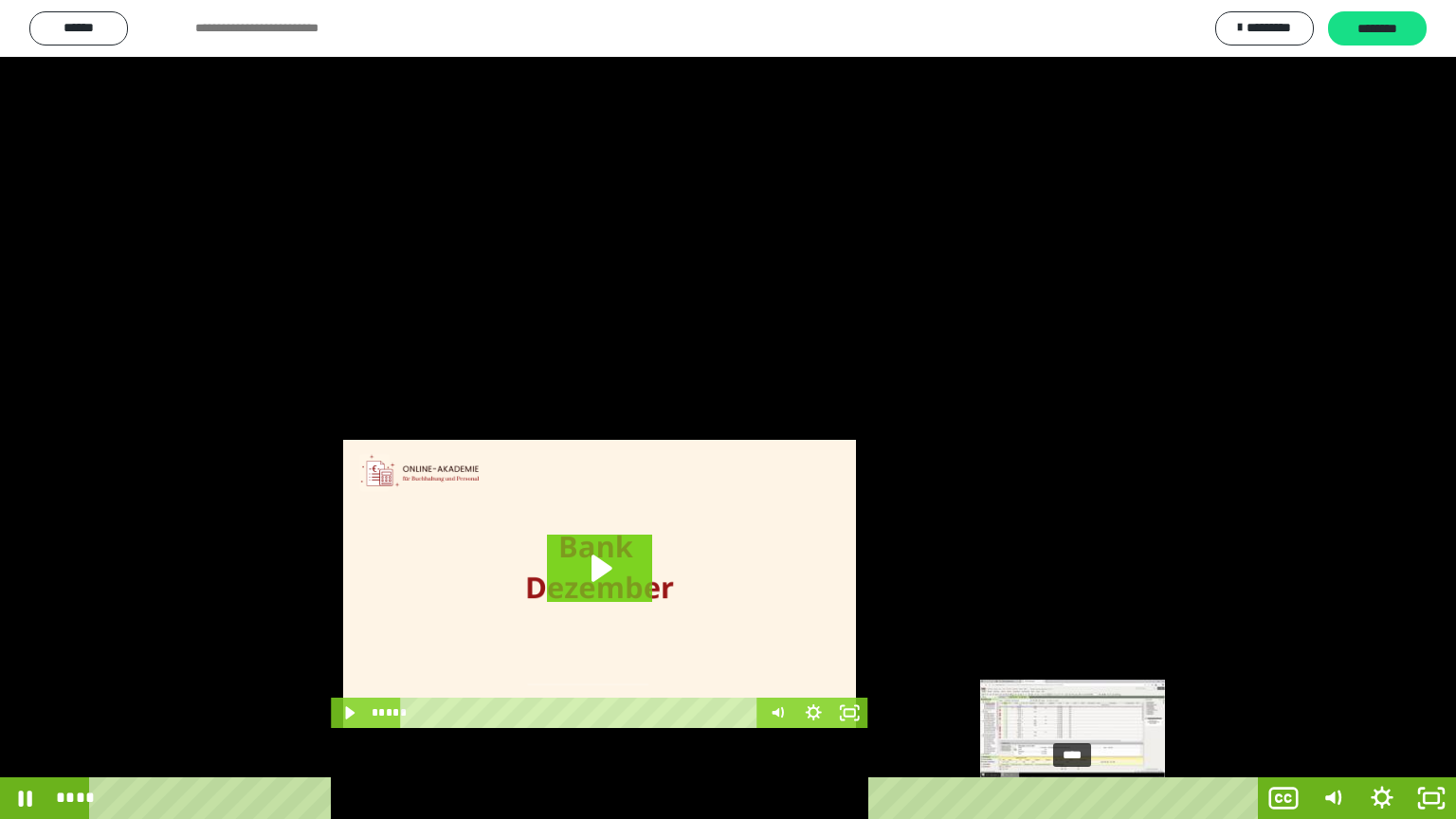 click on "****" at bounding box center (677, 798) 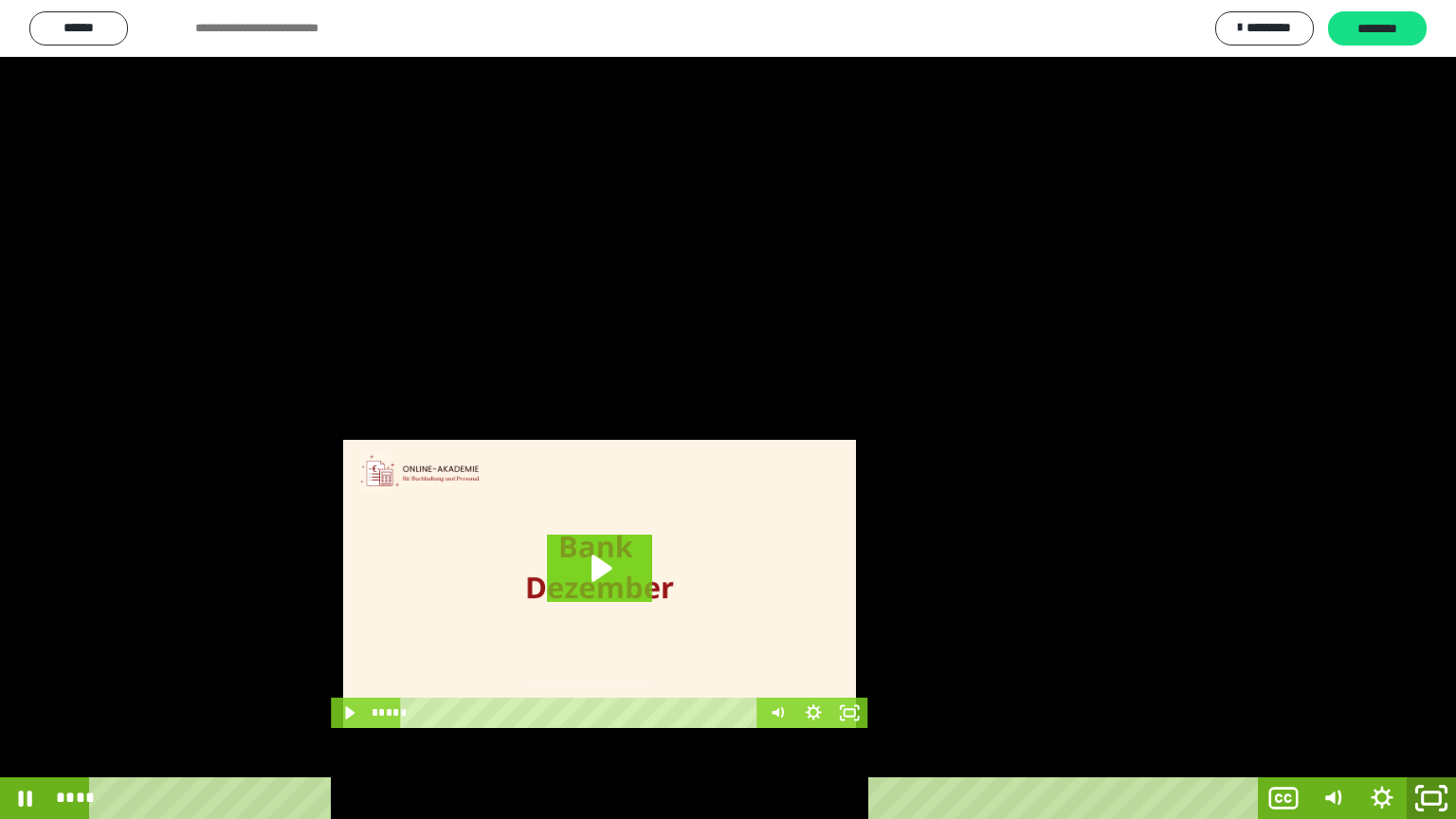 click 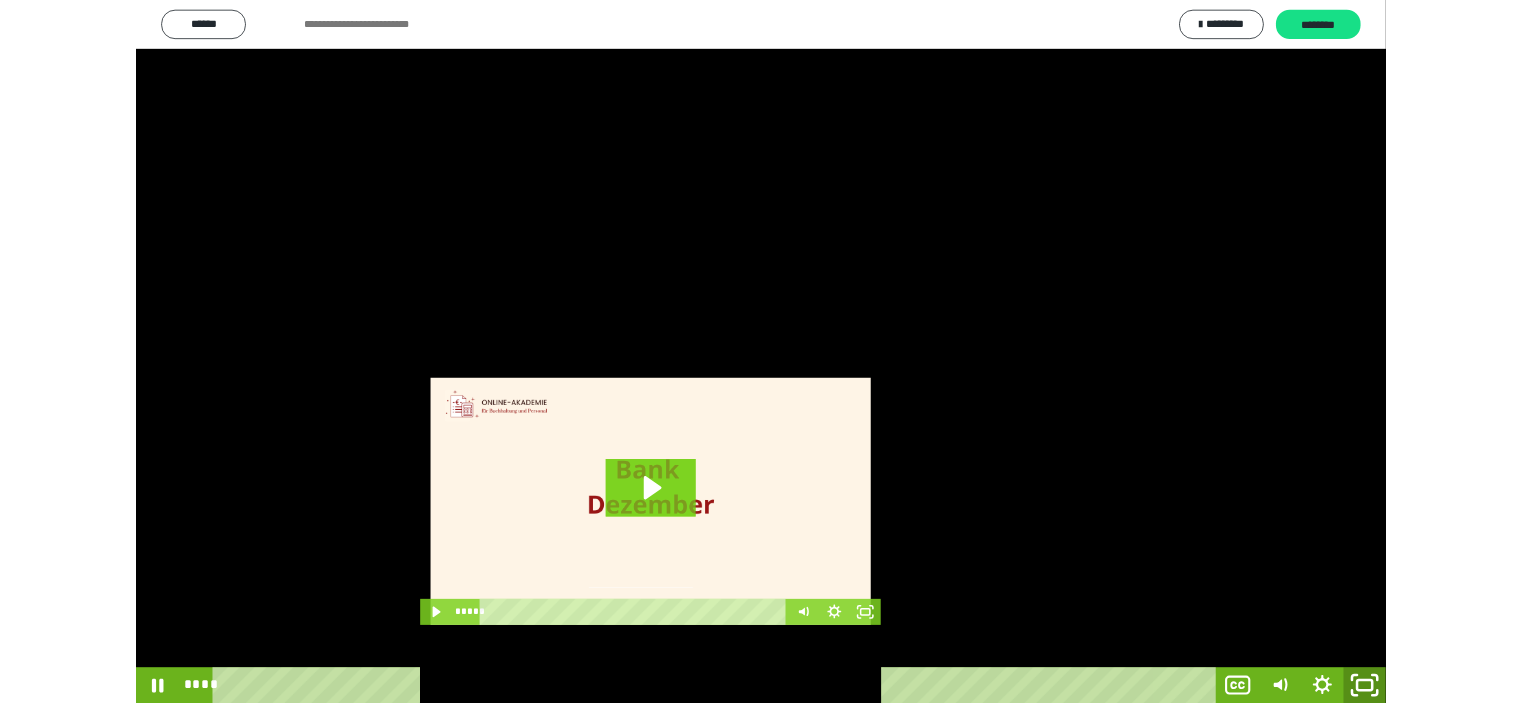 scroll, scrollTop: 3853, scrollLeft: 0, axis: vertical 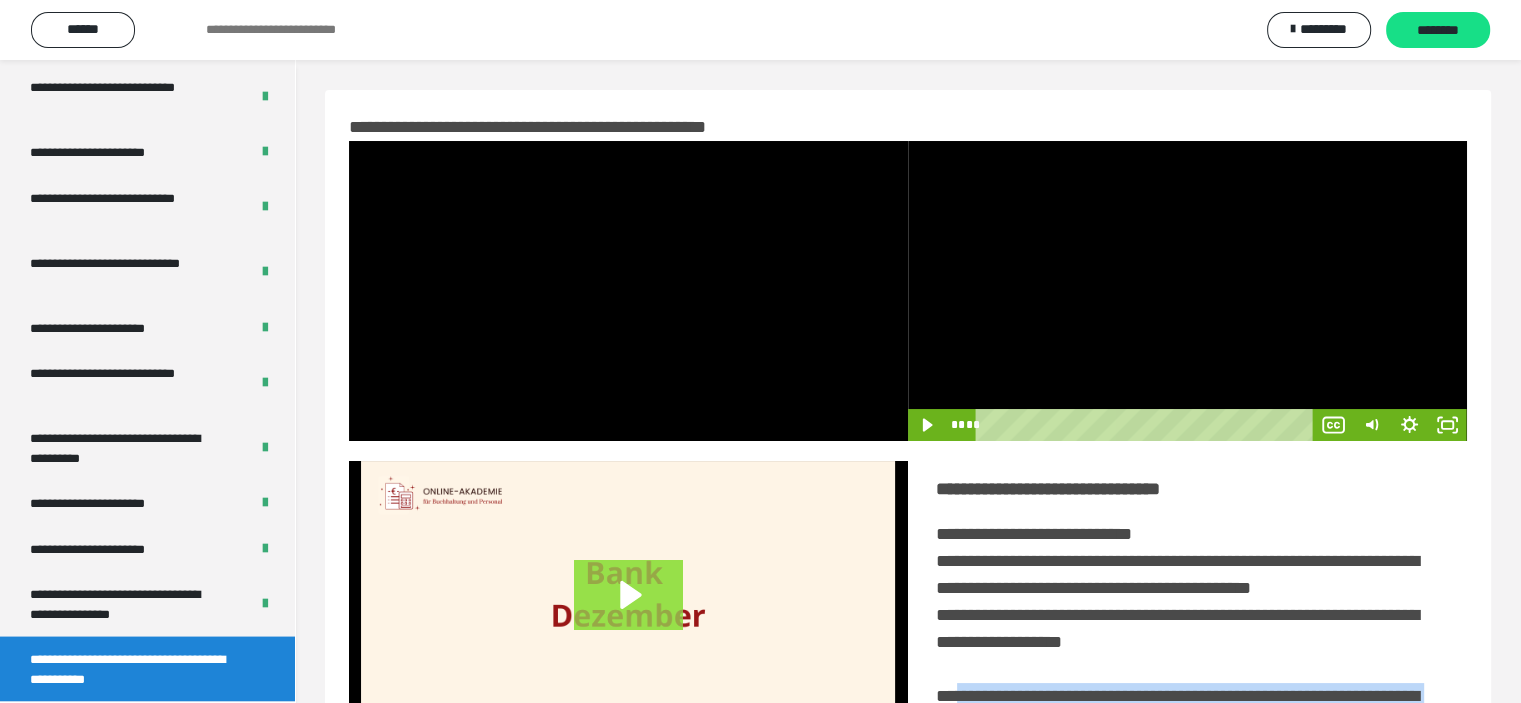 click 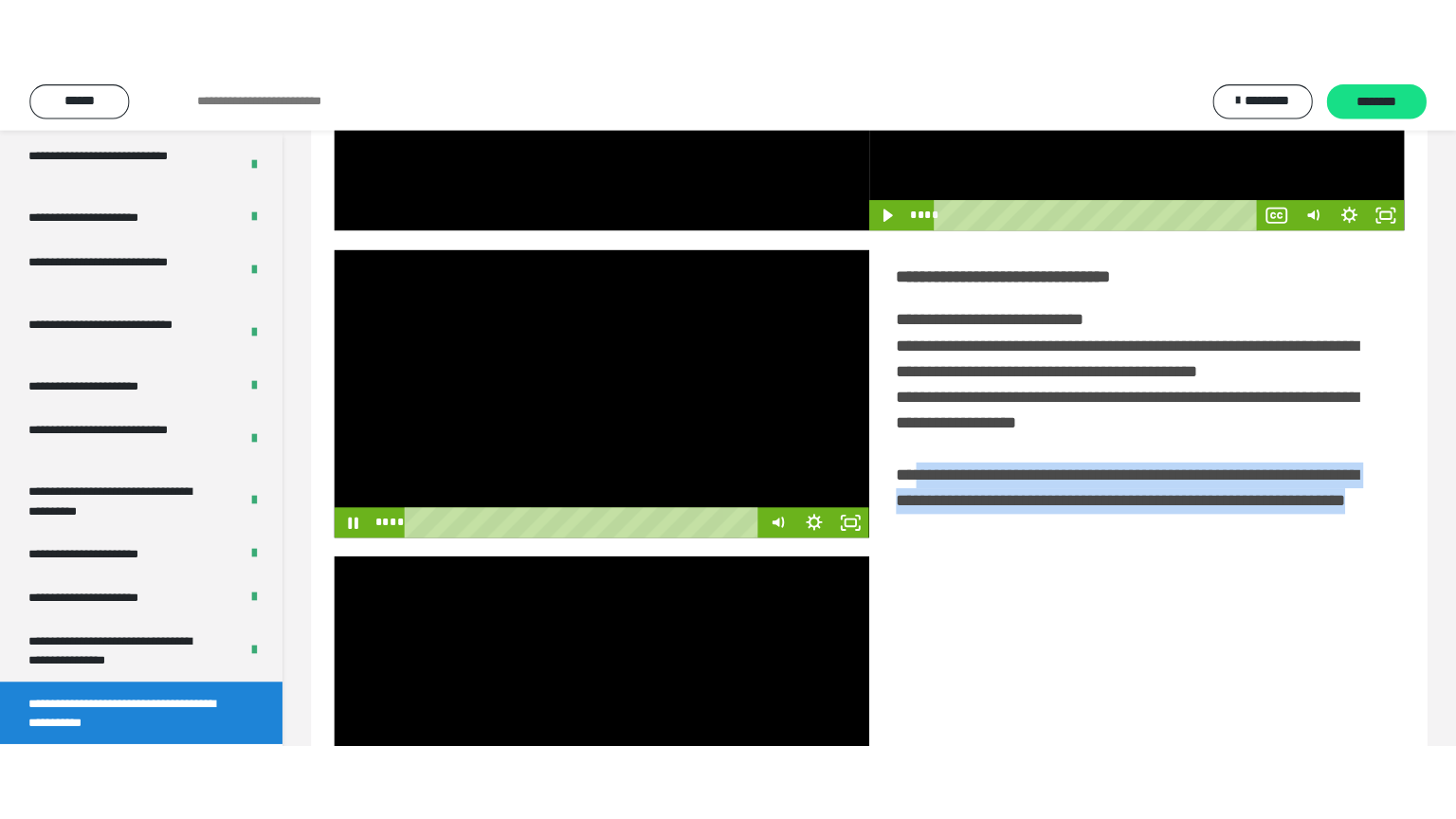 scroll, scrollTop: 284, scrollLeft: 0, axis: vertical 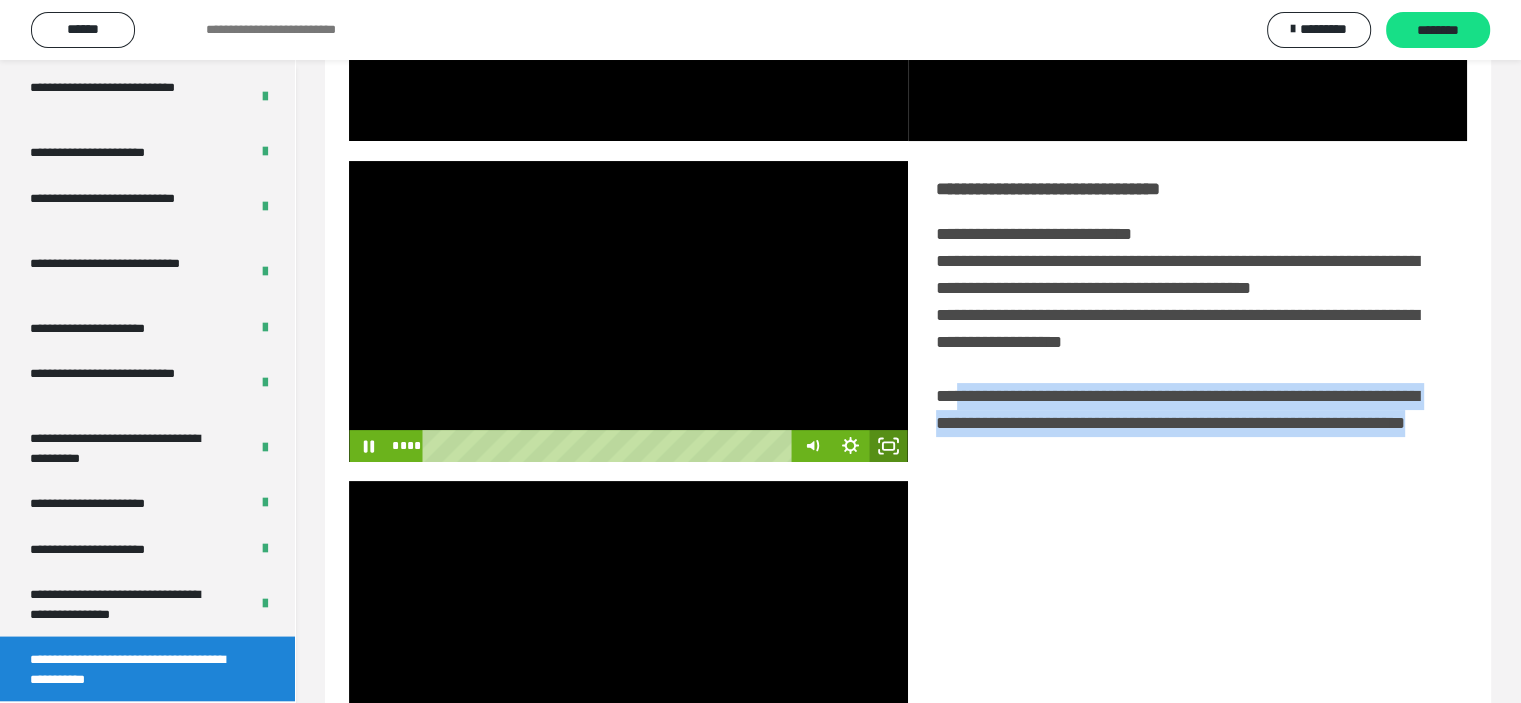 click 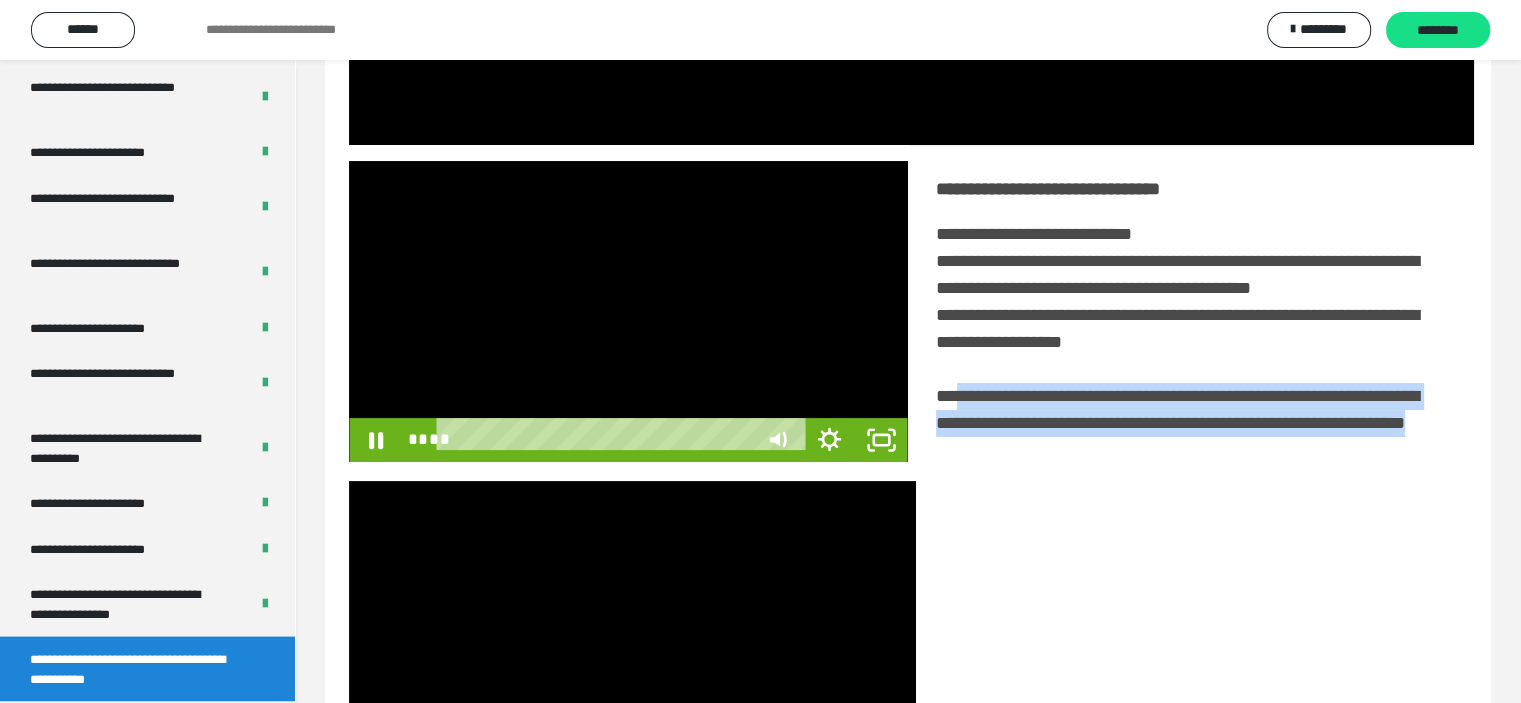 scroll, scrollTop: 3693, scrollLeft: 0, axis: vertical 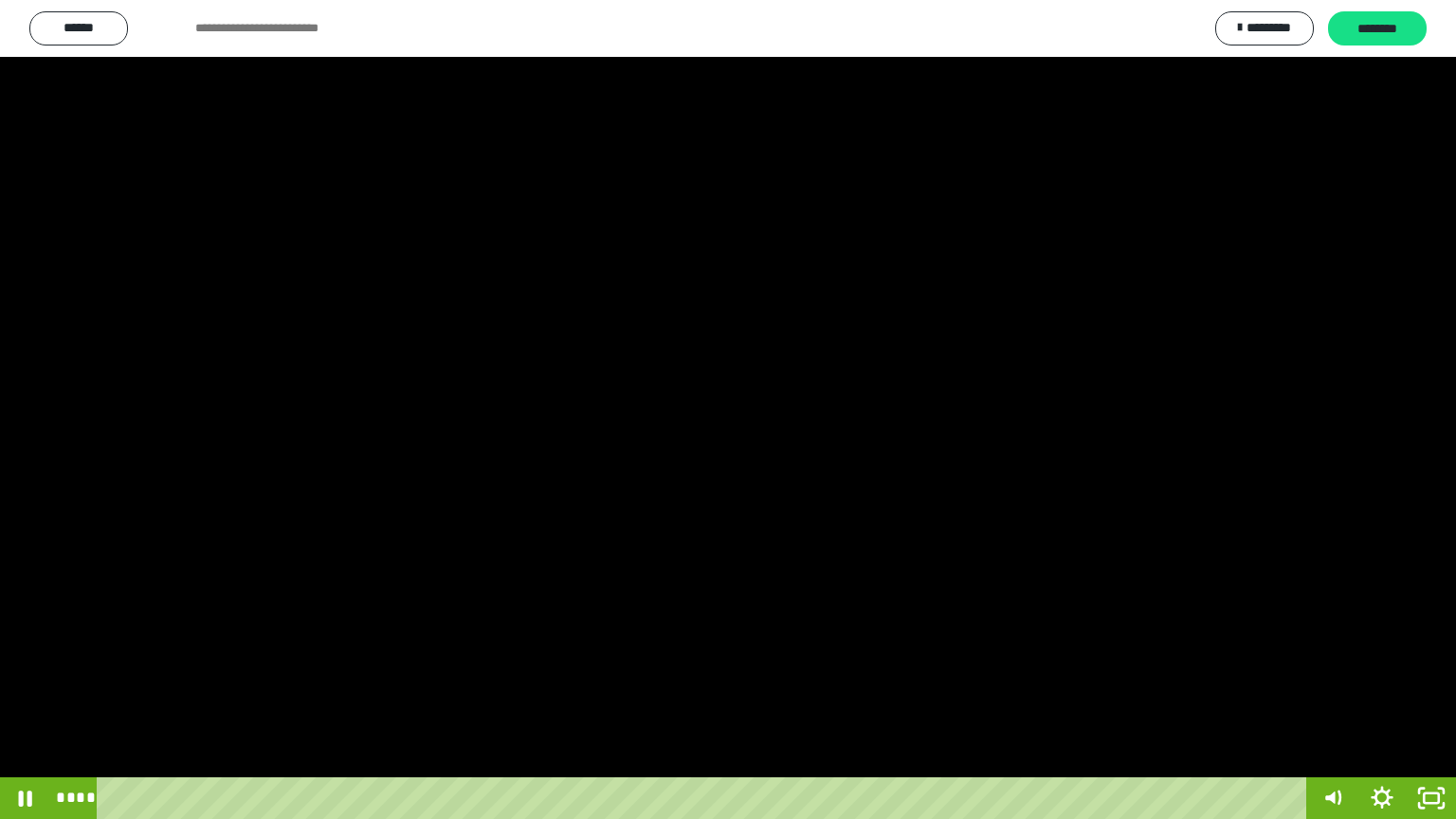 click at bounding box center [728, 410] 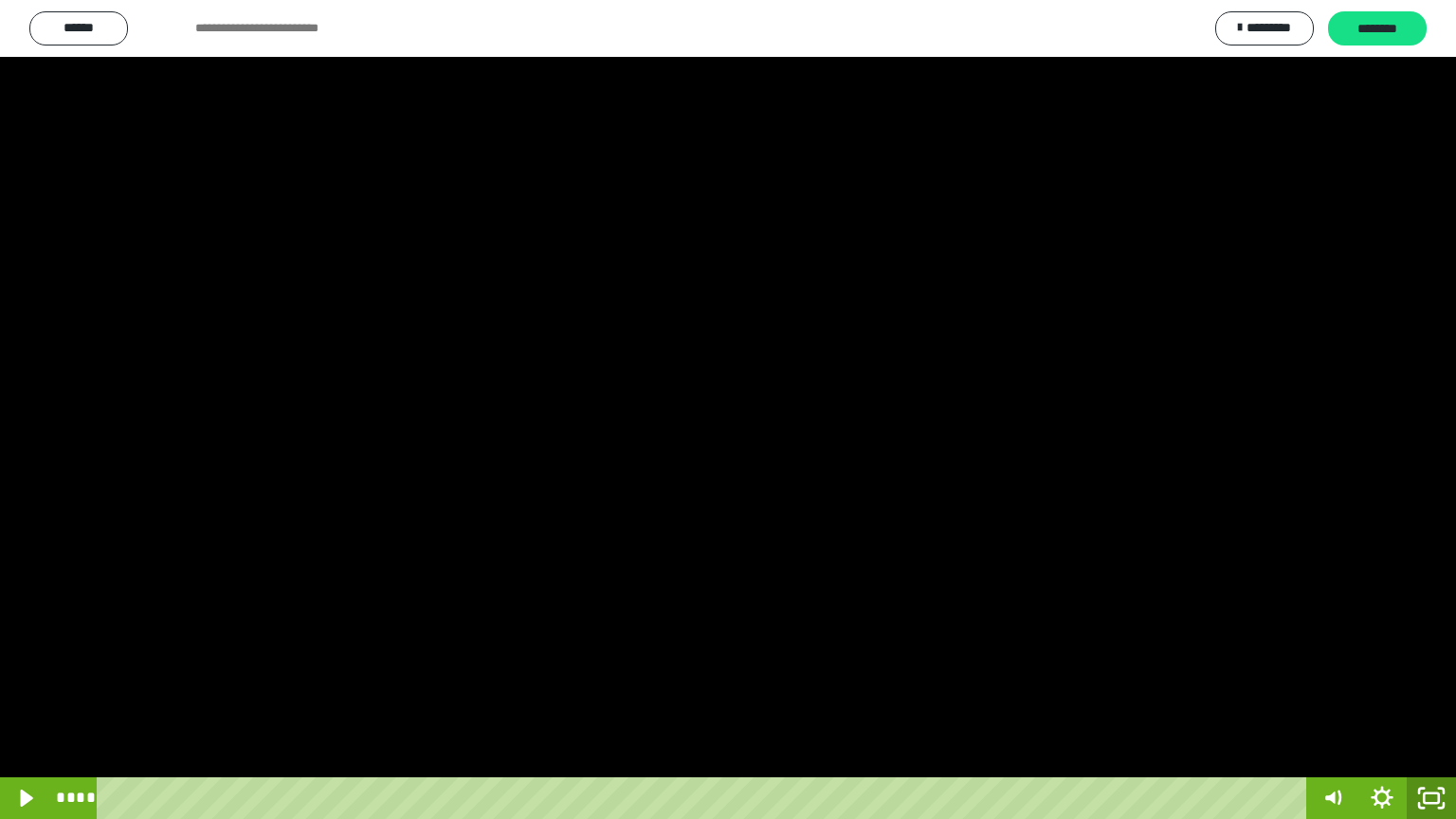 click 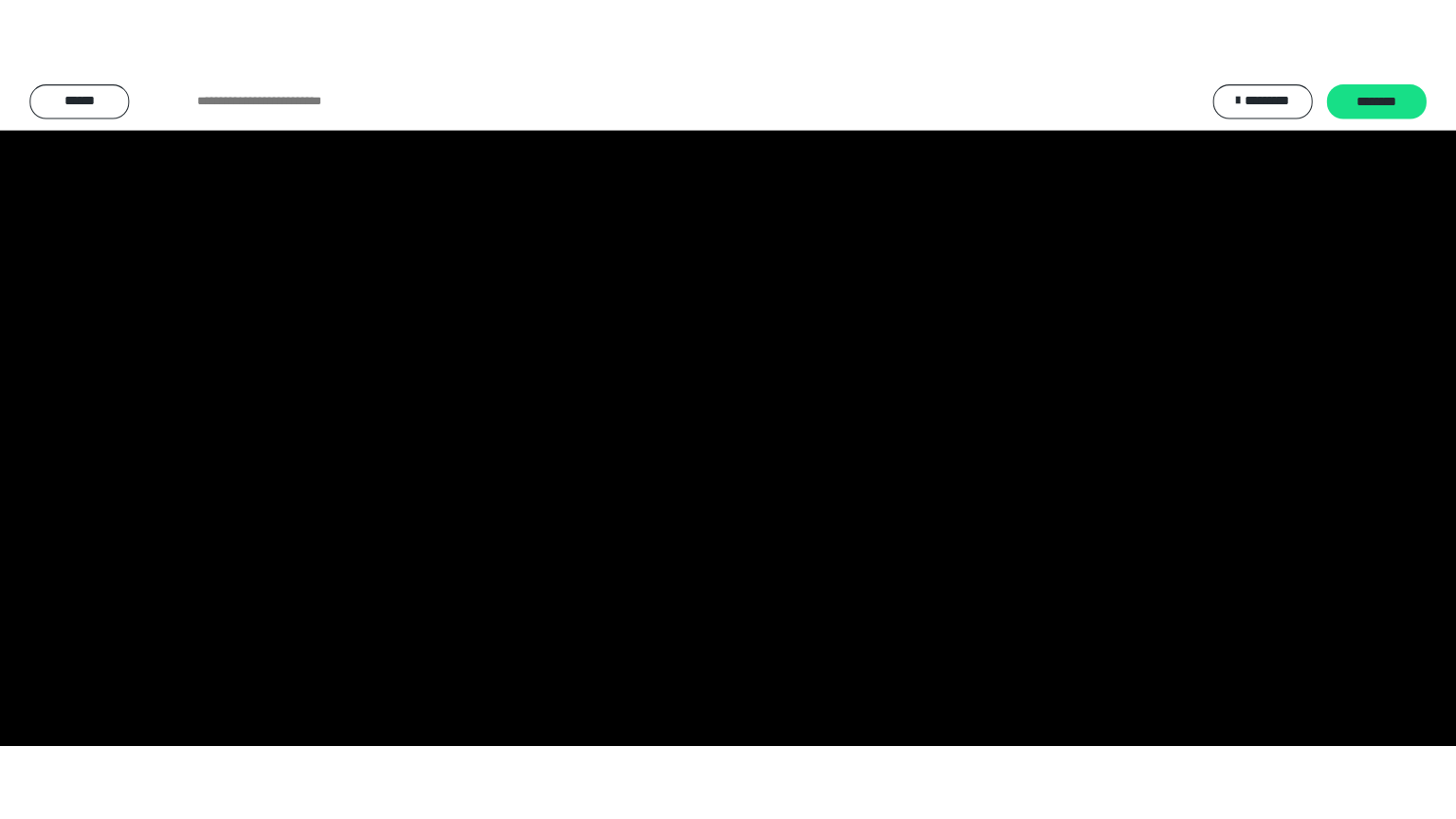 scroll, scrollTop: 3652, scrollLeft: 0, axis: vertical 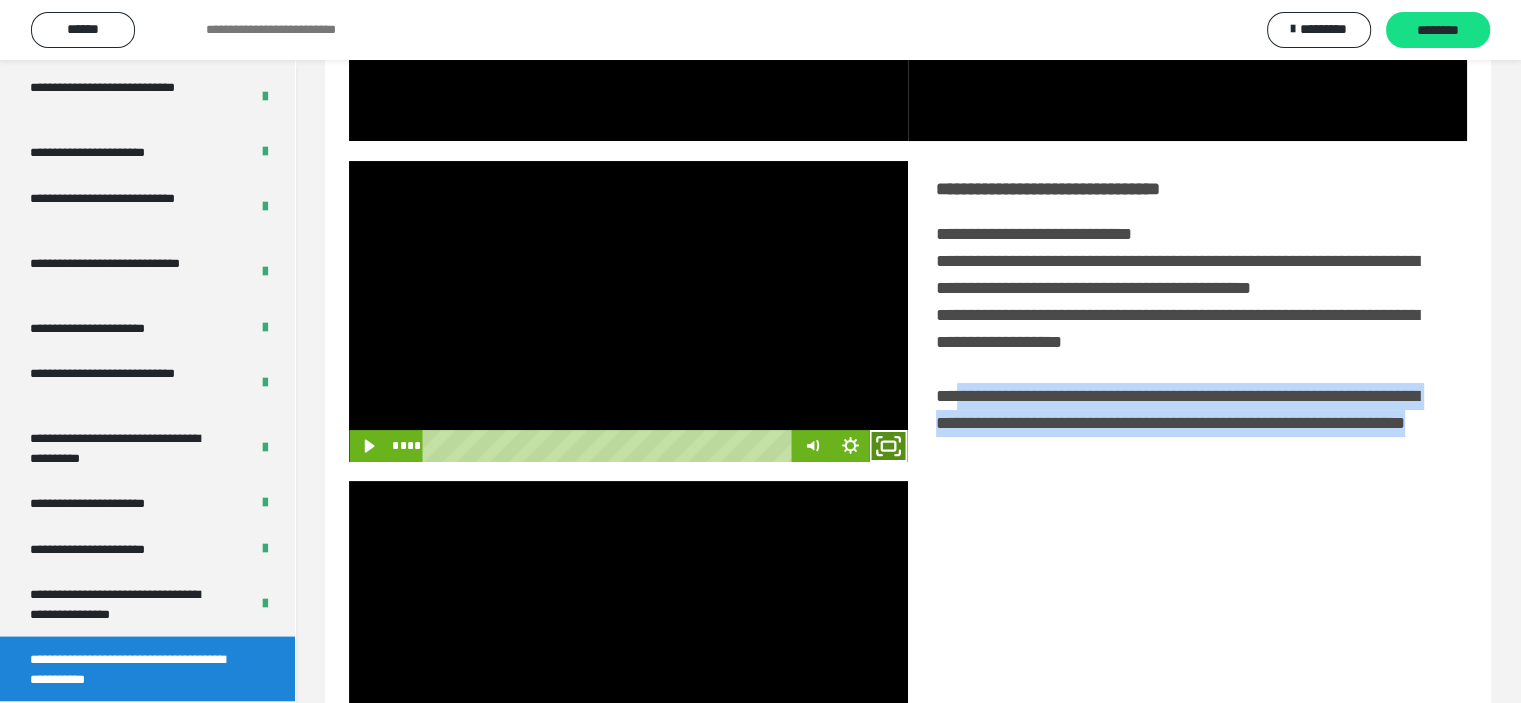 click 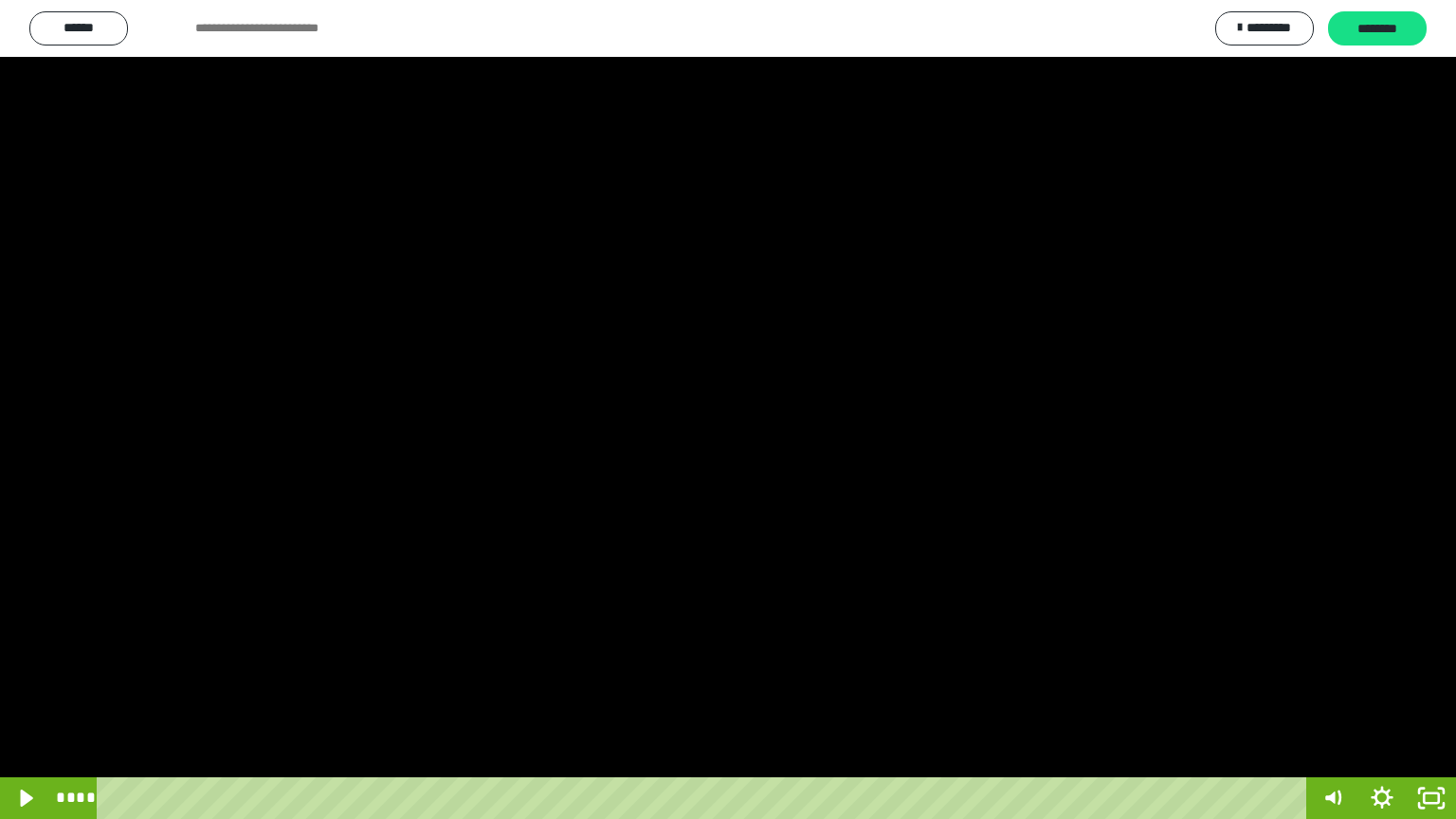 click at bounding box center [728, 410] 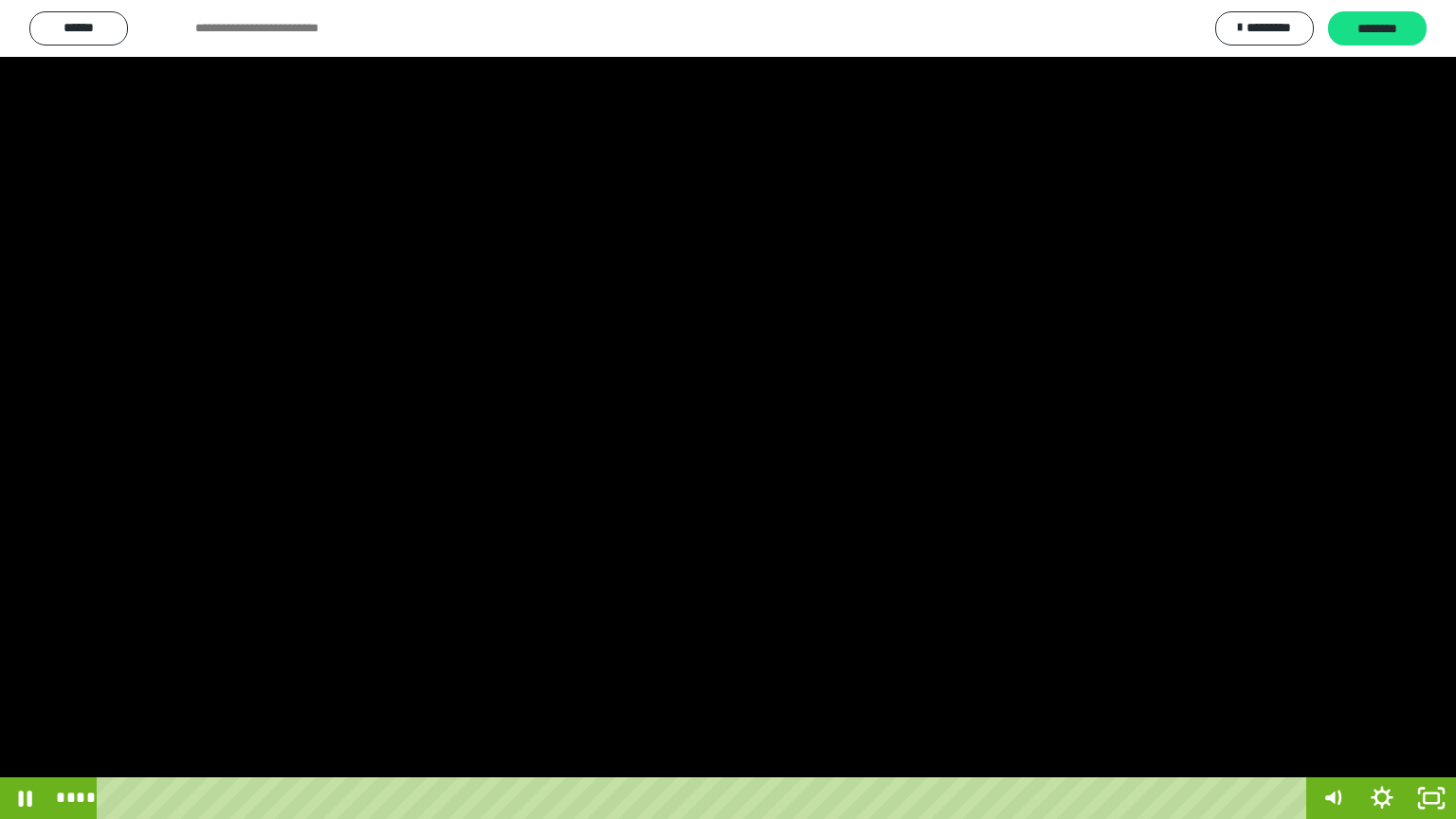 click at bounding box center [728, 410] 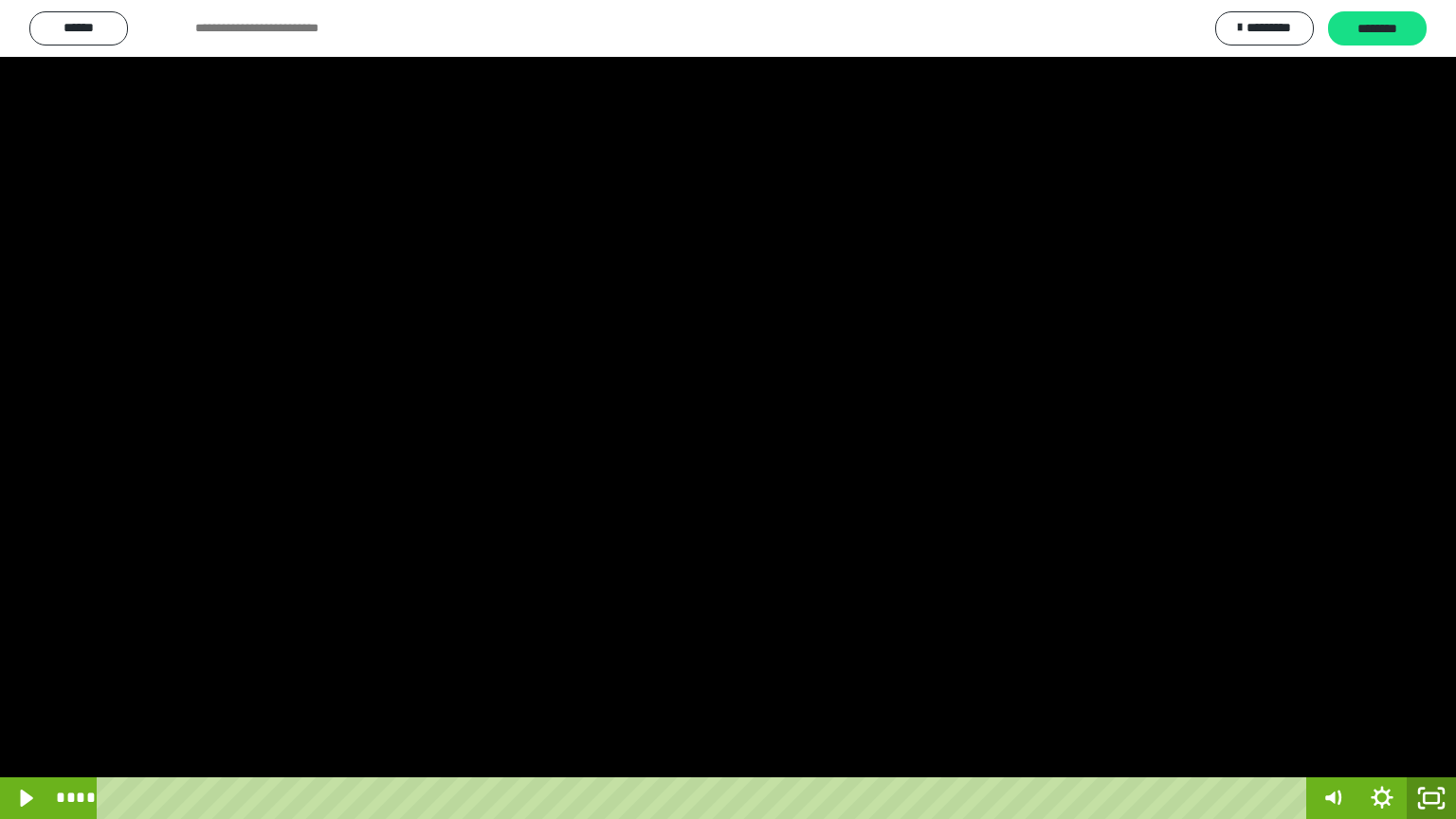 click 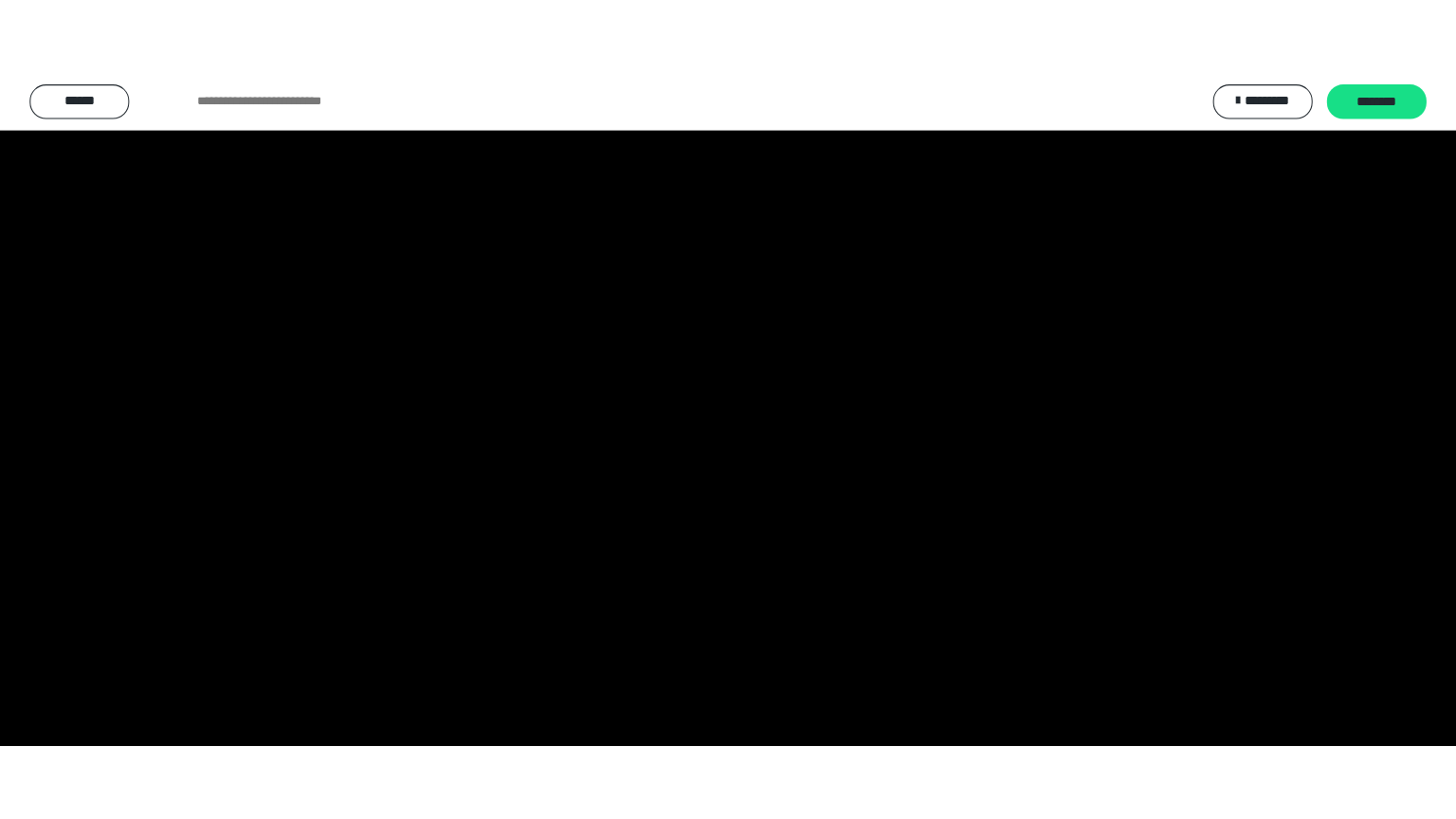 scroll, scrollTop: 3652, scrollLeft: 0, axis: vertical 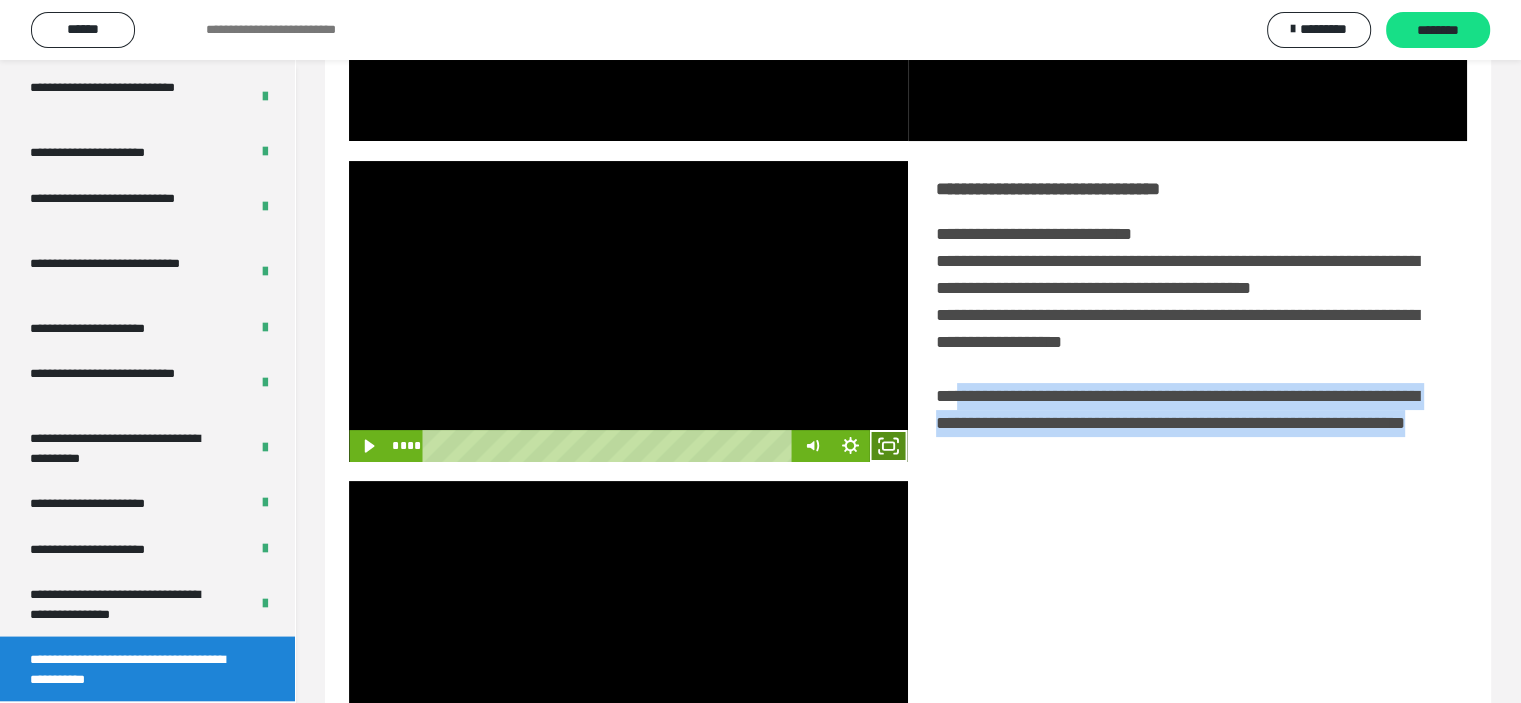 click 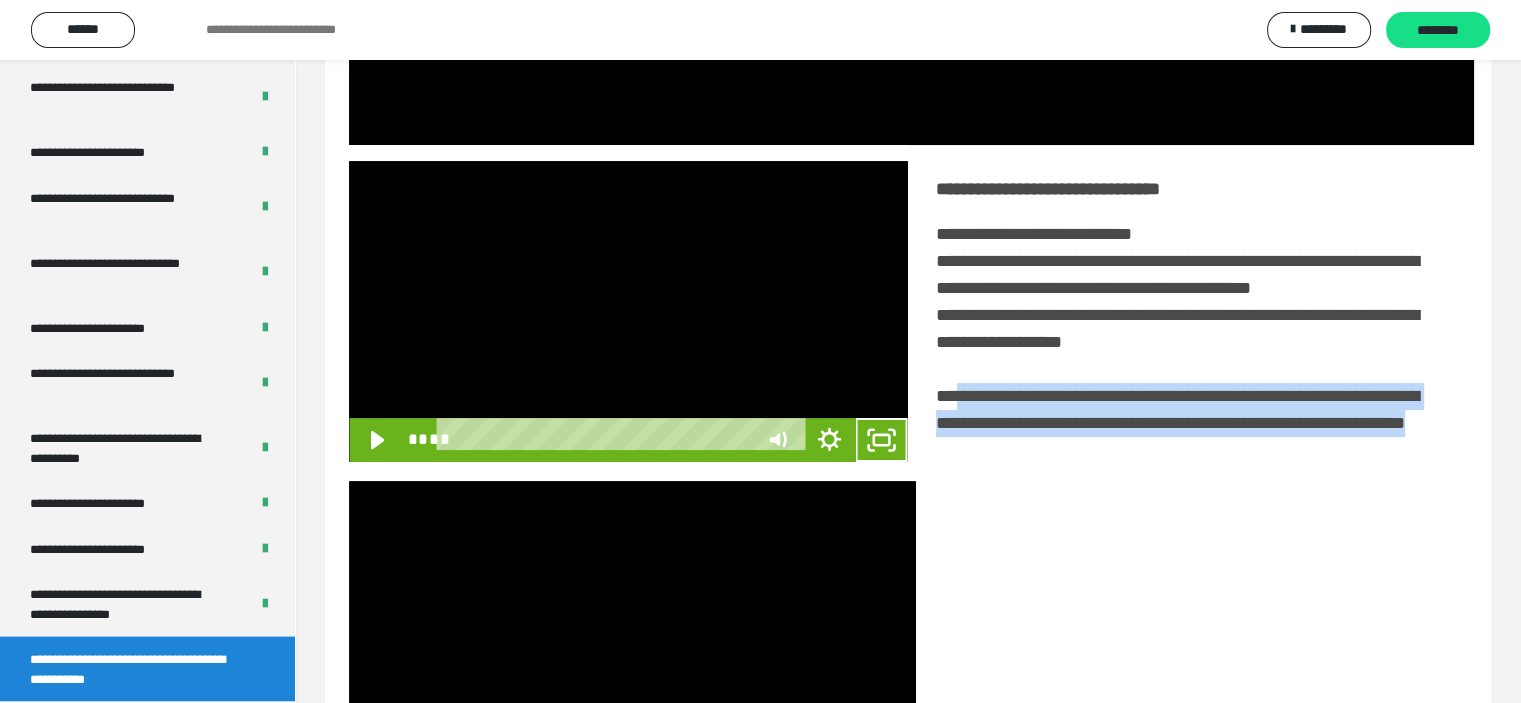scroll, scrollTop: 3693, scrollLeft: 0, axis: vertical 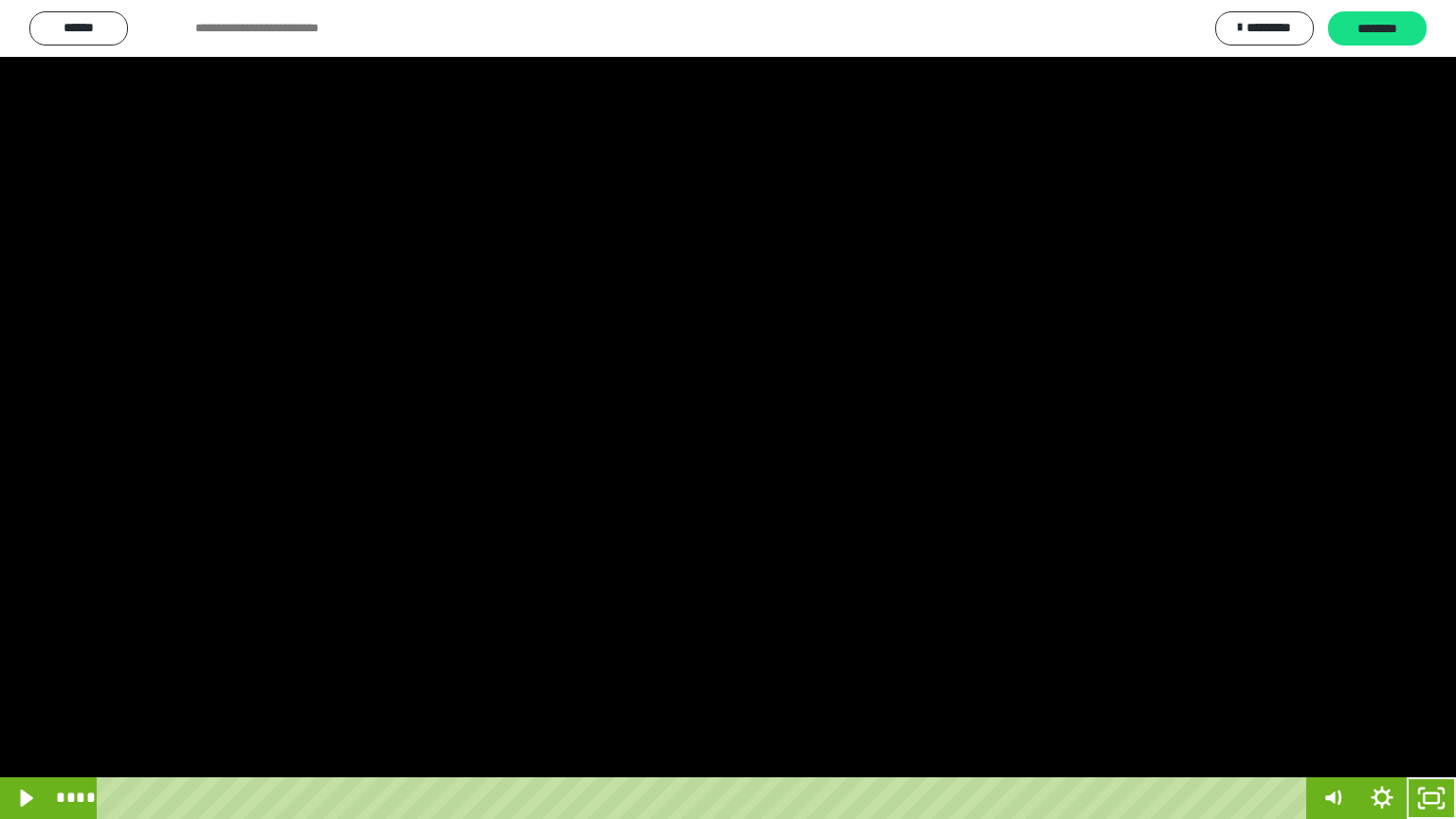 click at bounding box center (728, 410) 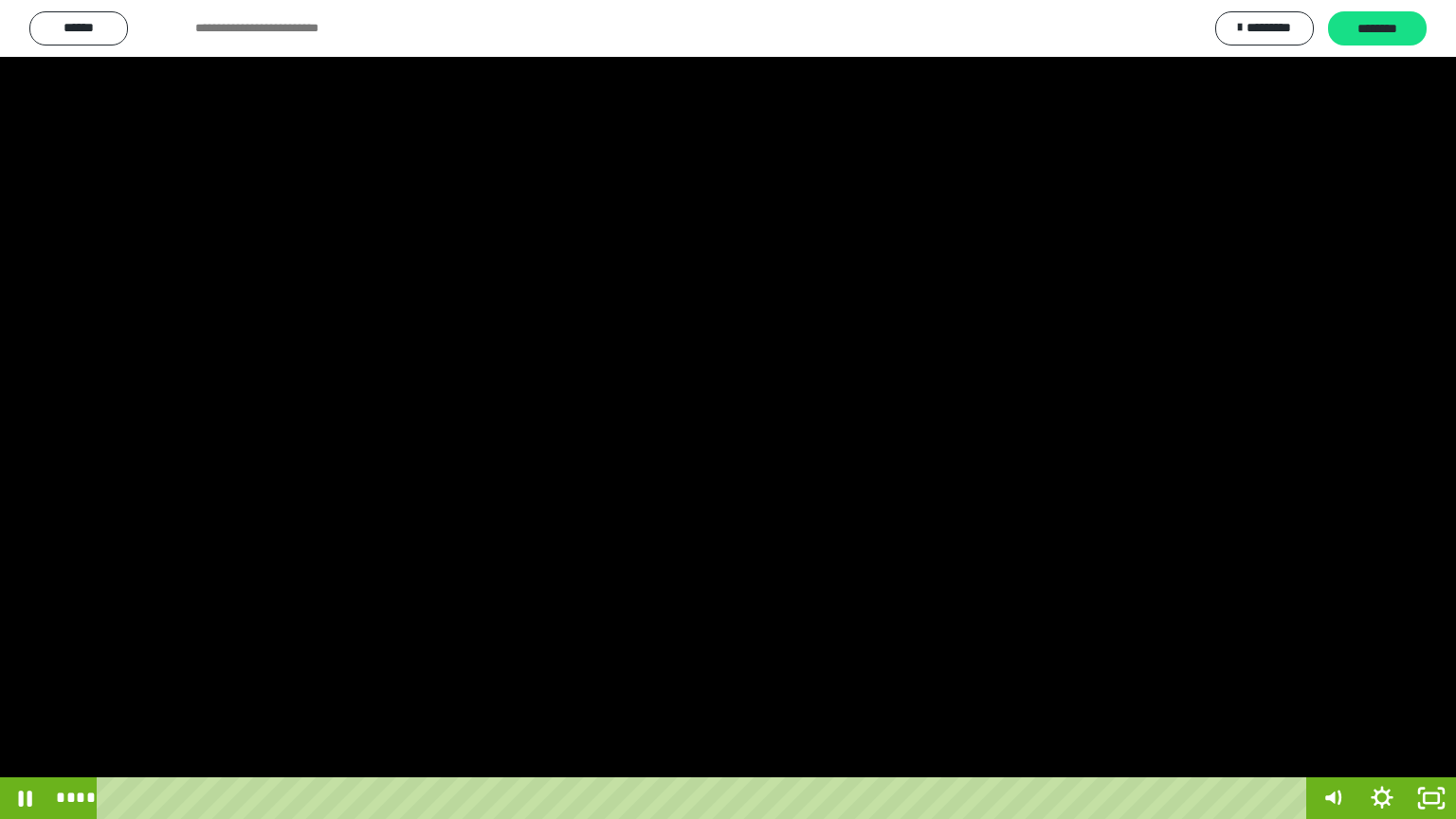 click at bounding box center [728, 410] 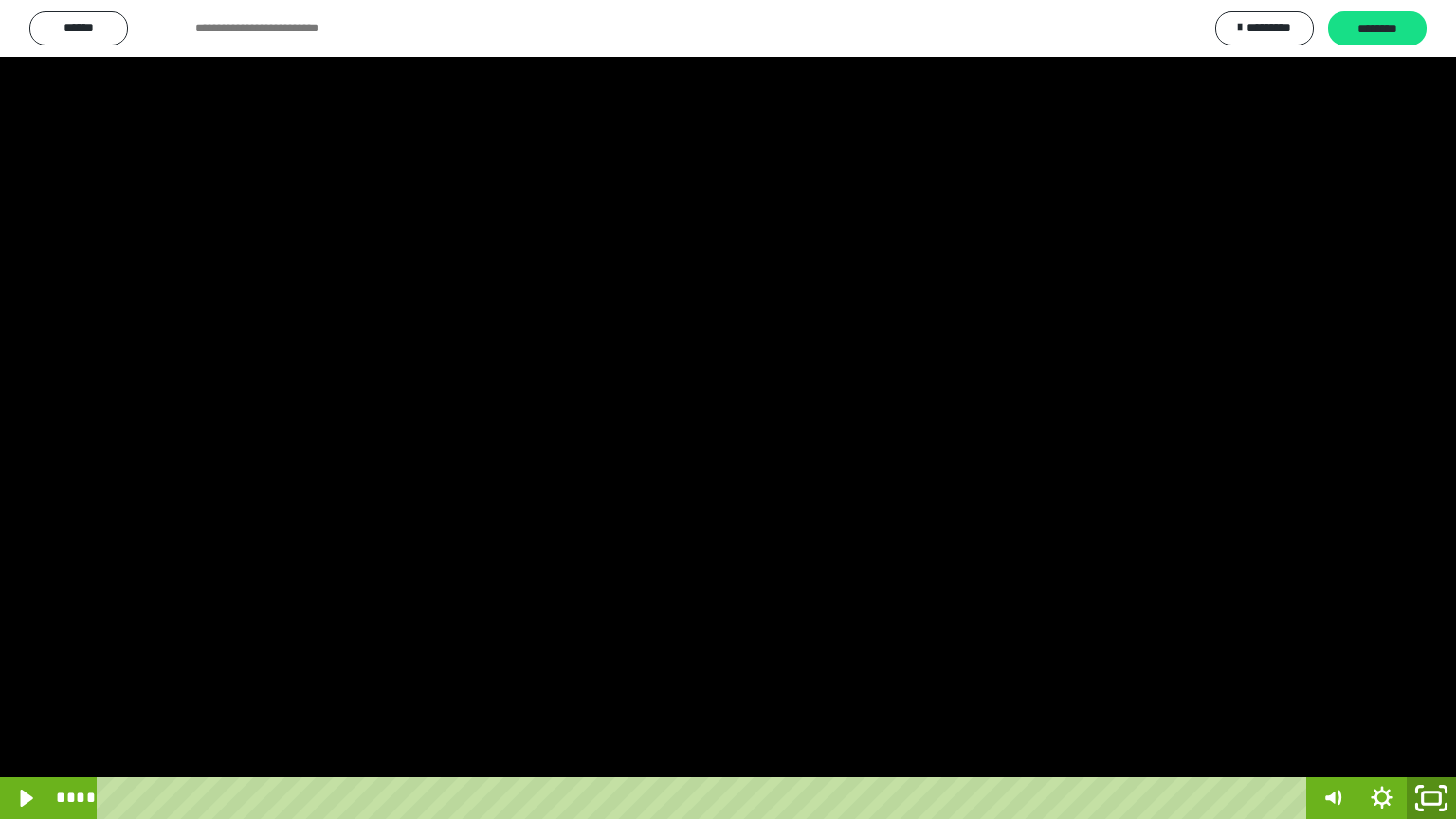 click 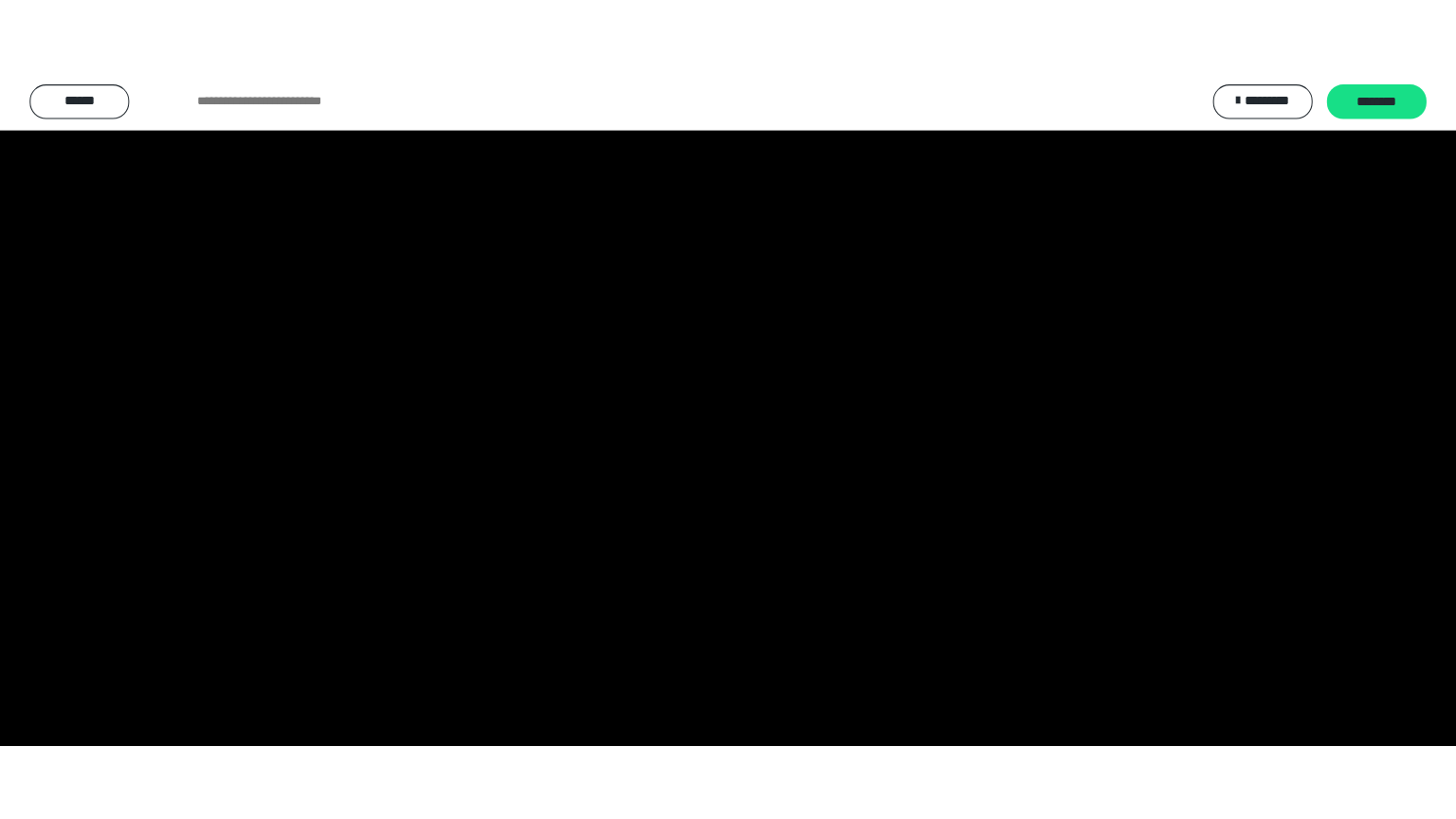 scroll, scrollTop: 3652, scrollLeft: 0, axis: vertical 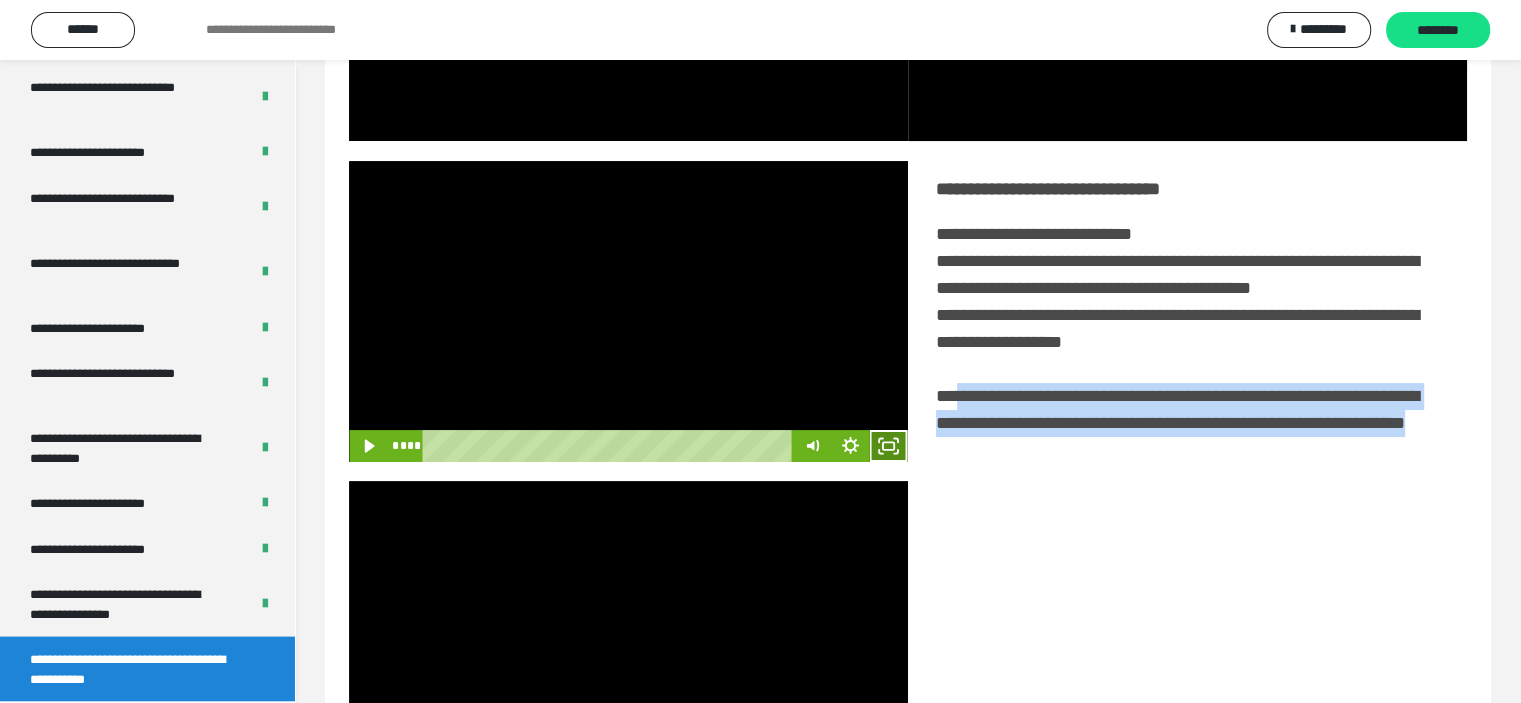 drag, startPoint x: 890, startPoint y: 472, endPoint x: 890, endPoint y: 593, distance: 121 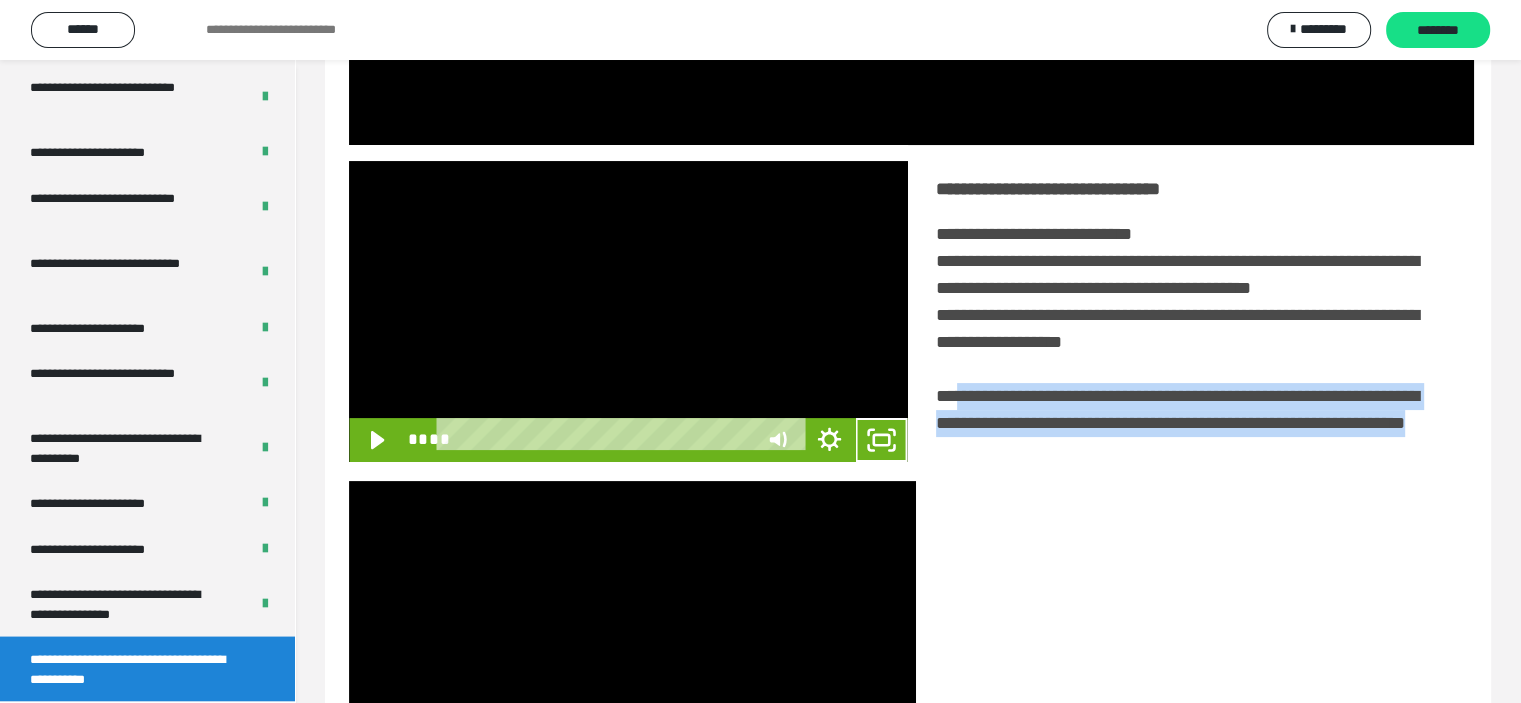 scroll, scrollTop: 3693, scrollLeft: 0, axis: vertical 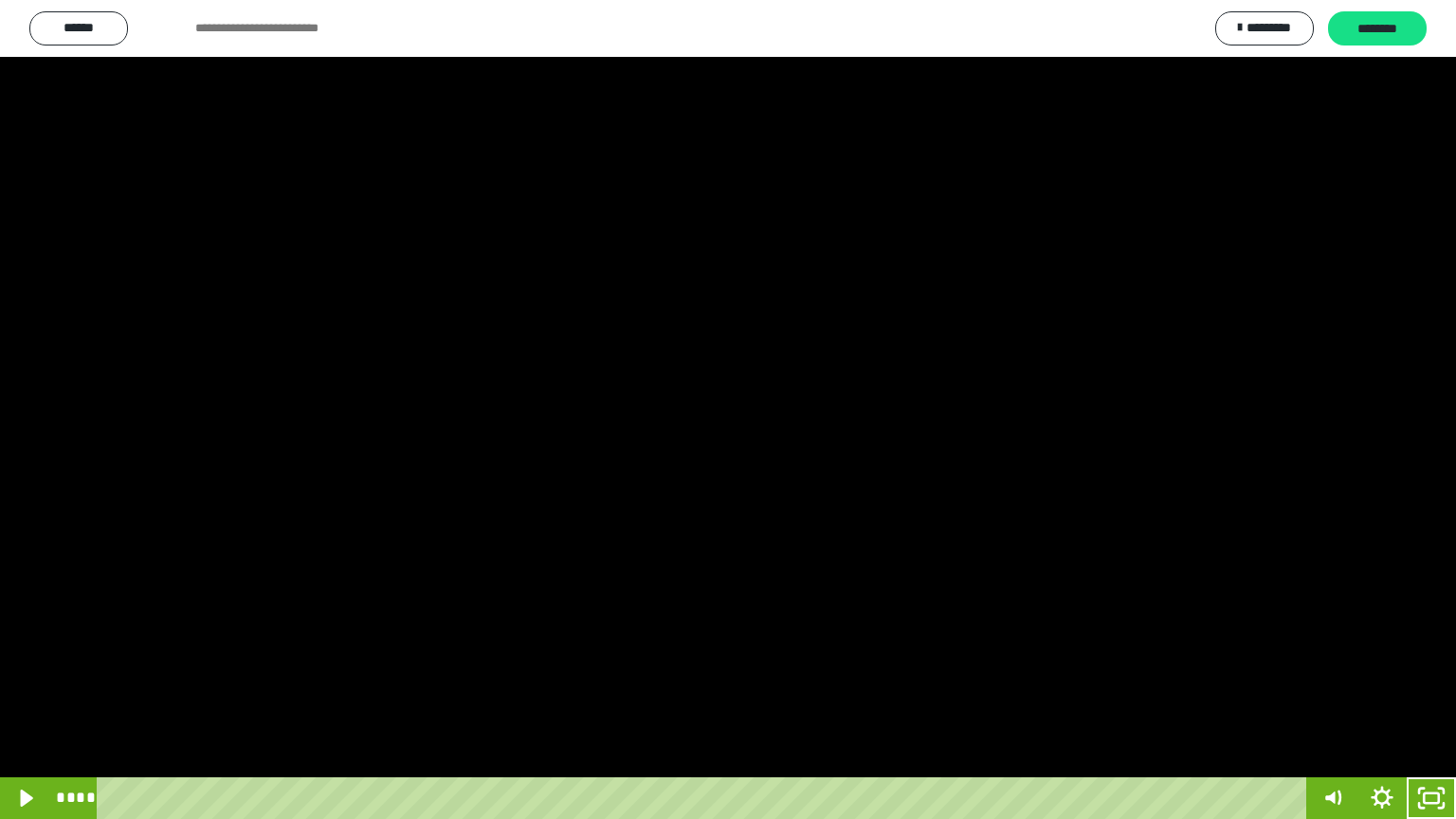 click at bounding box center (728, 410) 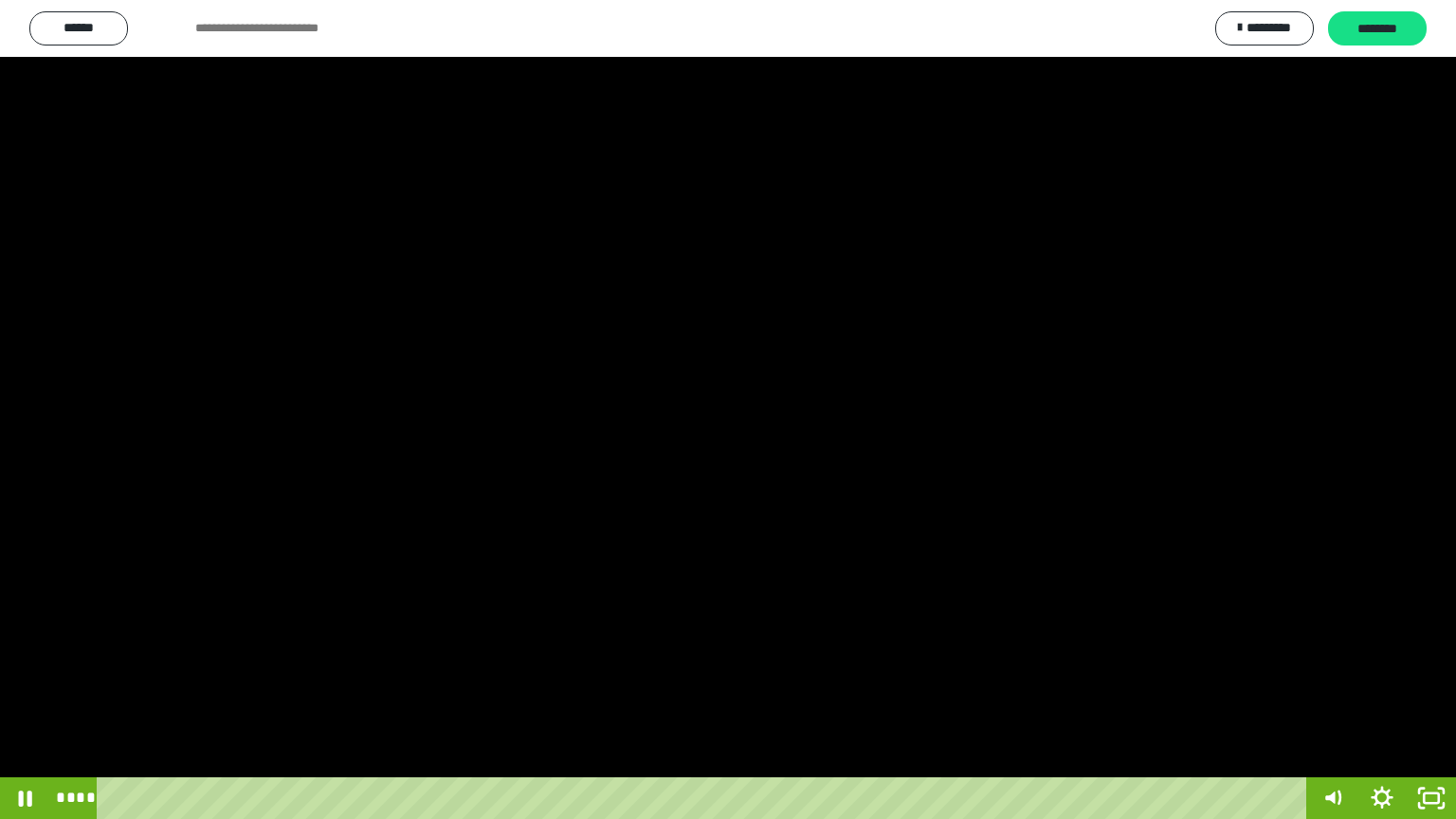 click at bounding box center [728, 410] 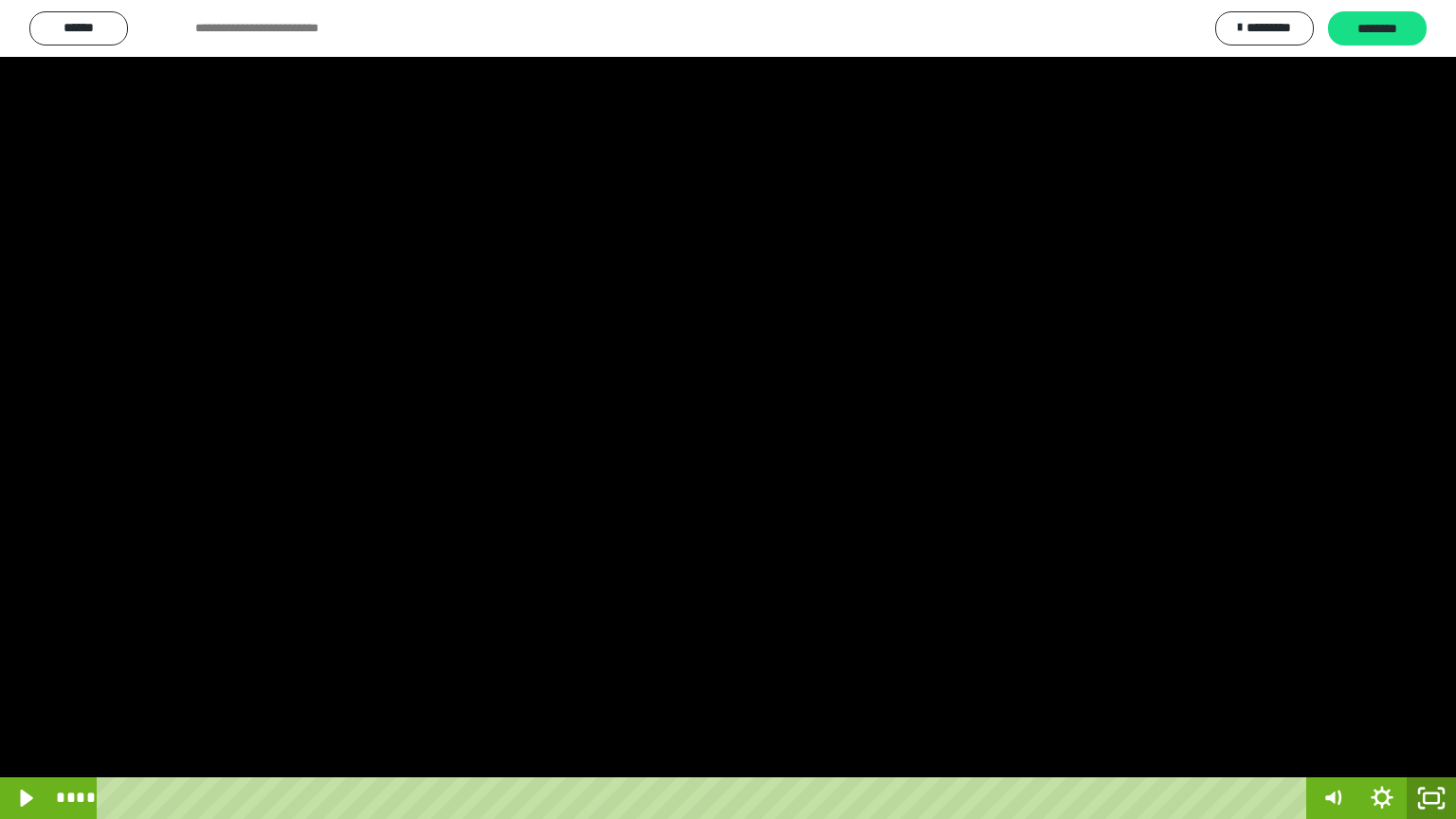 click 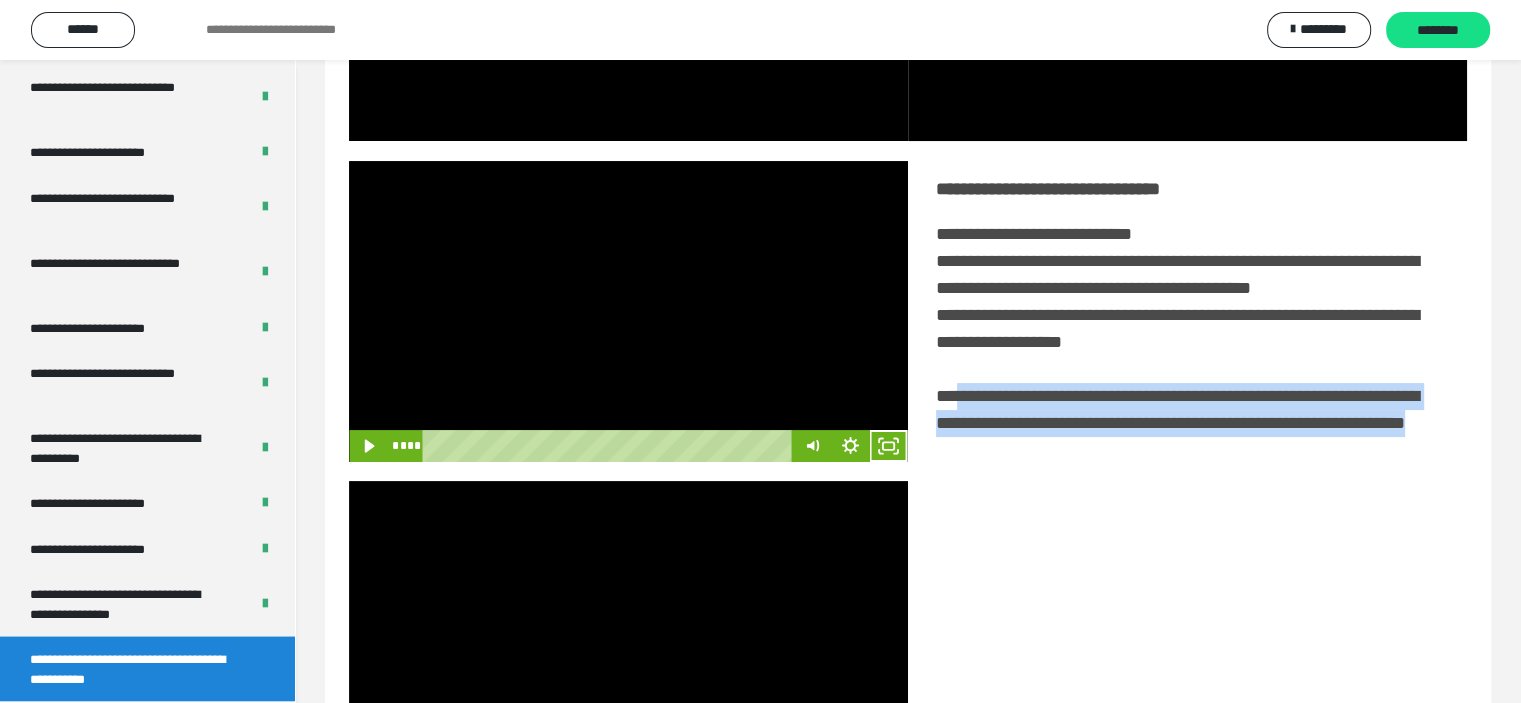 click at bounding box center [628, 311] 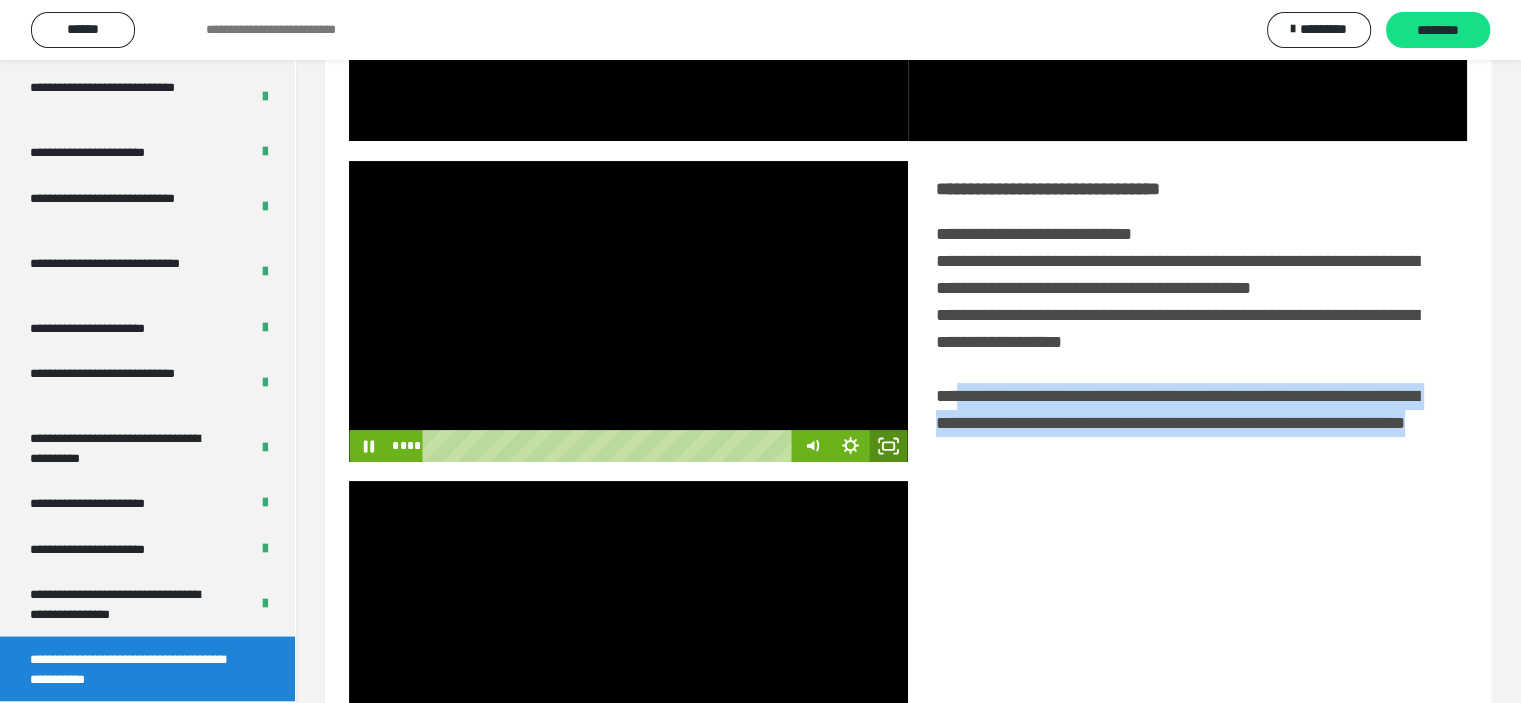click 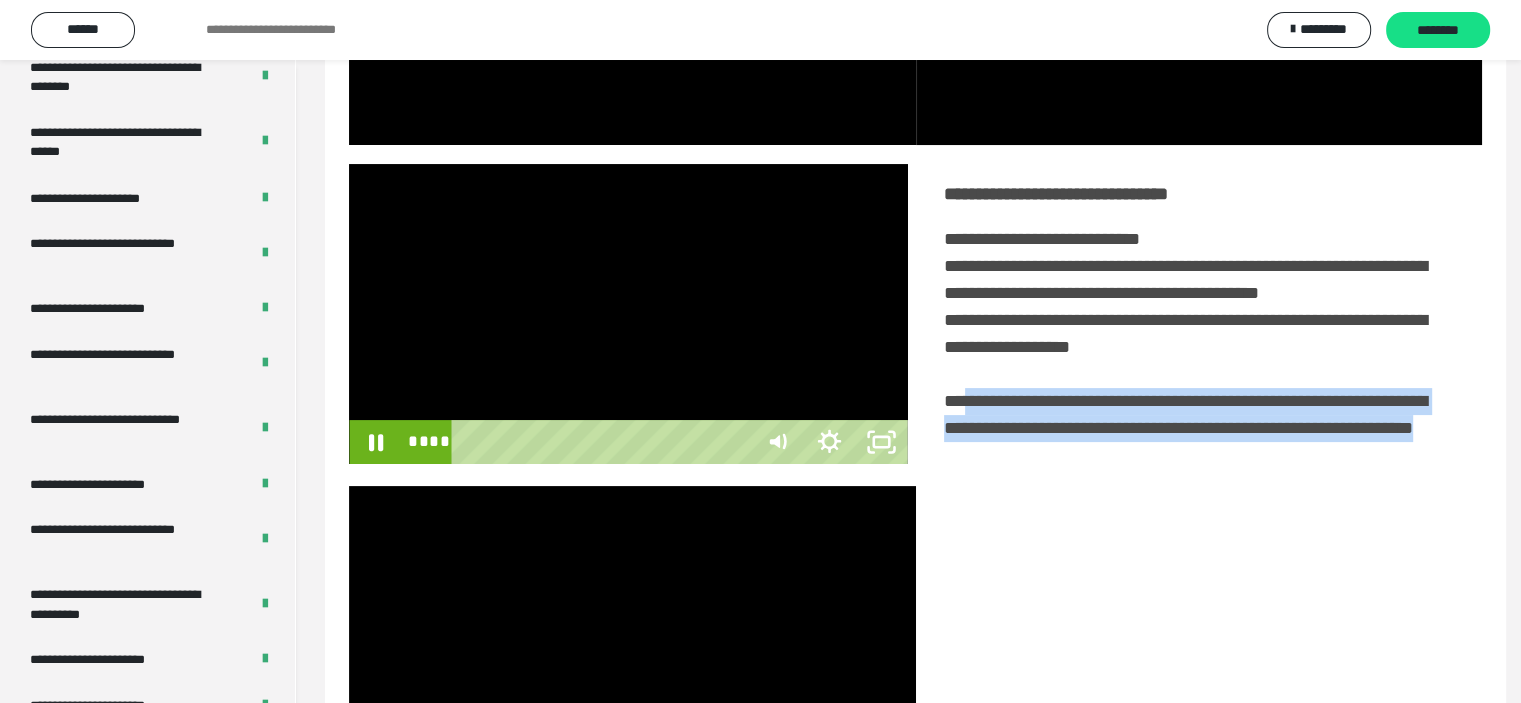 scroll, scrollTop: 3693, scrollLeft: 0, axis: vertical 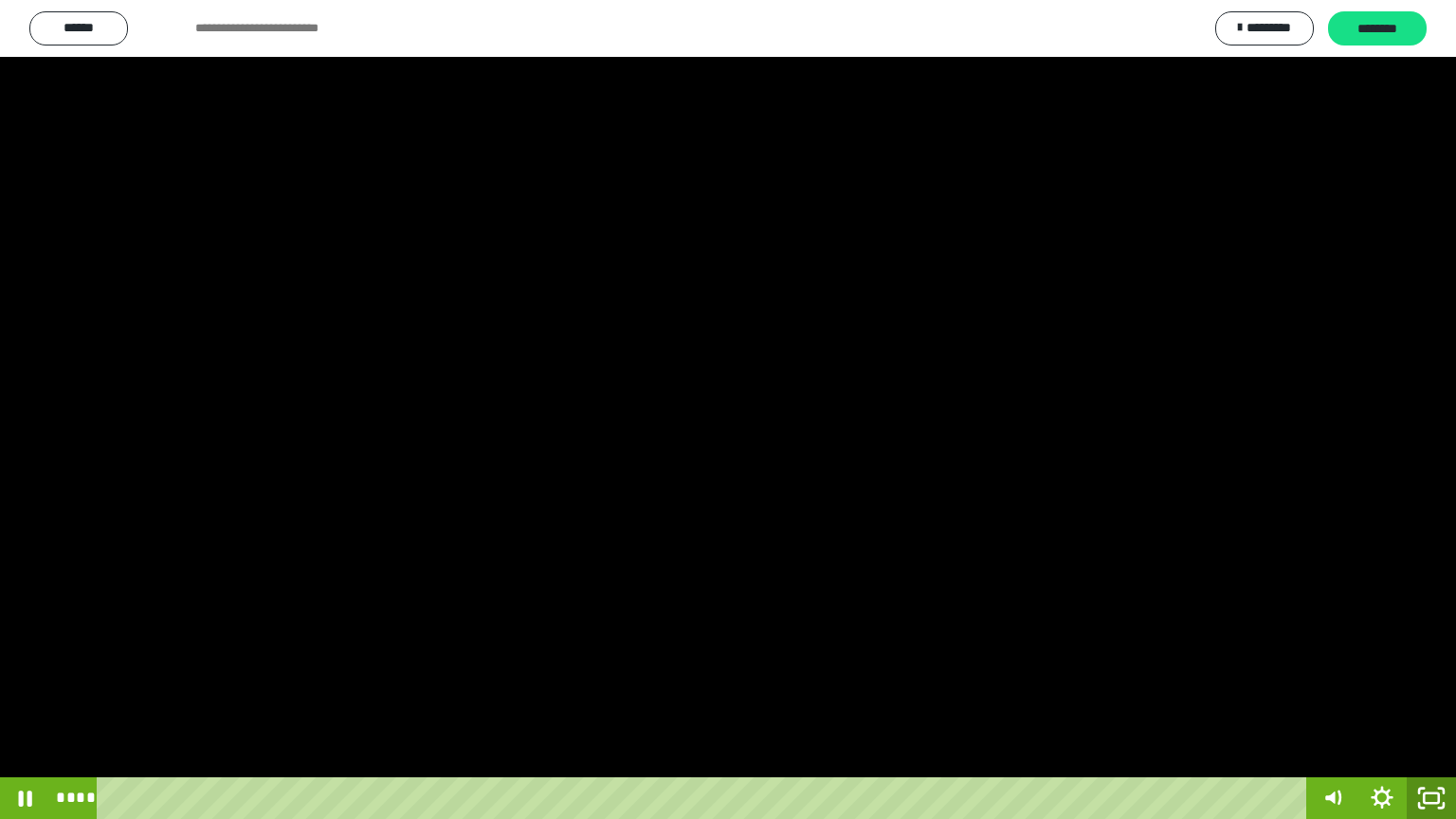 click 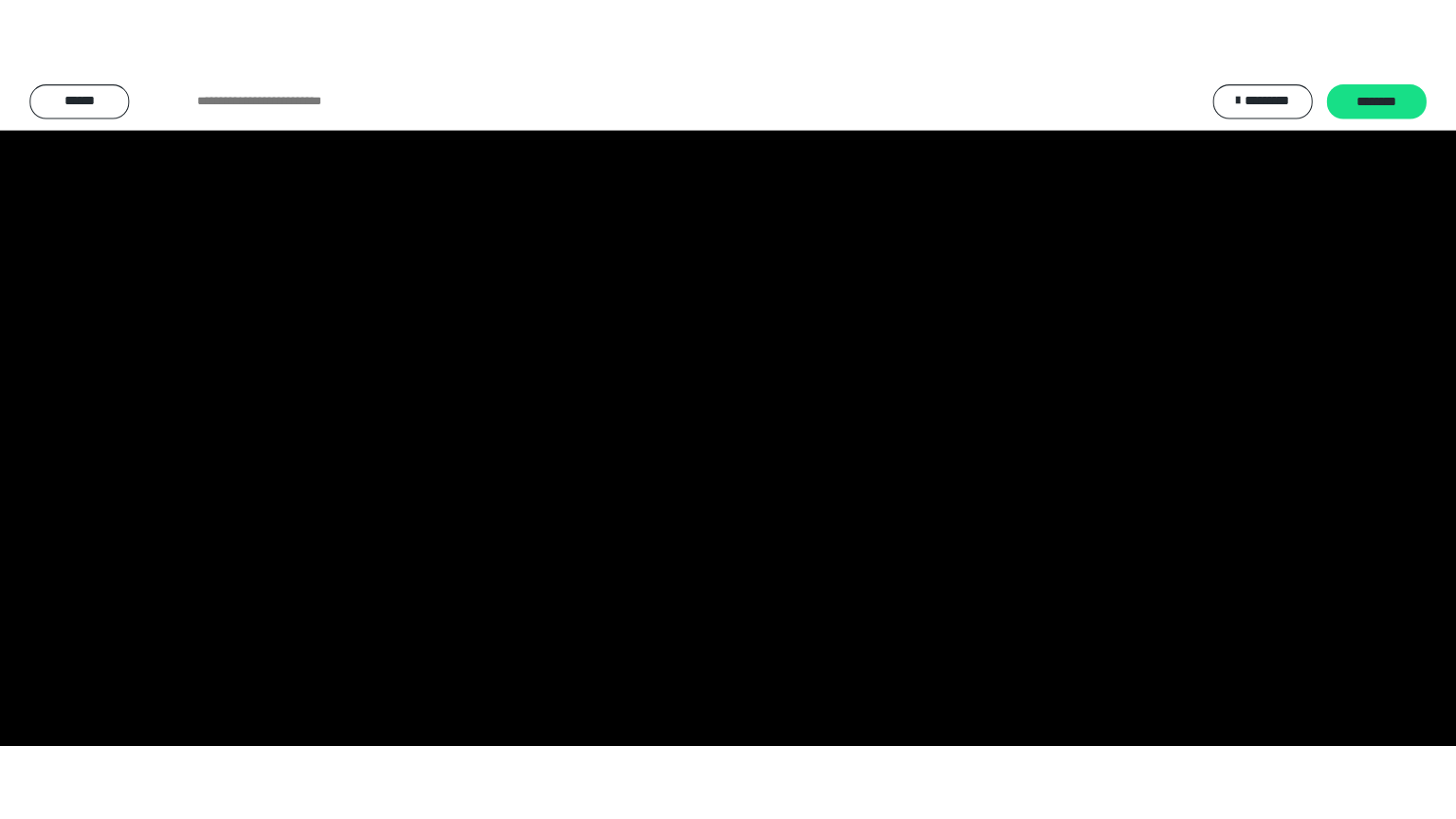 scroll, scrollTop: 3652, scrollLeft: 0, axis: vertical 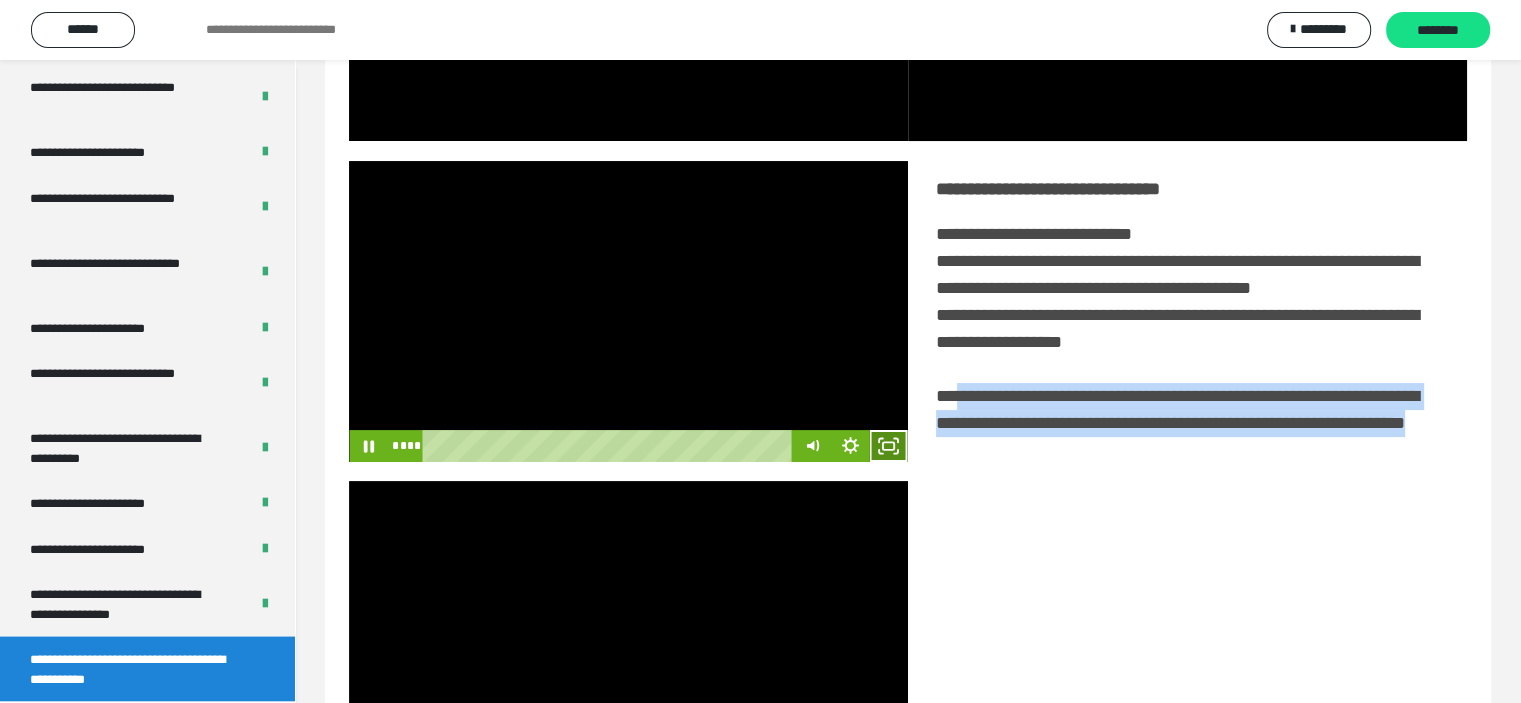 click 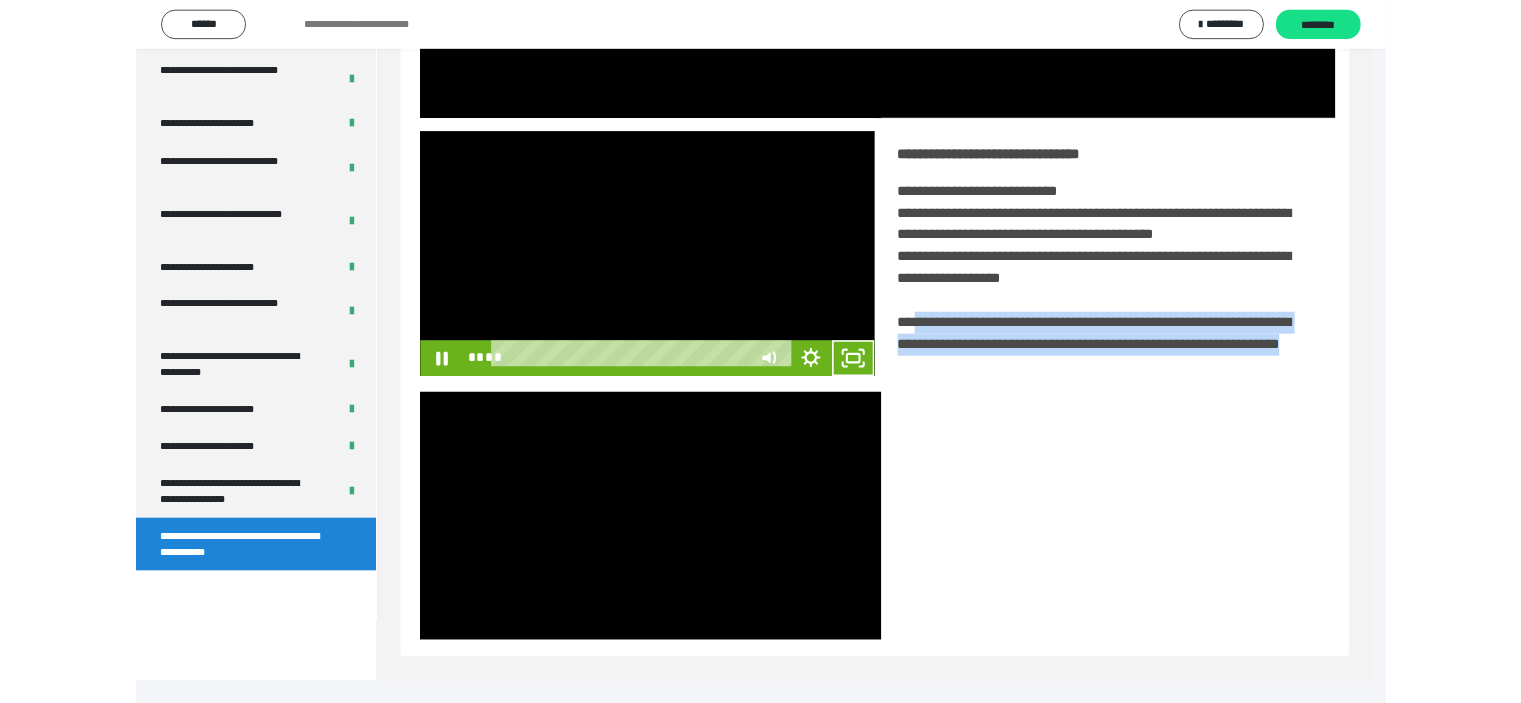 scroll, scrollTop: 3693, scrollLeft: 0, axis: vertical 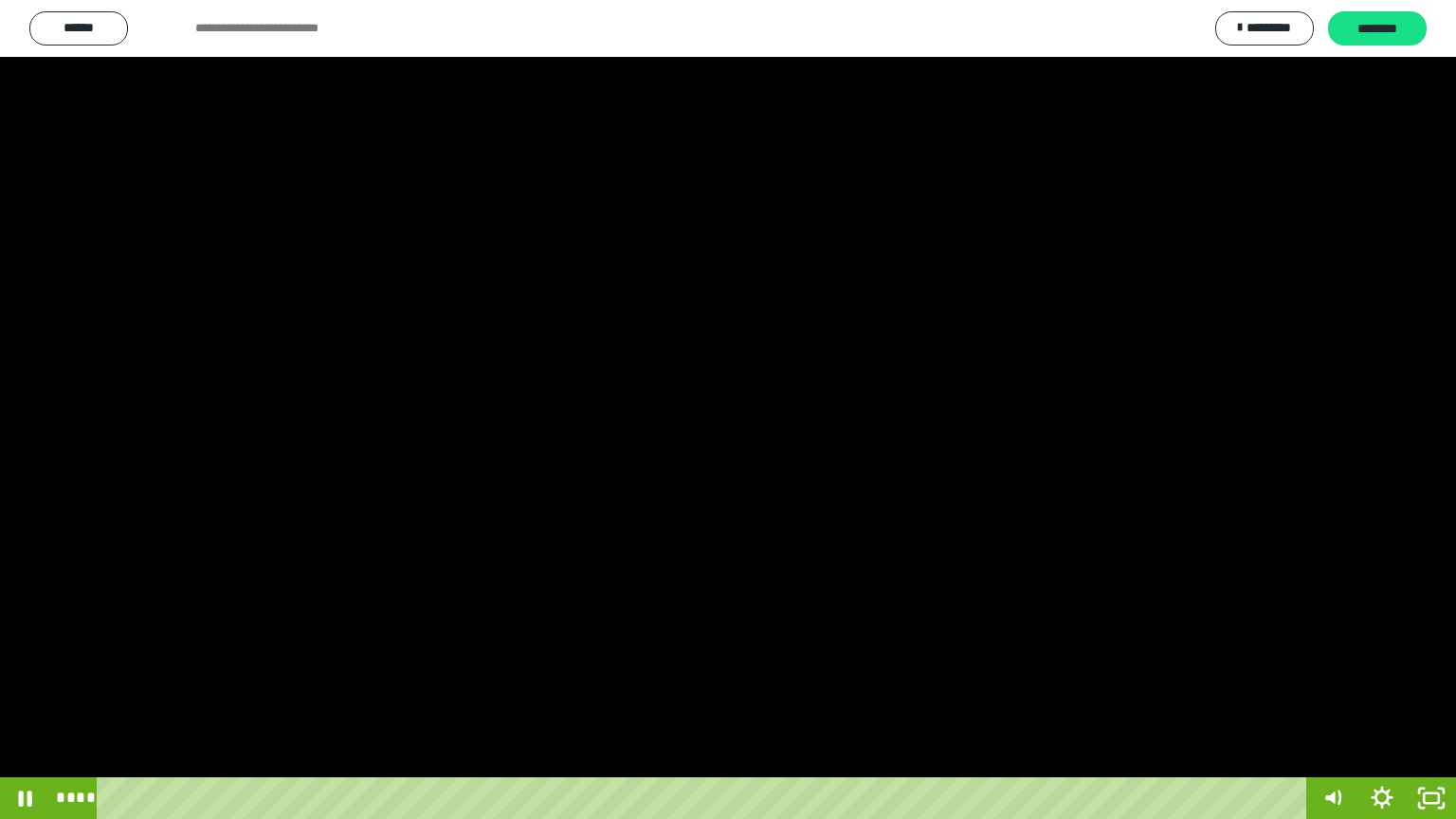 click at bounding box center (728, 410) 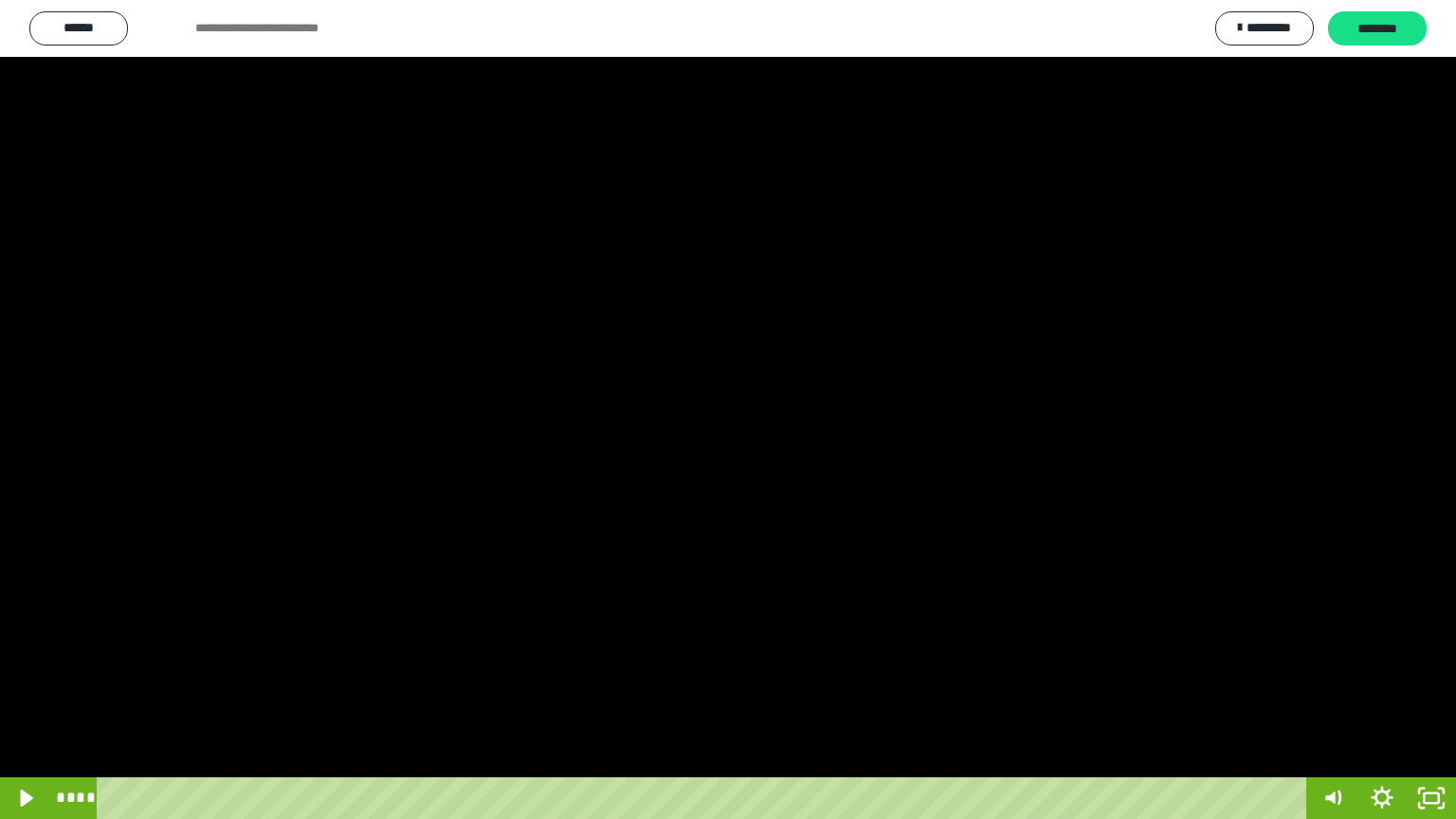 click at bounding box center [728, 410] 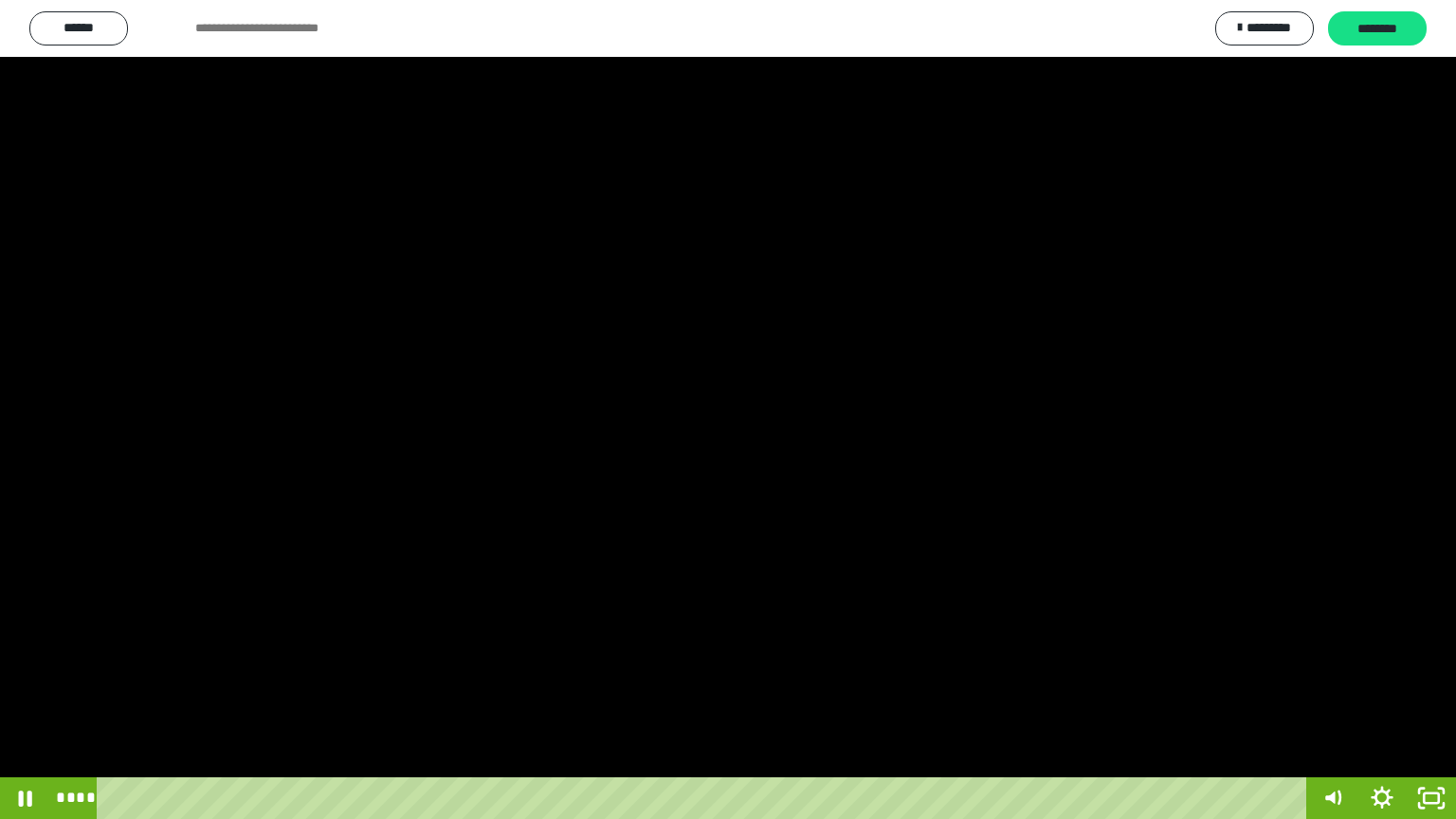 click at bounding box center [728, 410] 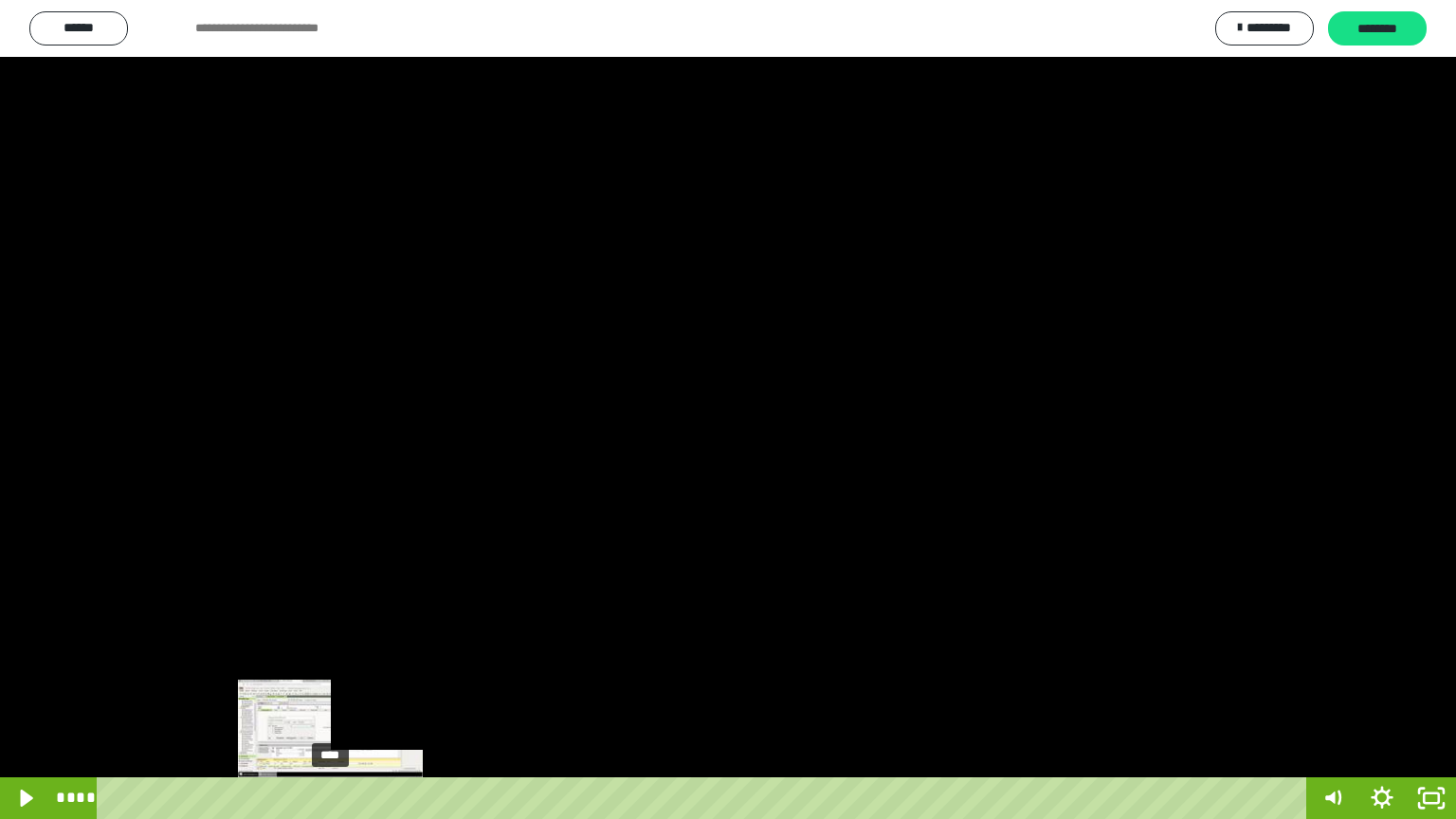 click on "****" at bounding box center [705, 798] 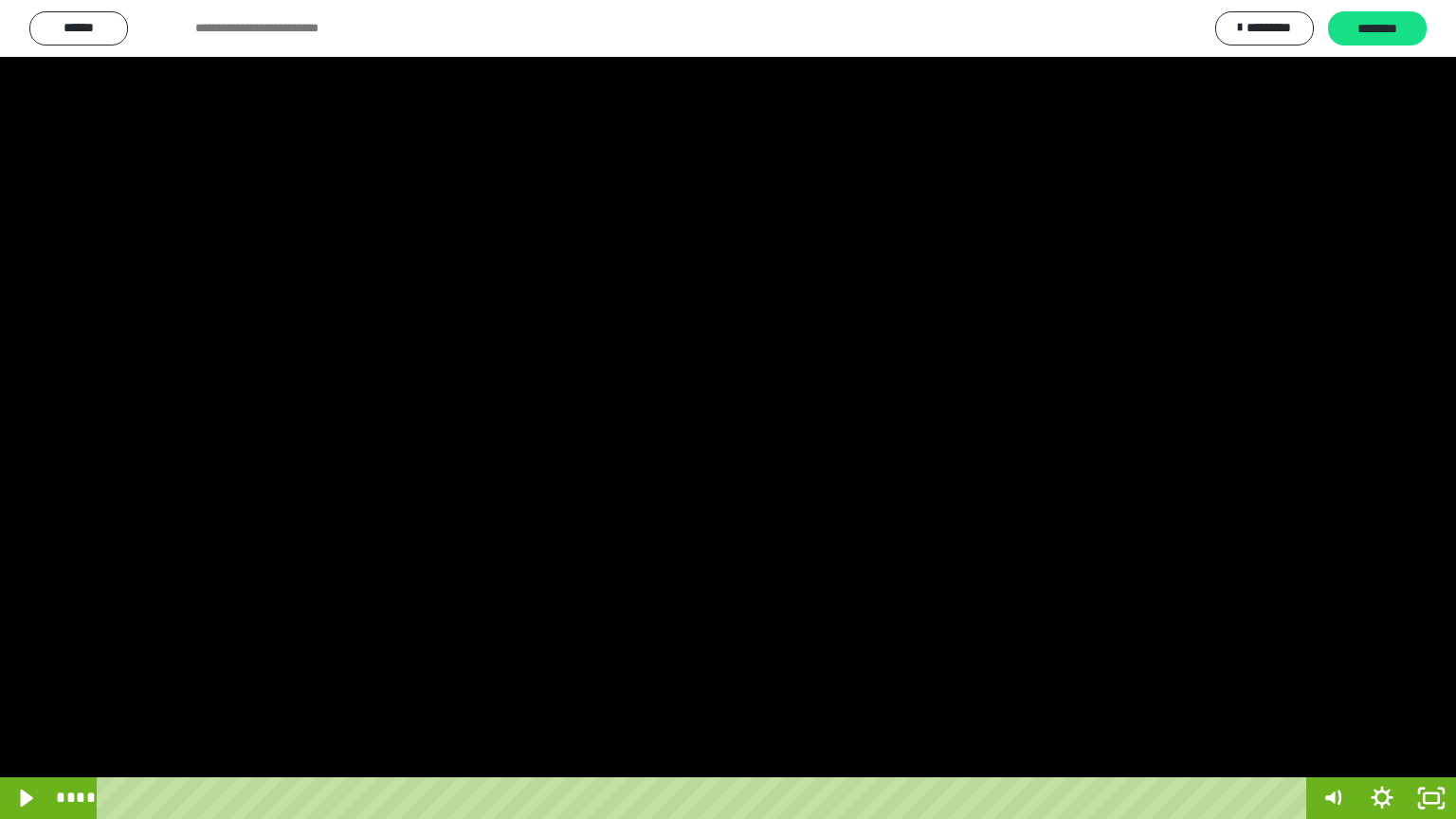 click at bounding box center [728, 410] 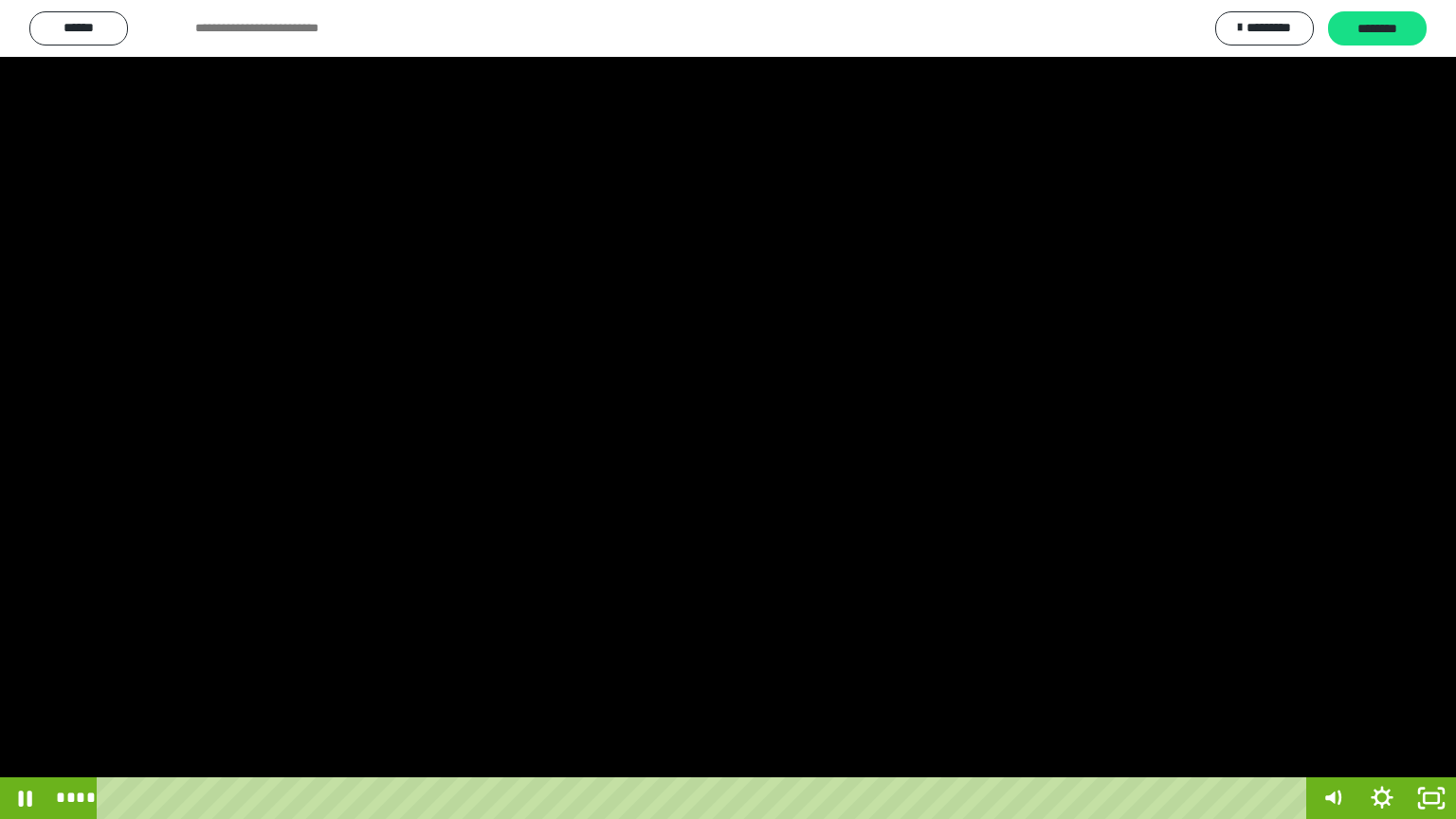 click at bounding box center (728, 410) 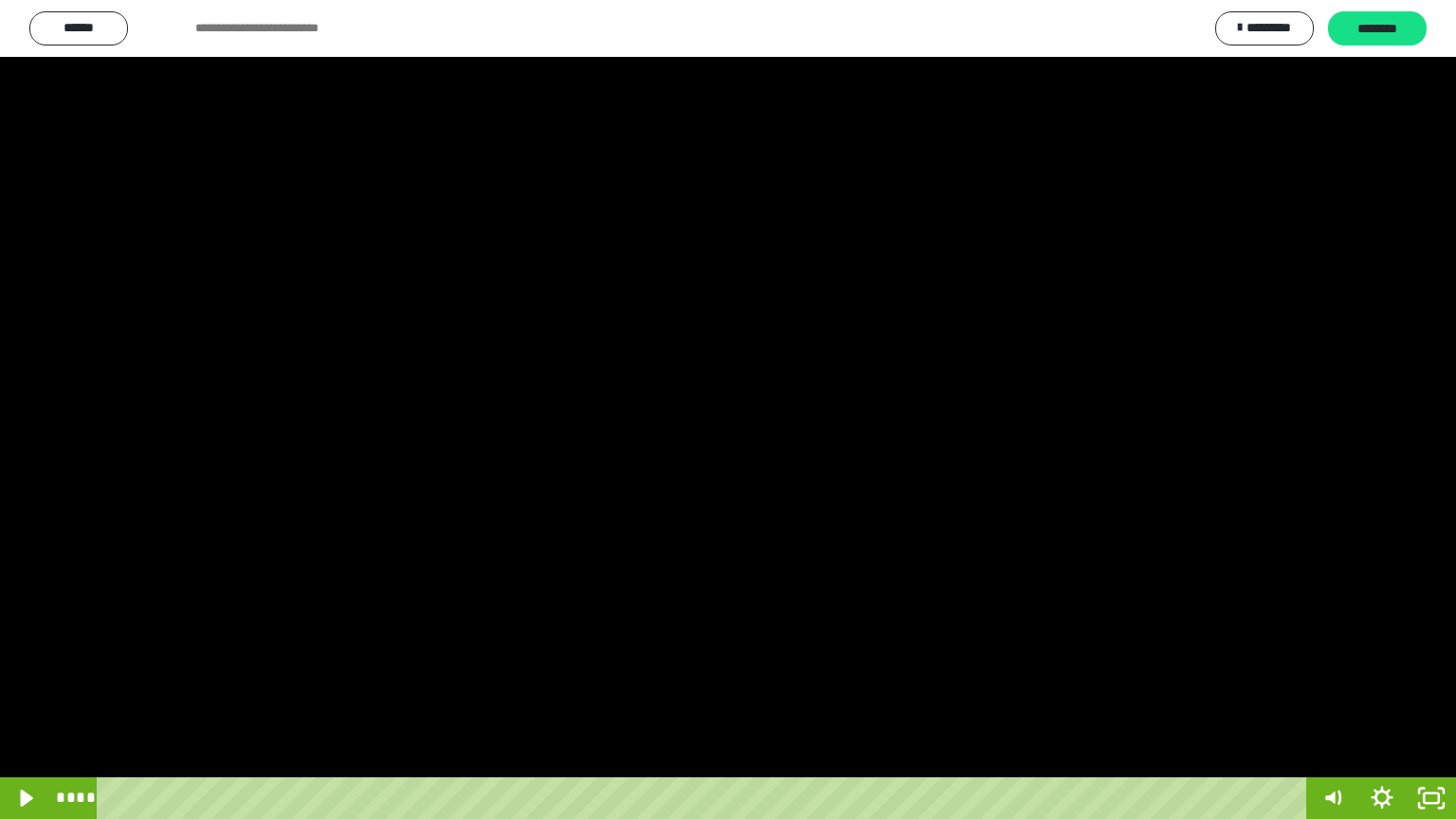 click at bounding box center (728, 410) 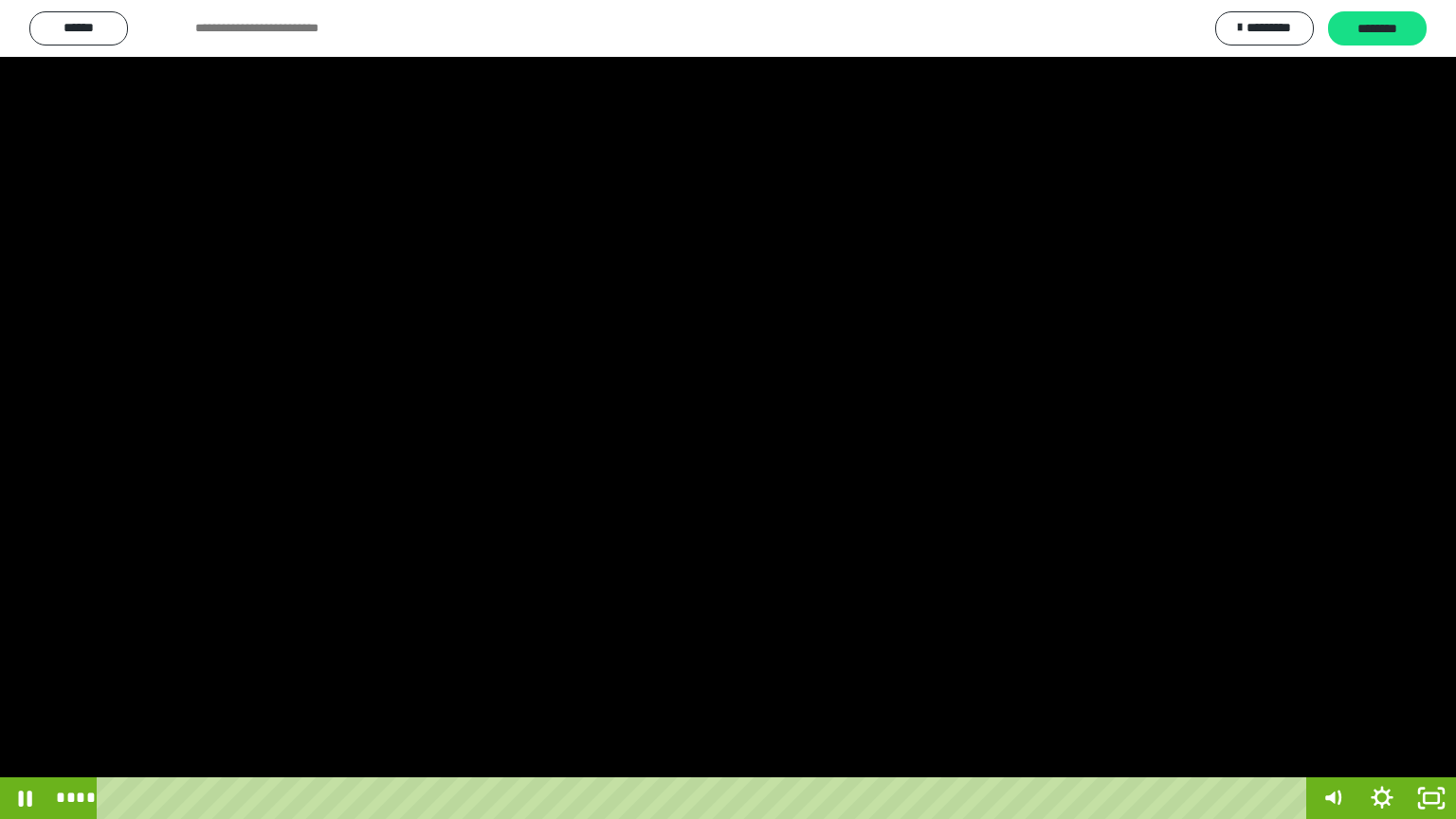 click at bounding box center (728, 410) 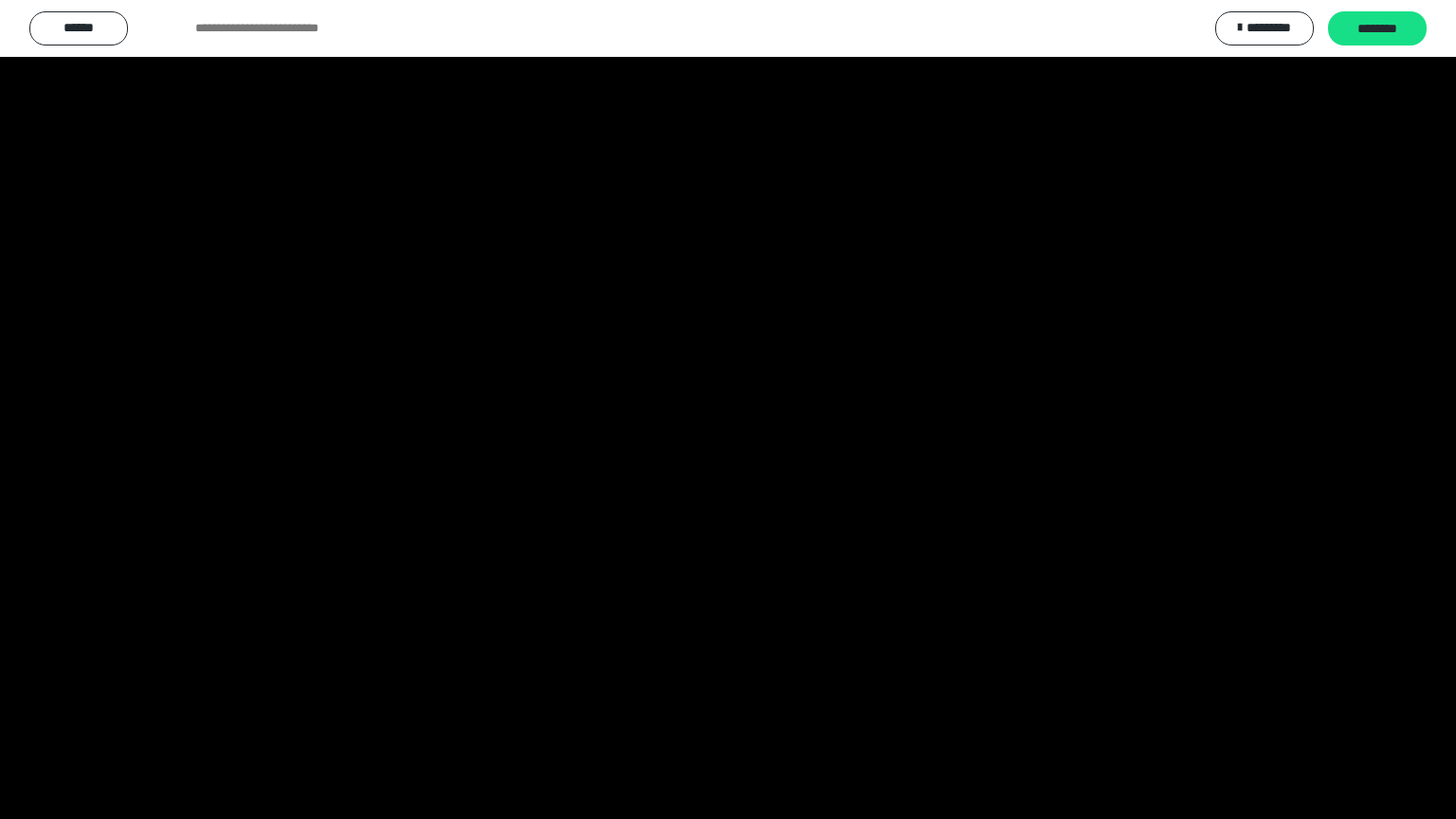click at bounding box center [728, 410] 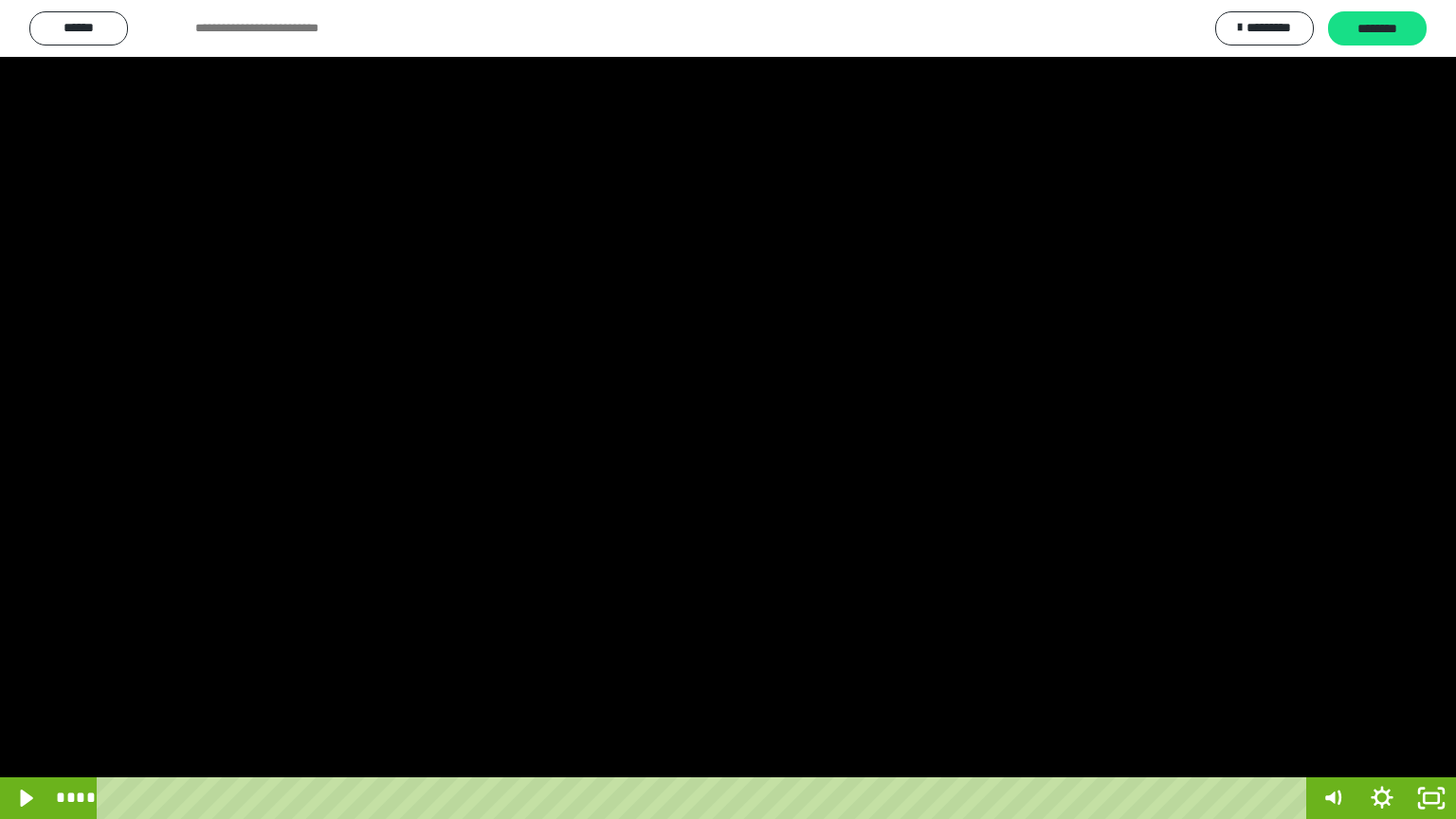 click at bounding box center [728, 410] 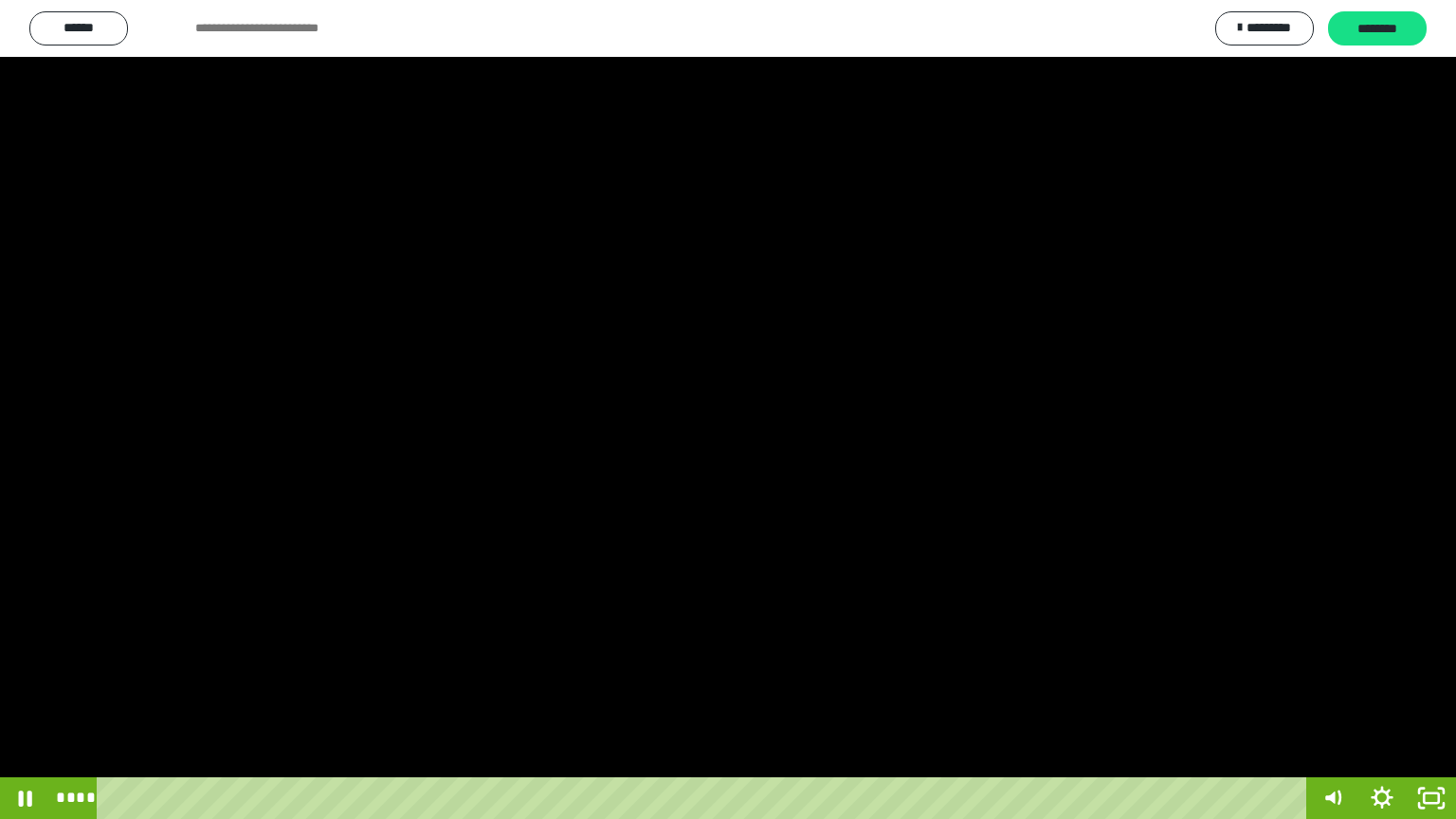 click at bounding box center (728, 410) 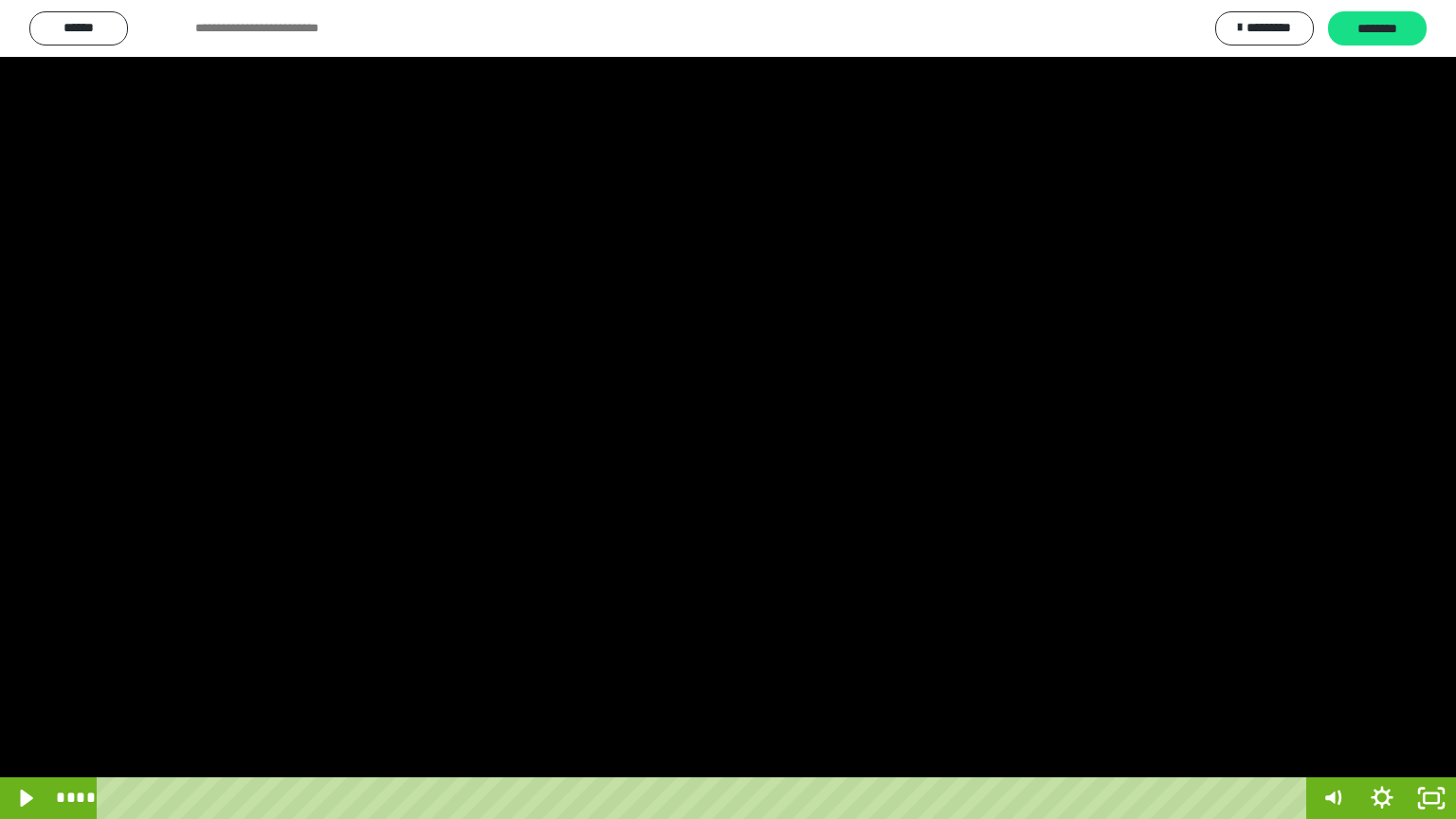 click at bounding box center (728, 410) 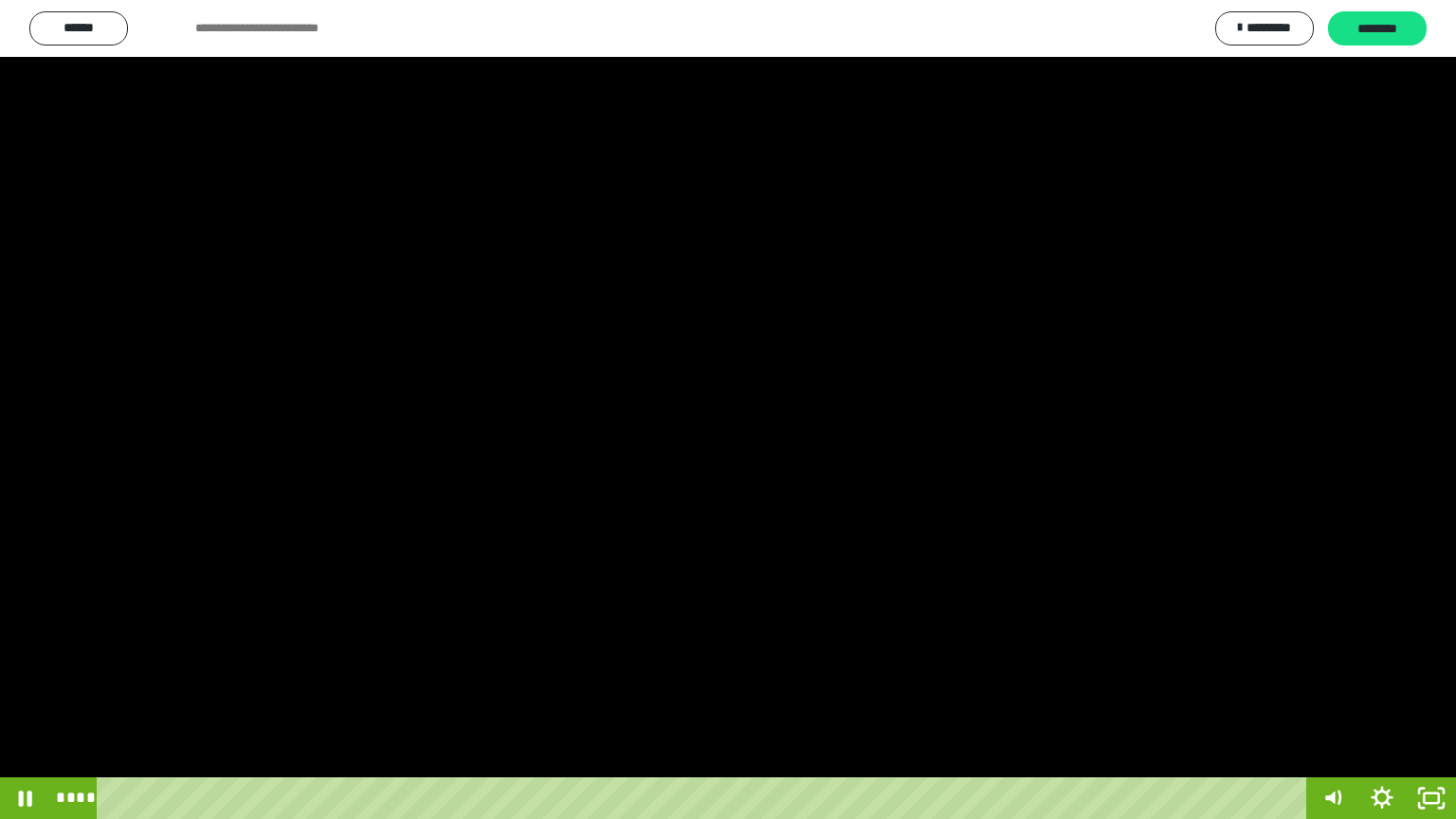 click at bounding box center [728, 410] 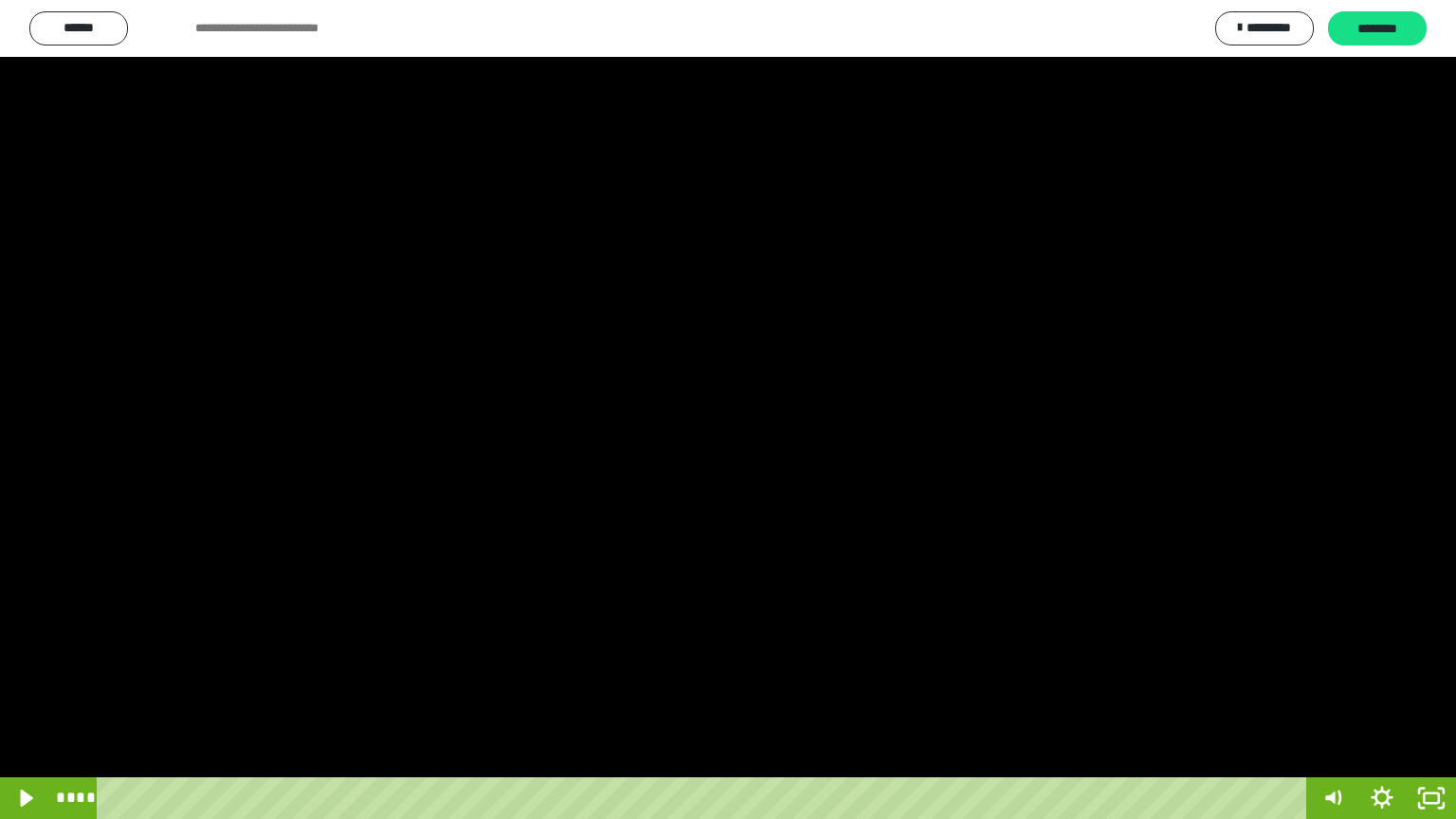 click at bounding box center [728, 410] 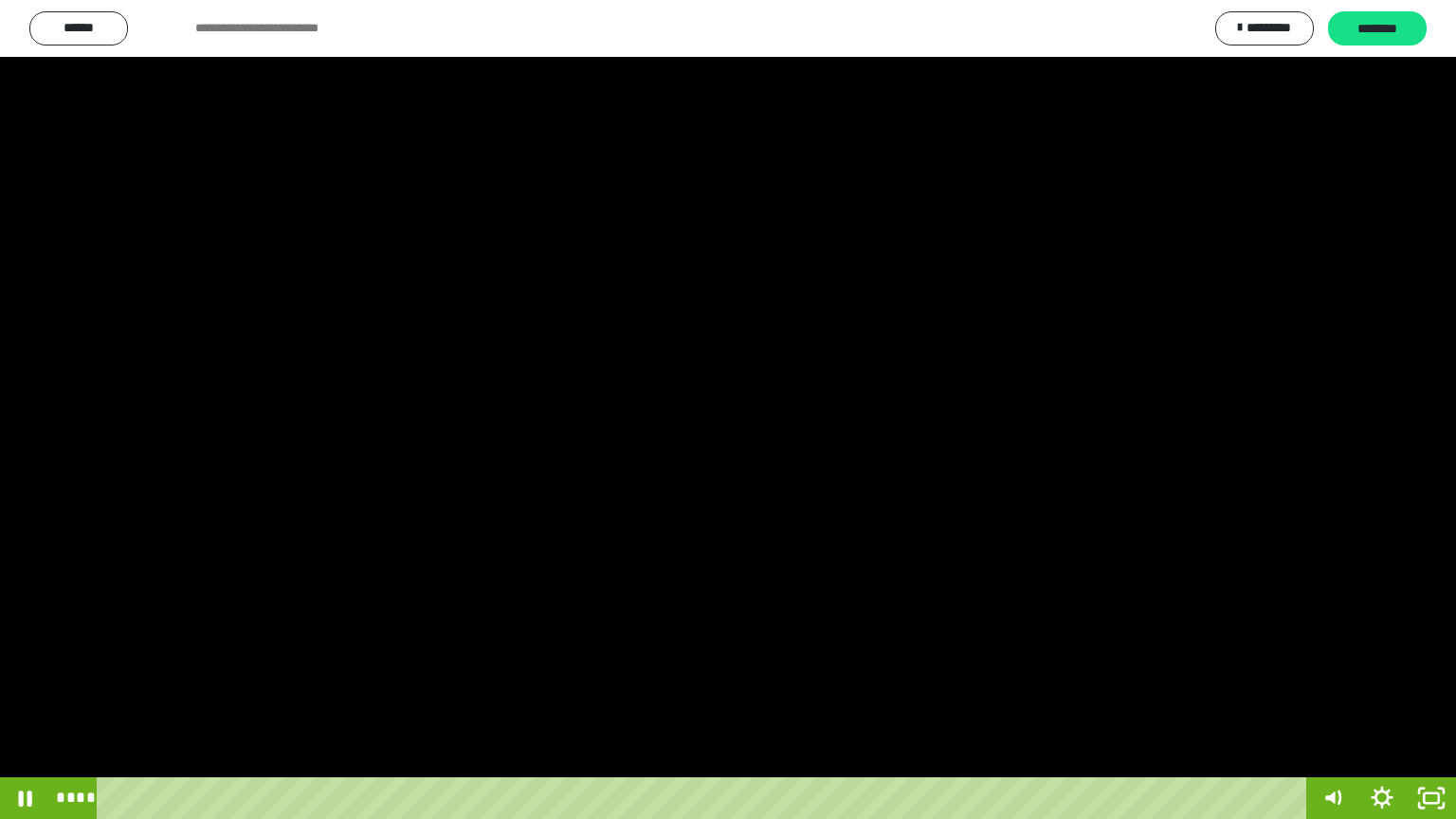 click at bounding box center (728, 410) 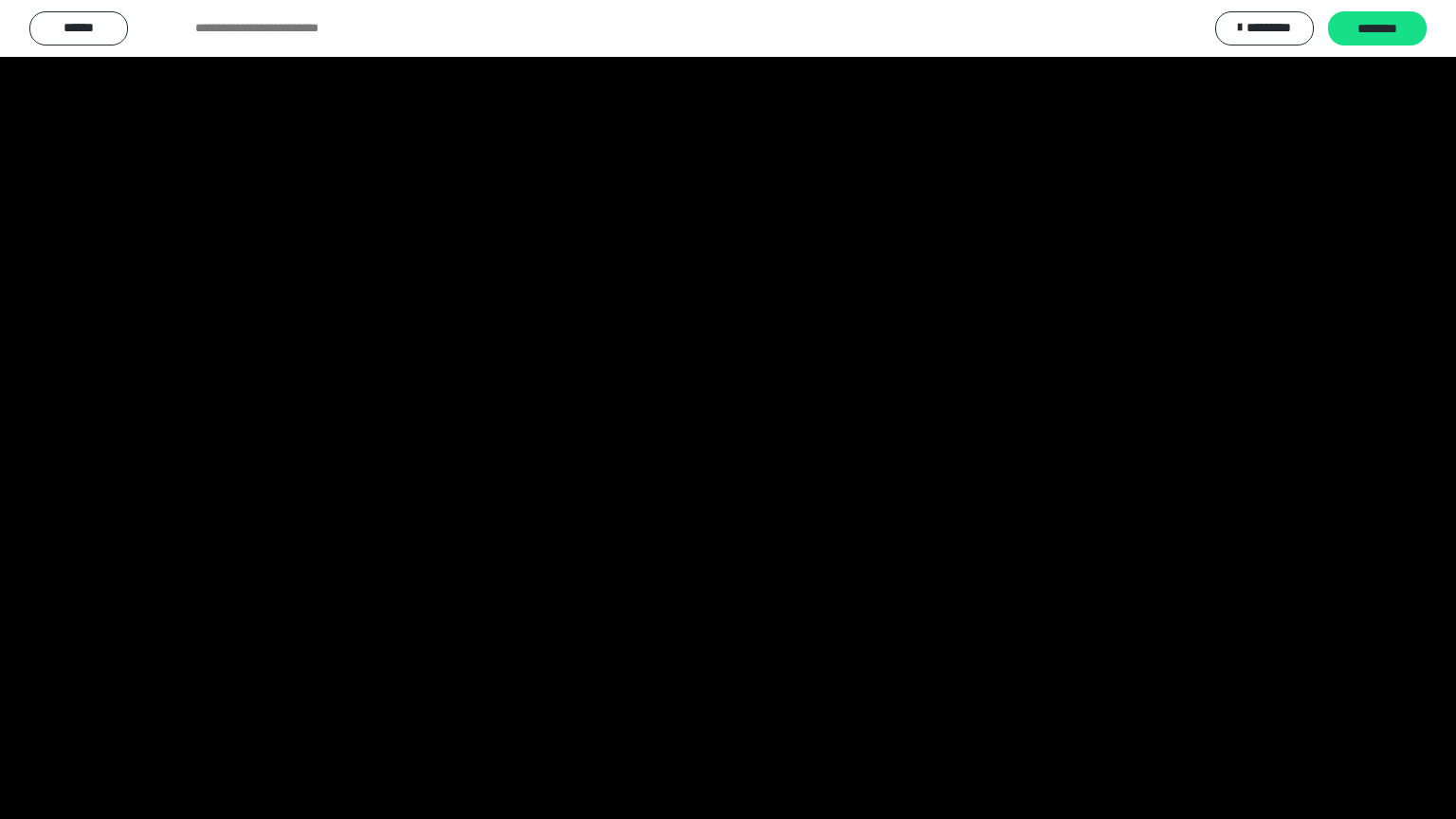 click at bounding box center [728, 410] 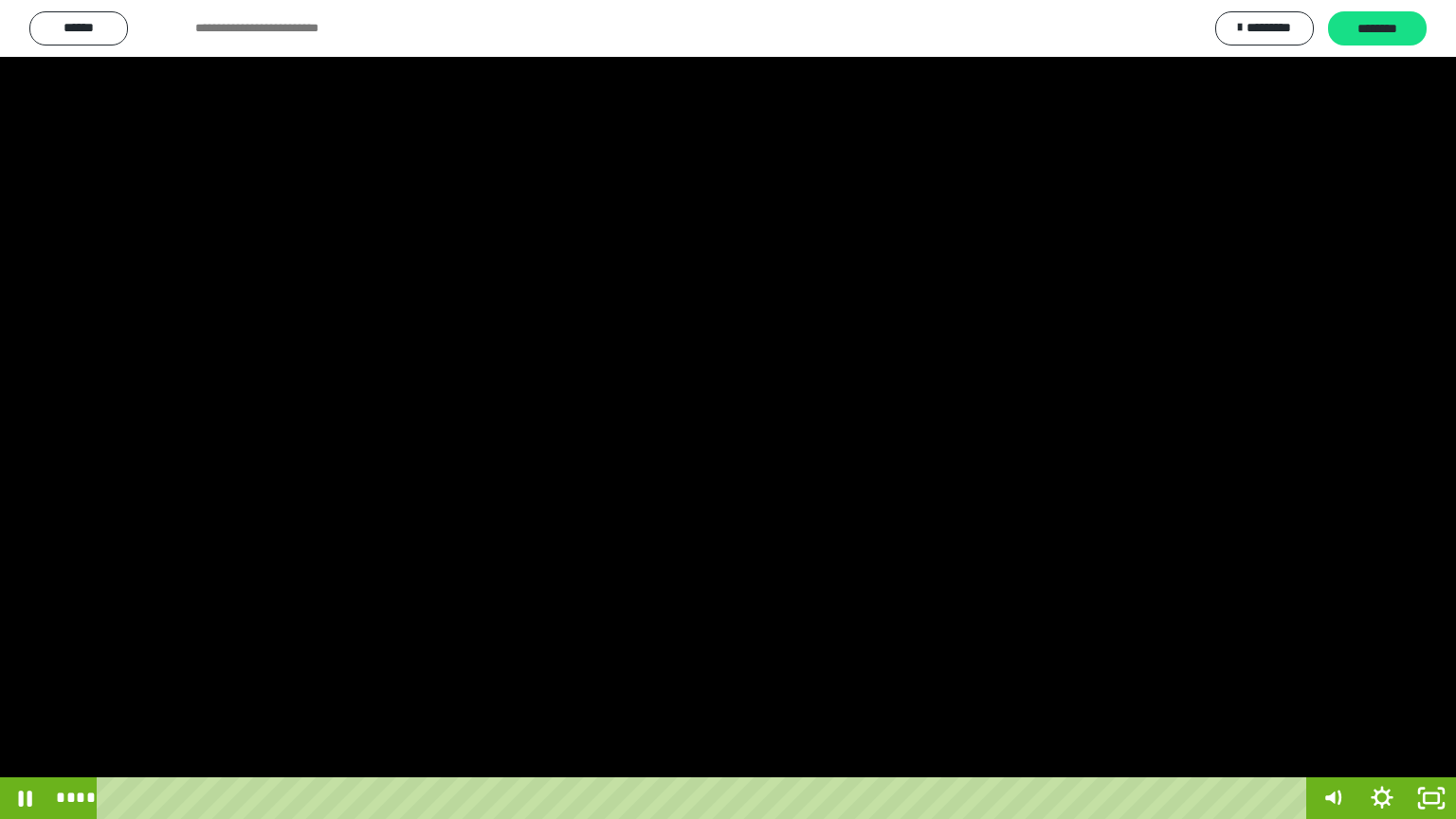 click at bounding box center (728, 410) 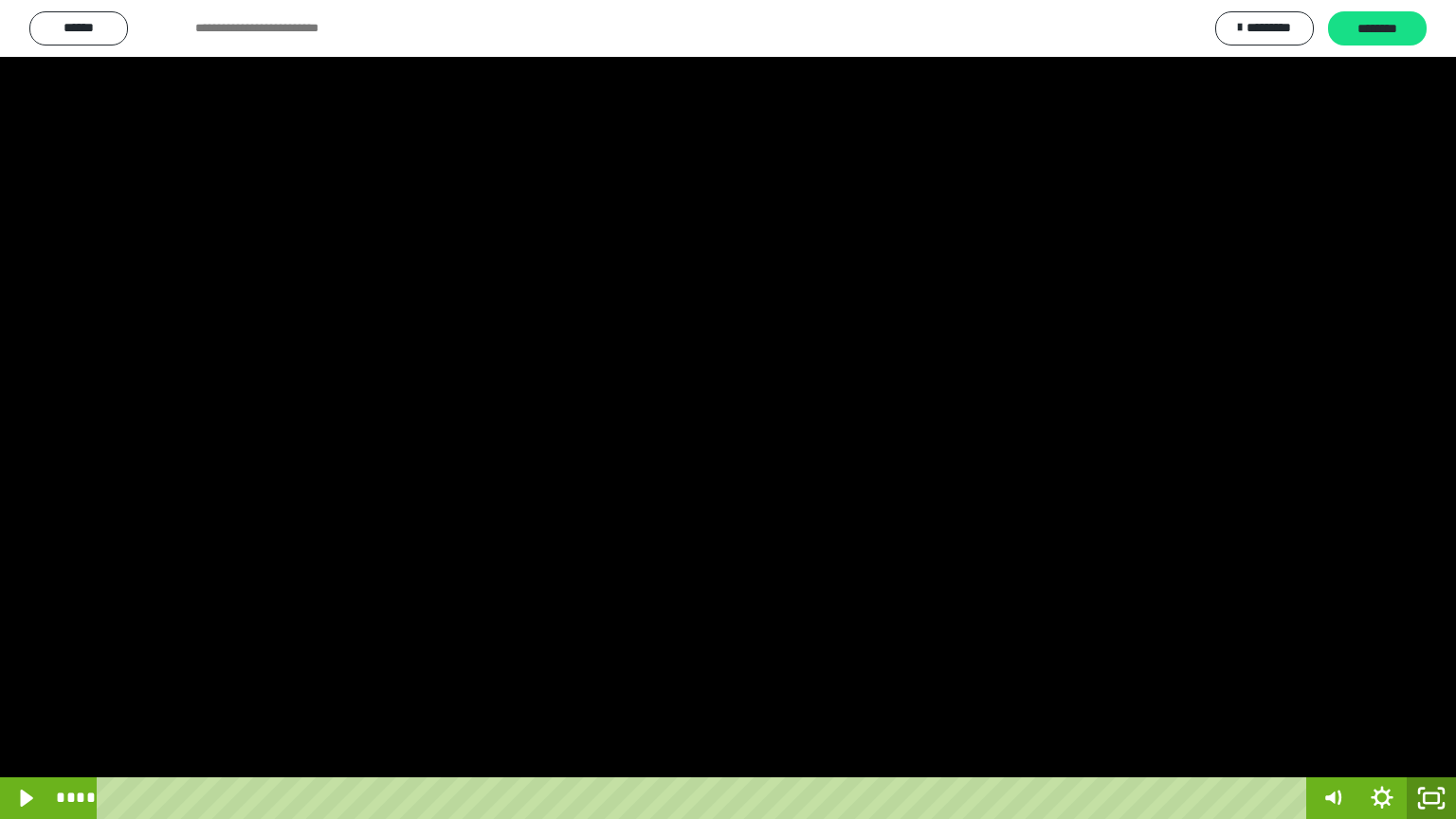 click 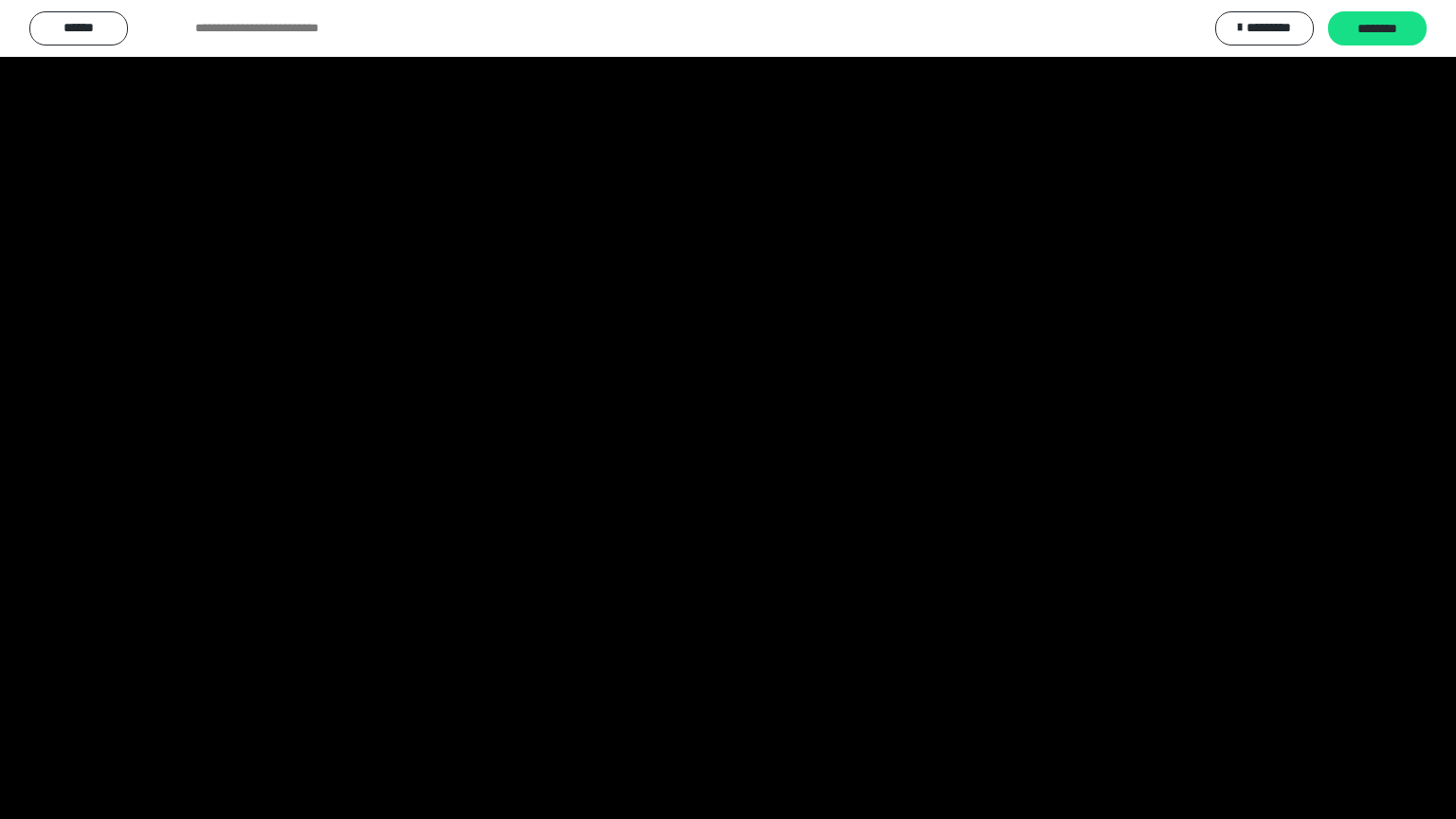scroll, scrollTop: 3652, scrollLeft: 0, axis: vertical 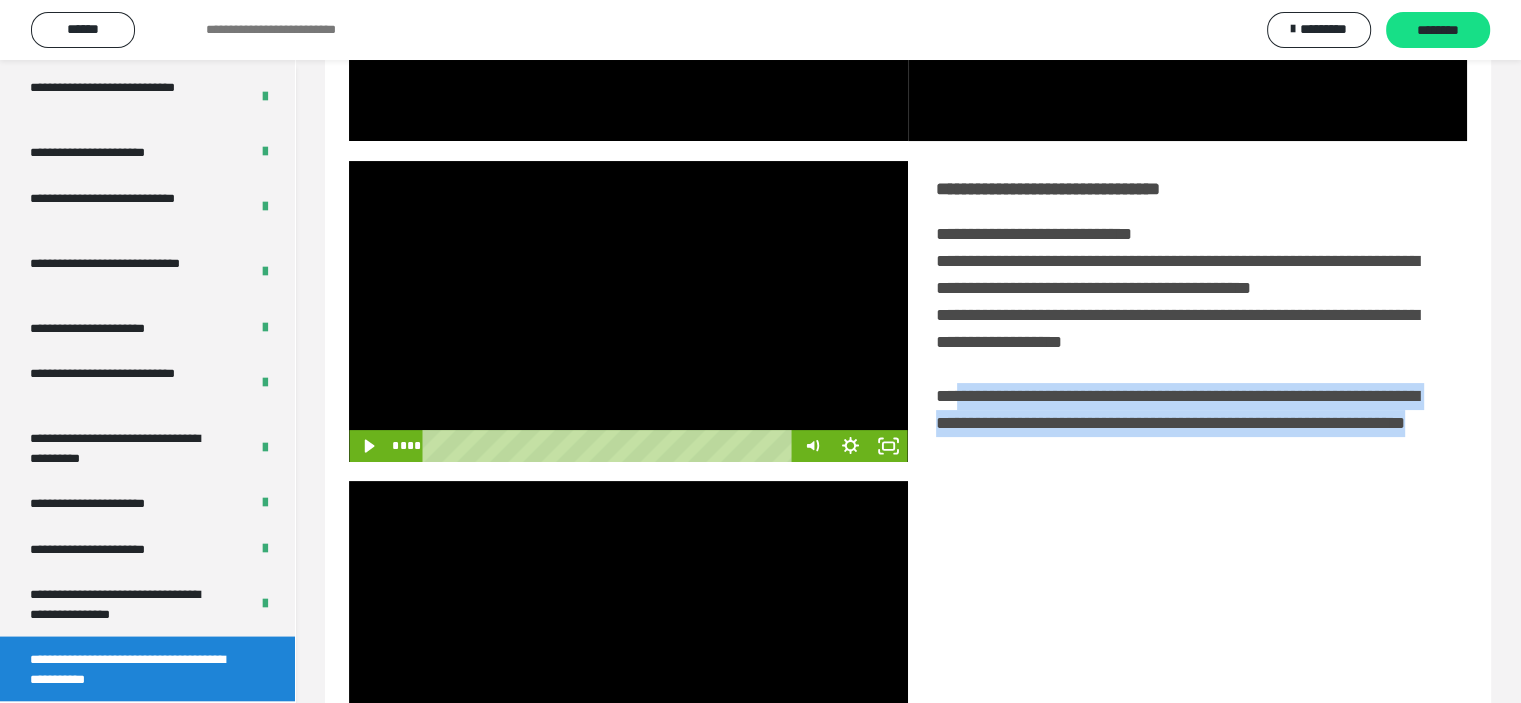 click at bounding box center [628, 311] 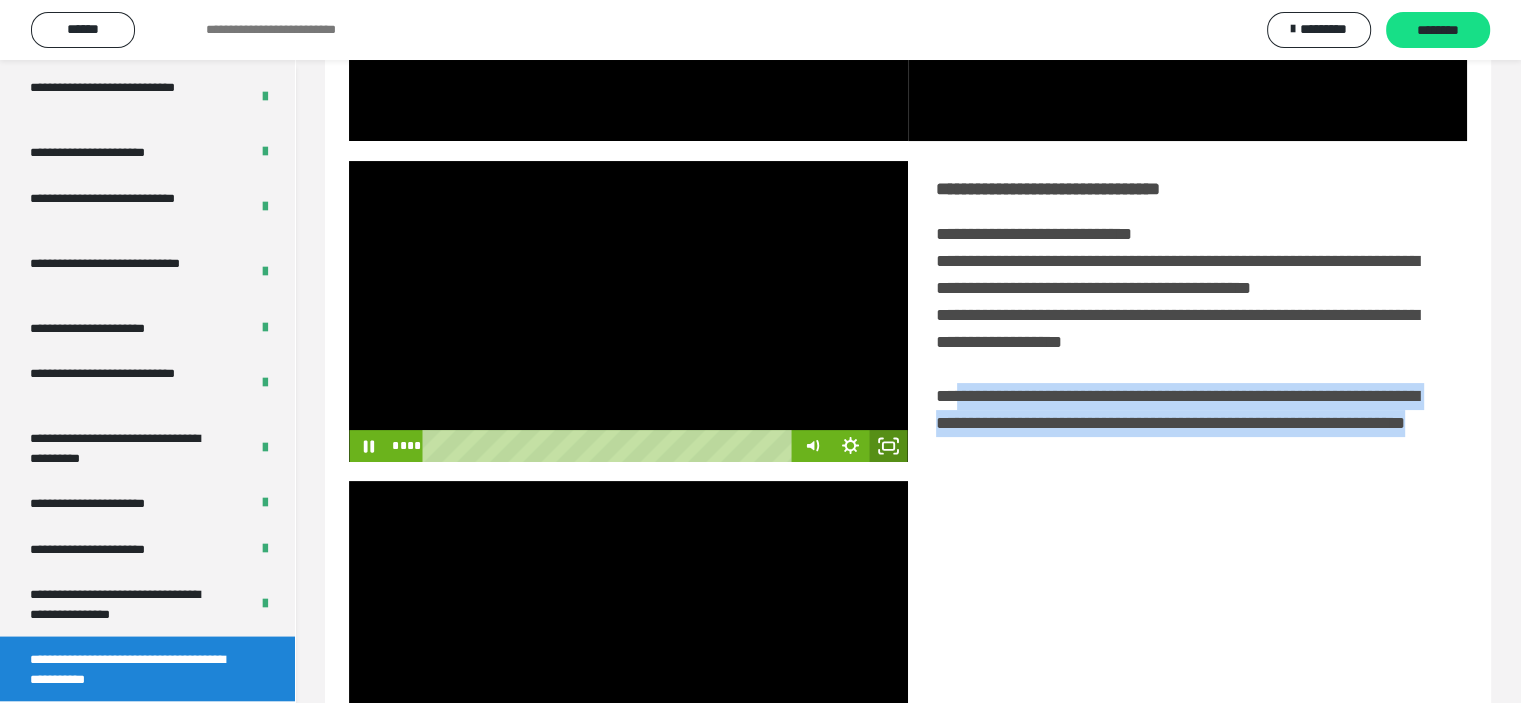 click 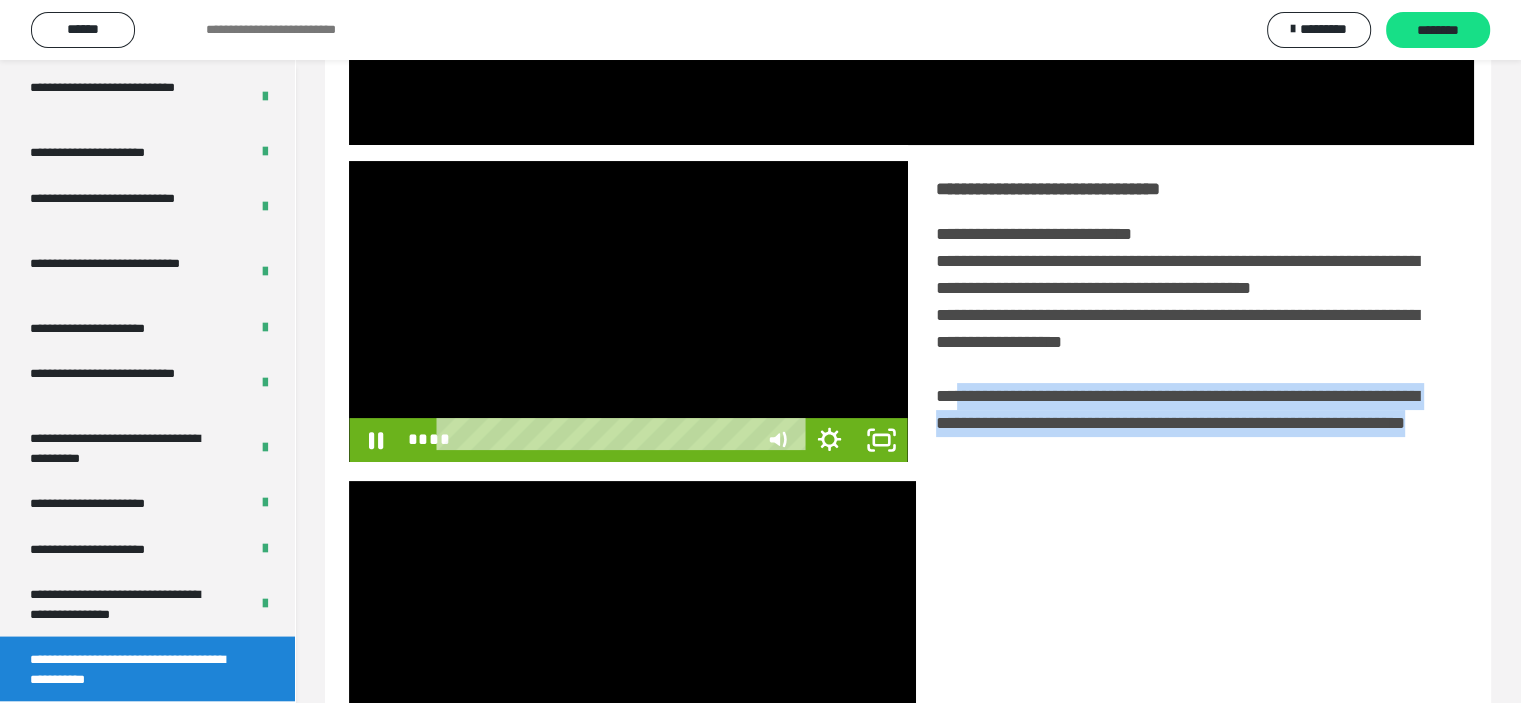 scroll, scrollTop: 3693, scrollLeft: 0, axis: vertical 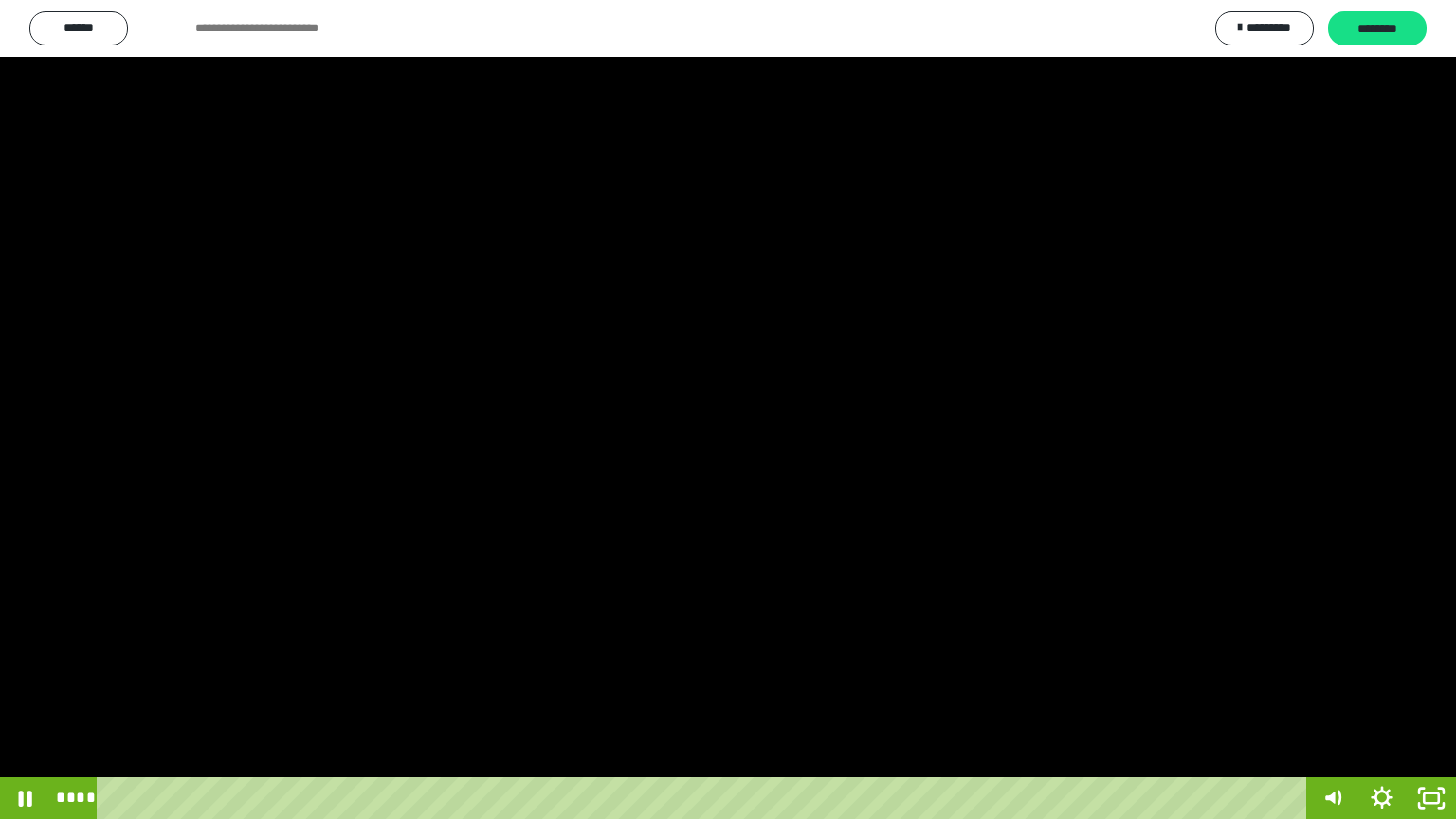 click at bounding box center [728, 410] 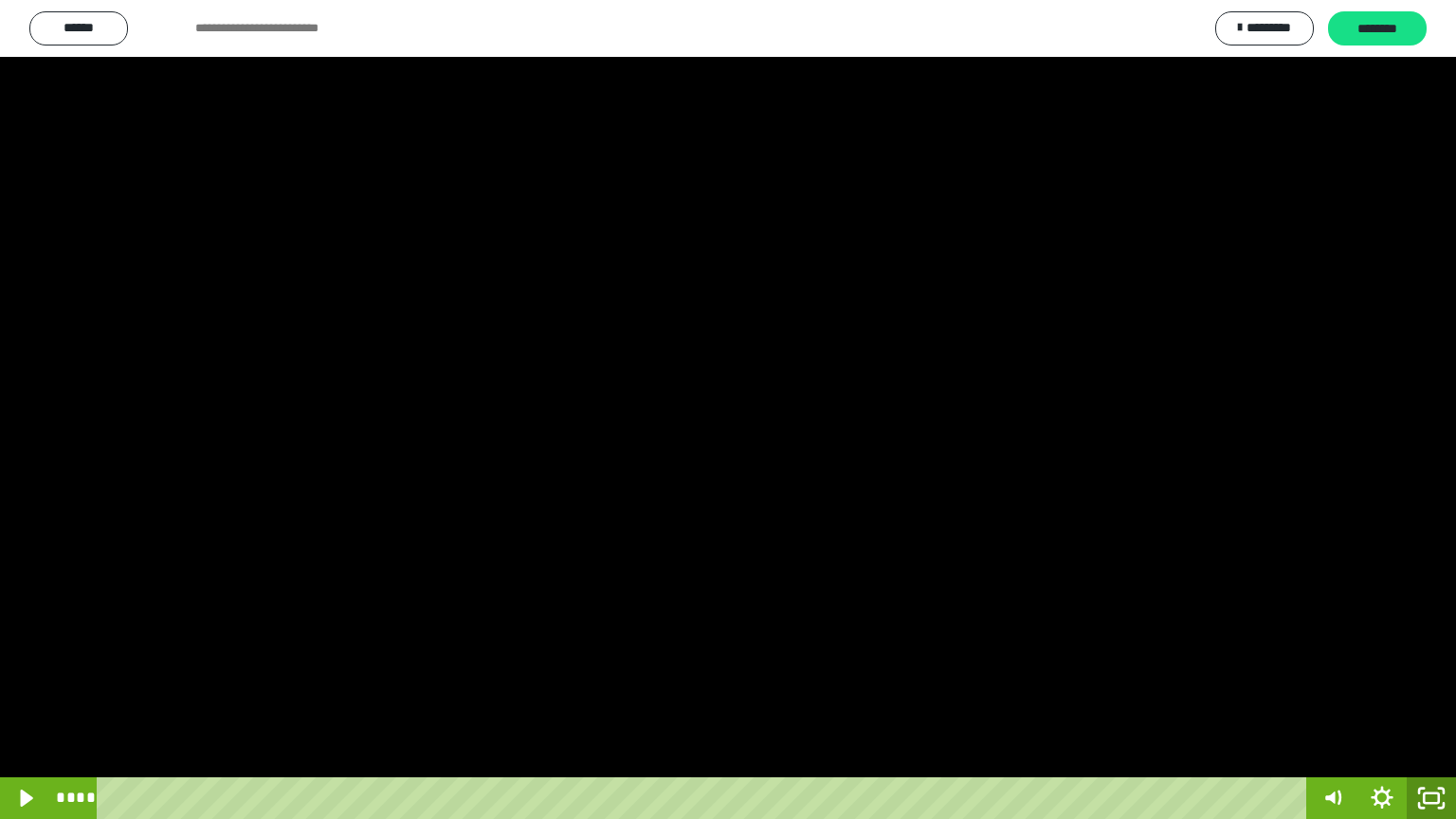 click 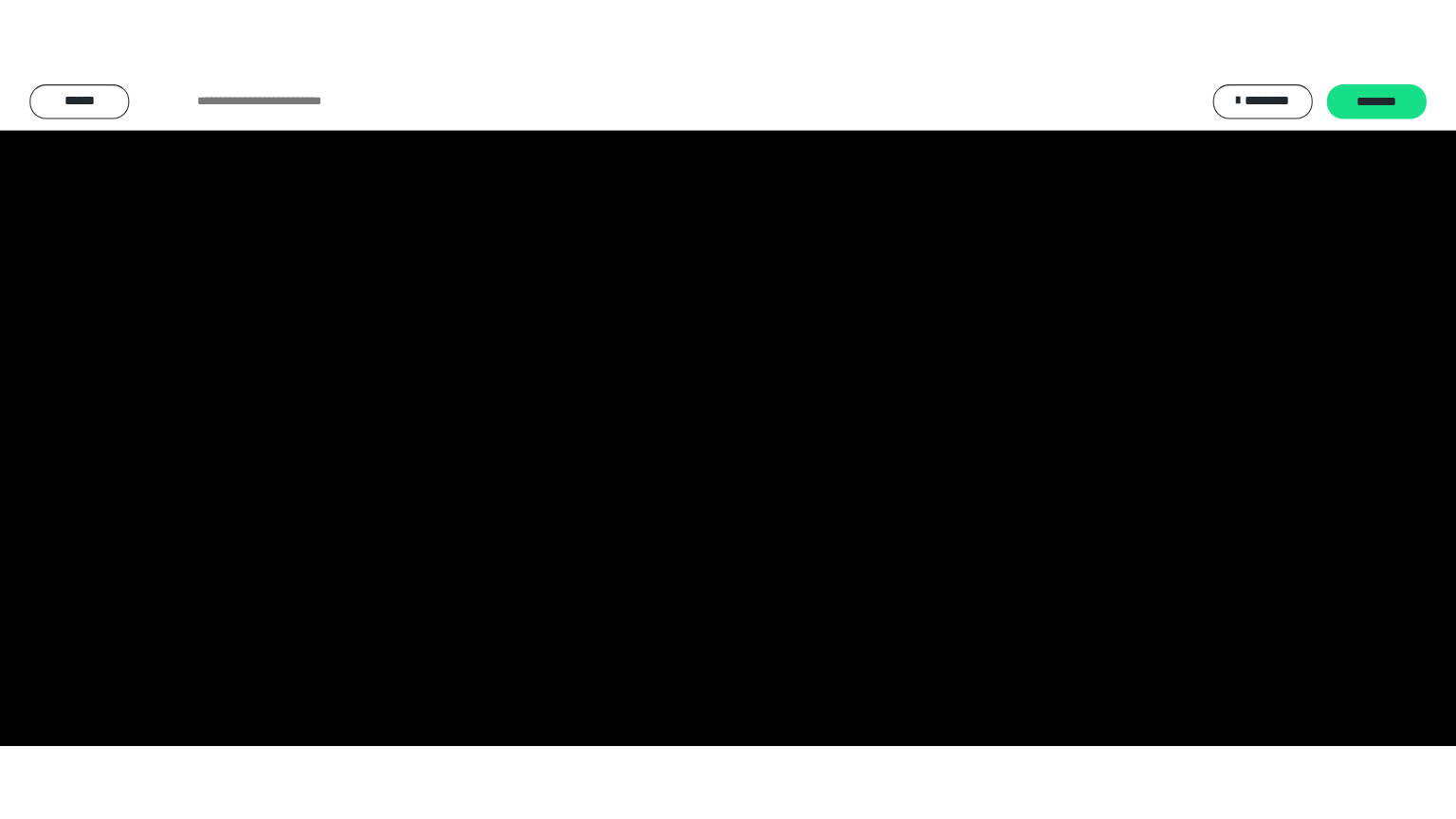 scroll, scrollTop: 3652, scrollLeft: 0, axis: vertical 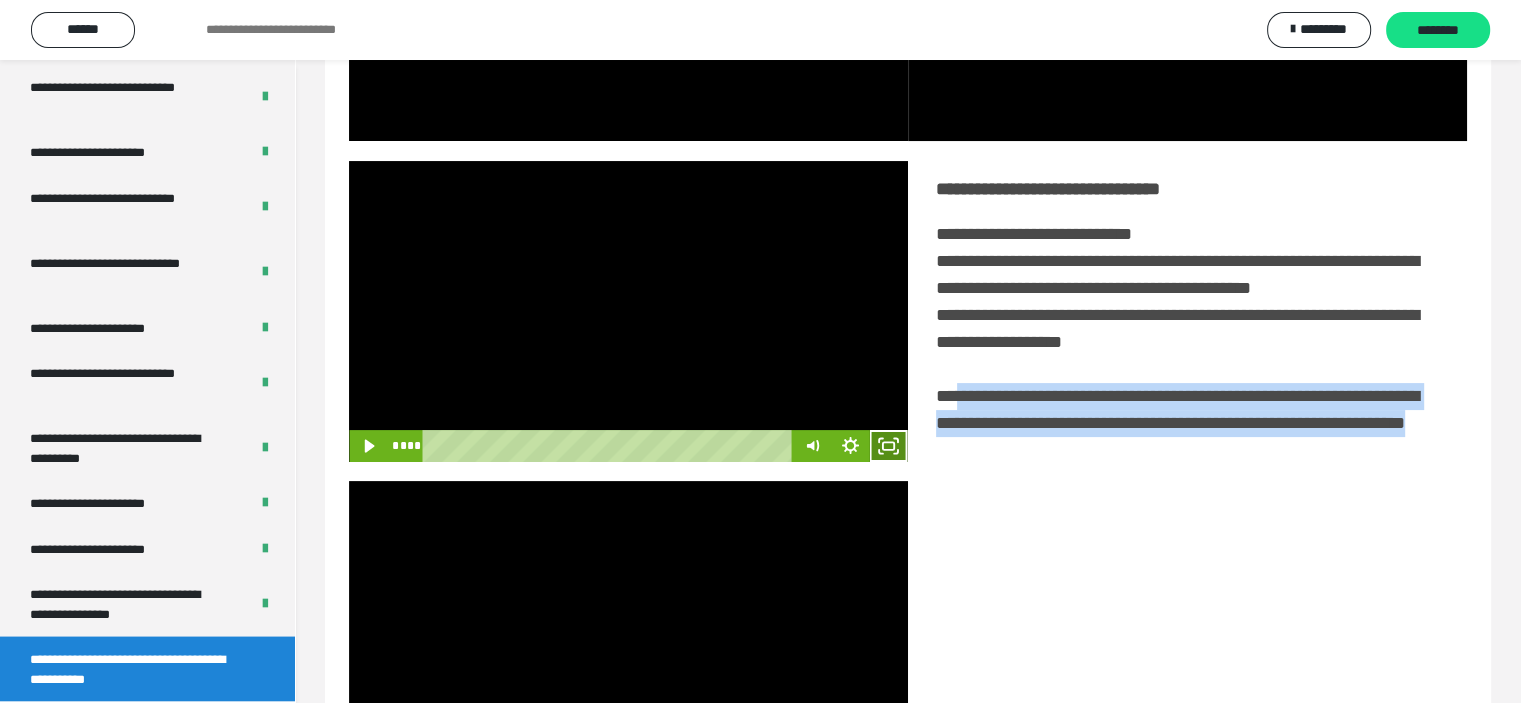 click 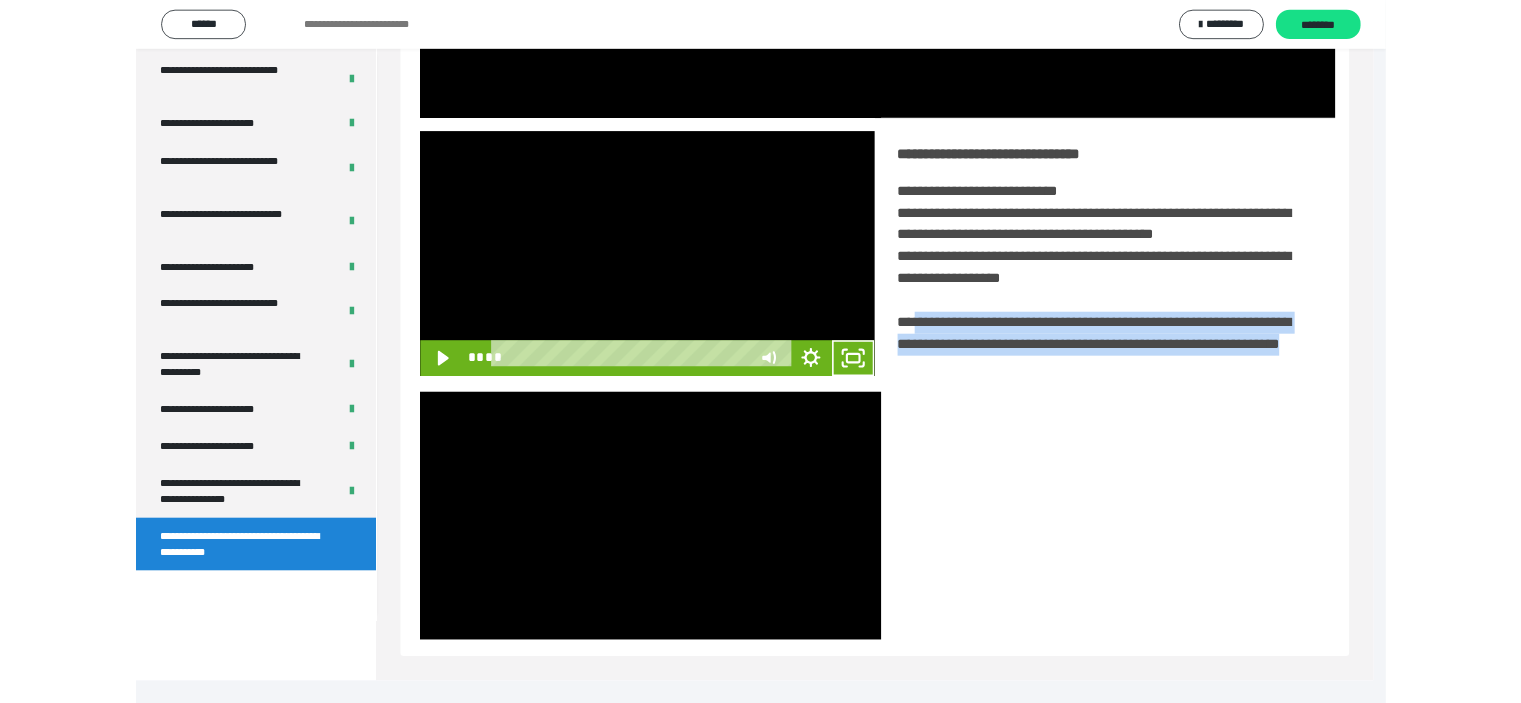 scroll, scrollTop: 3693, scrollLeft: 0, axis: vertical 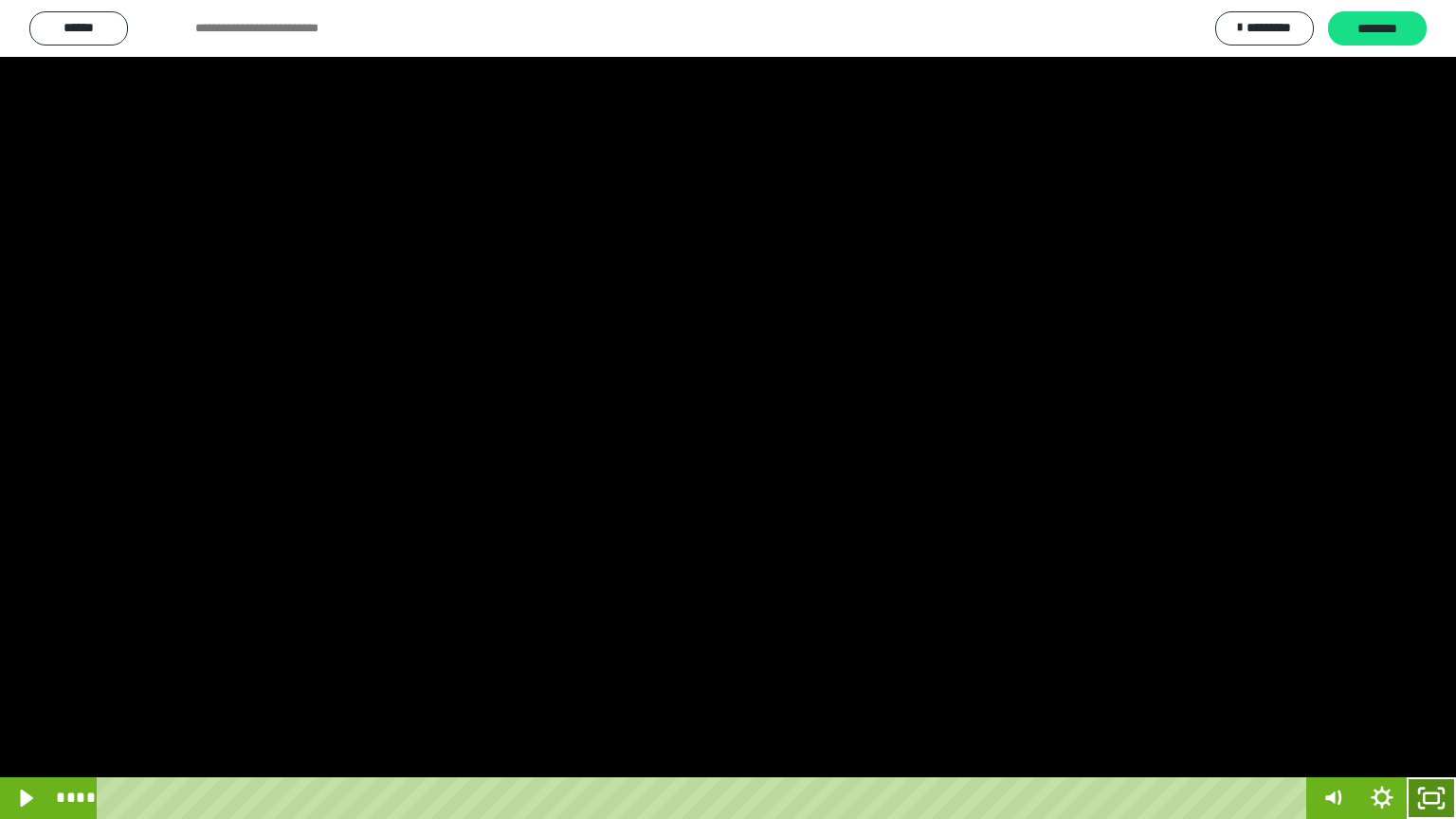 click 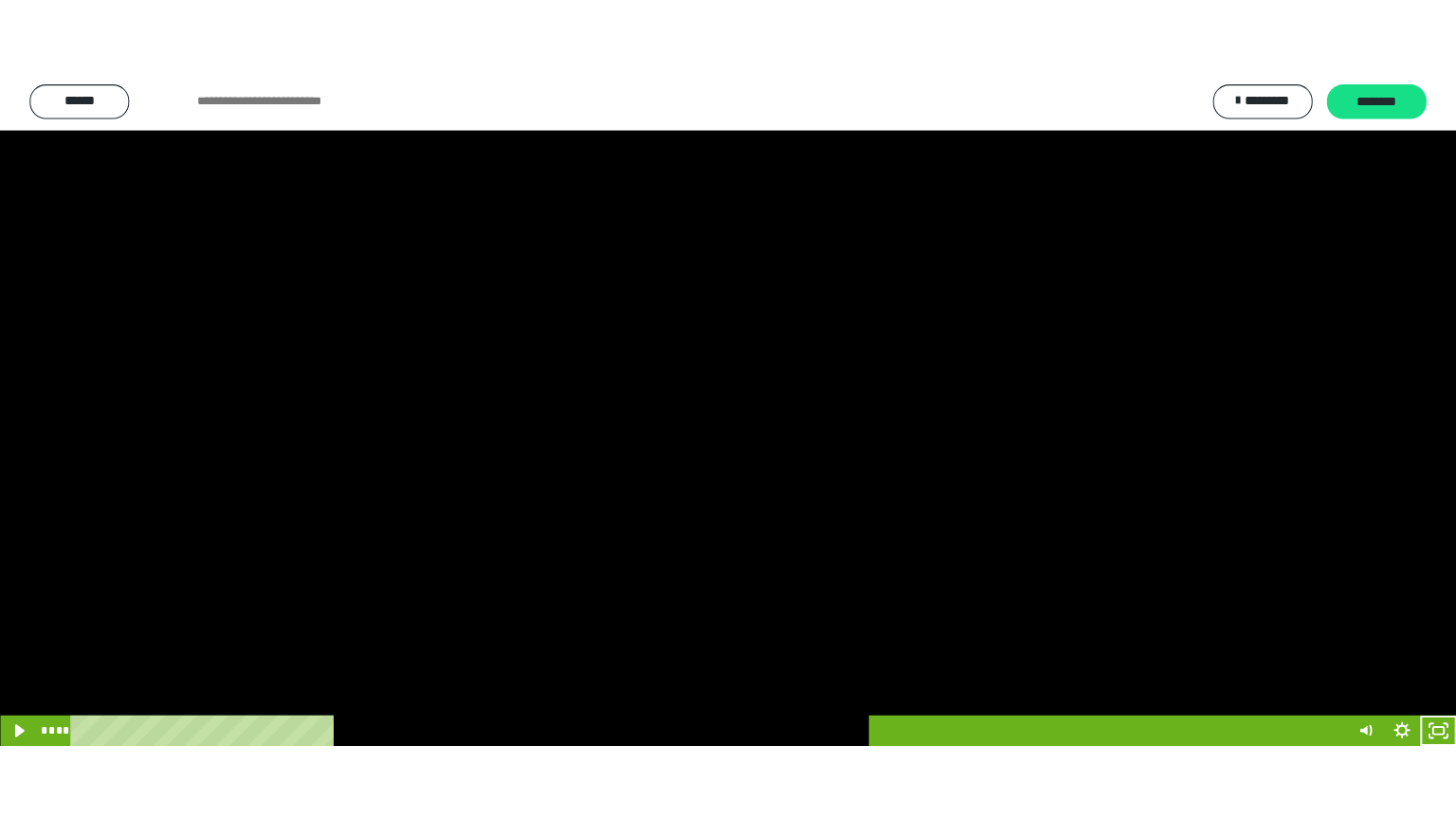 scroll, scrollTop: 3652, scrollLeft: 0, axis: vertical 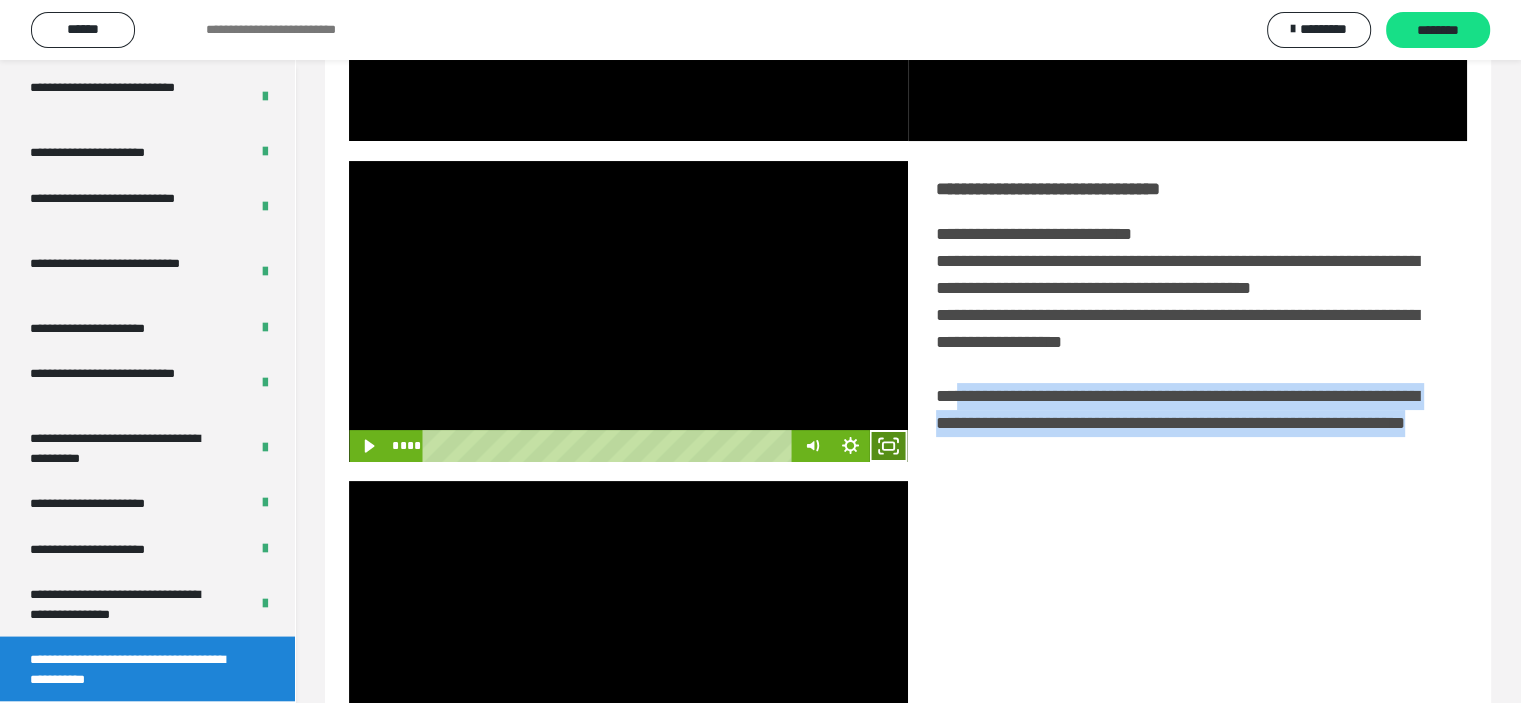 click 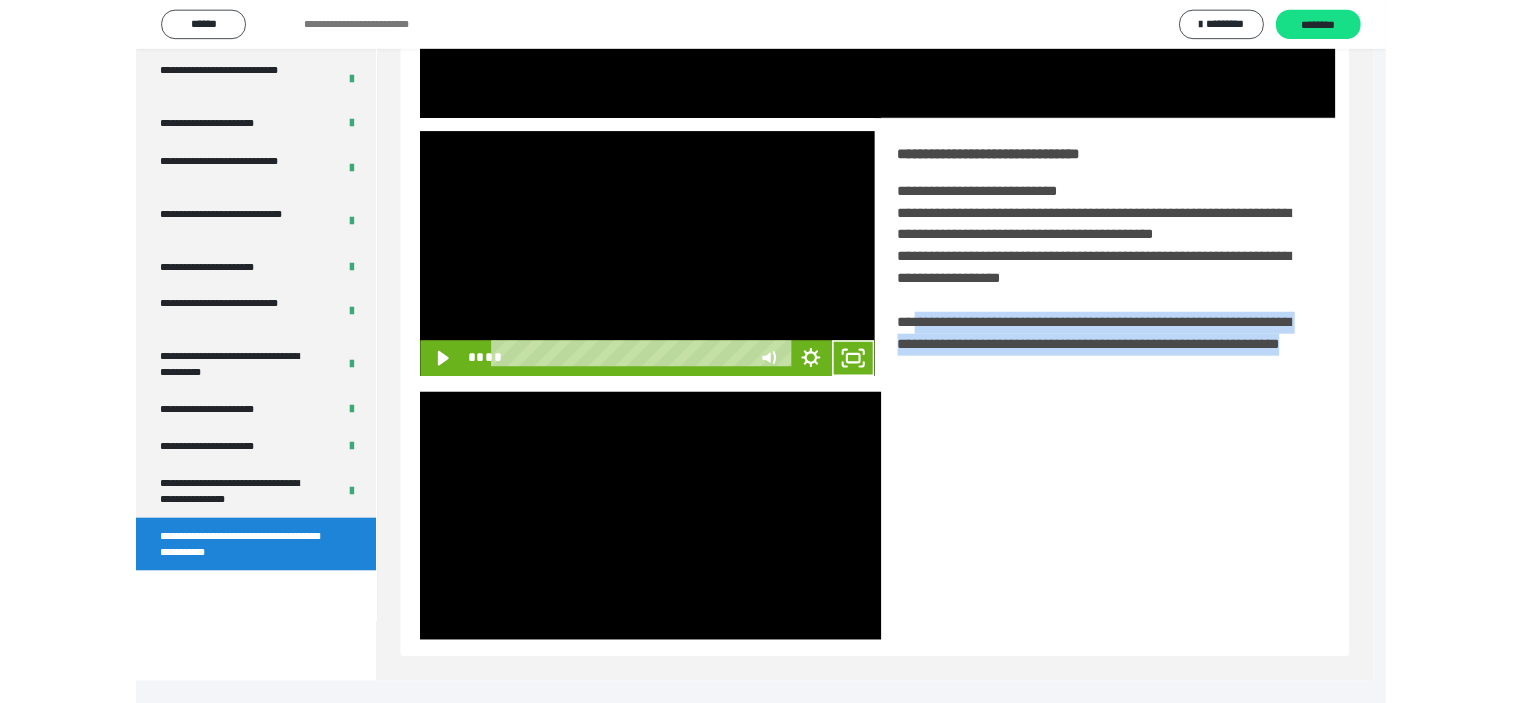 scroll, scrollTop: 3693, scrollLeft: 0, axis: vertical 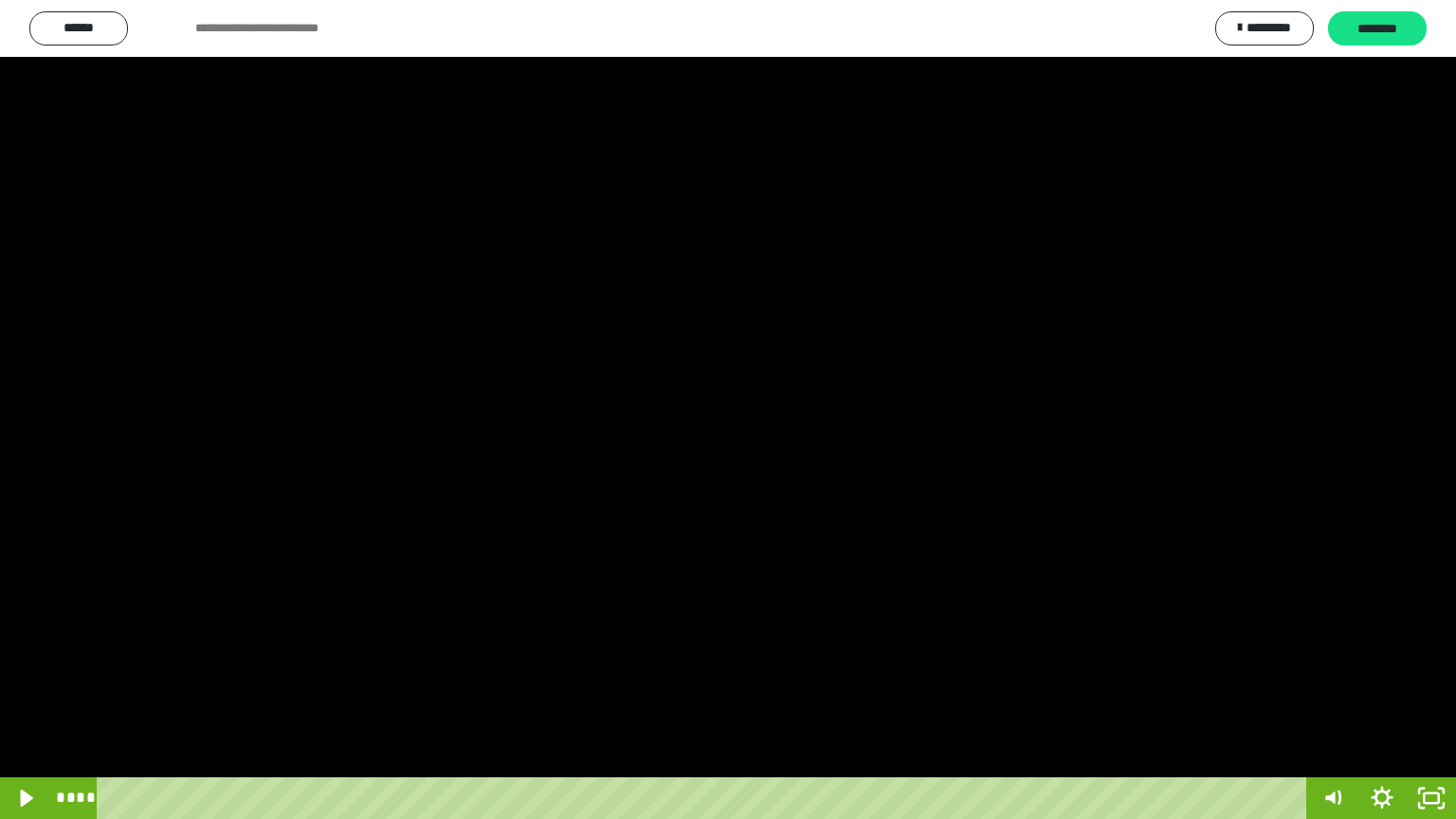 click at bounding box center [728, 410] 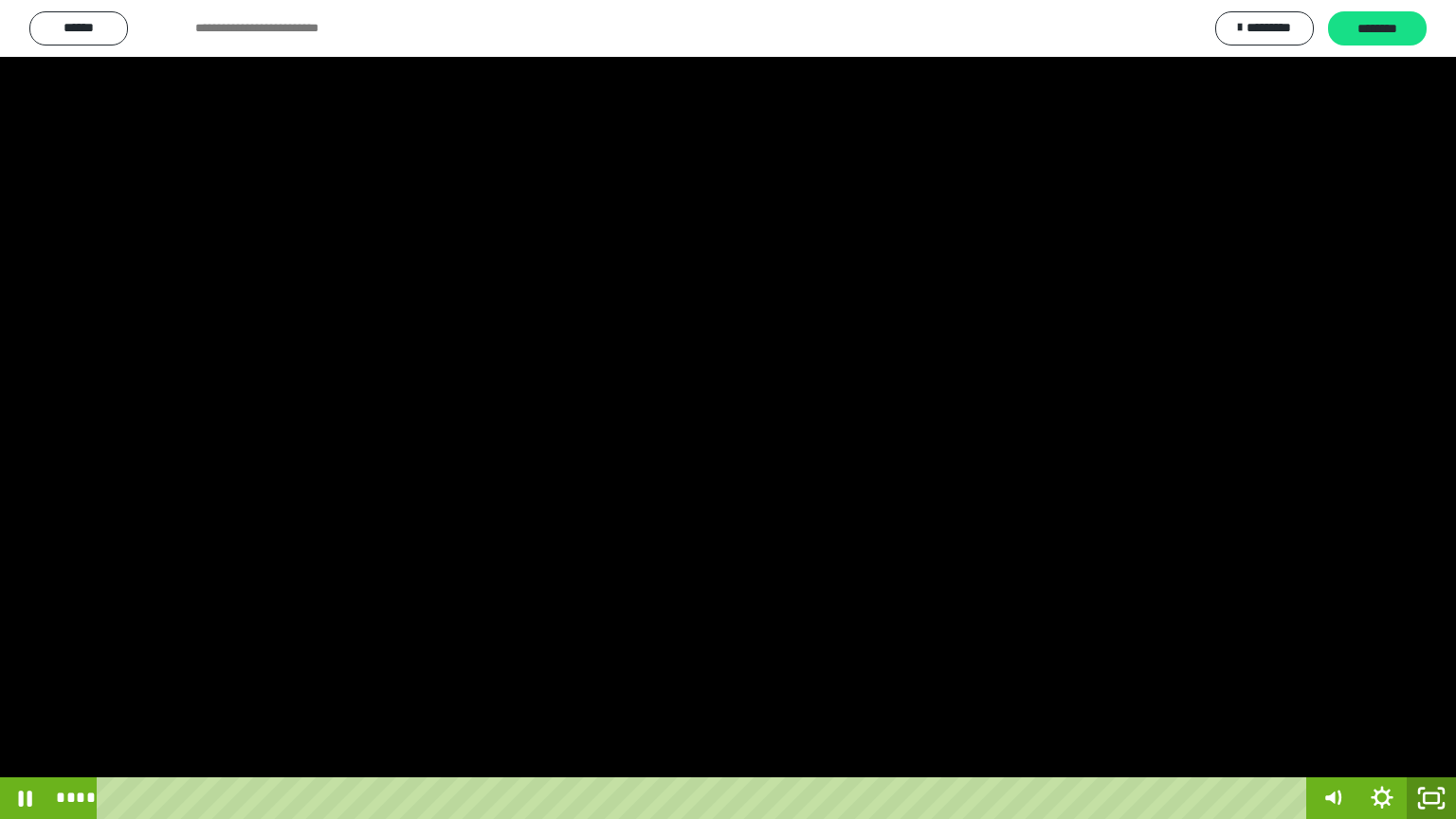 click 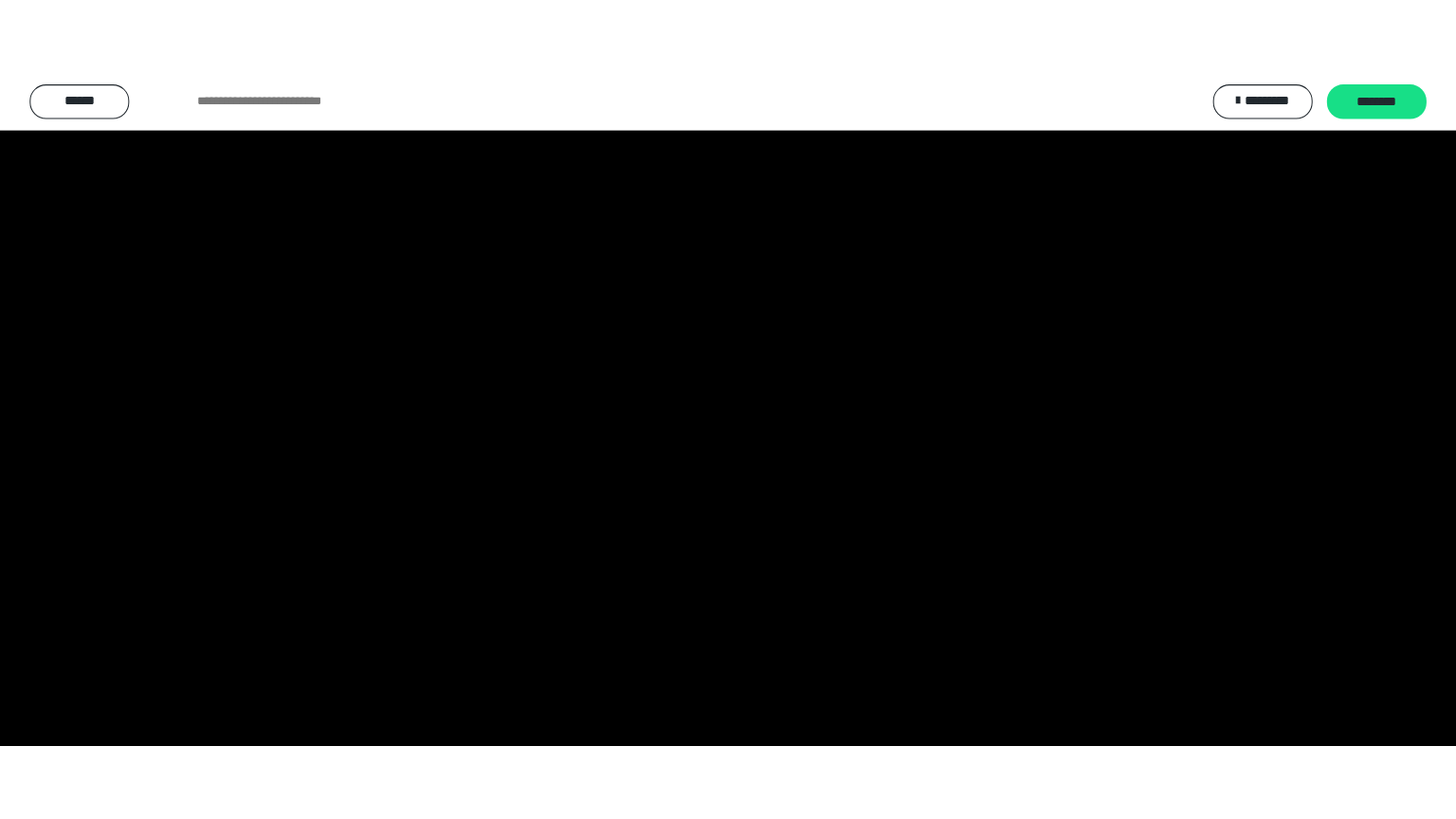scroll, scrollTop: 3652, scrollLeft: 0, axis: vertical 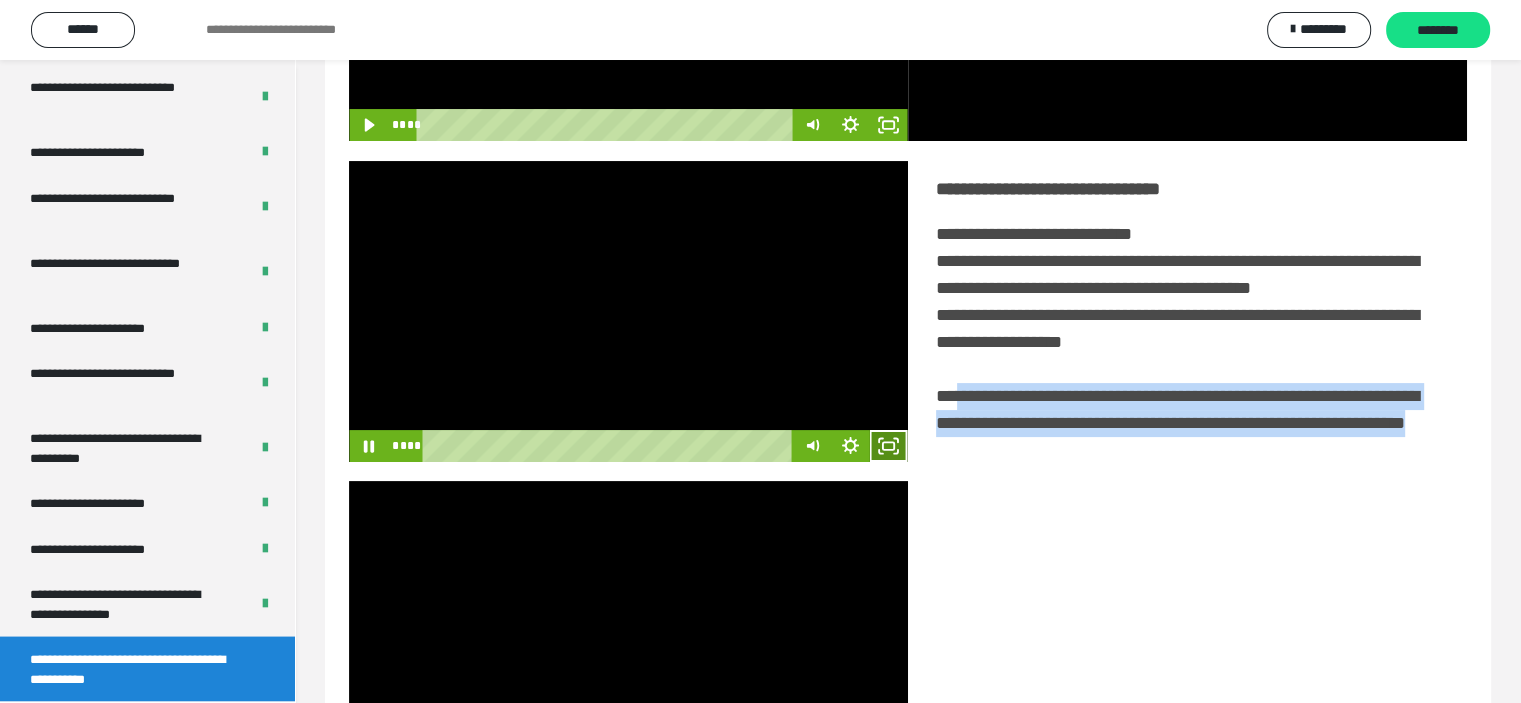 click 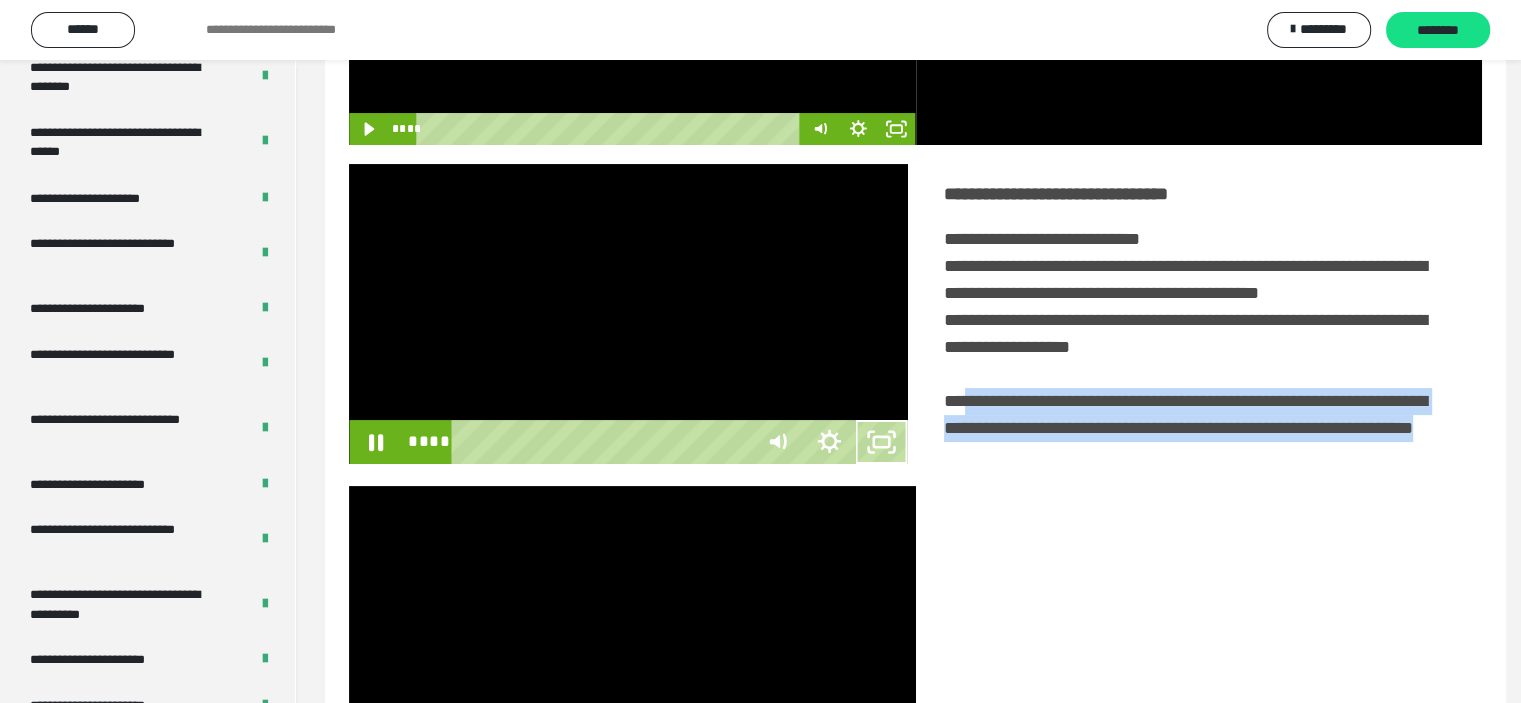 scroll, scrollTop: 3693, scrollLeft: 0, axis: vertical 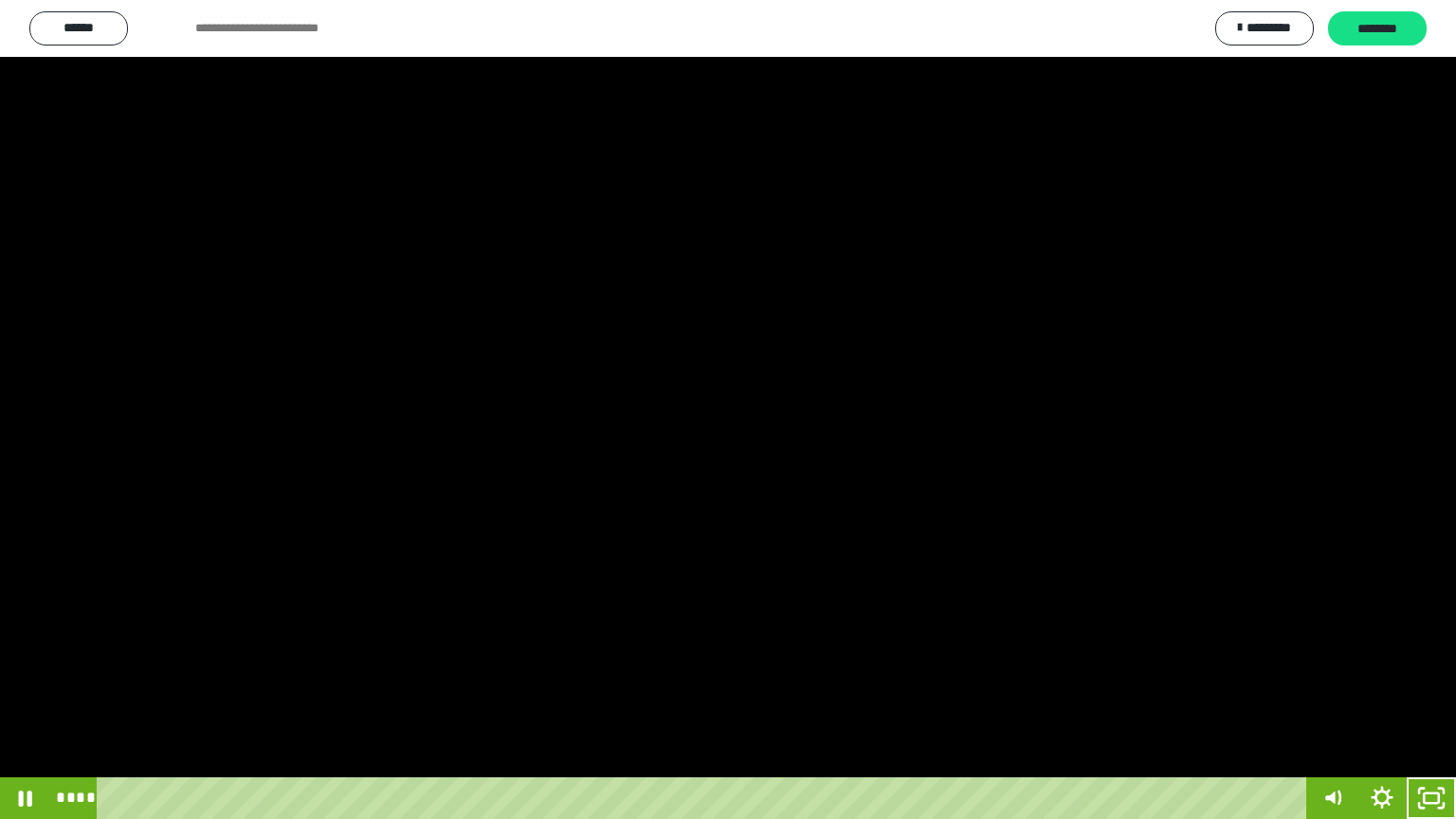 click at bounding box center (728, 410) 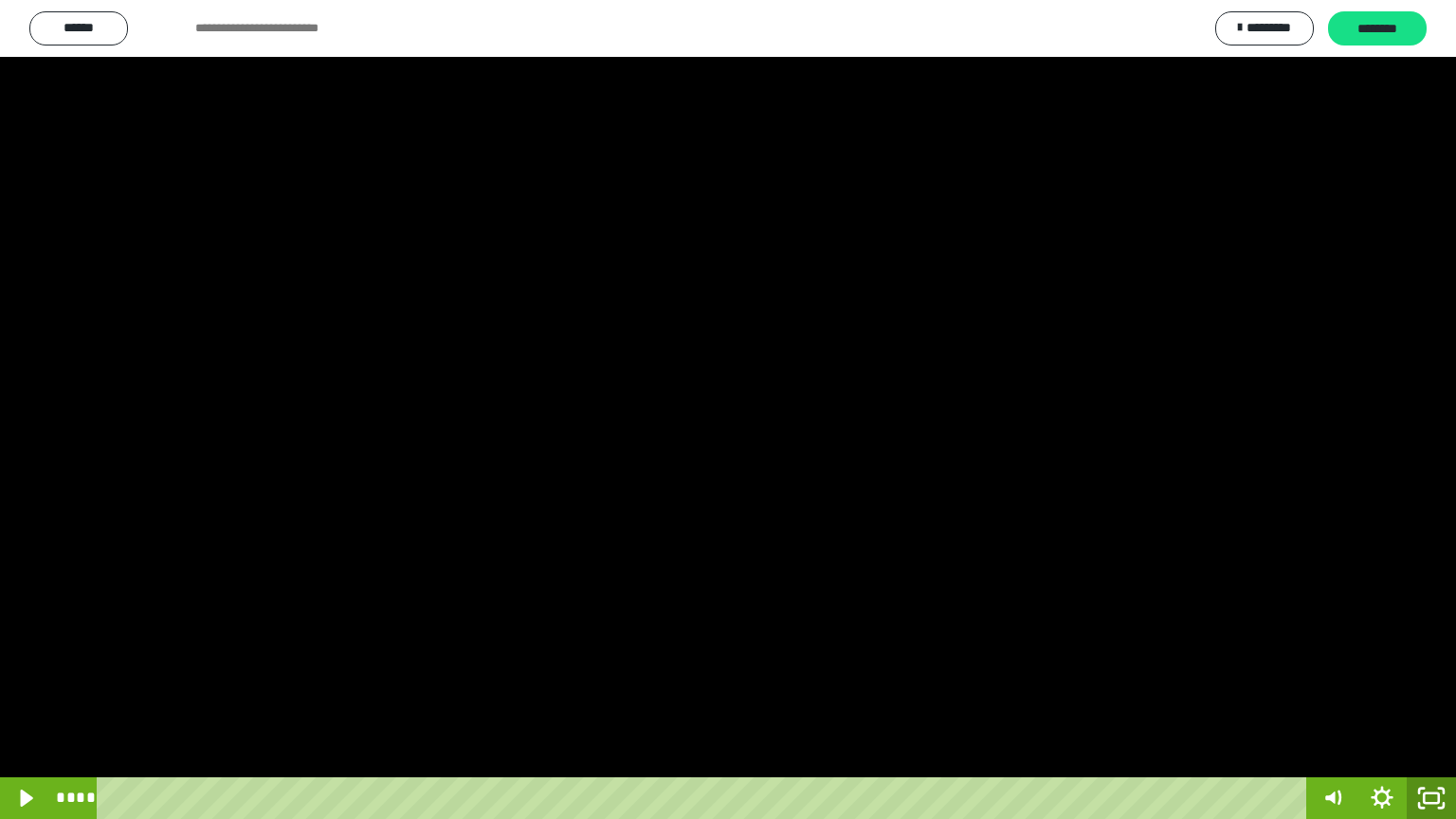 click 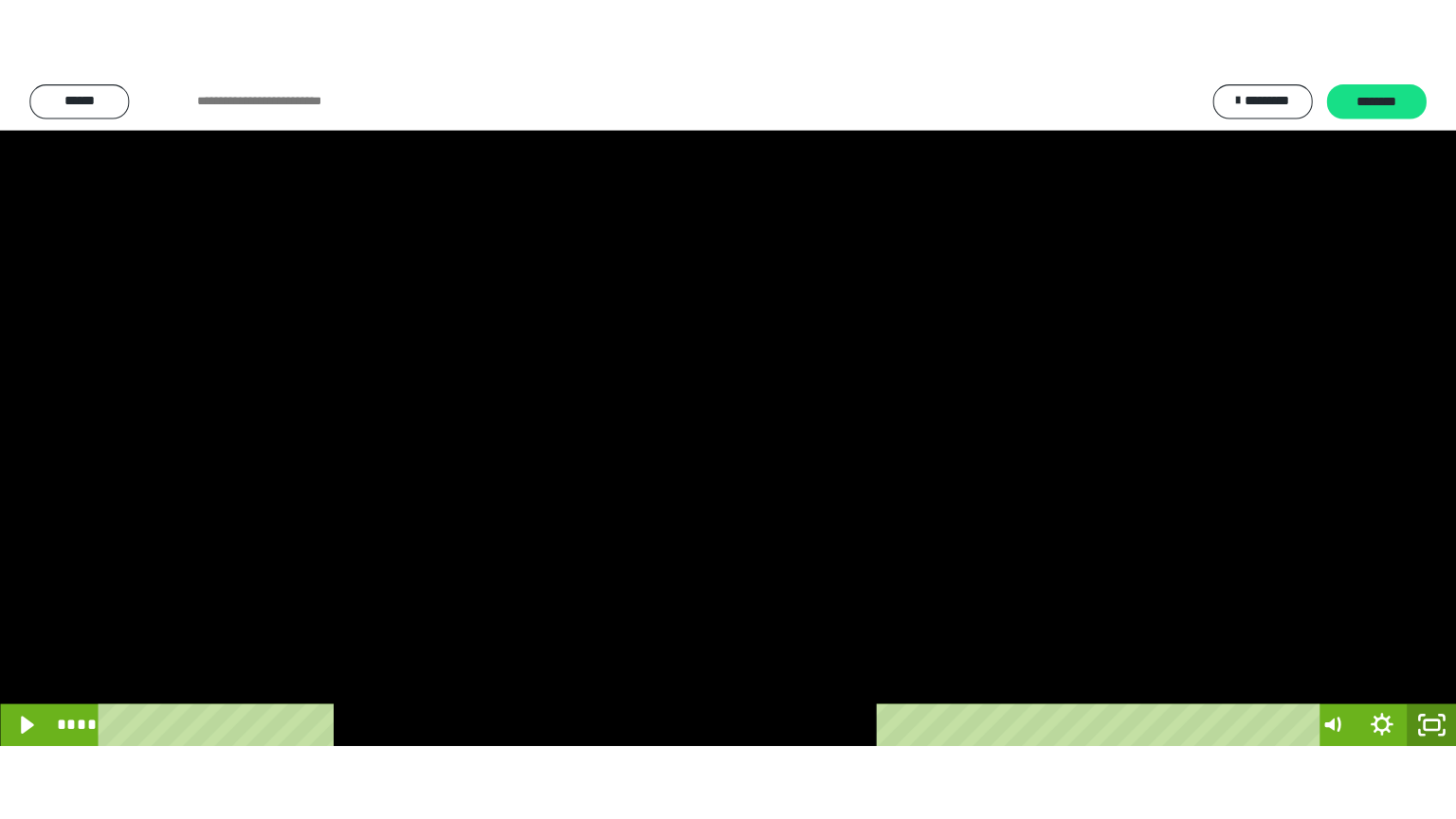 scroll, scrollTop: 3652, scrollLeft: 0, axis: vertical 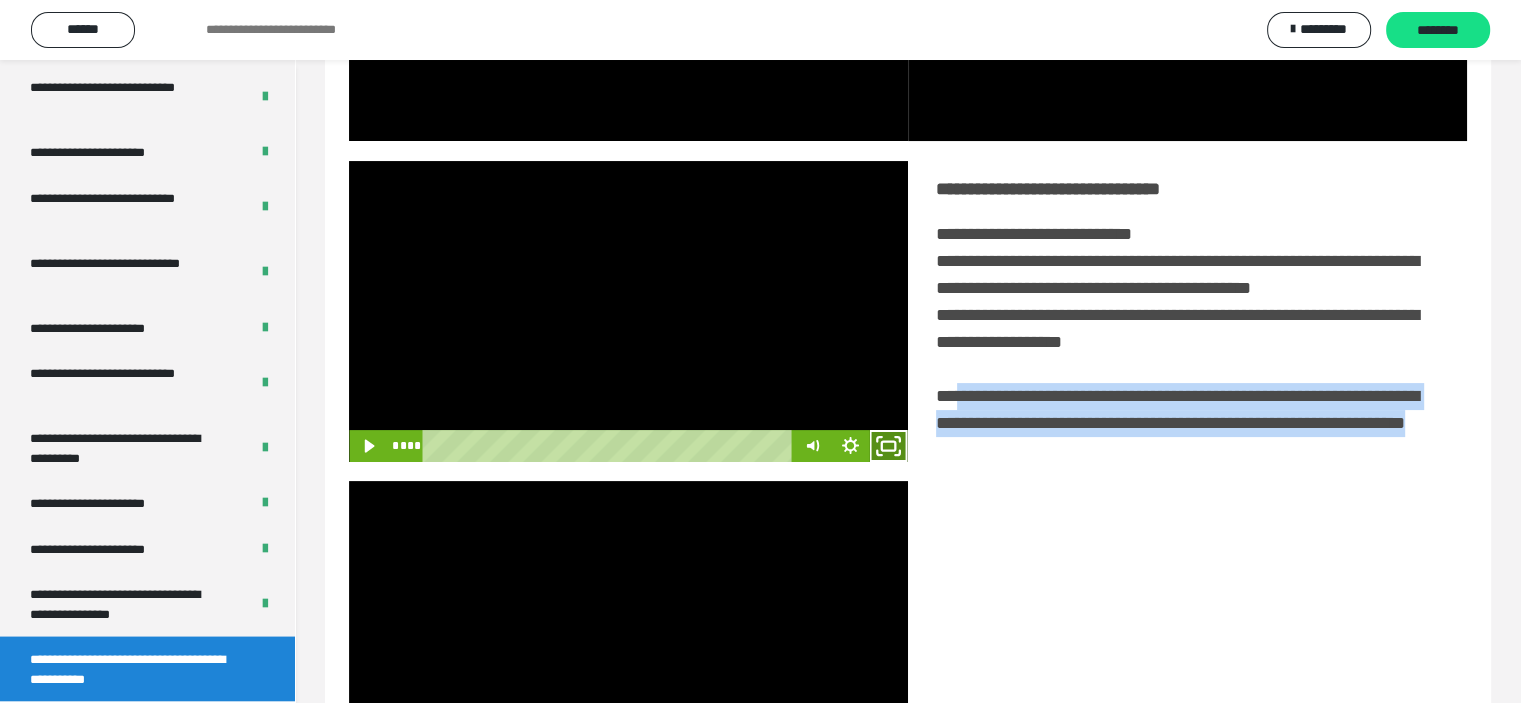 click 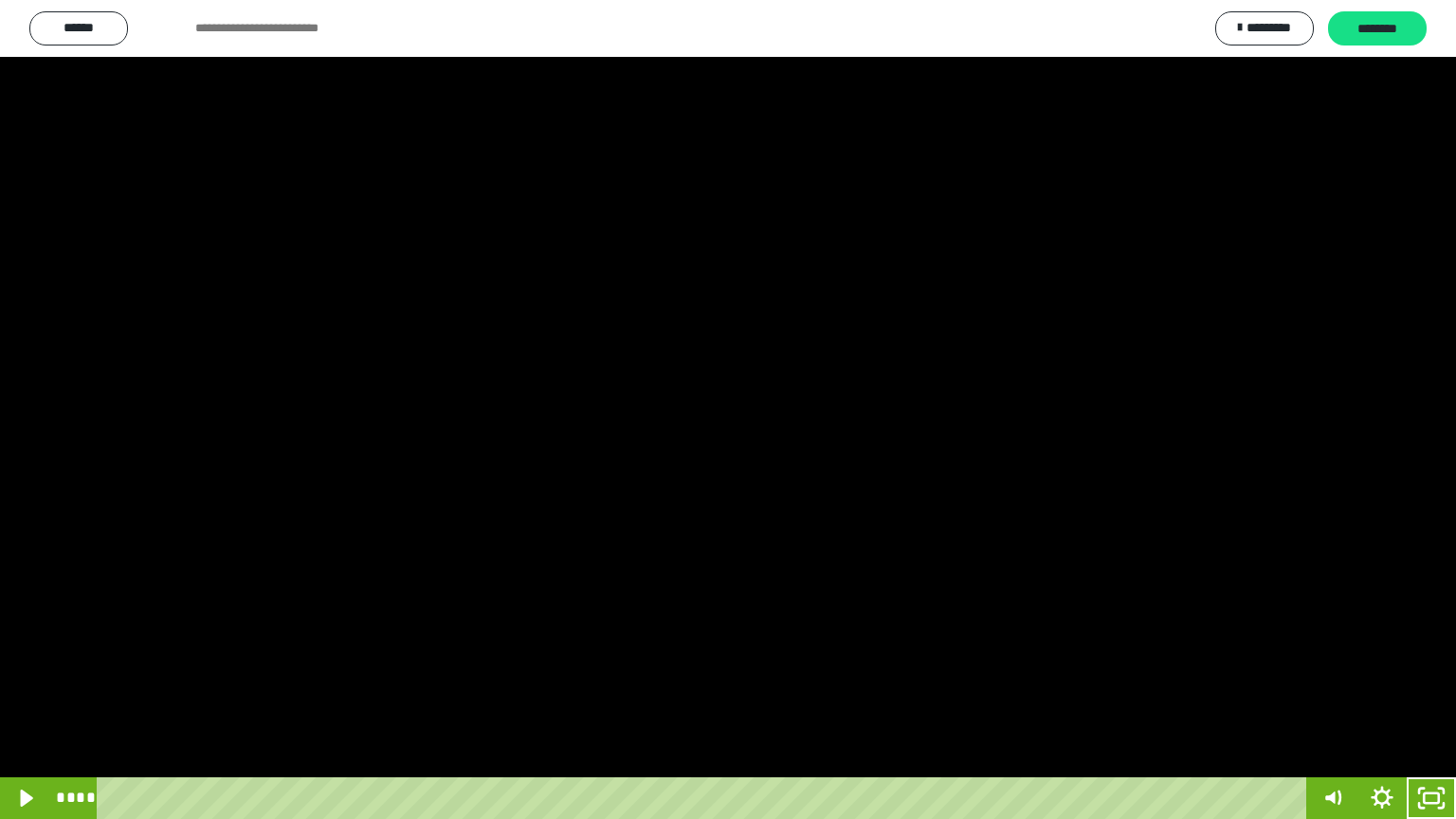 click at bounding box center [728, 410] 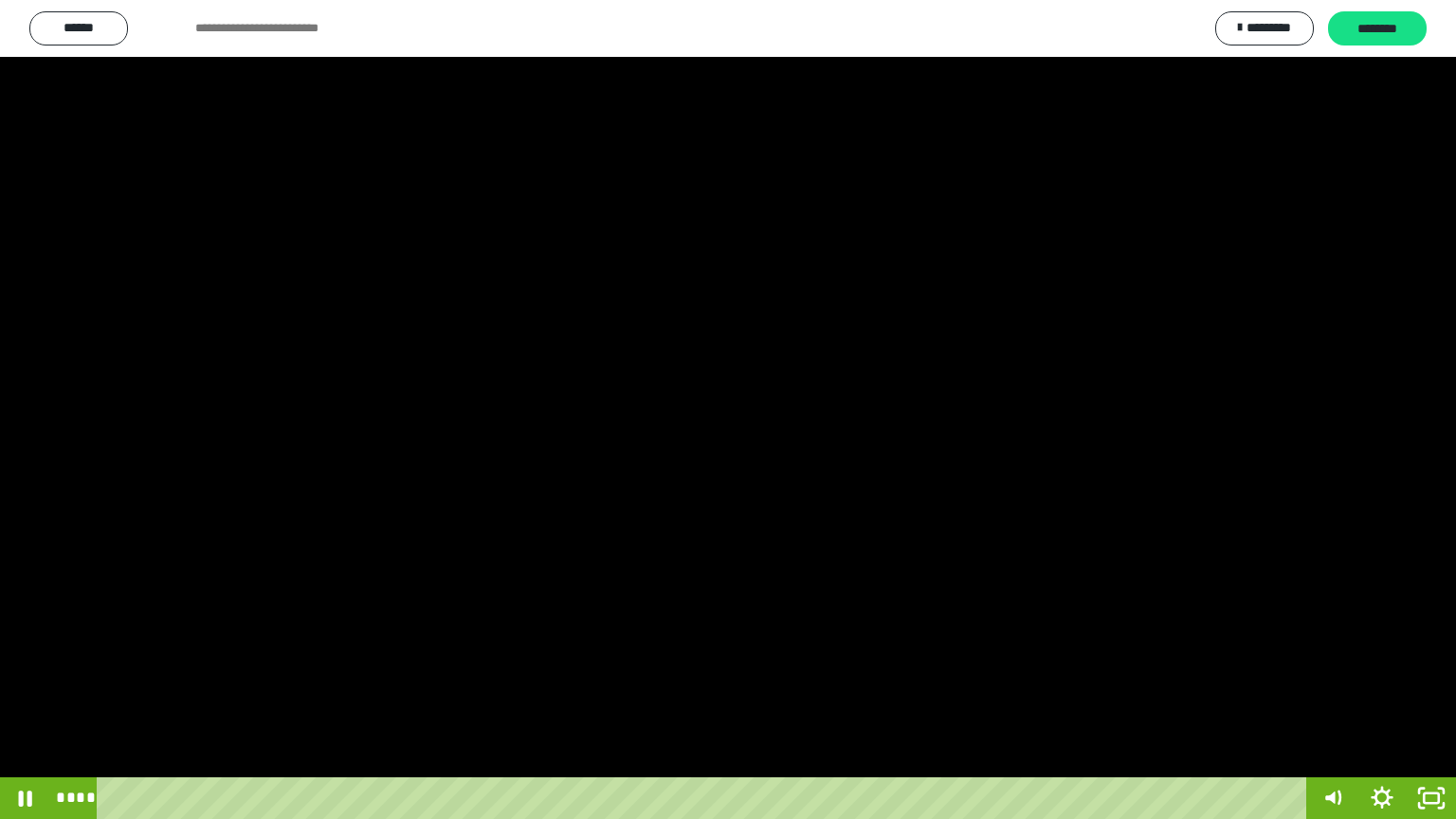click at bounding box center [728, 410] 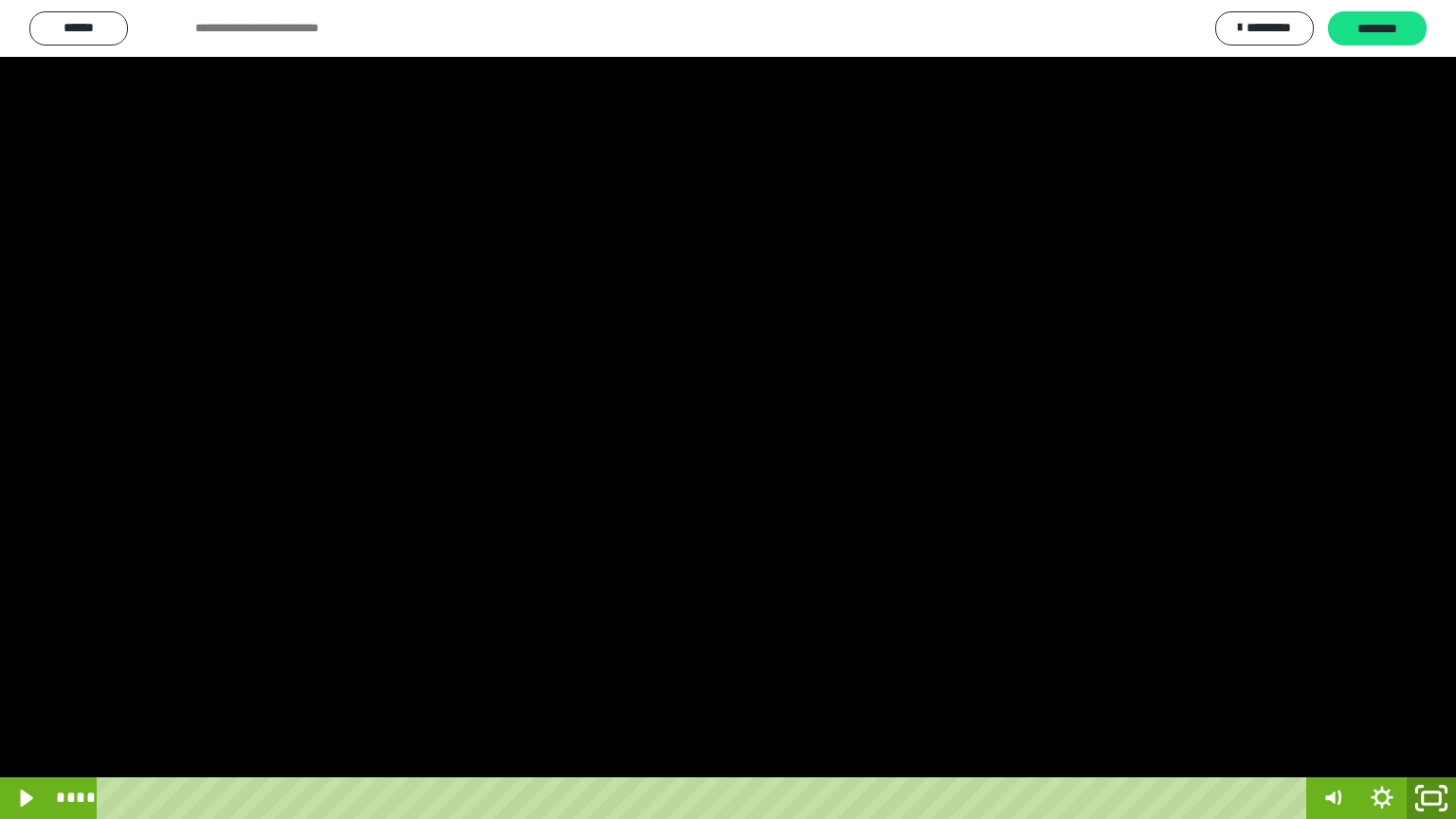 click 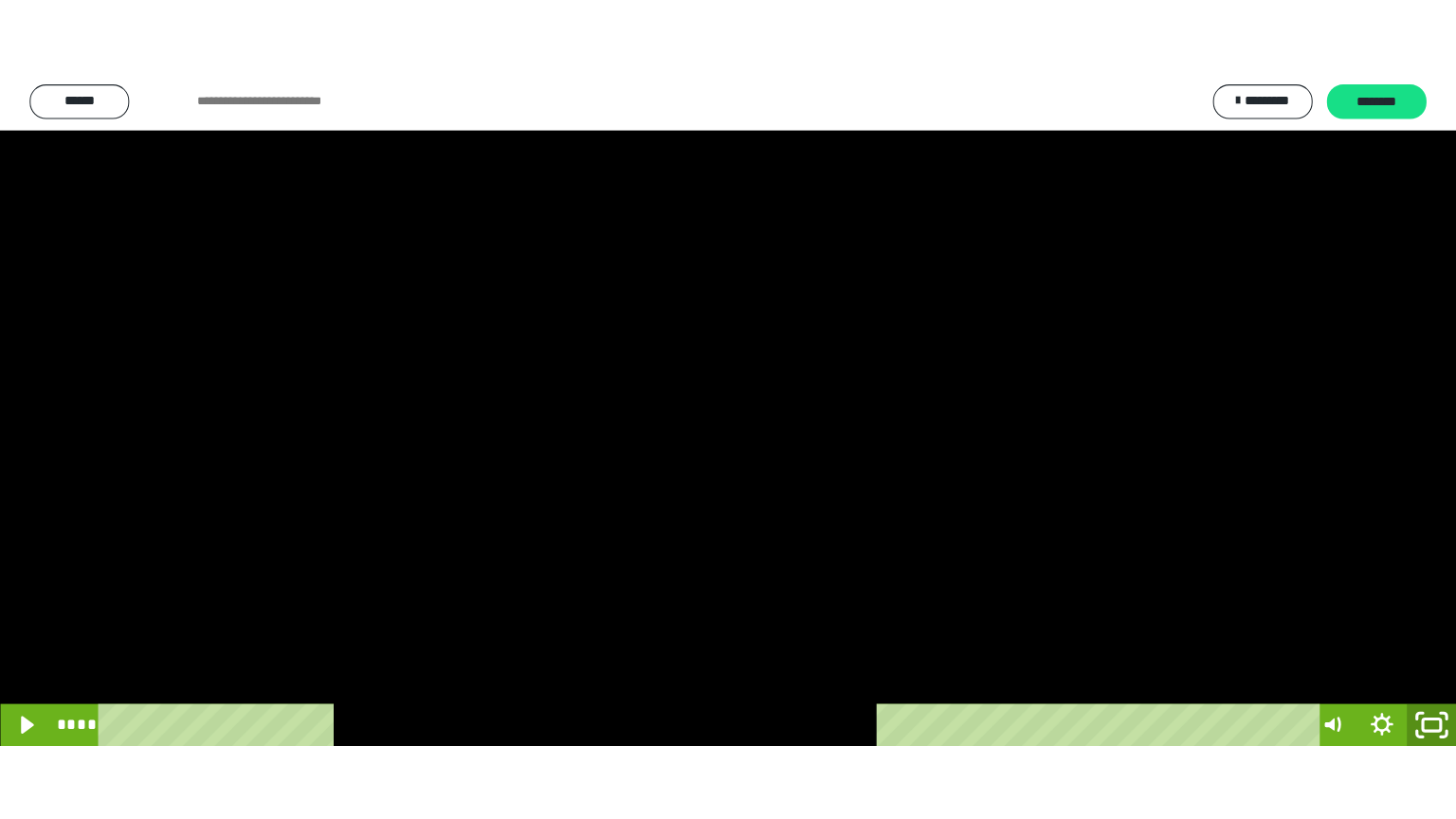 scroll, scrollTop: 3652, scrollLeft: 0, axis: vertical 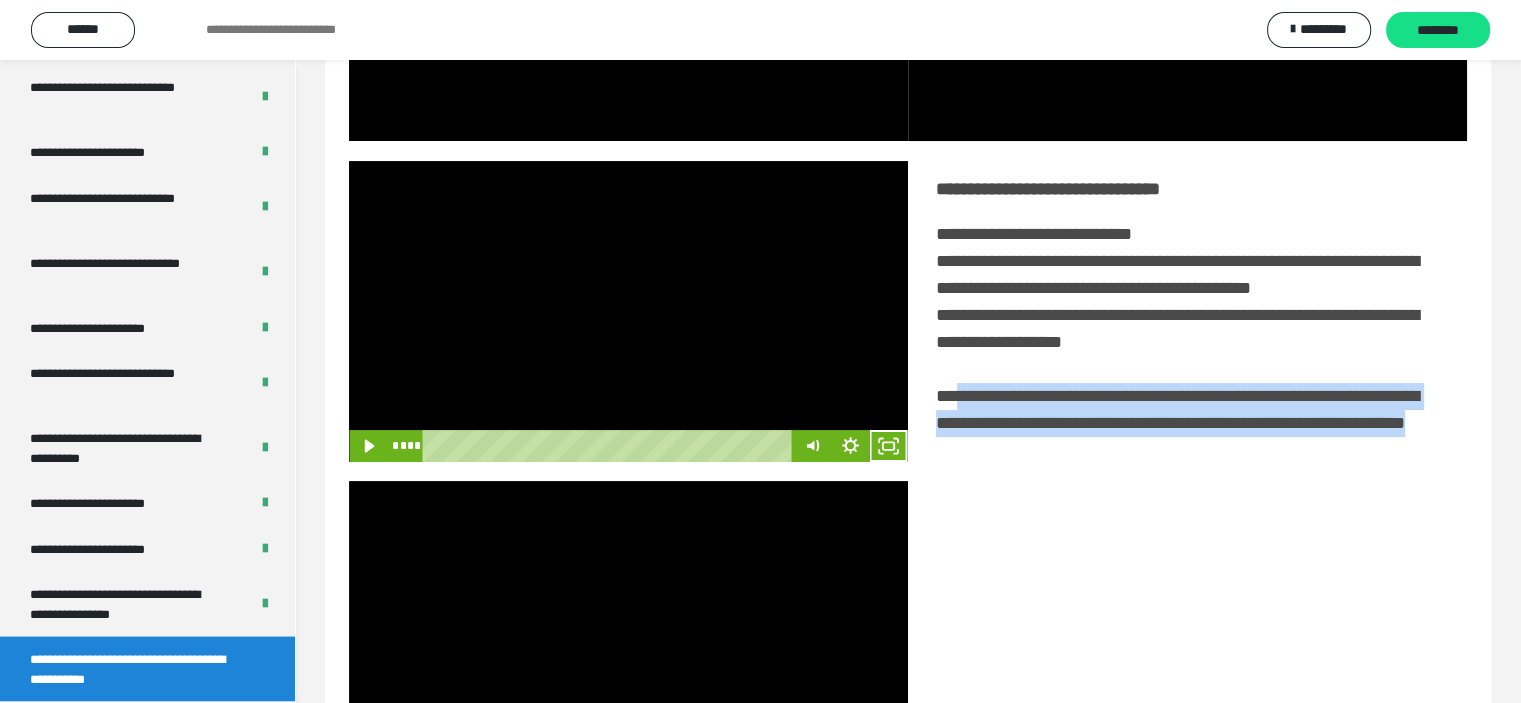 click at bounding box center (628, 311) 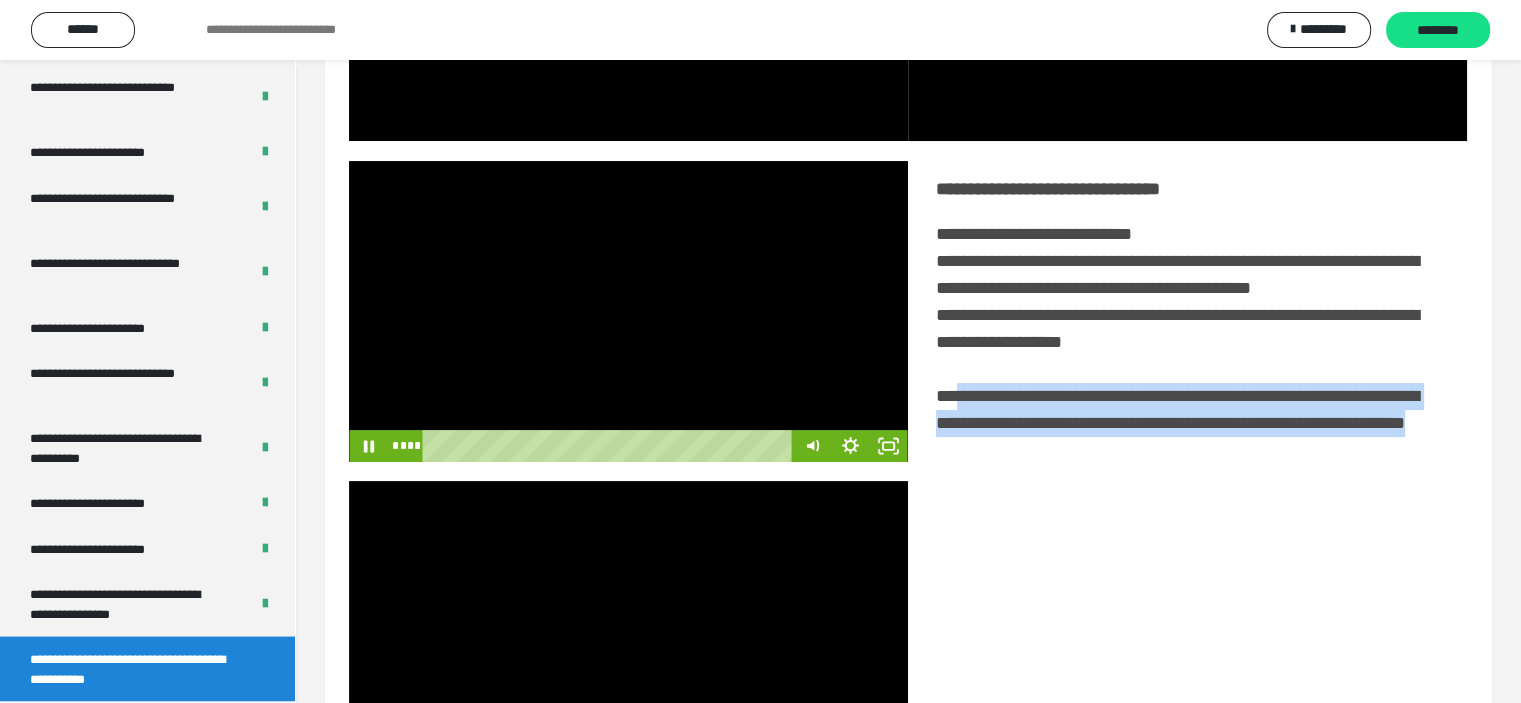 drag, startPoint x: 552, startPoint y: 359, endPoint x: 476, endPoint y: 179, distance: 195.3868 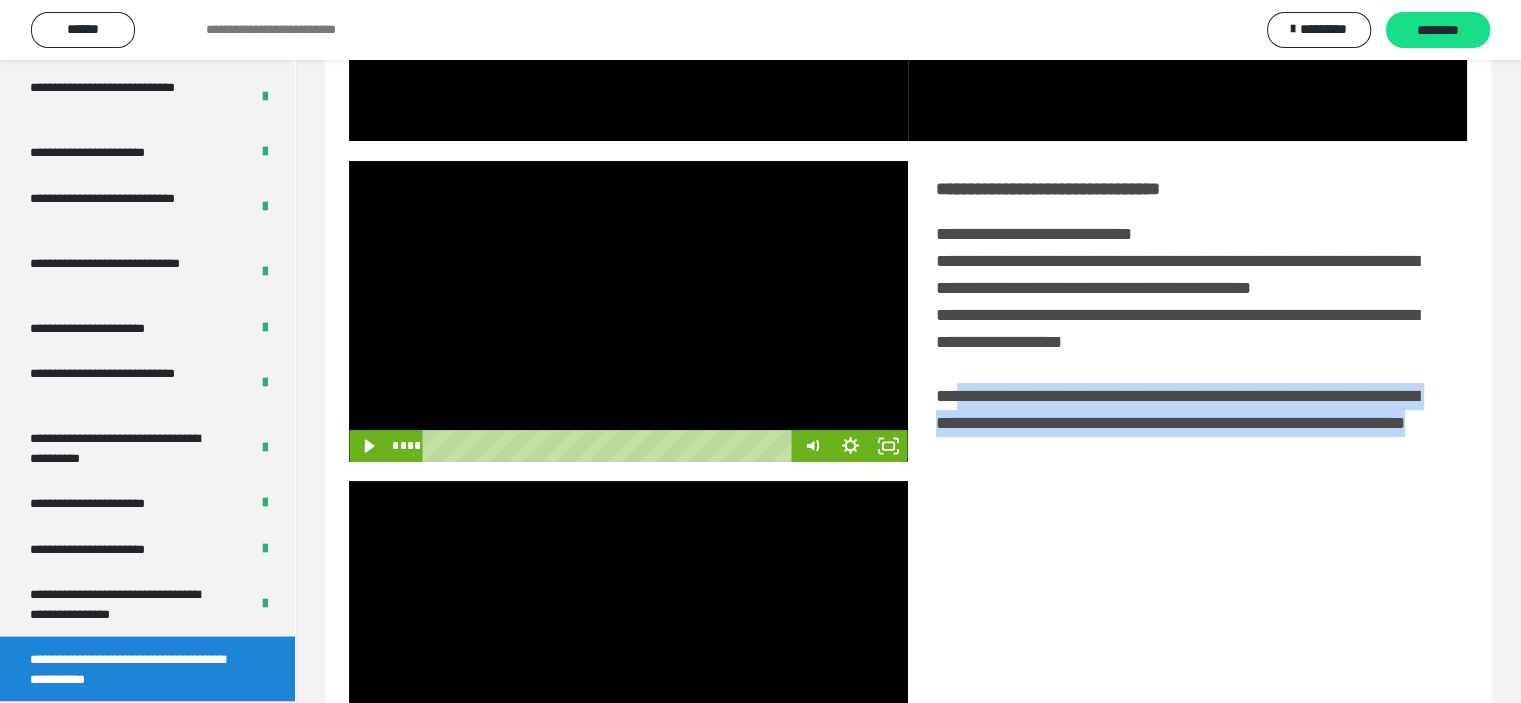 click at bounding box center [628, 311] 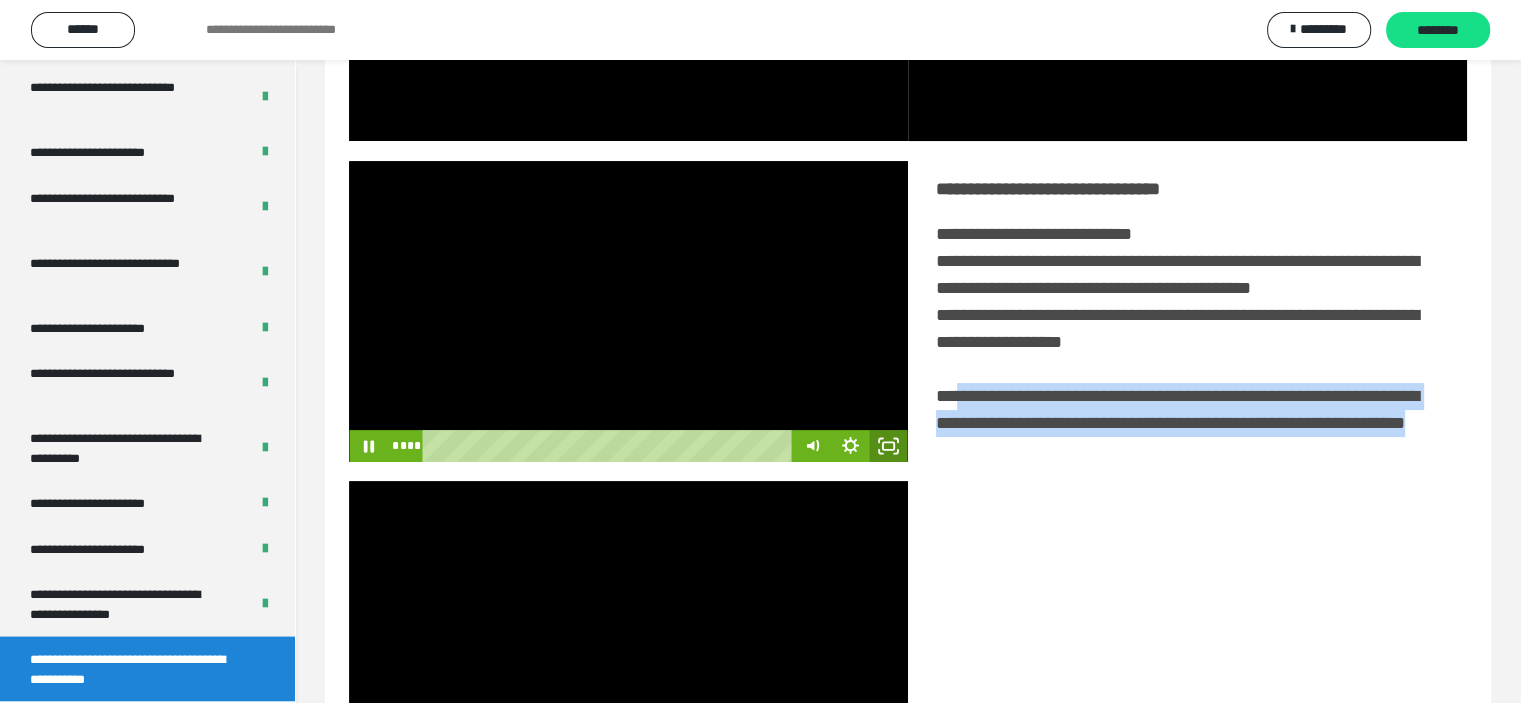 click 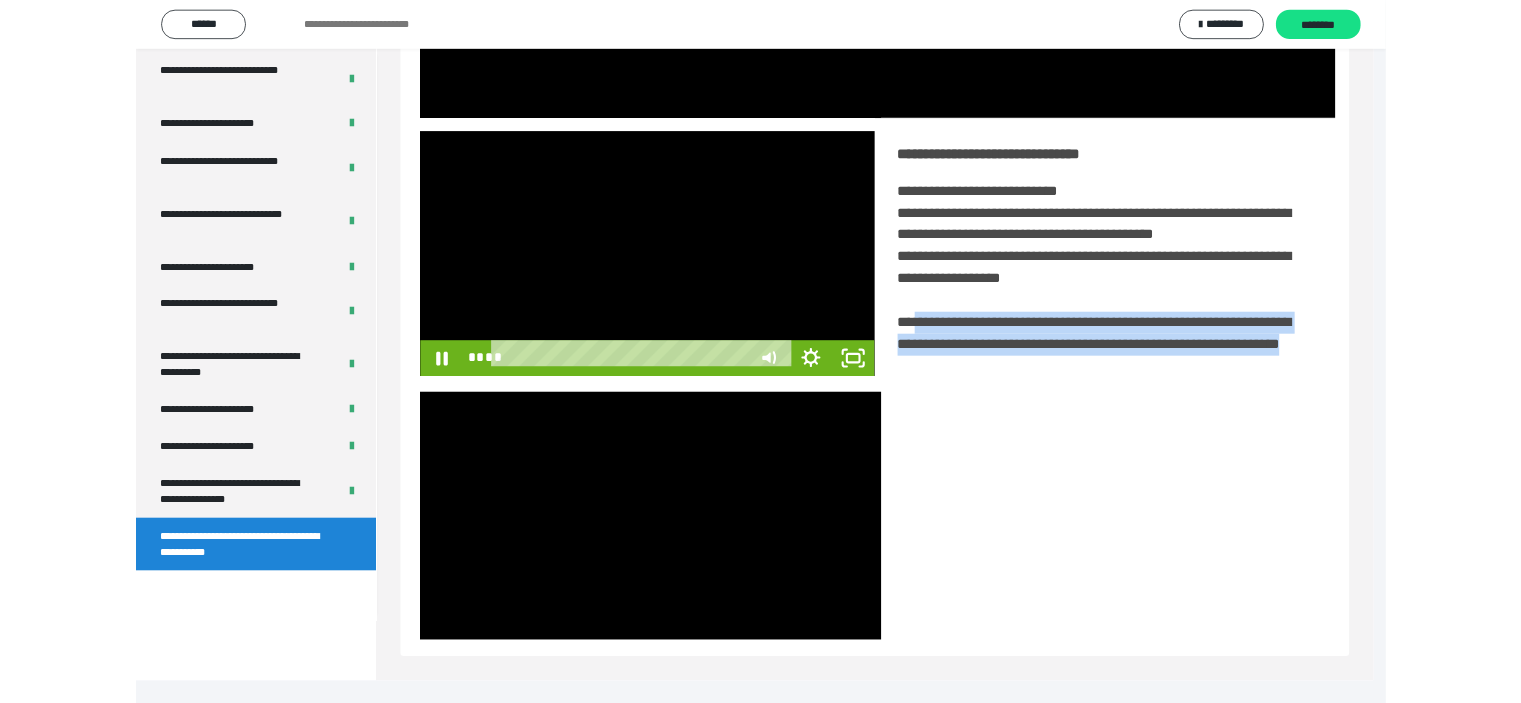 scroll, scrollTop: 3693, scrollLeft: 0, axis: vertical 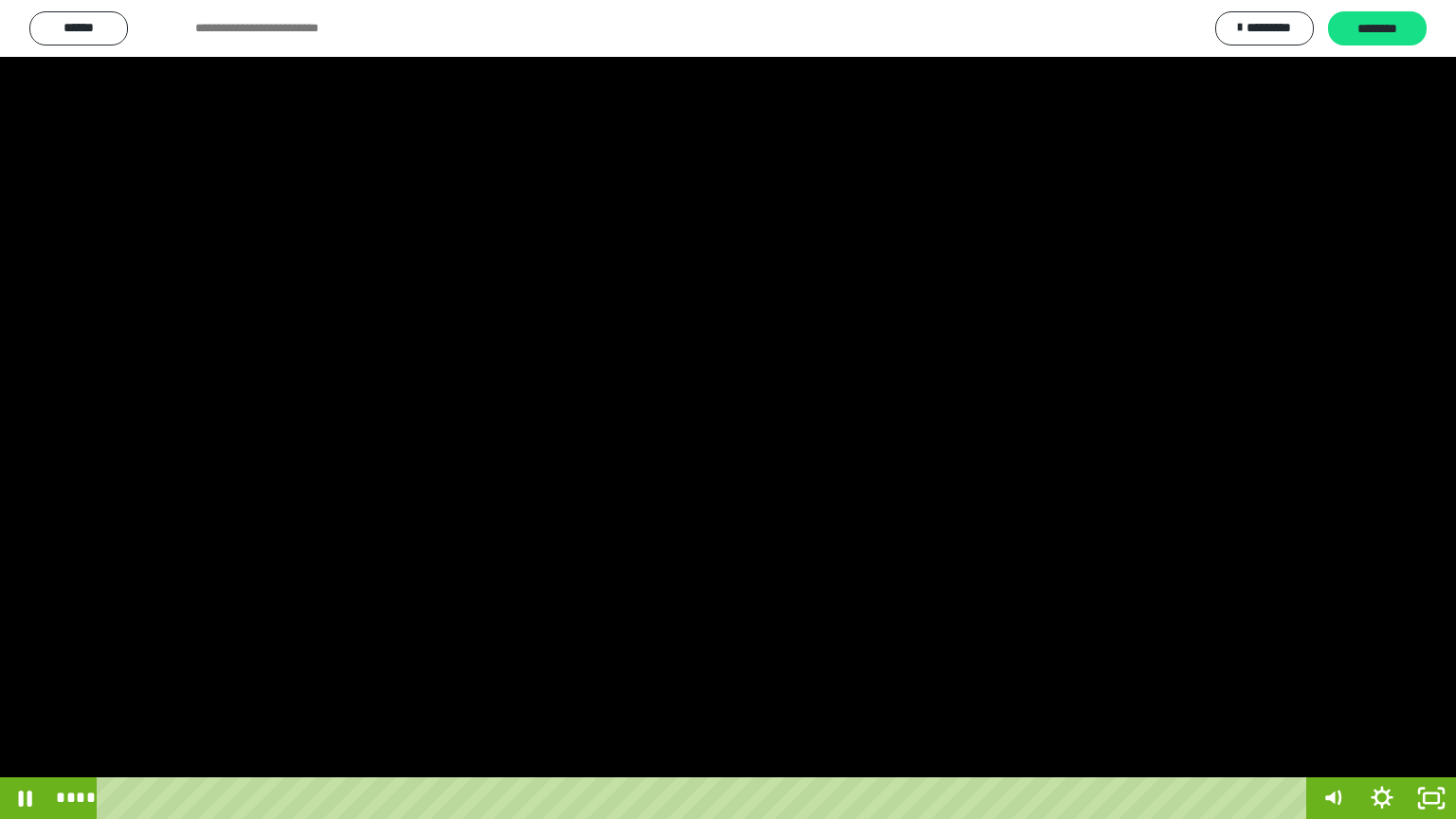 click at bounding box center [728, 410] 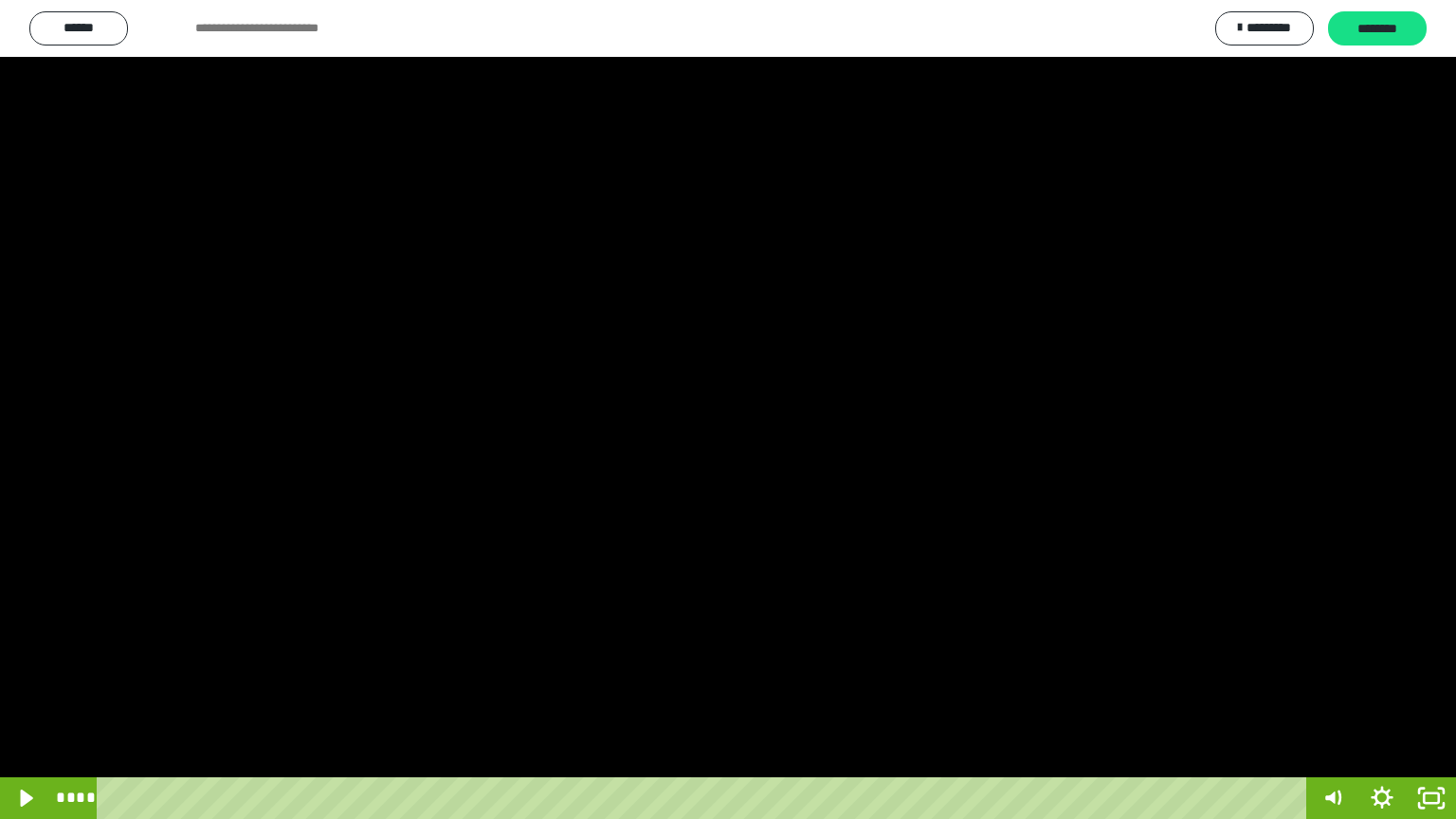 click at bounding box center (728, 410) 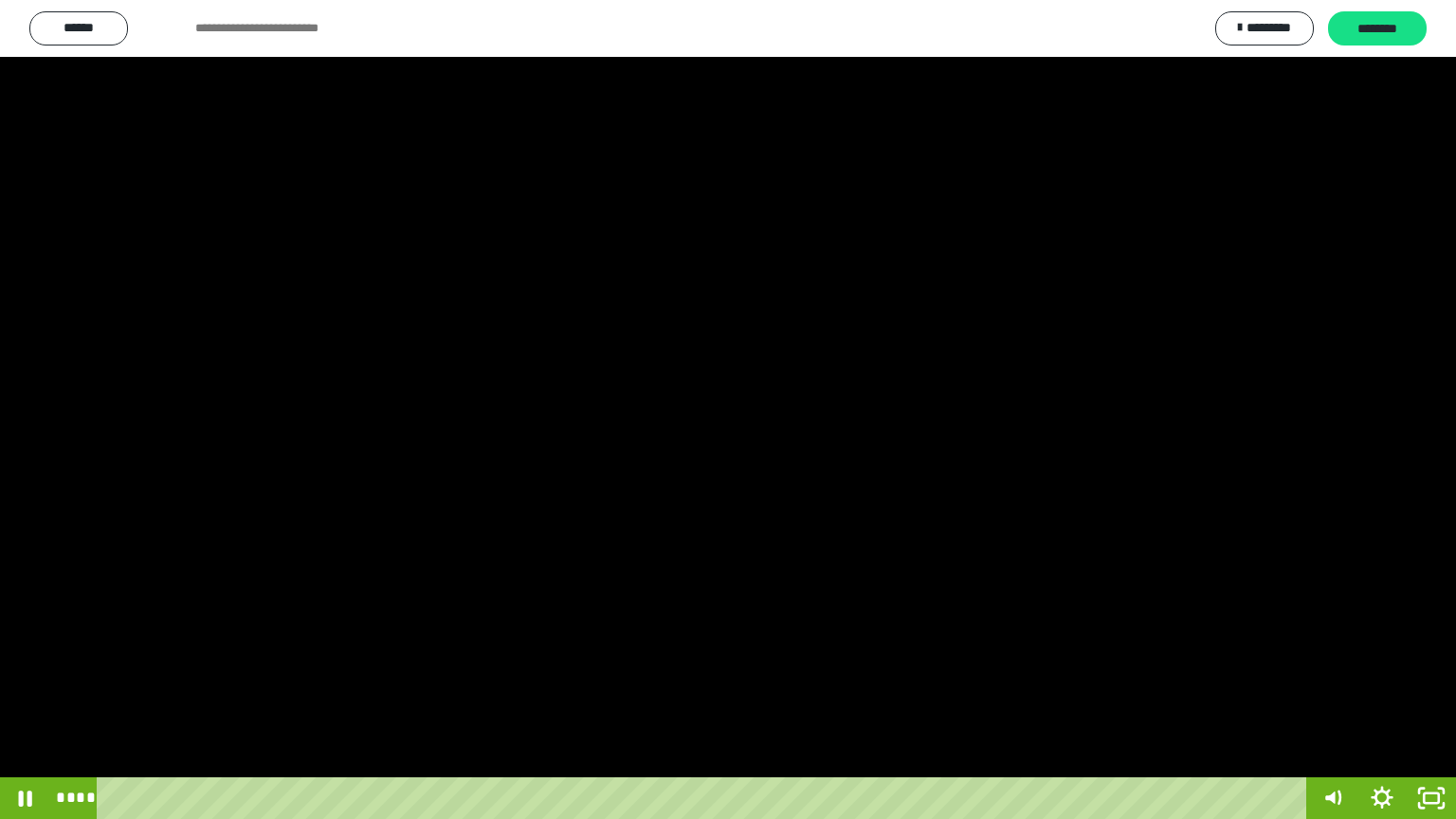 click at bounding box center [728, 410] 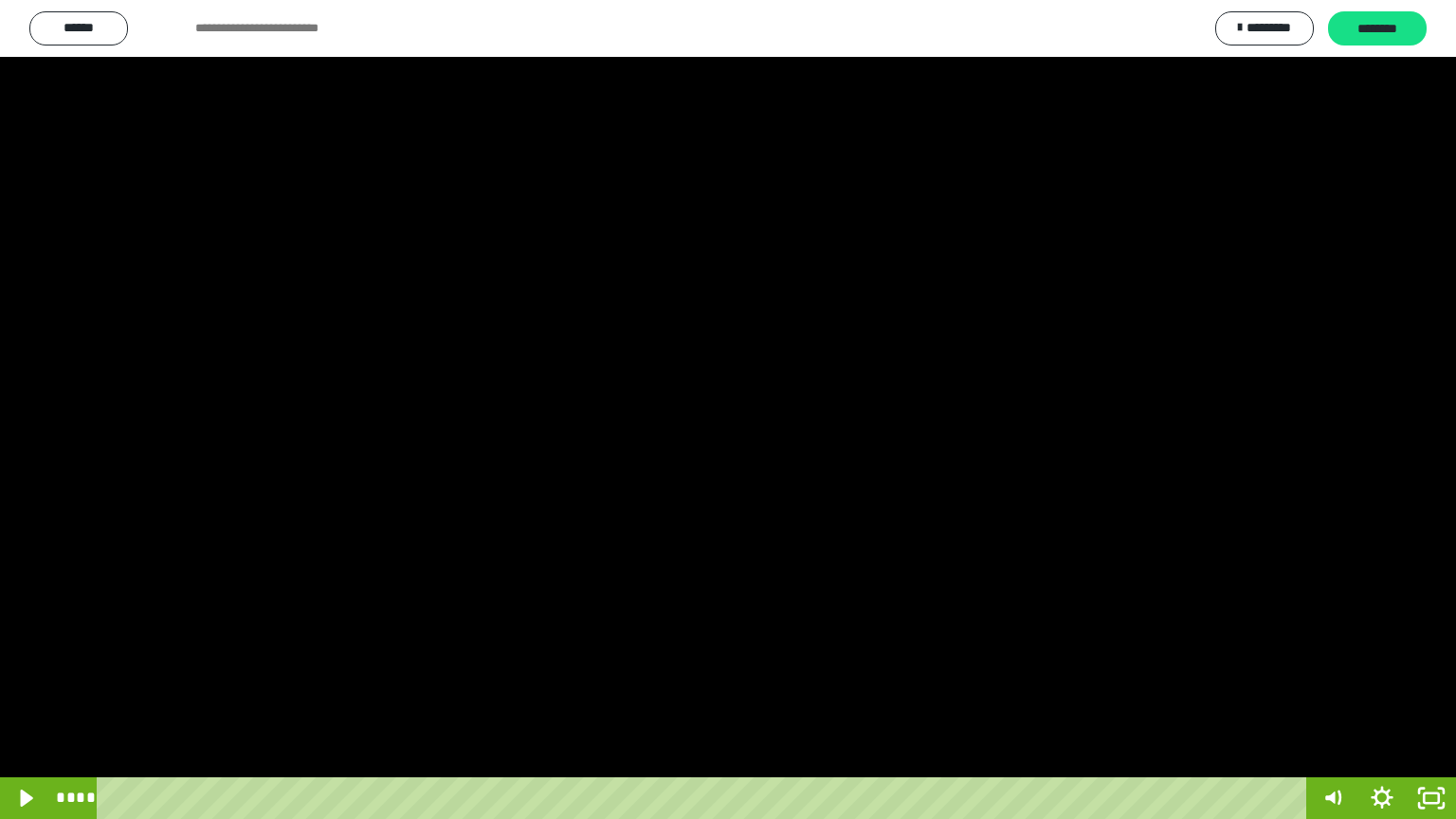 click at bounding box center [728, 410] 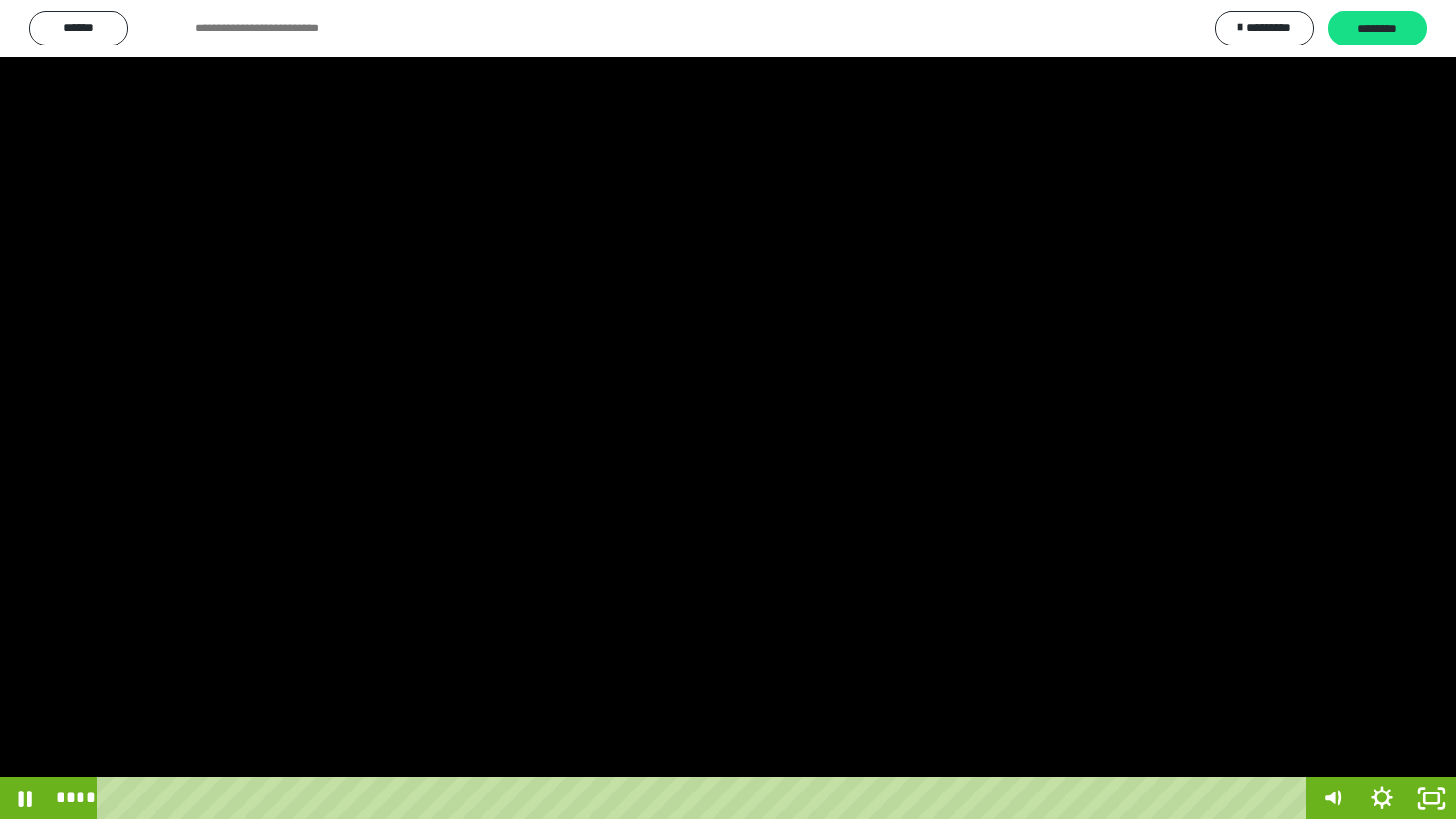 click at bounding box center (728, 410) 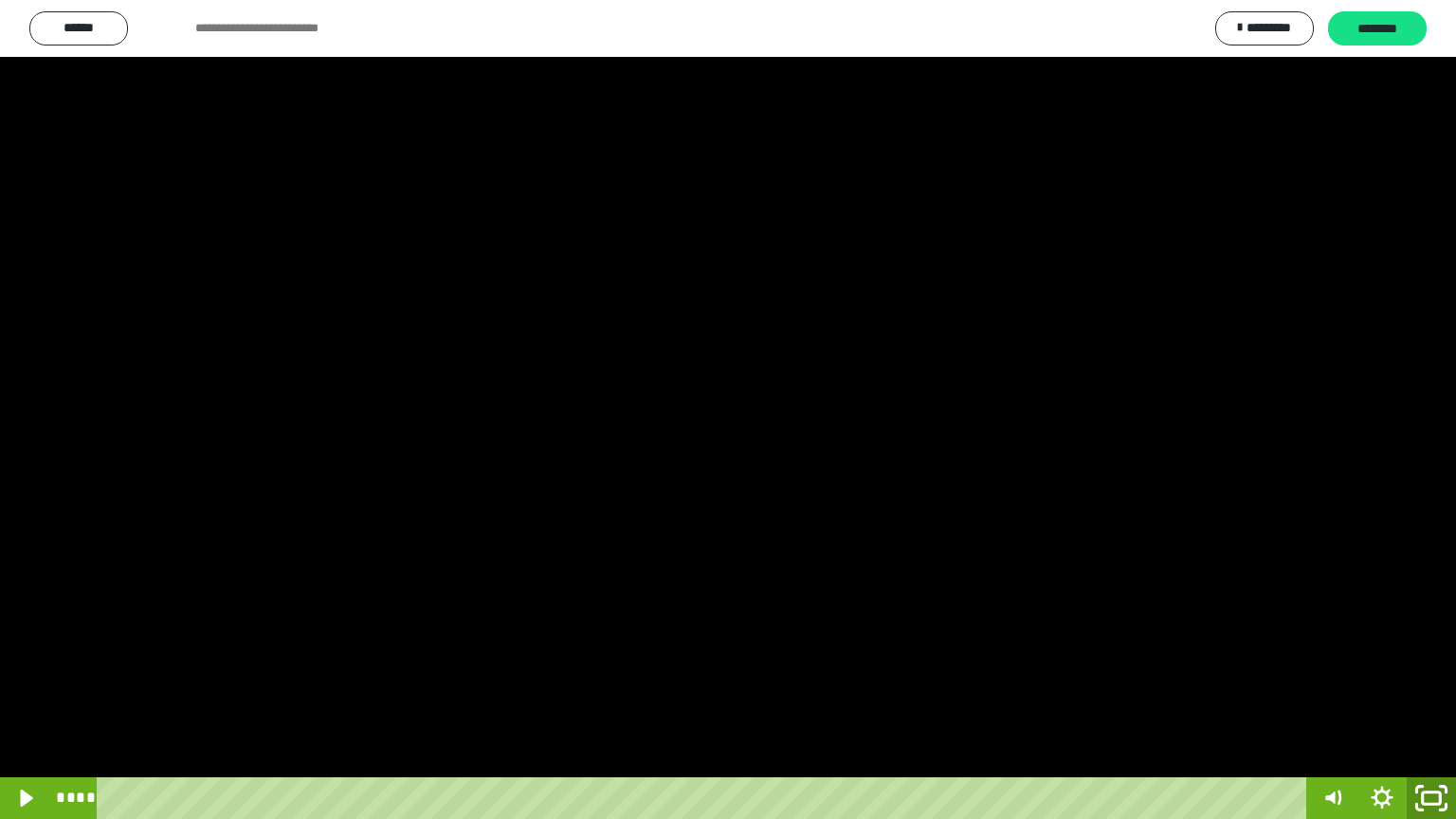 click 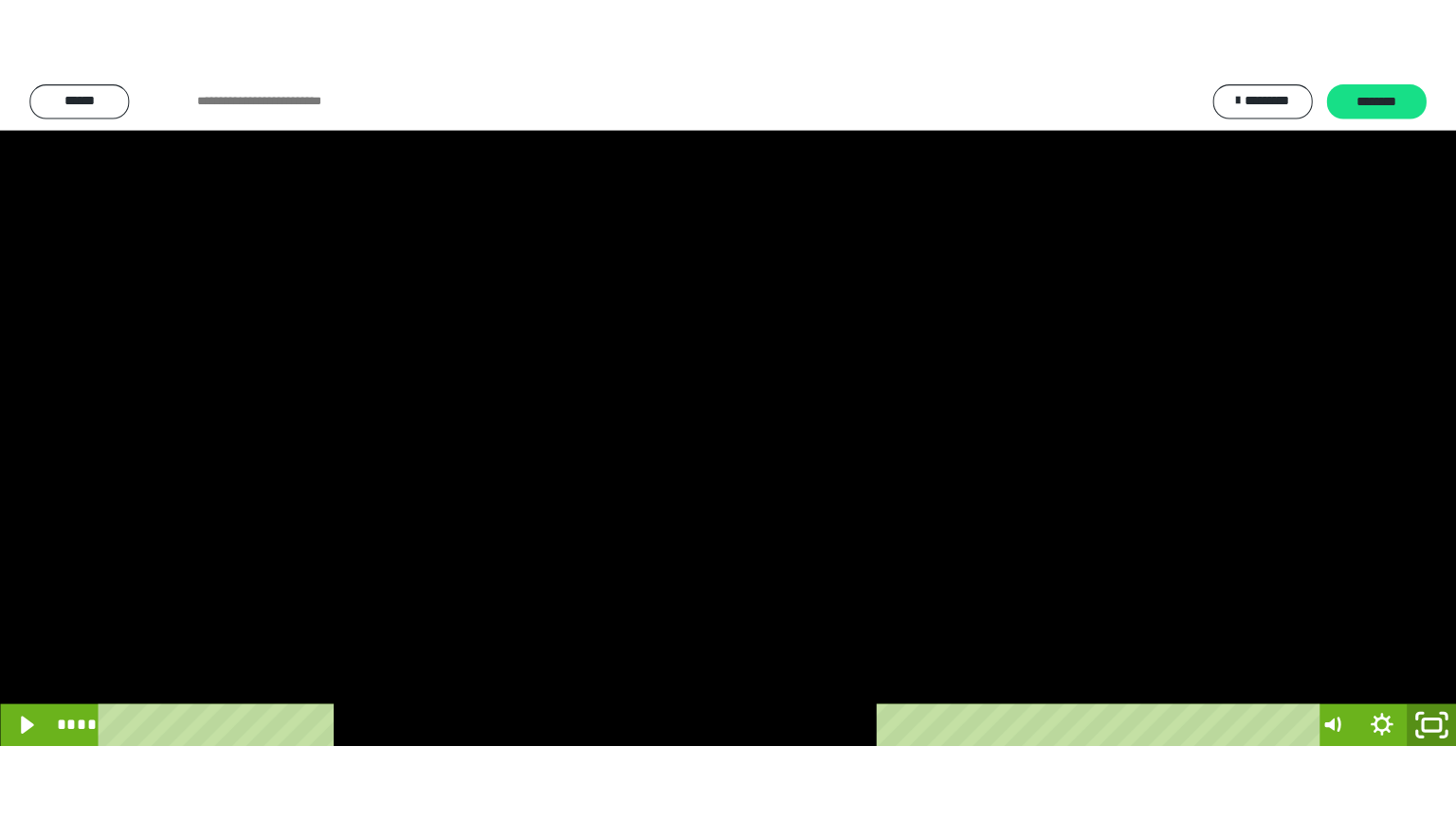 scroll, scrollTop: 3652, scrollLeft: 0, axis: vertical 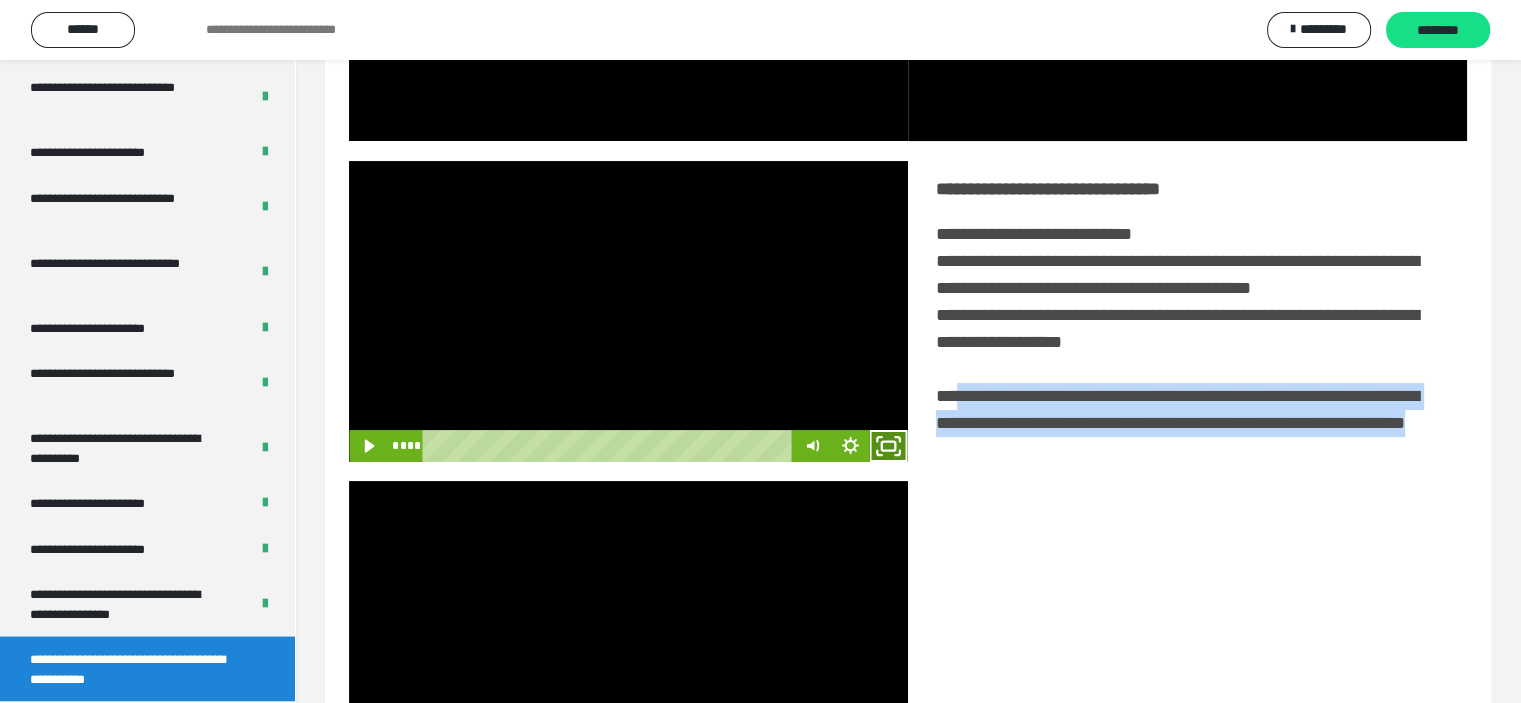 click 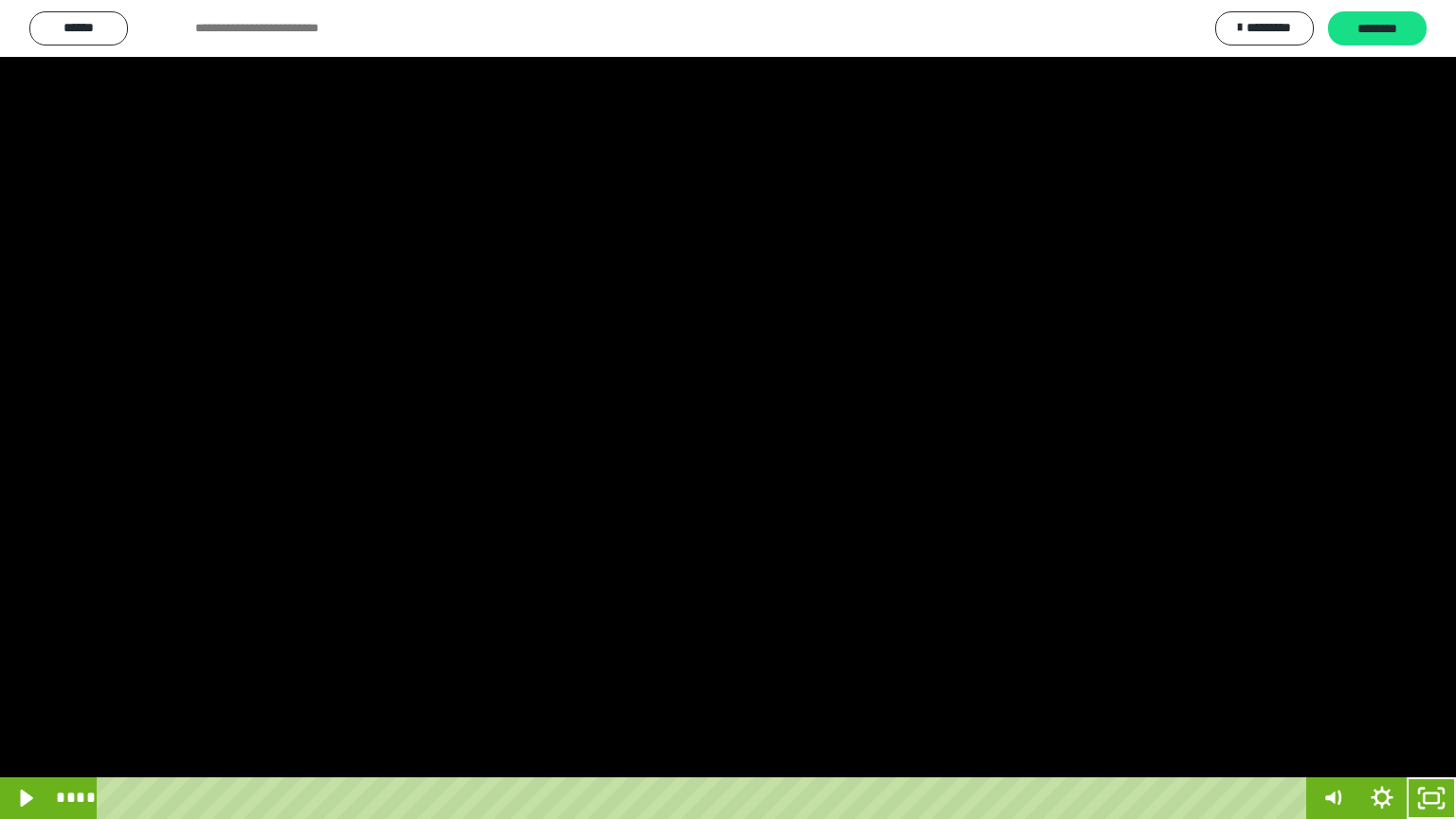 click at bounding box center [728, 410] 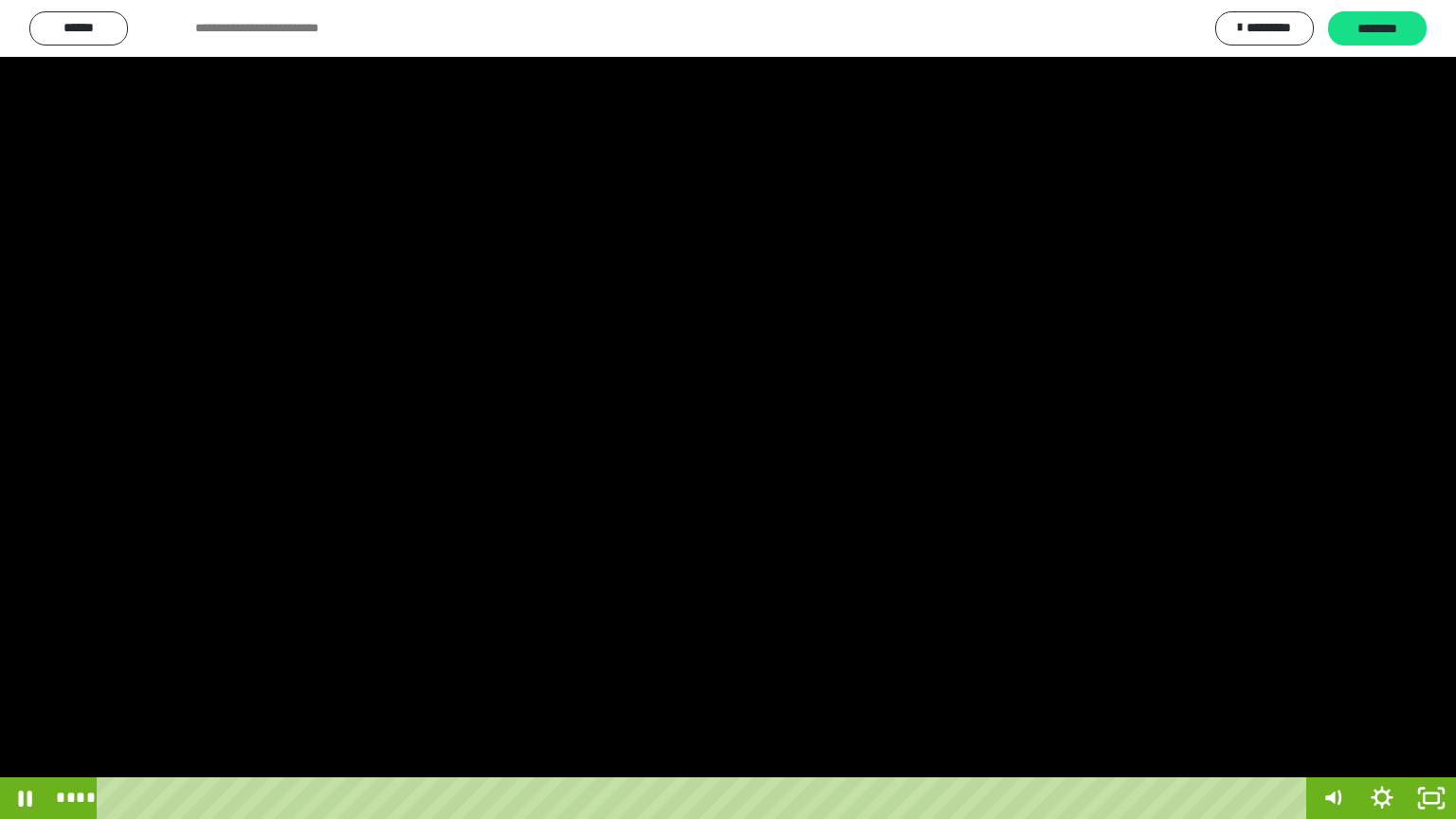 click at bounding box center (728, 410) 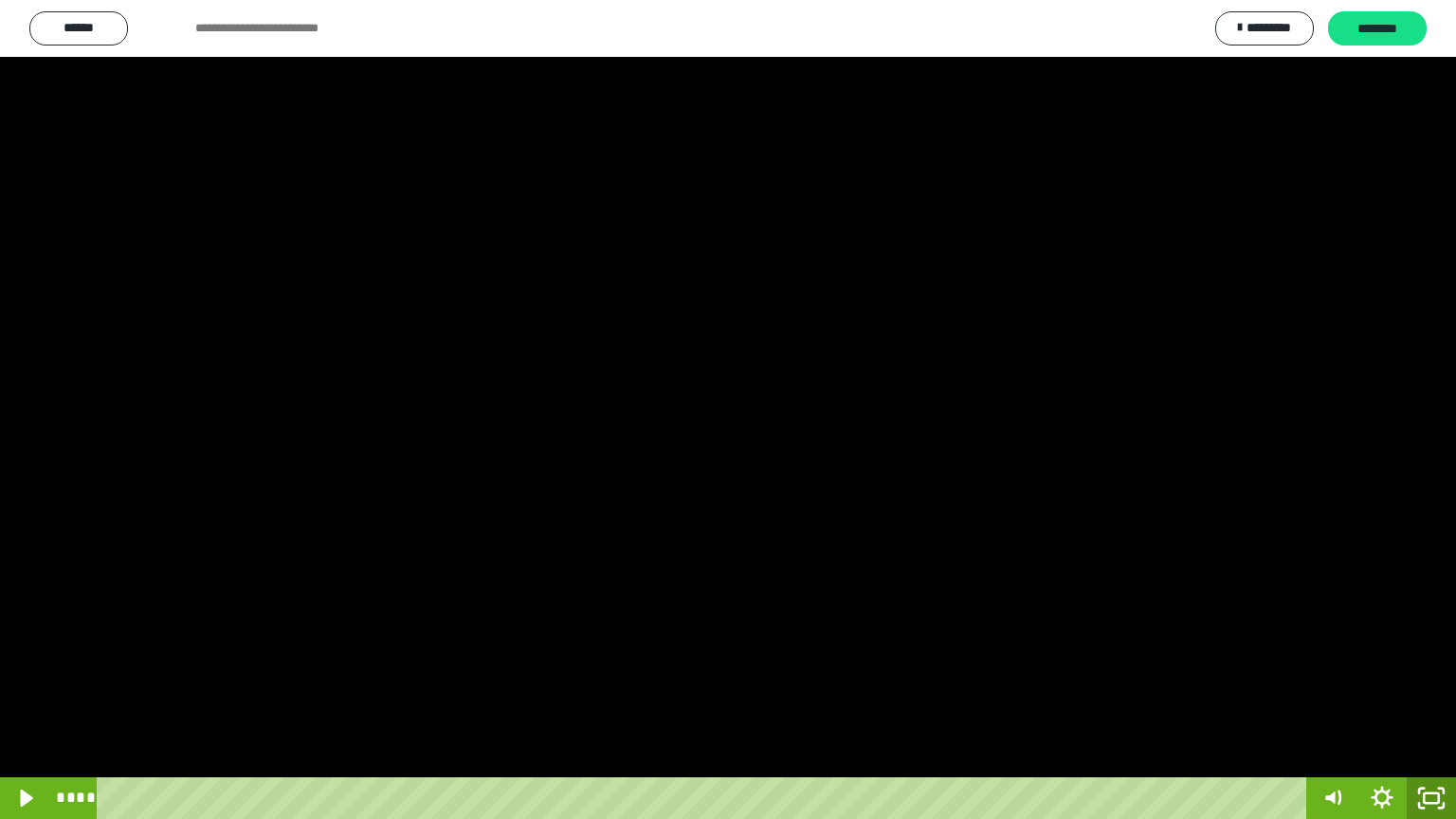 click 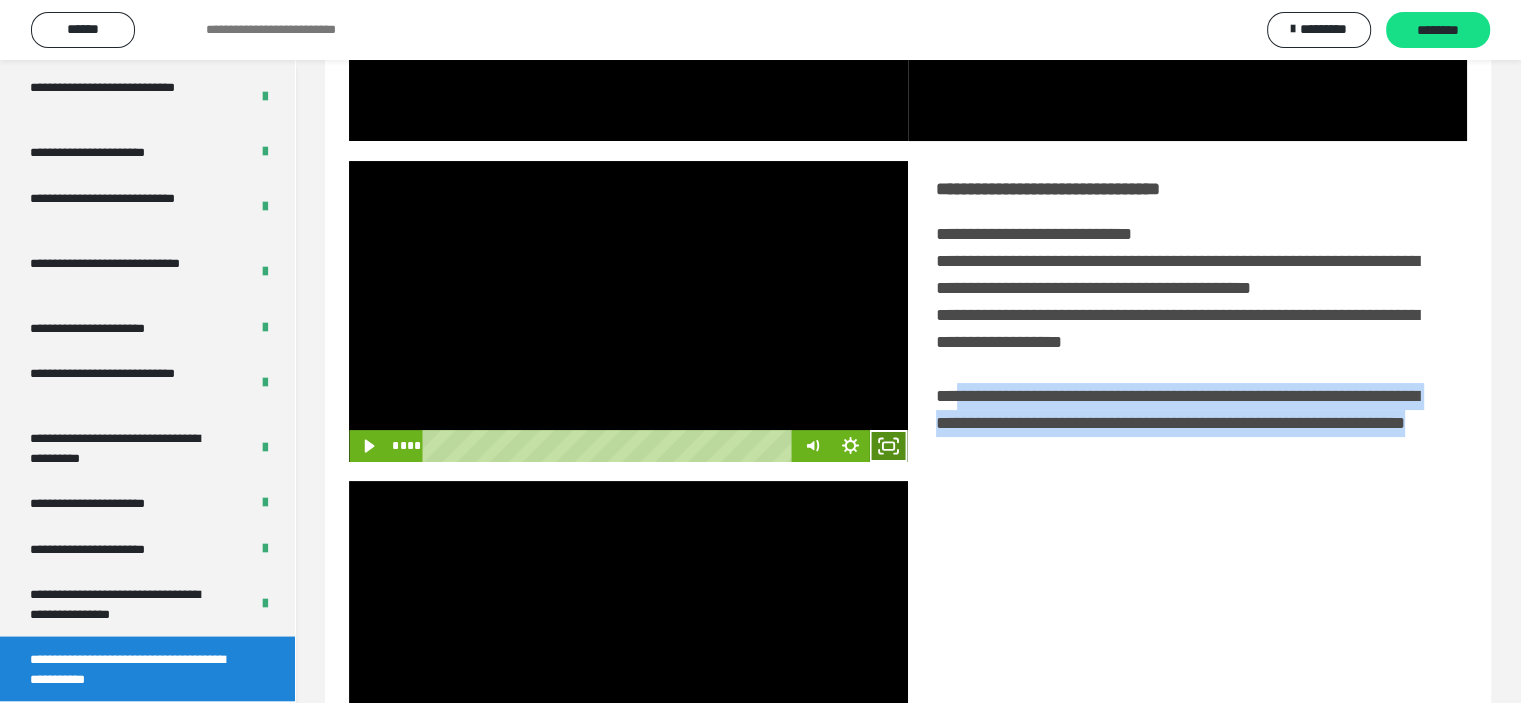 click 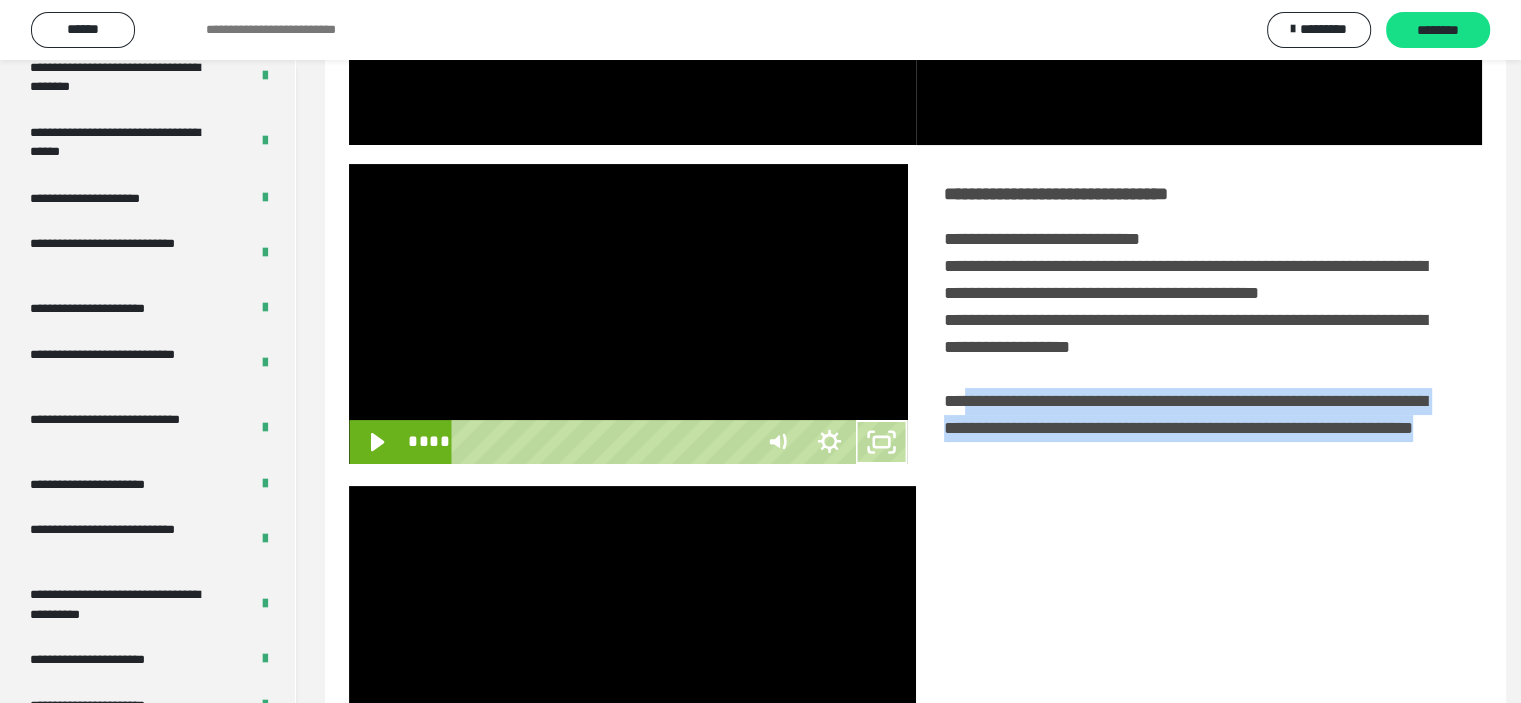 scroll, scrollTop: 3693, scrollLeft: 0, axis: vertical 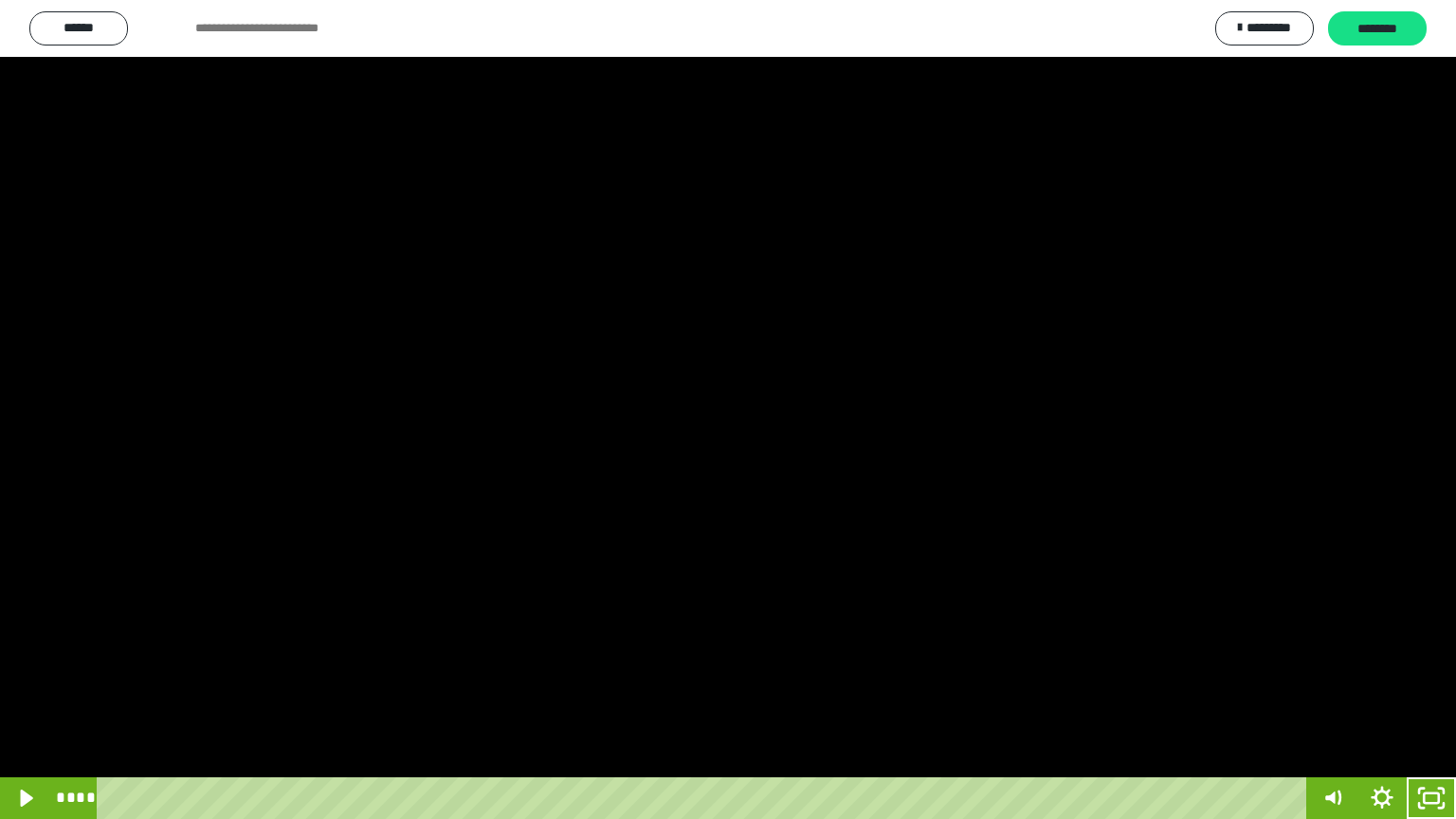 click at bounding box center [728, 410] 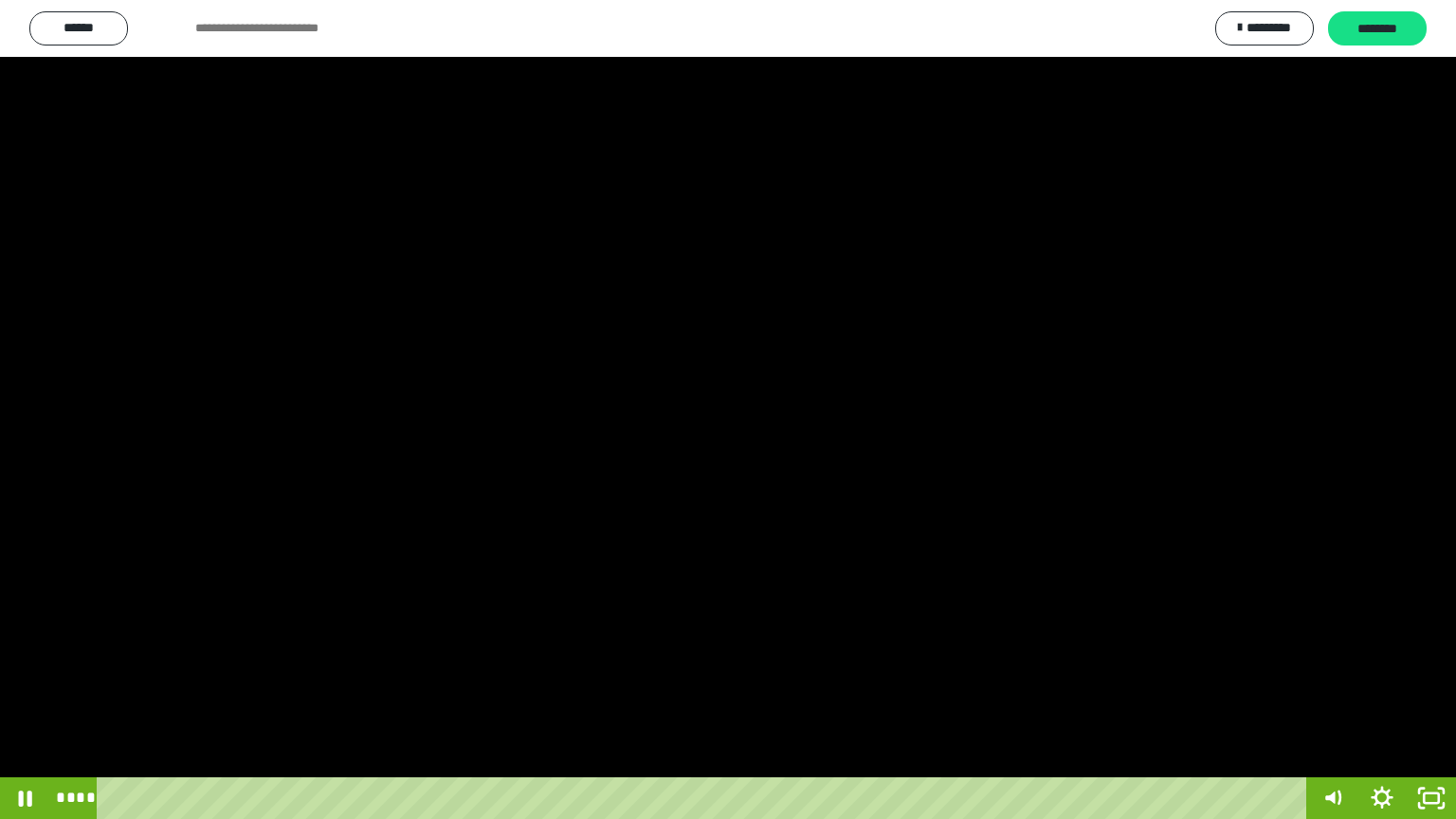 click at bounding box center (728, 410) 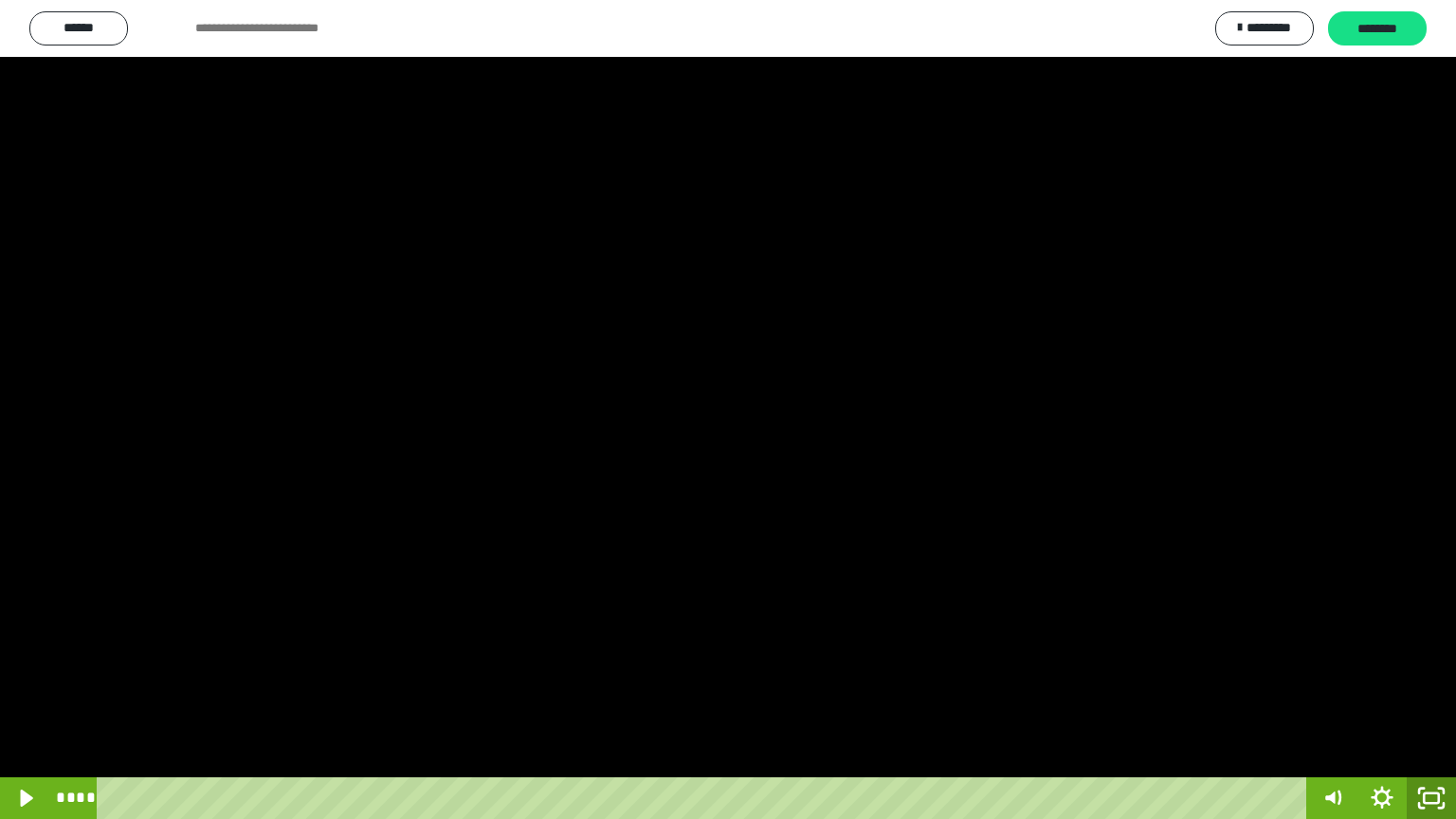 click 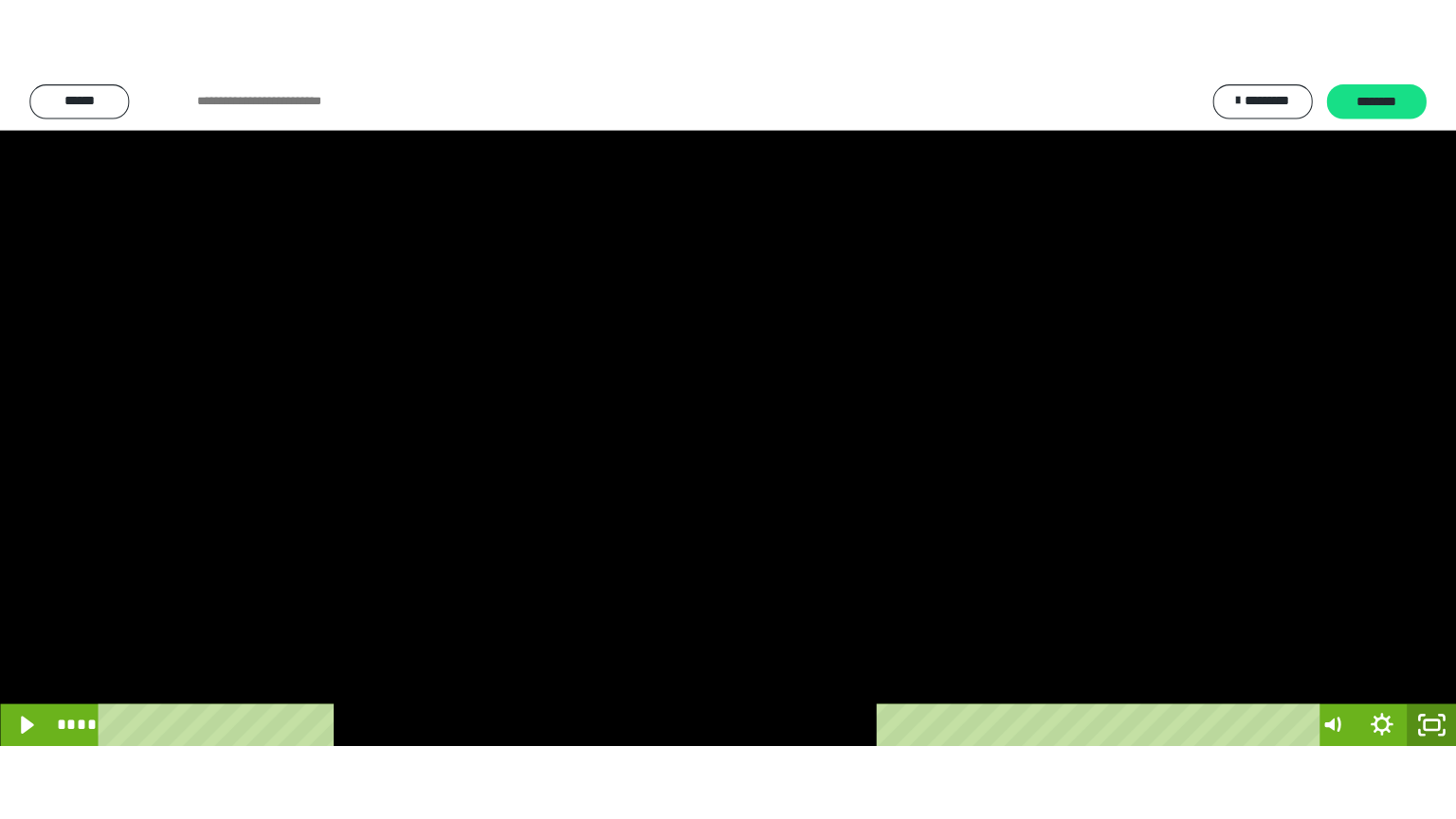 scroll, scrollTop: 3652, scrollLeft: 0, axis: vertical 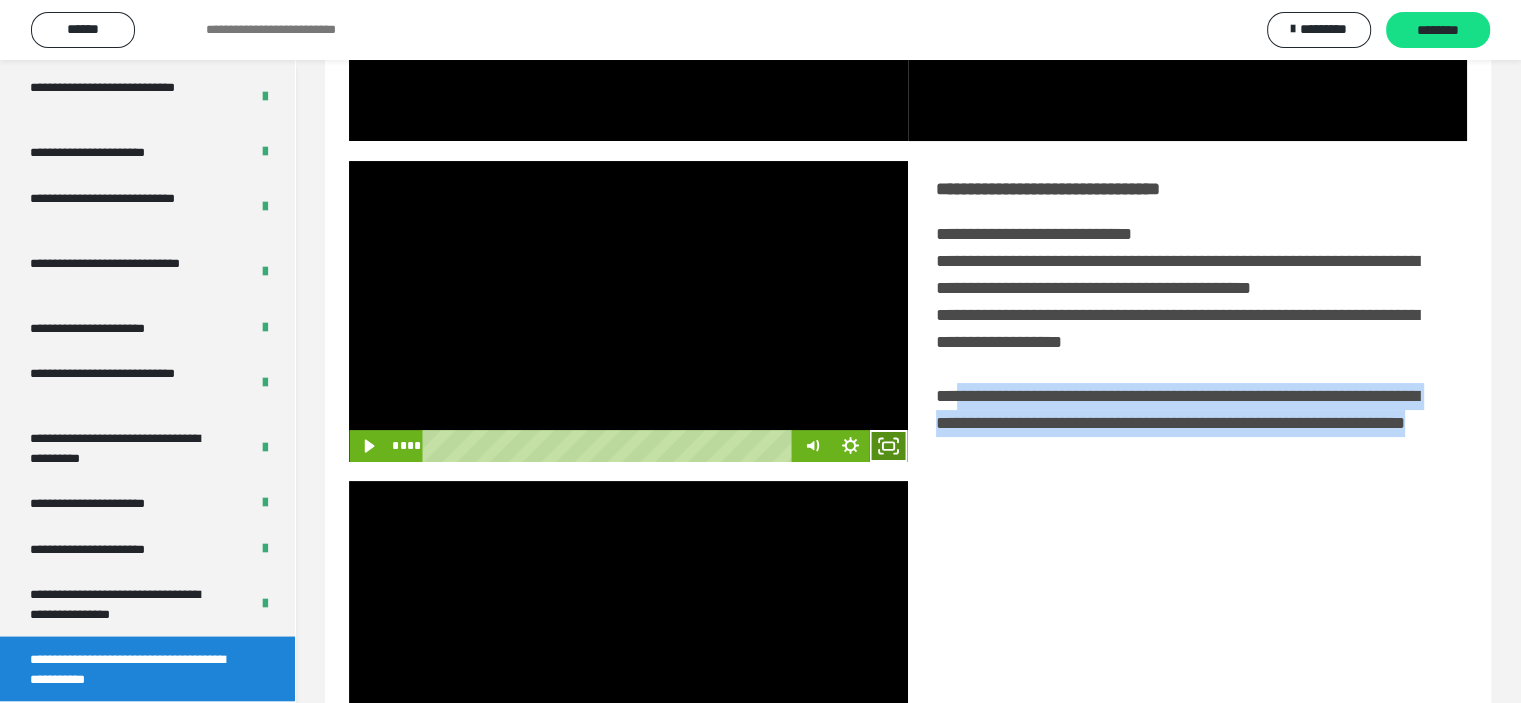 click 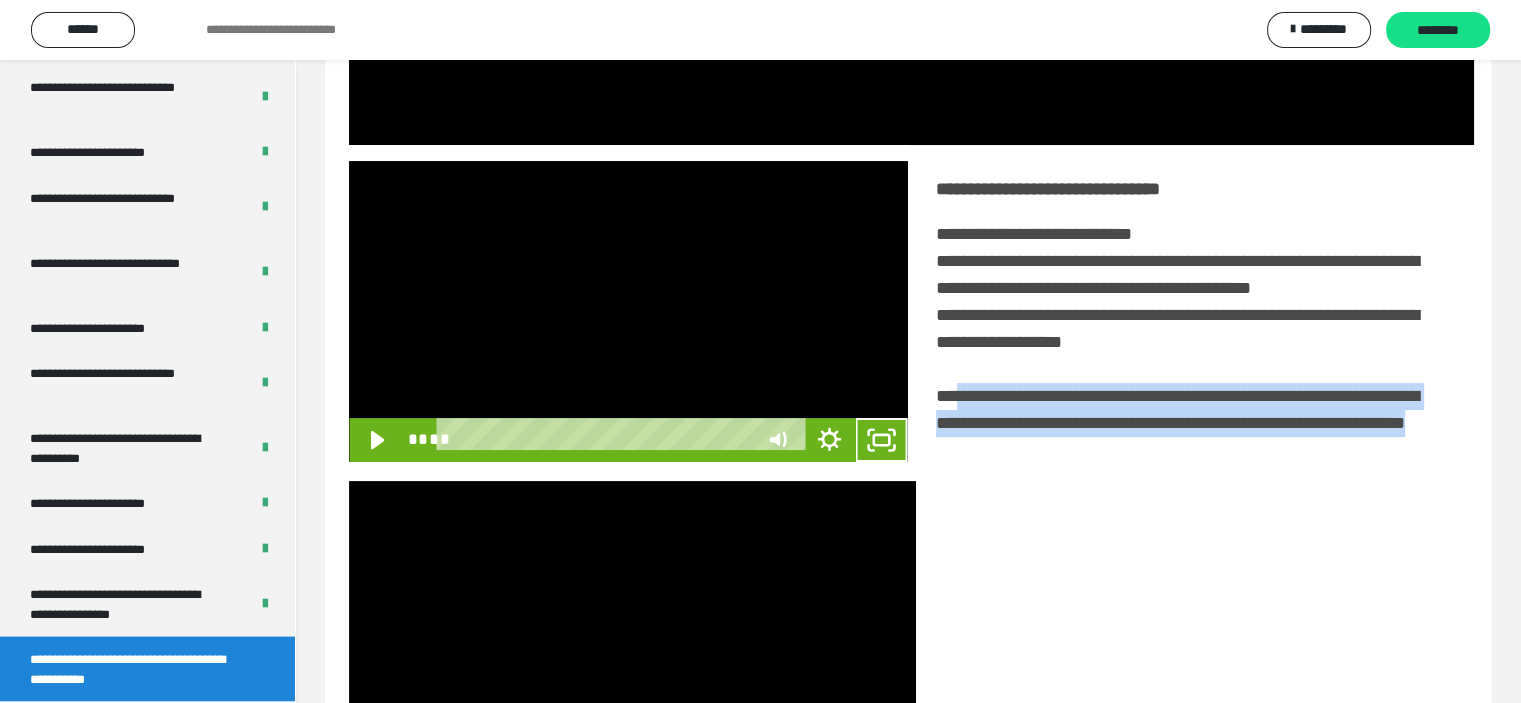 scroll, scrollTop: 3693, scrollLeft: 0, axis: vertical 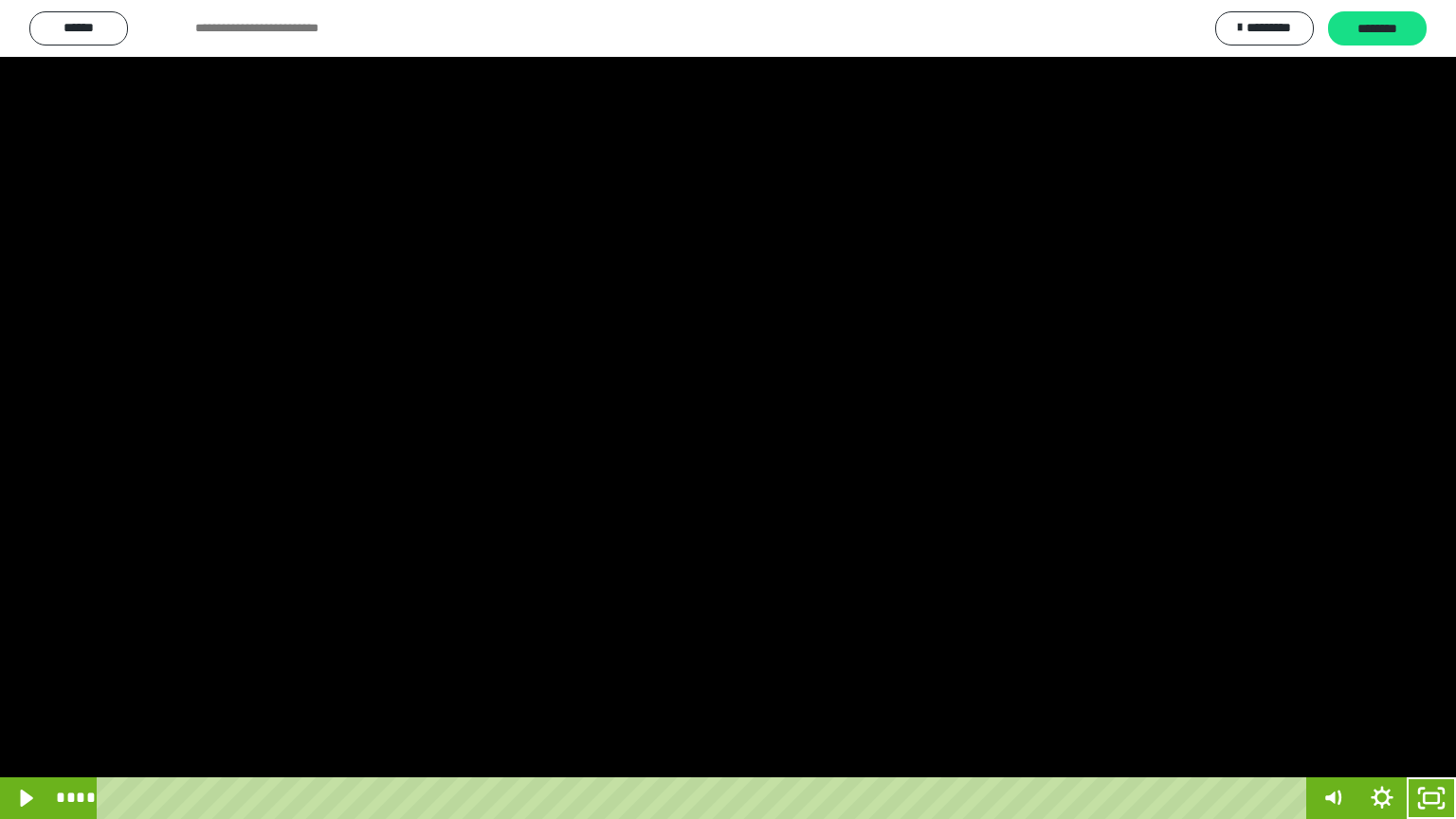 click at bounding box center [728, 410] 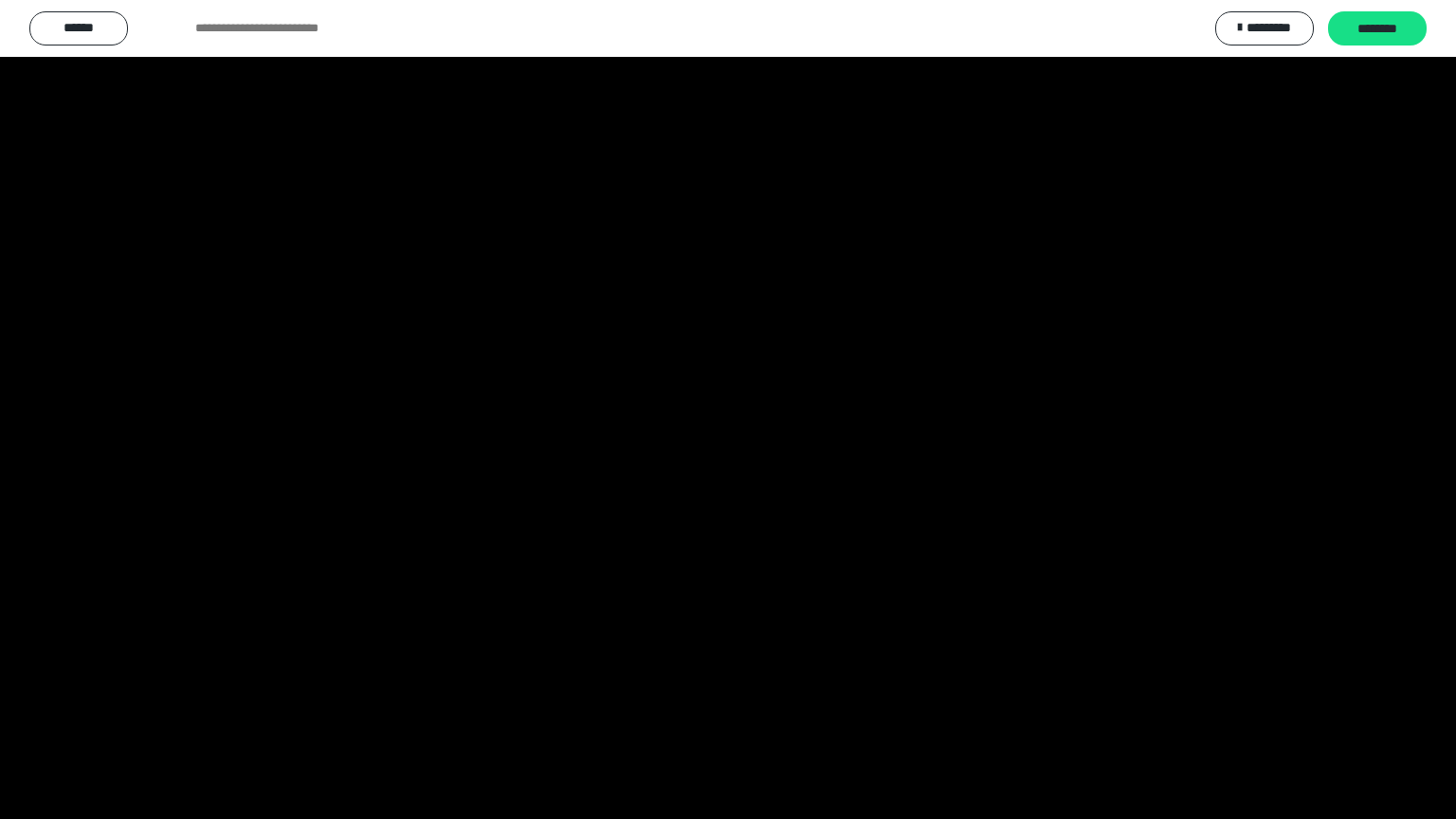 click at bounding box center (728, 410) 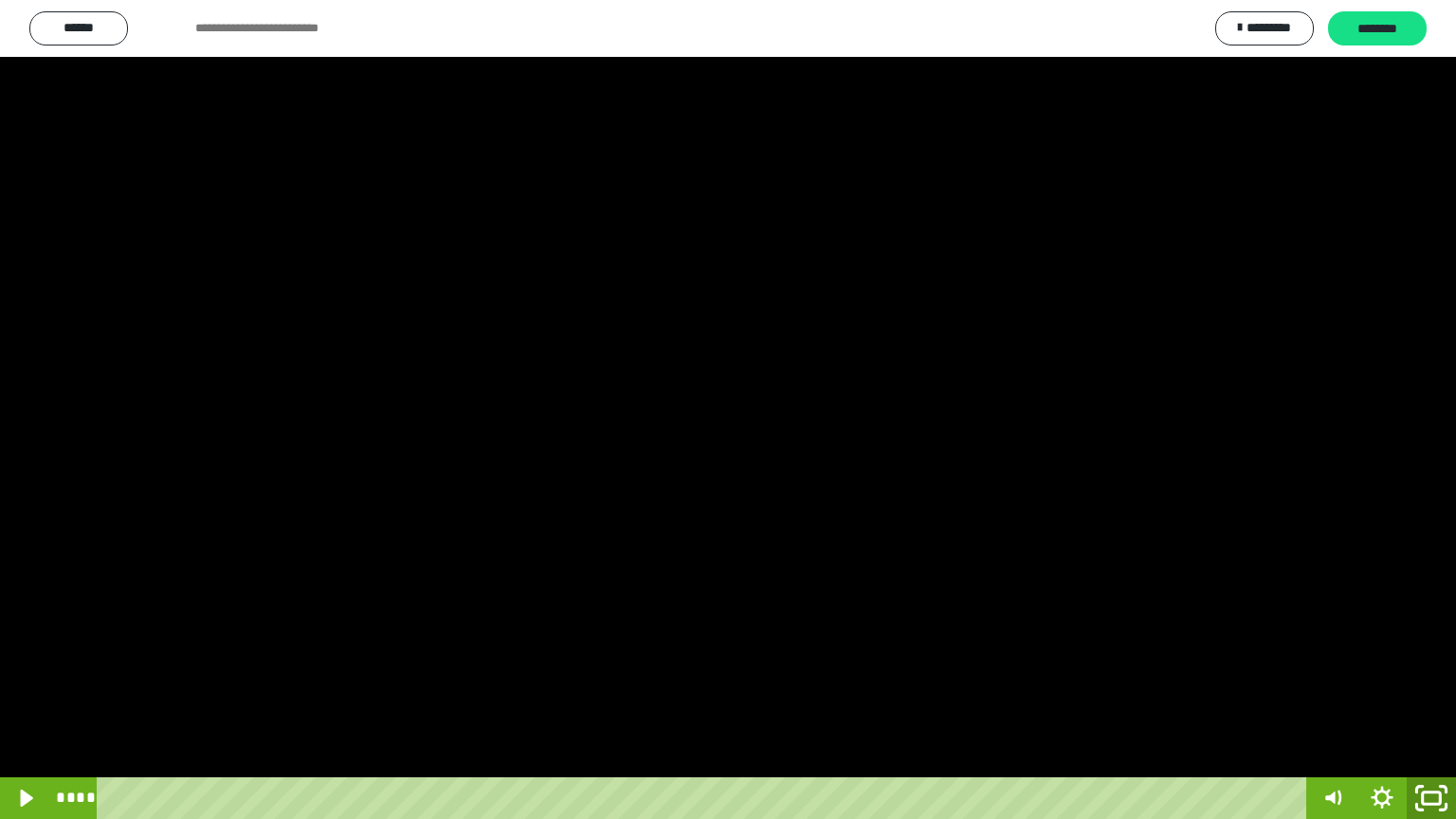click 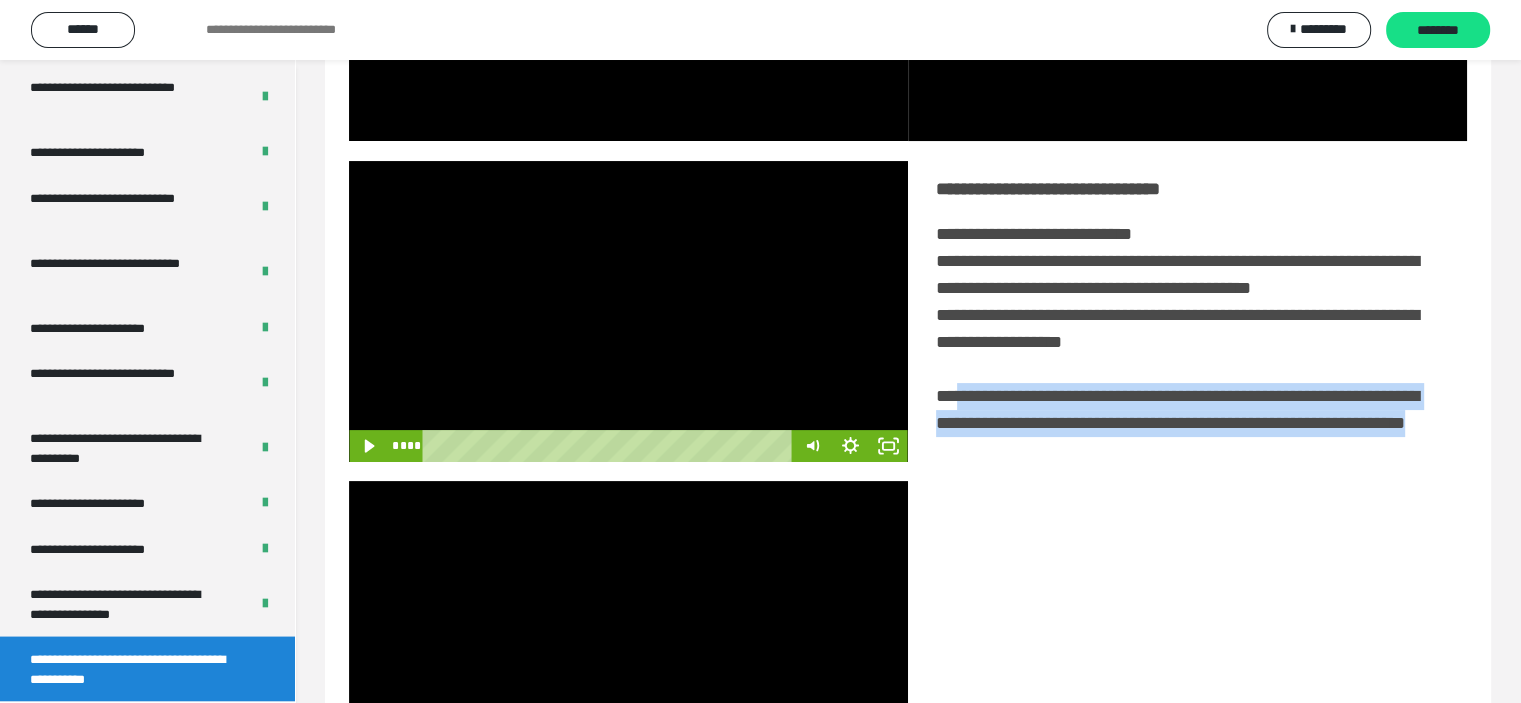 click at bounding box center [628, 311] 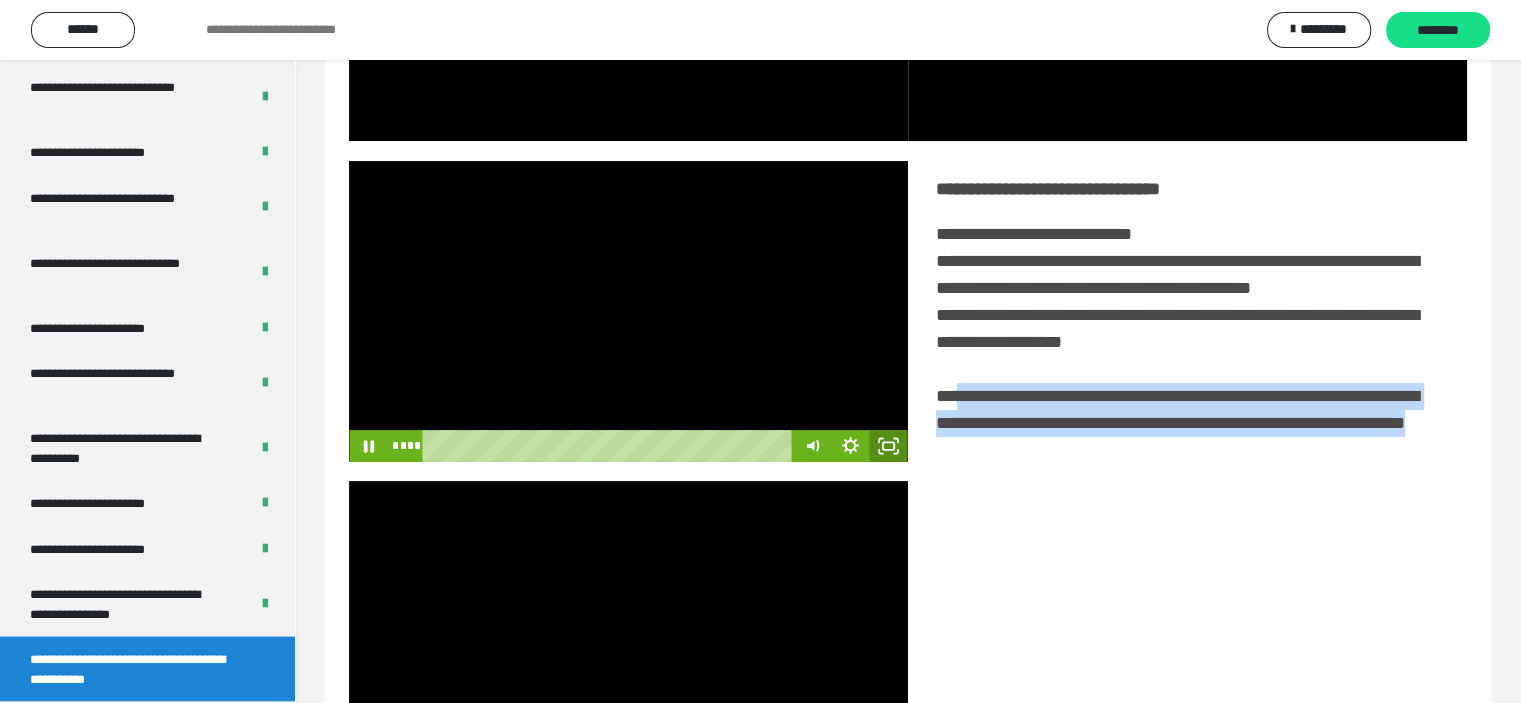 click 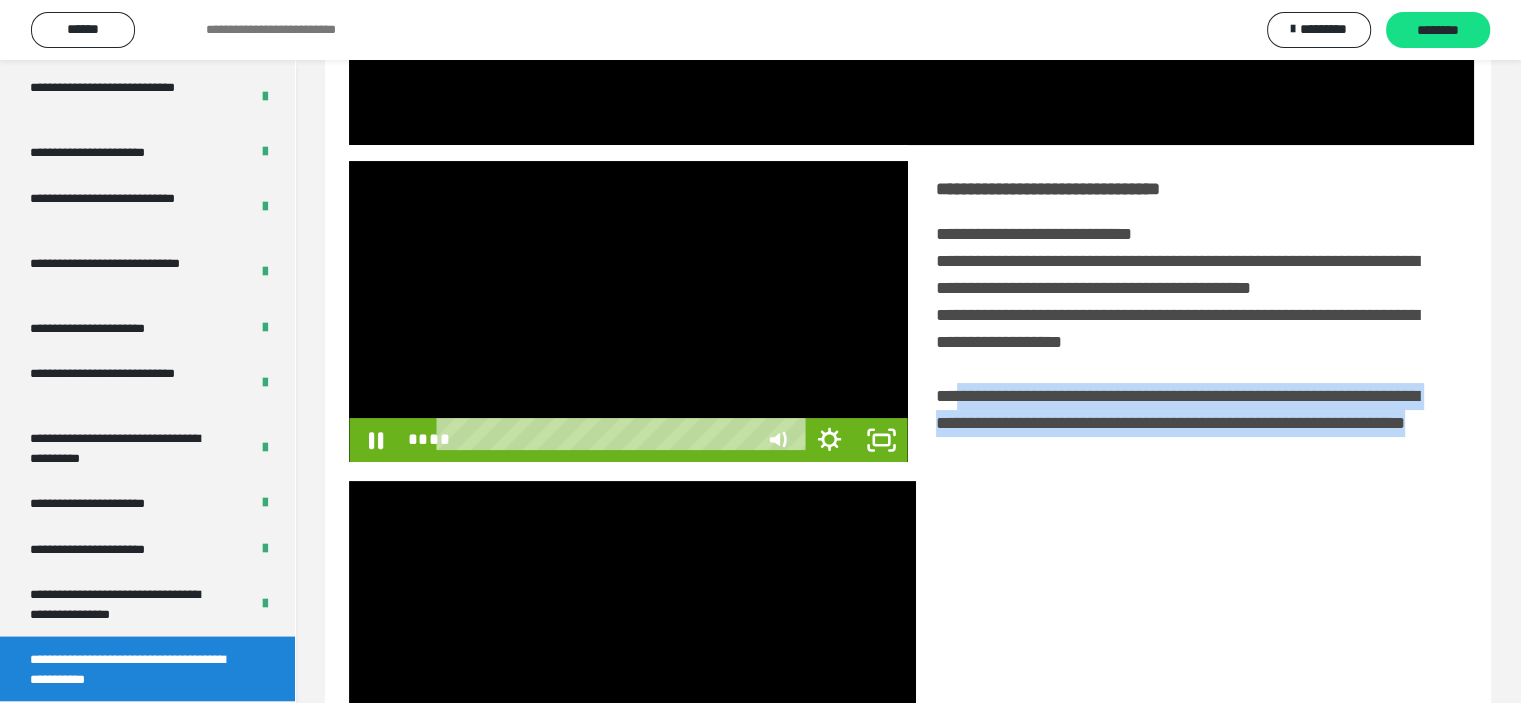scroll, scrollTop: 3693, scrollLeft: 0, axis: vertical 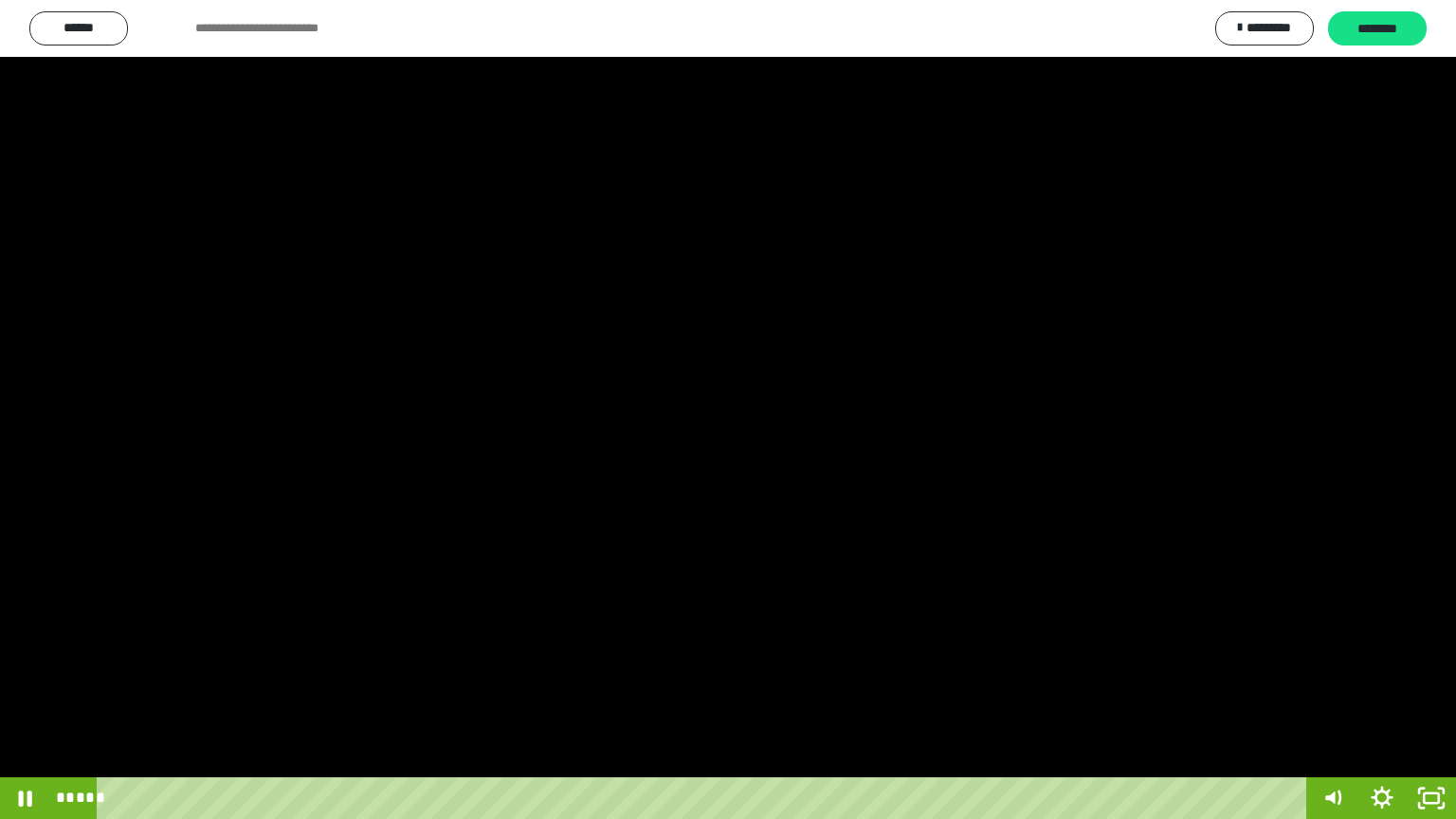click at bounding box center [728, 410] 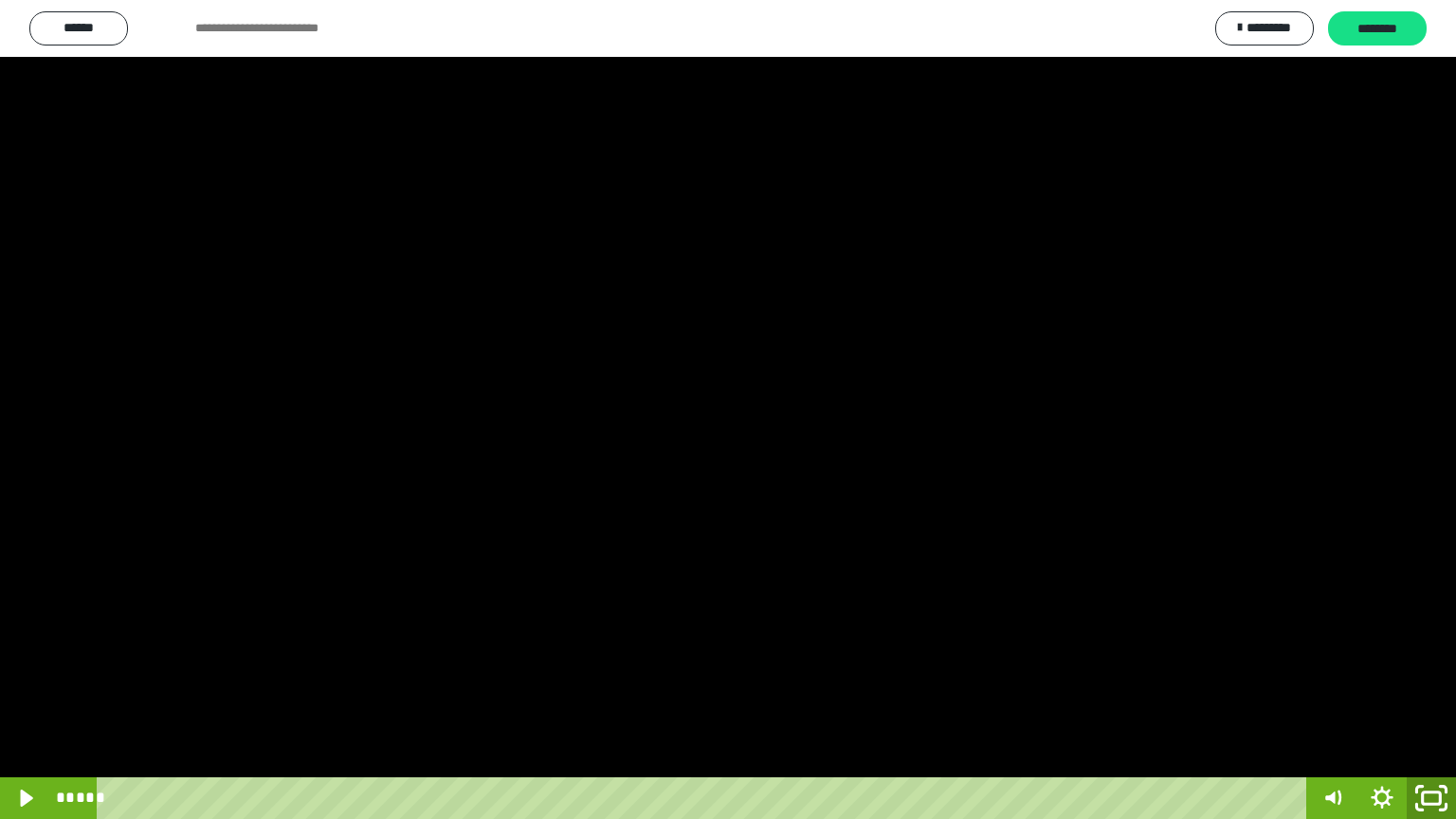 click 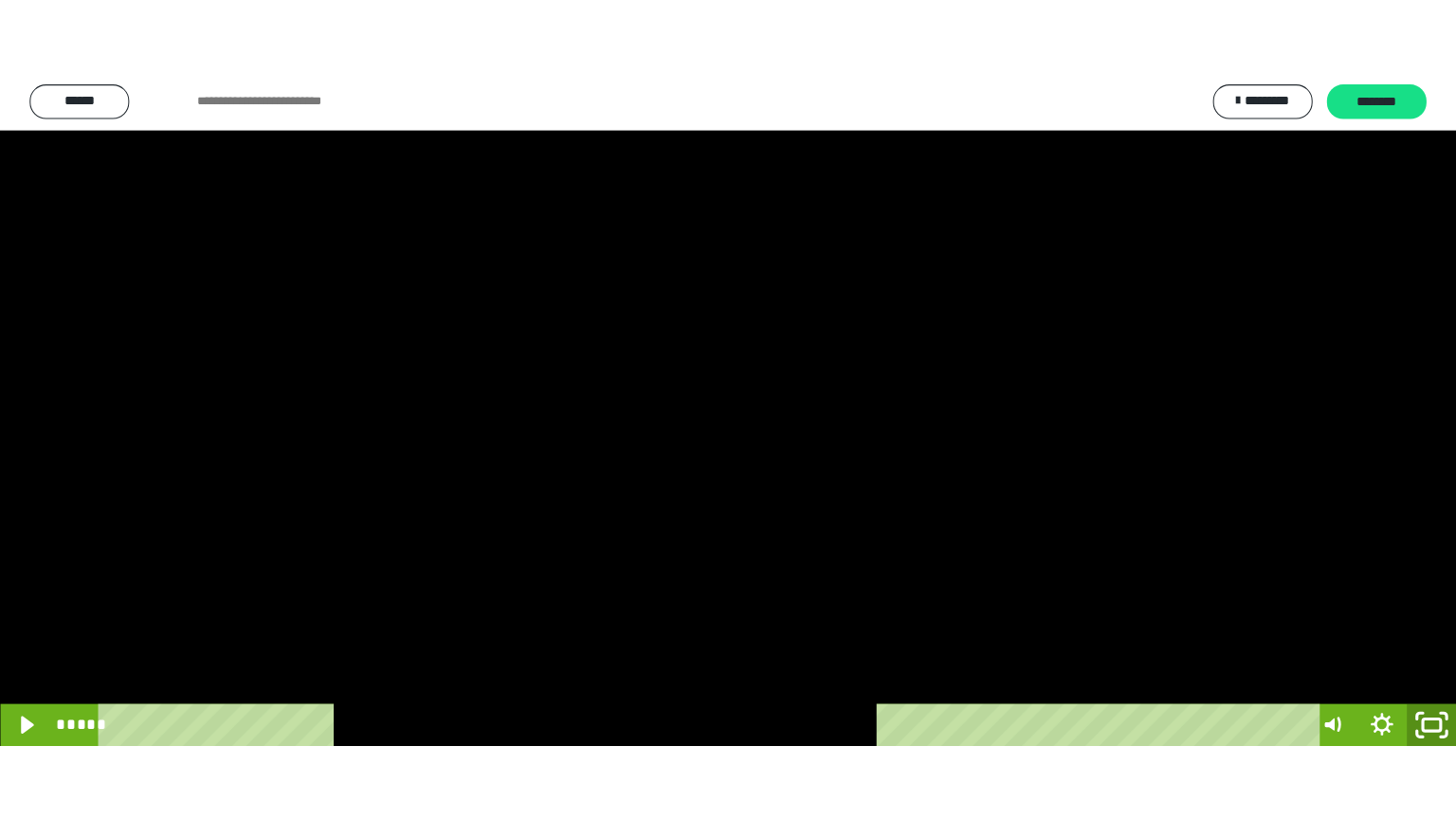 scroll, scrollTop: 3652, scrollLeft: 0, axis: vertical 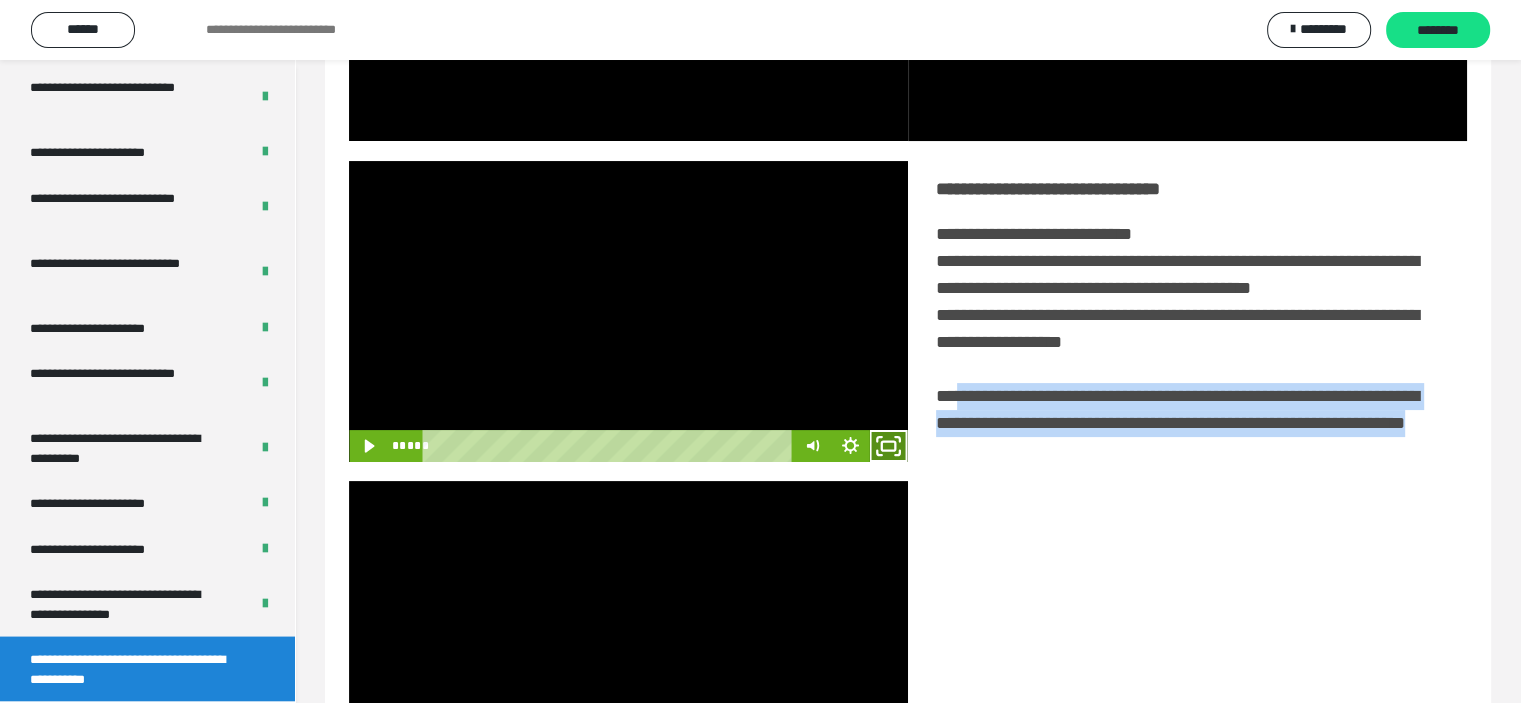 click 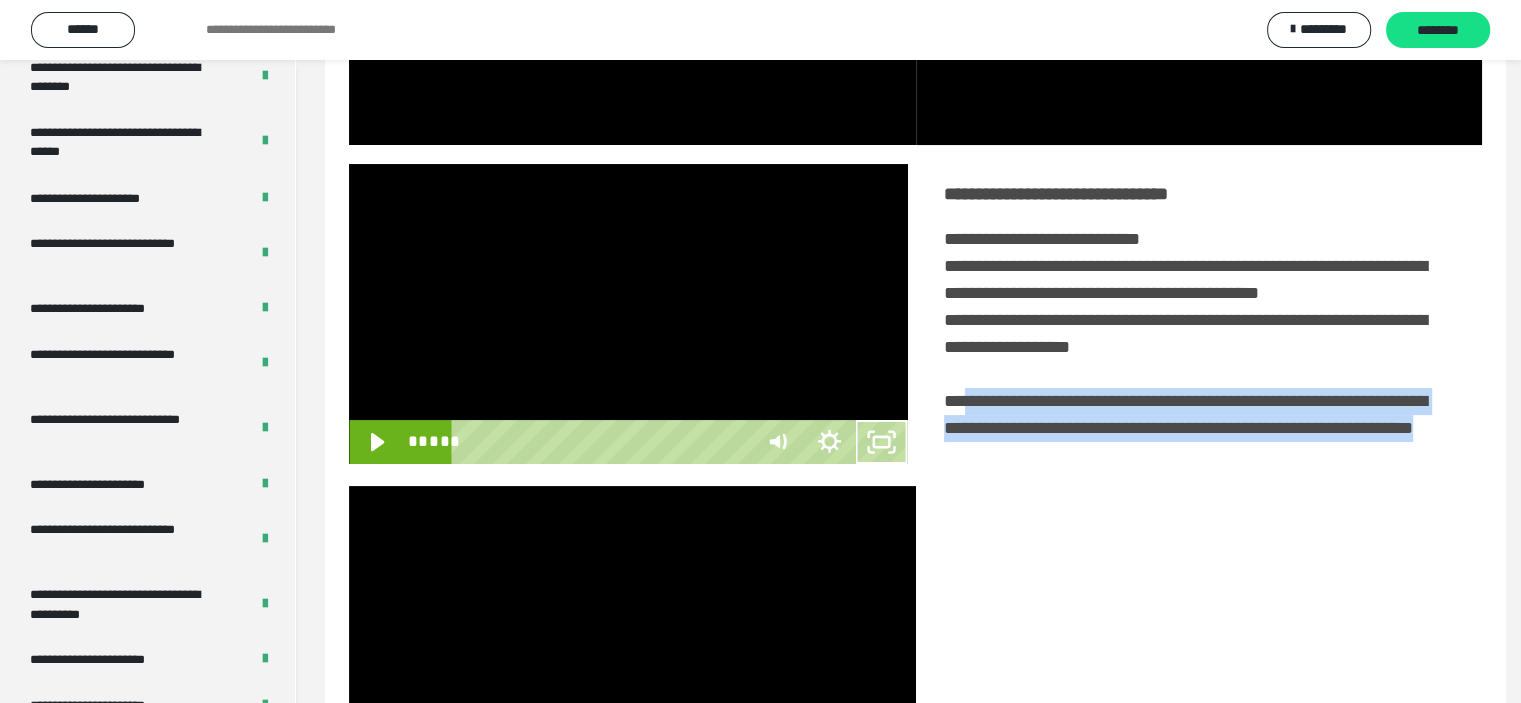 scroll, scrollTop: 3693, scrollLeft: 0, axis: vertical 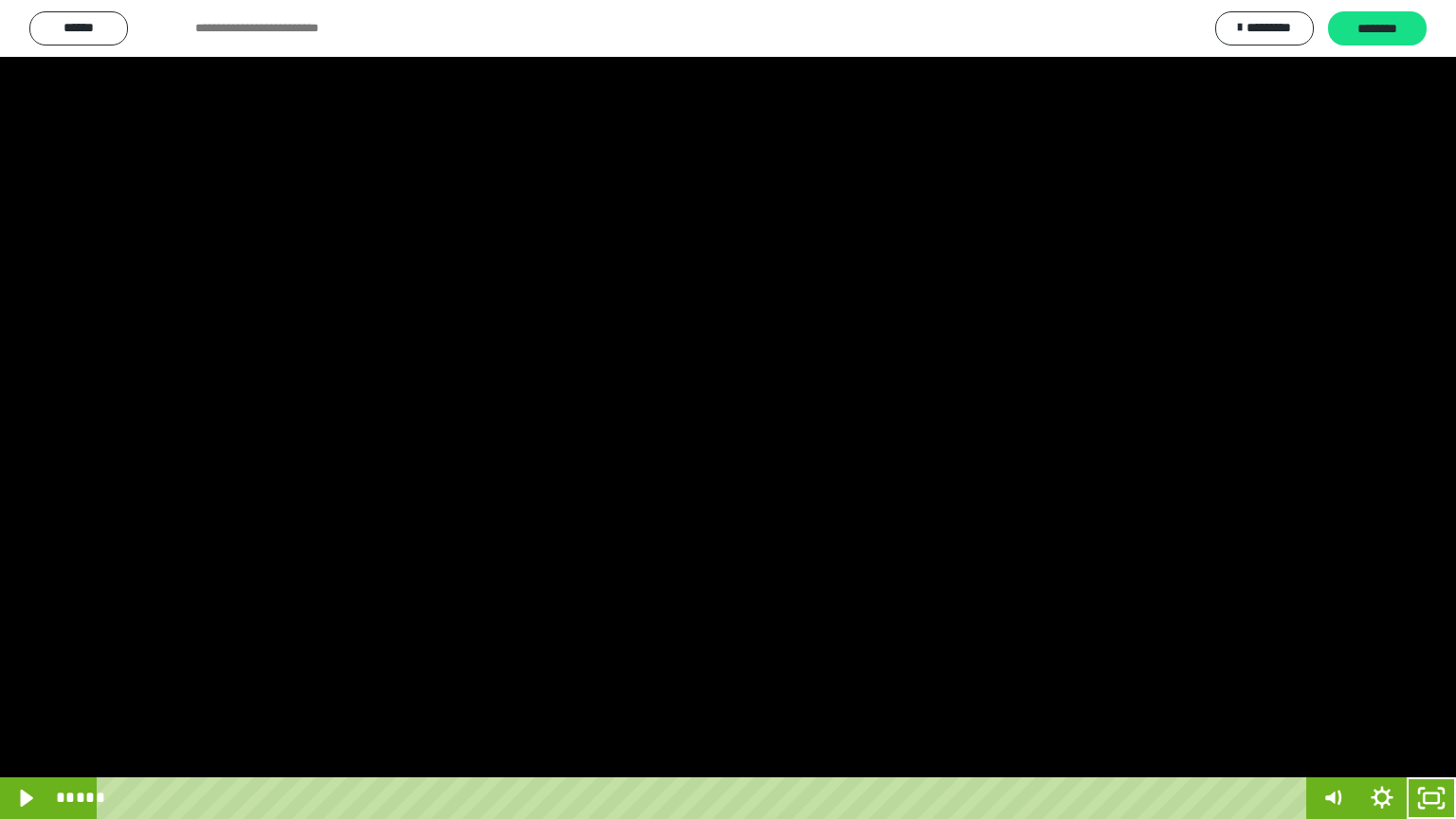 click at bounding box center (728, 410) 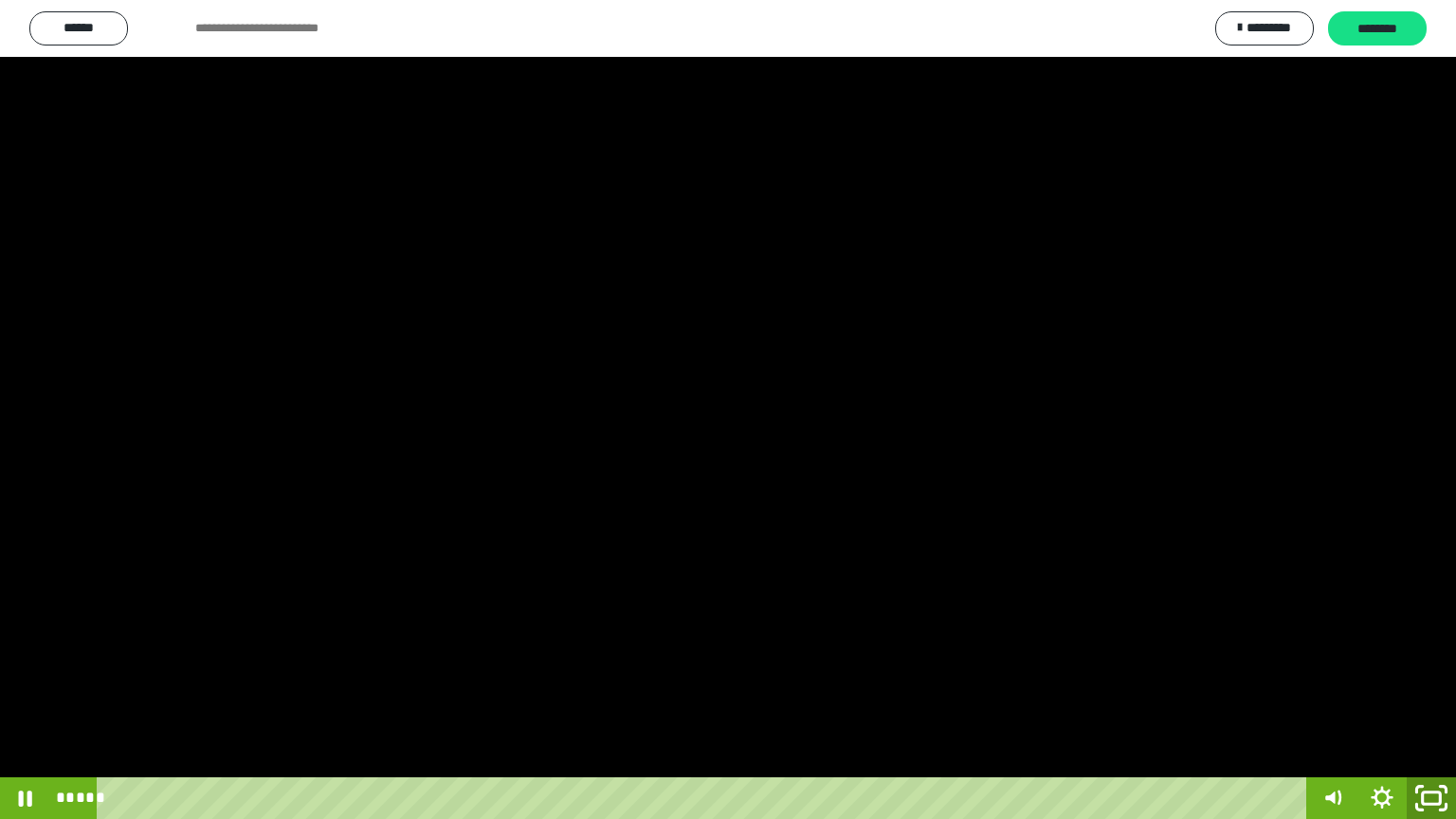 click 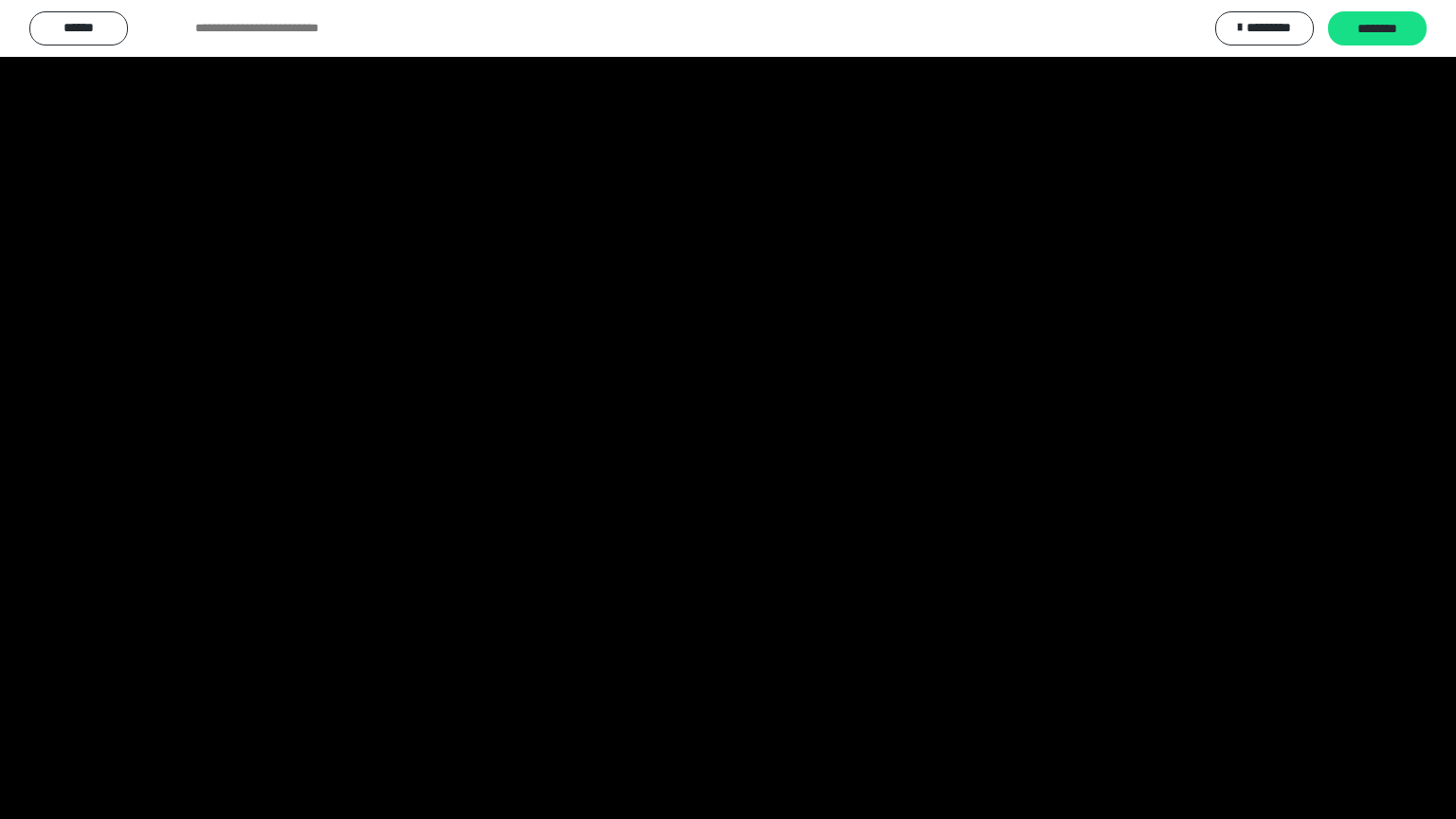 scroll, scrollTop: 3652, scrollLeft: 0, axis: vertical 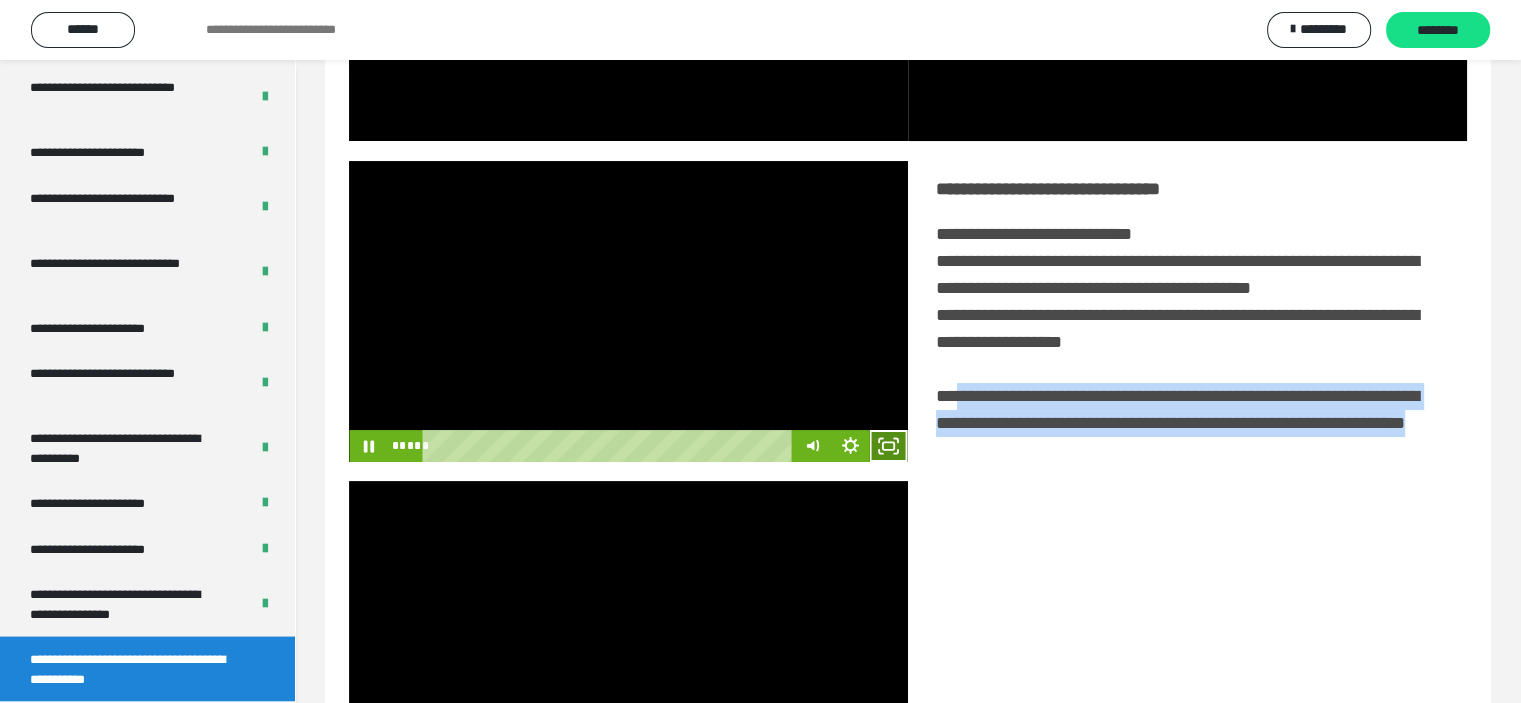 click 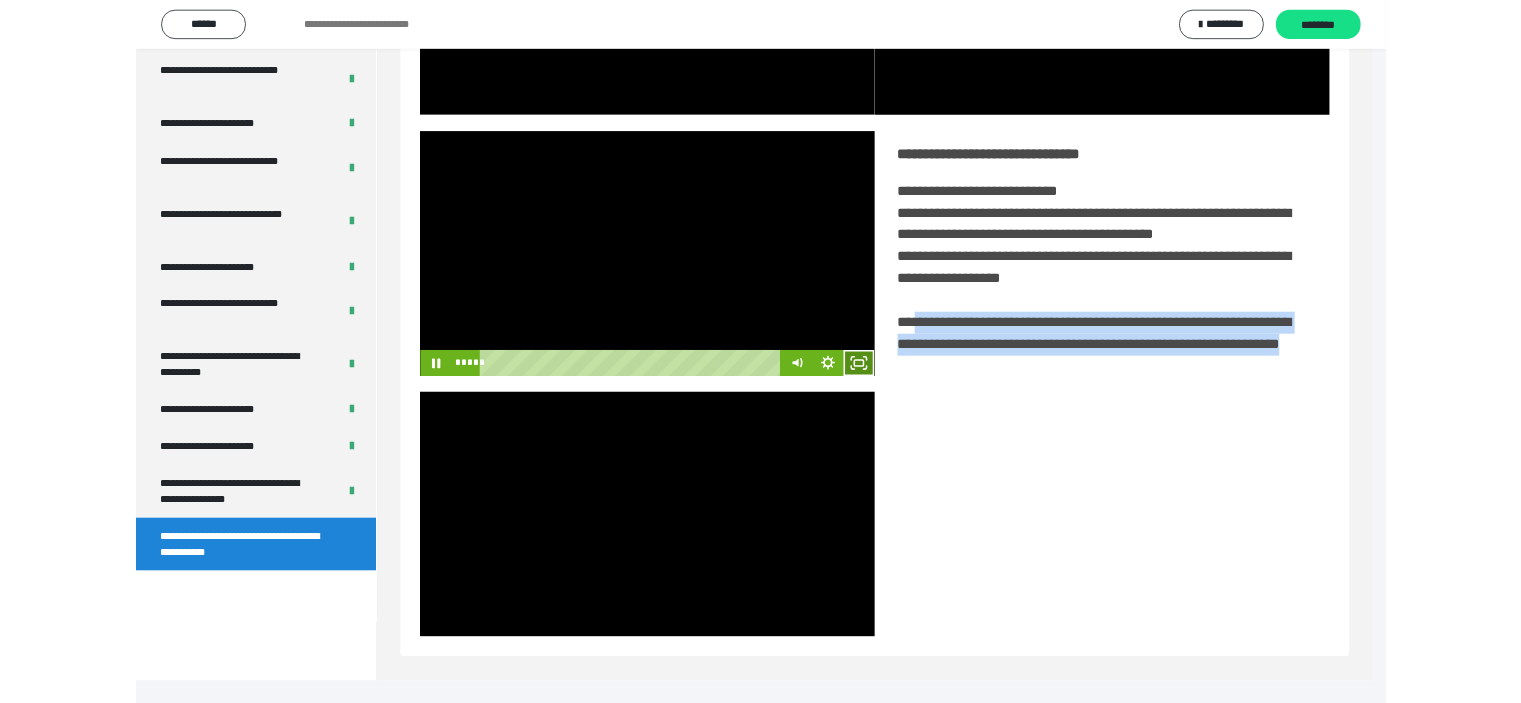 scroll, scrollTop: 3693, scrollLeft: 0, axis: vertical 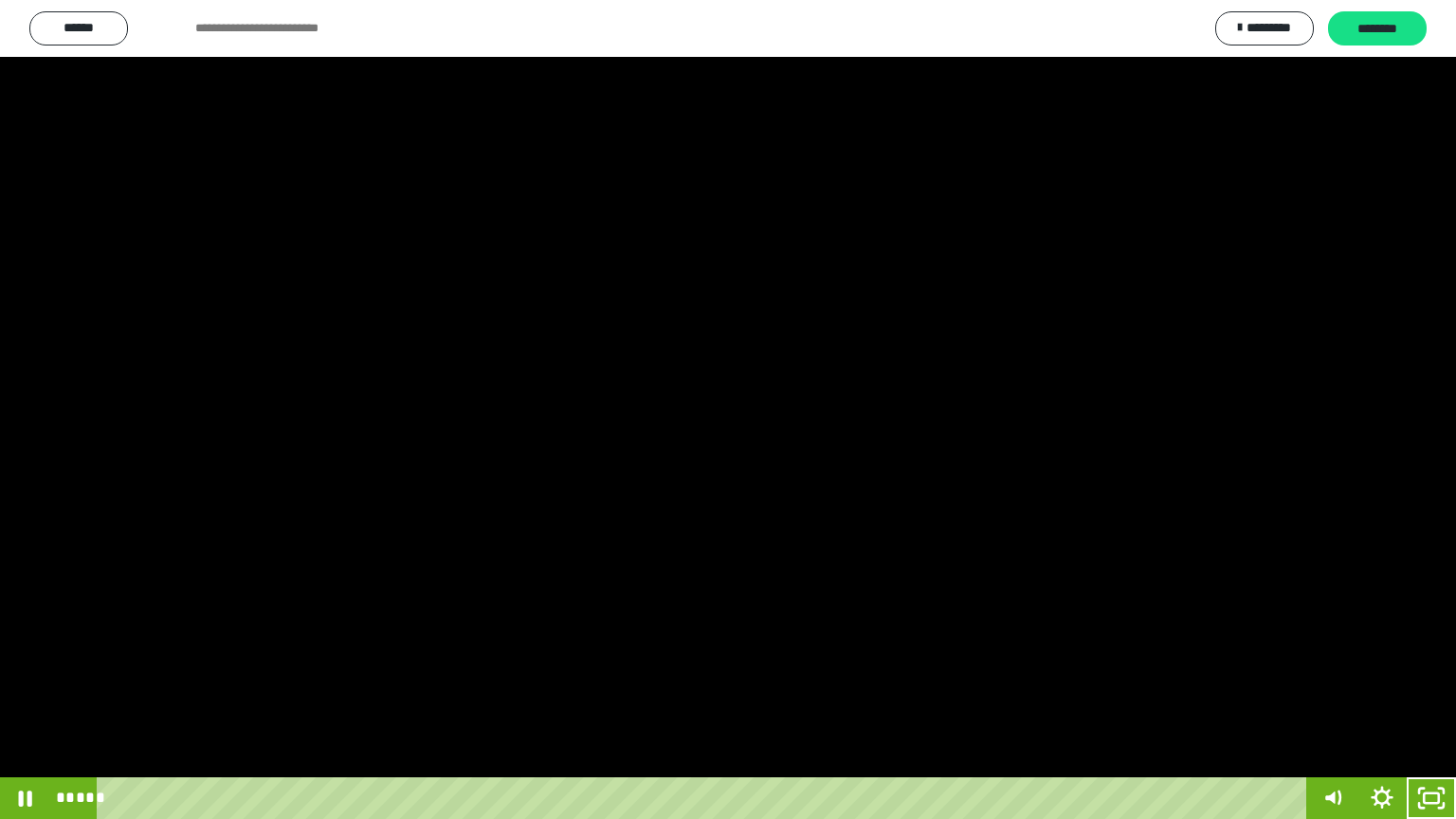 click at bounding box center (728, 410) 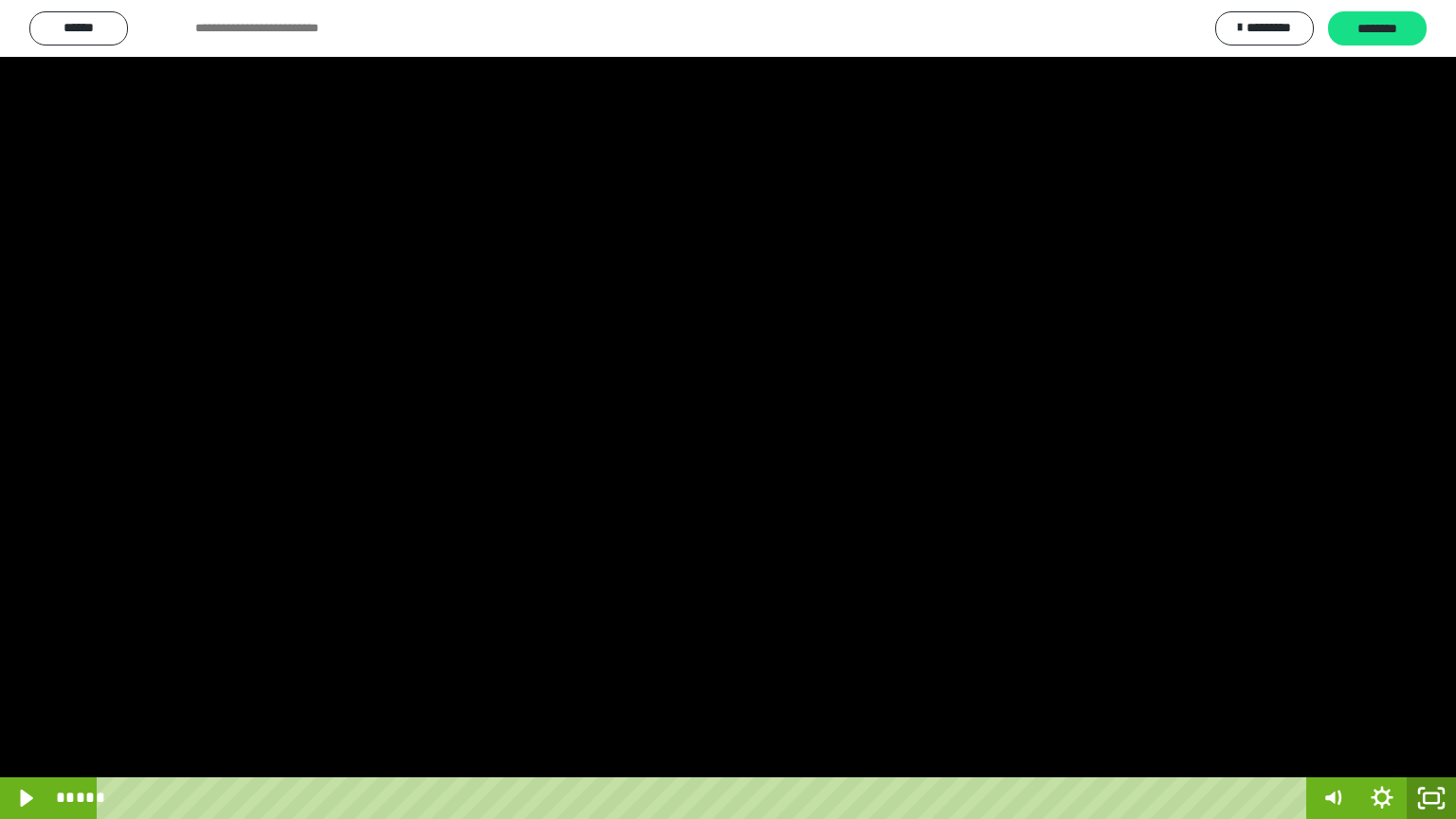 click 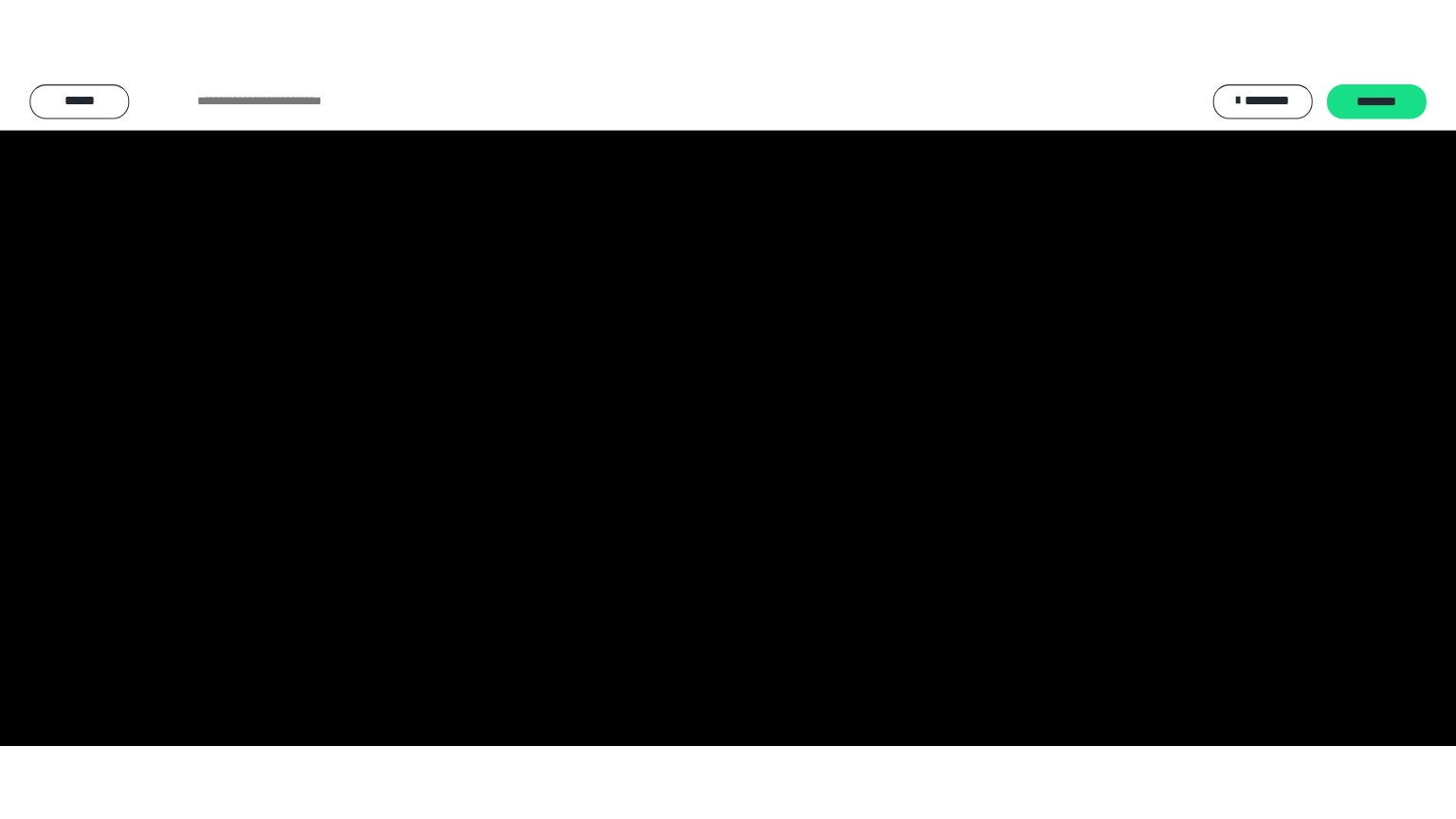 scroll, scrollTop: 3652, scrollLeft: 0, axis: vertical 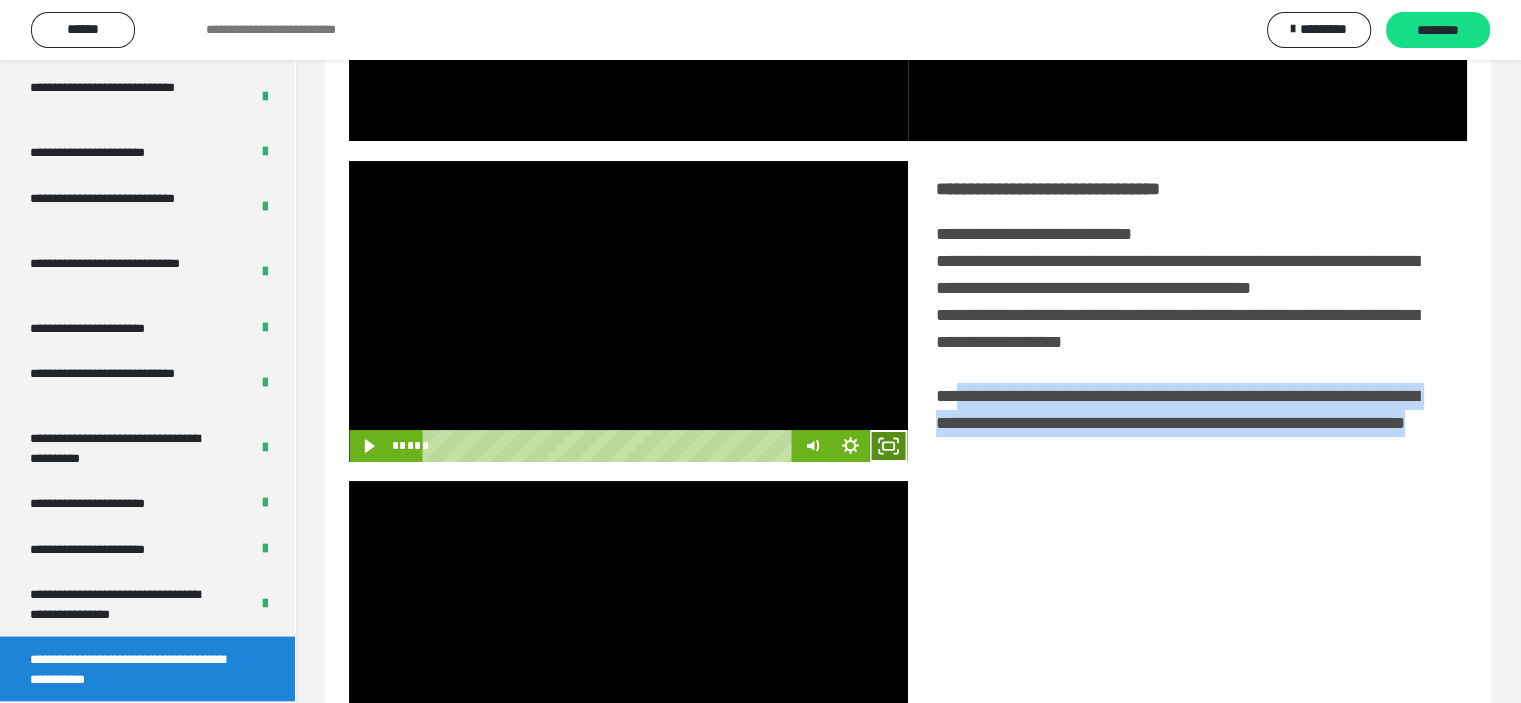 click 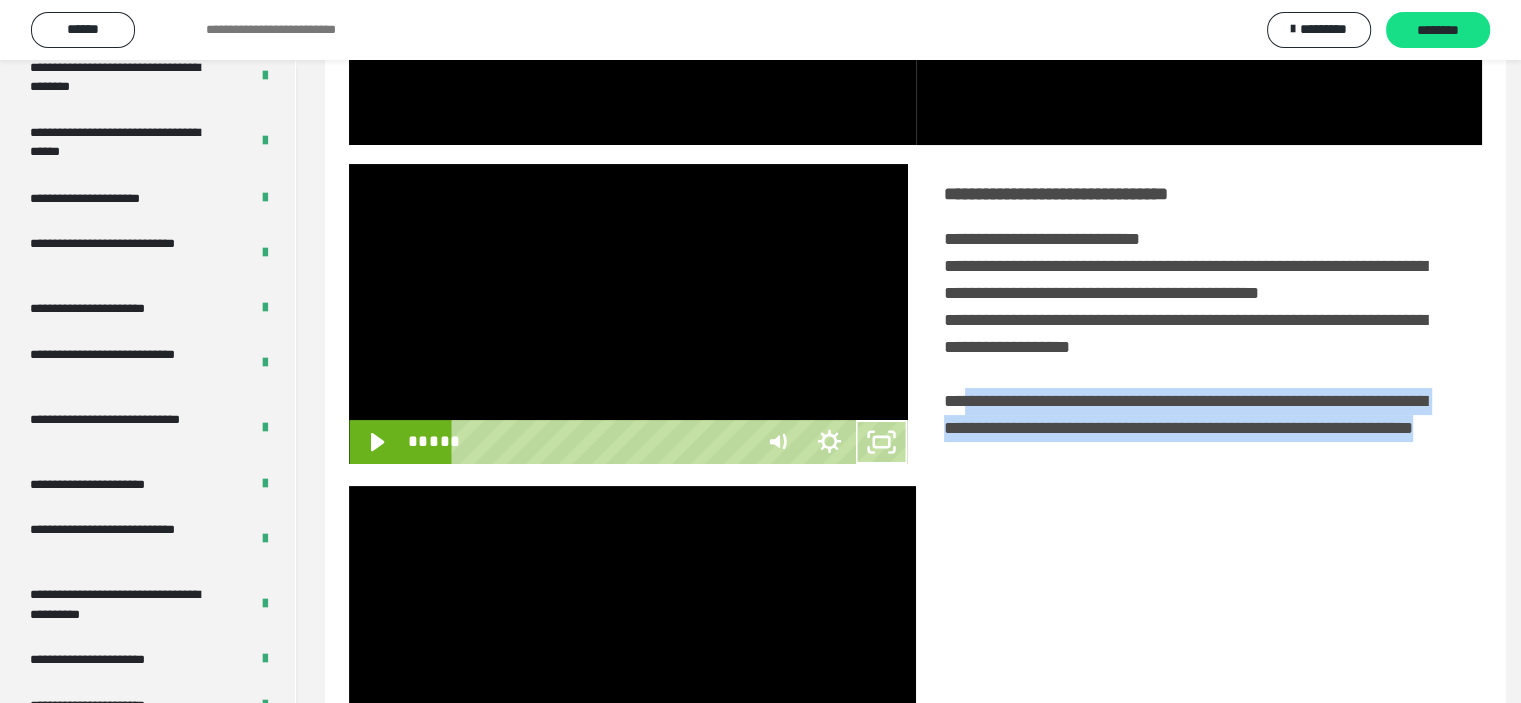 scroll, scrollTop: 3693, scrollLeft: 0, axis: vertical 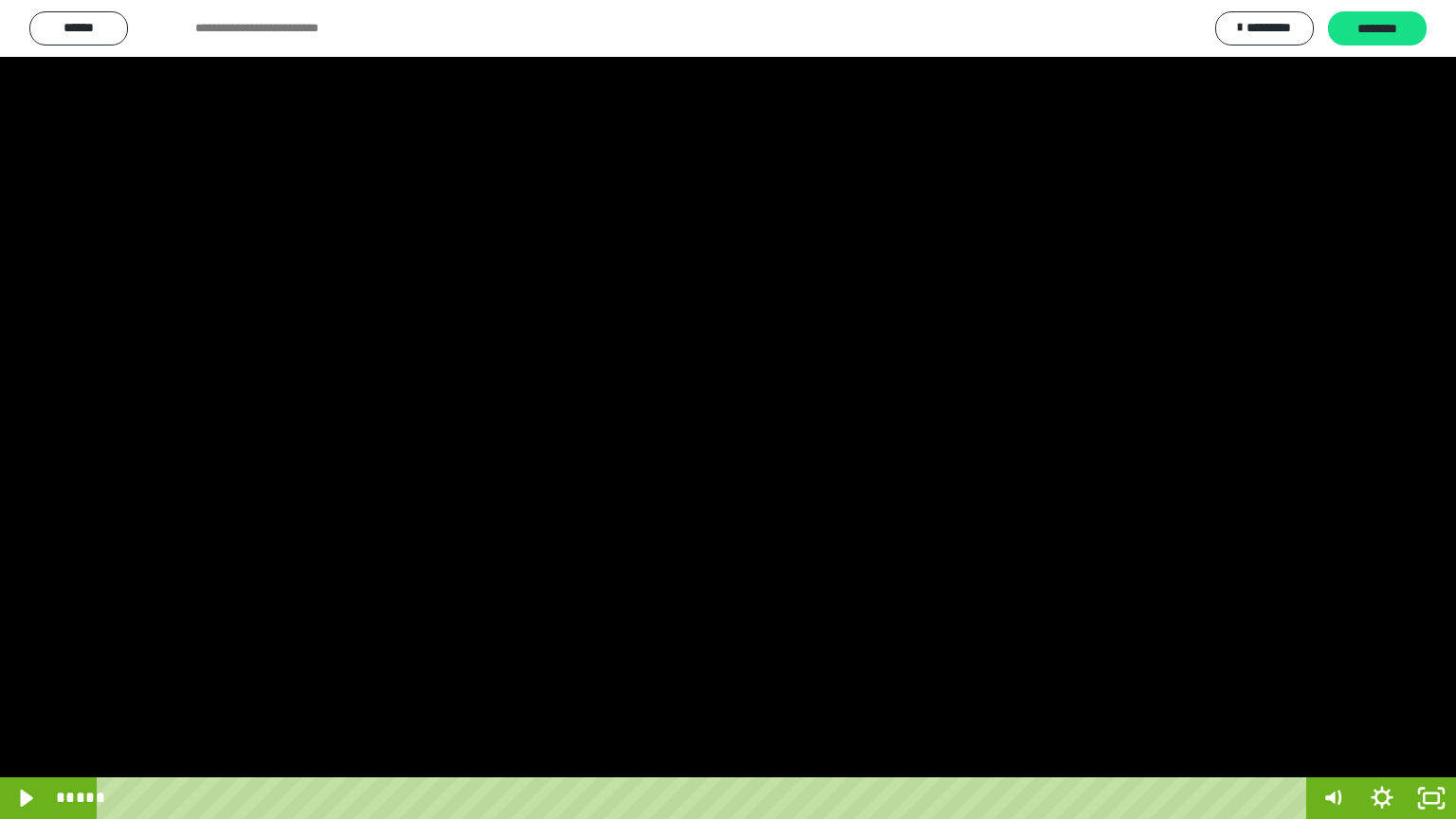 click at bounding box center [728, 410] 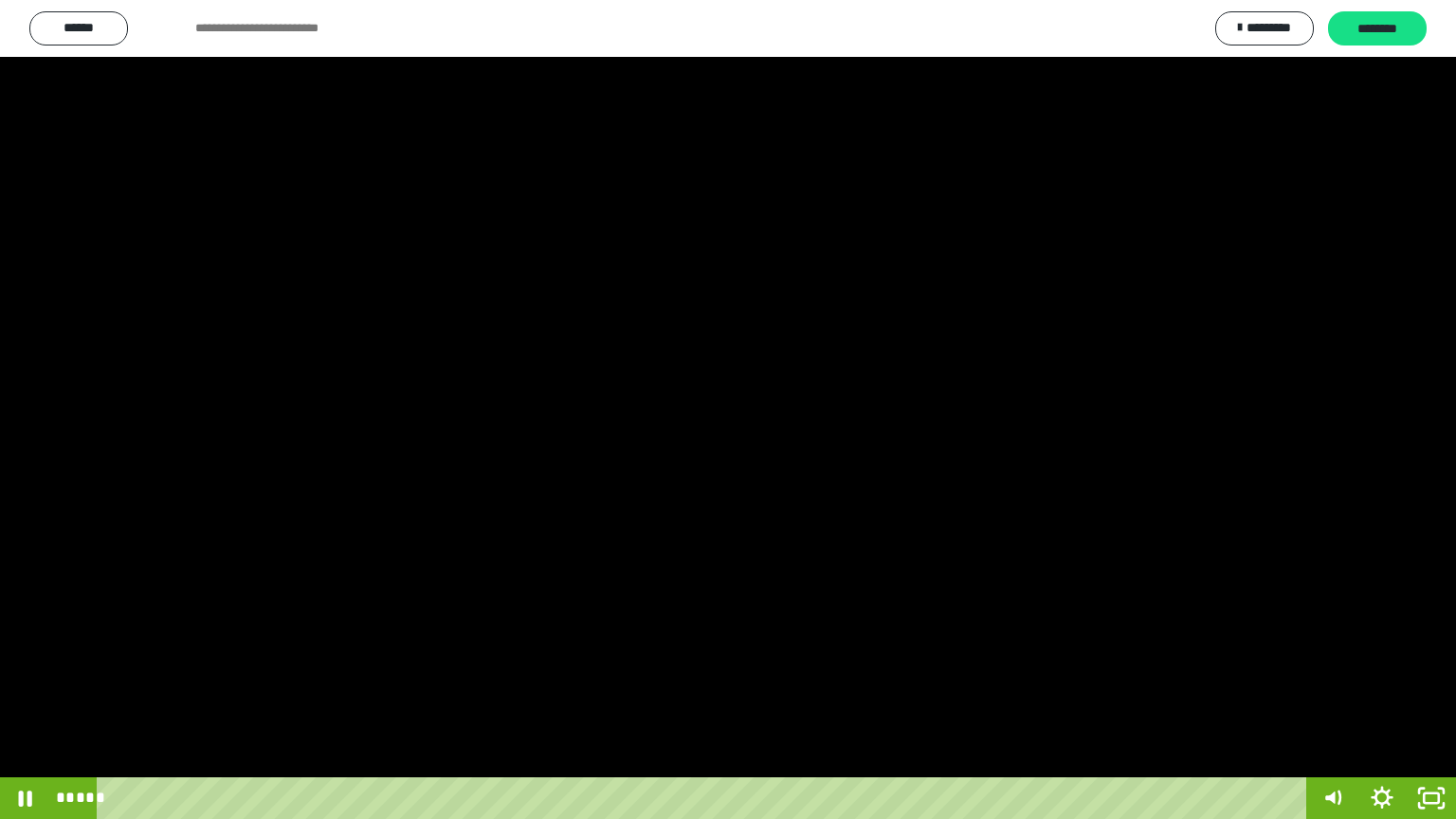 click at bounding box center (728, 410) 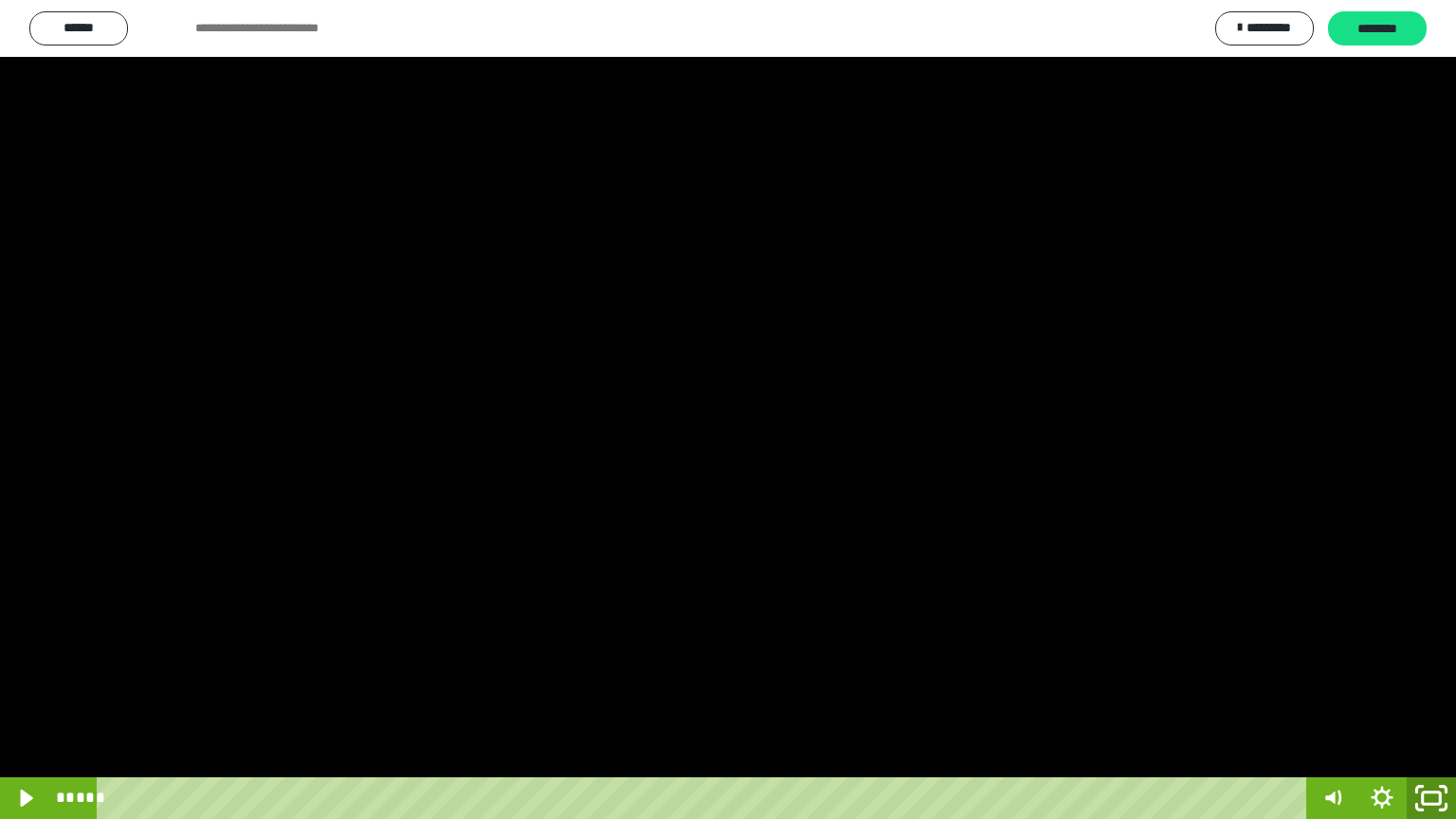 drag, startPoint x: 1428, startPoint y: 789, endPoint x: 1372, endPoint y: 632, distance: 166.68833 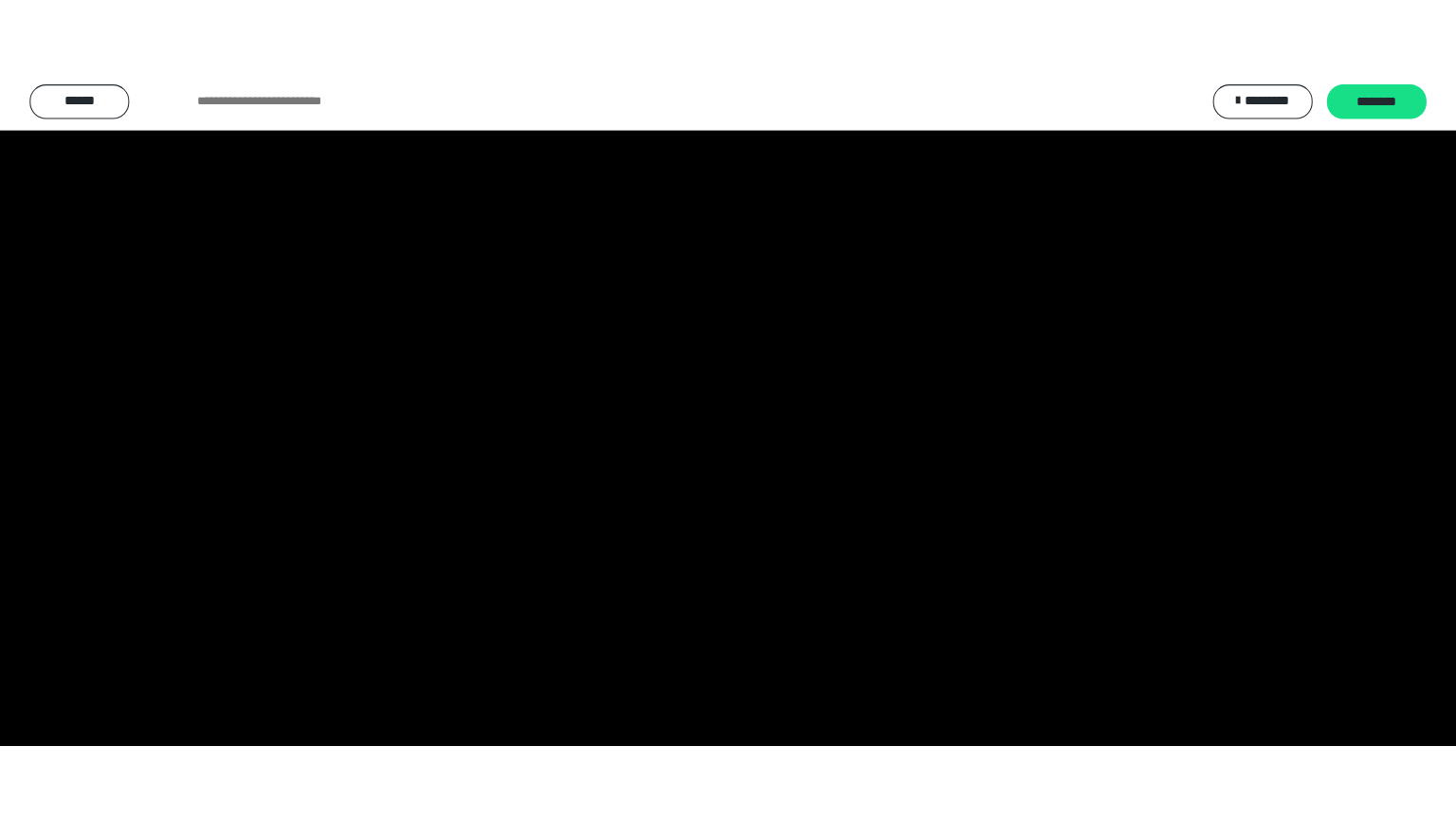 scroll, scrollTop: 3652, scrollLeft: 0, axis: vertical 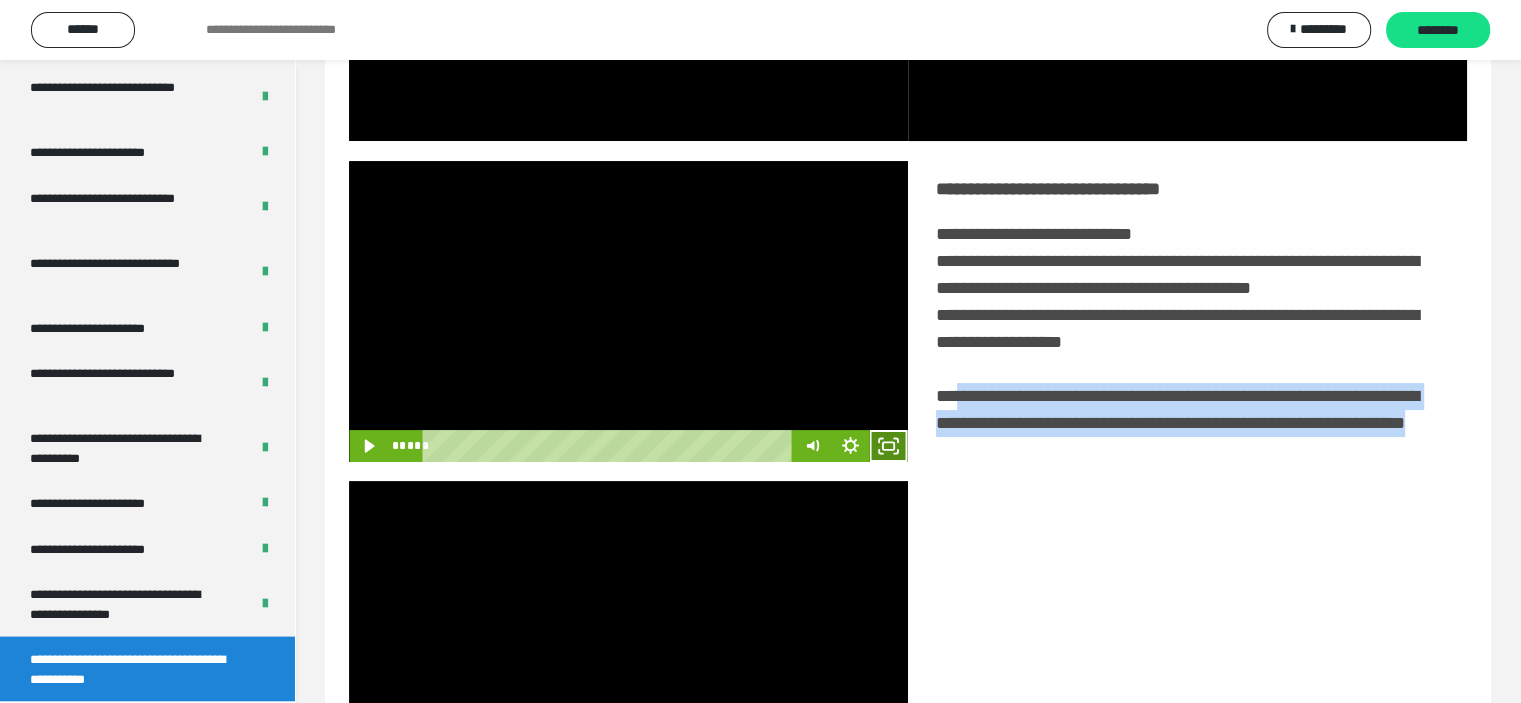 click 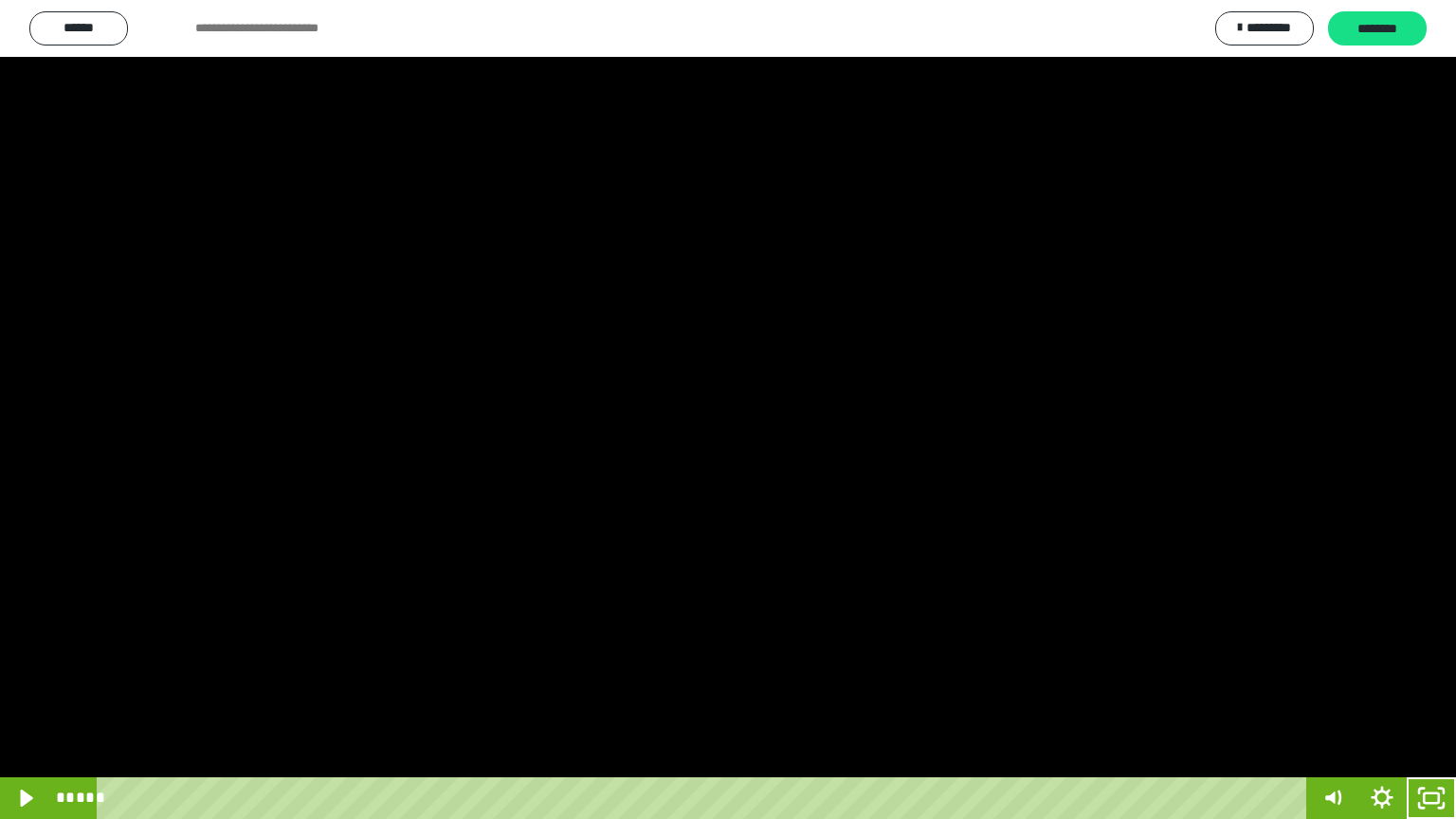 click at bounding box center (728, 410) 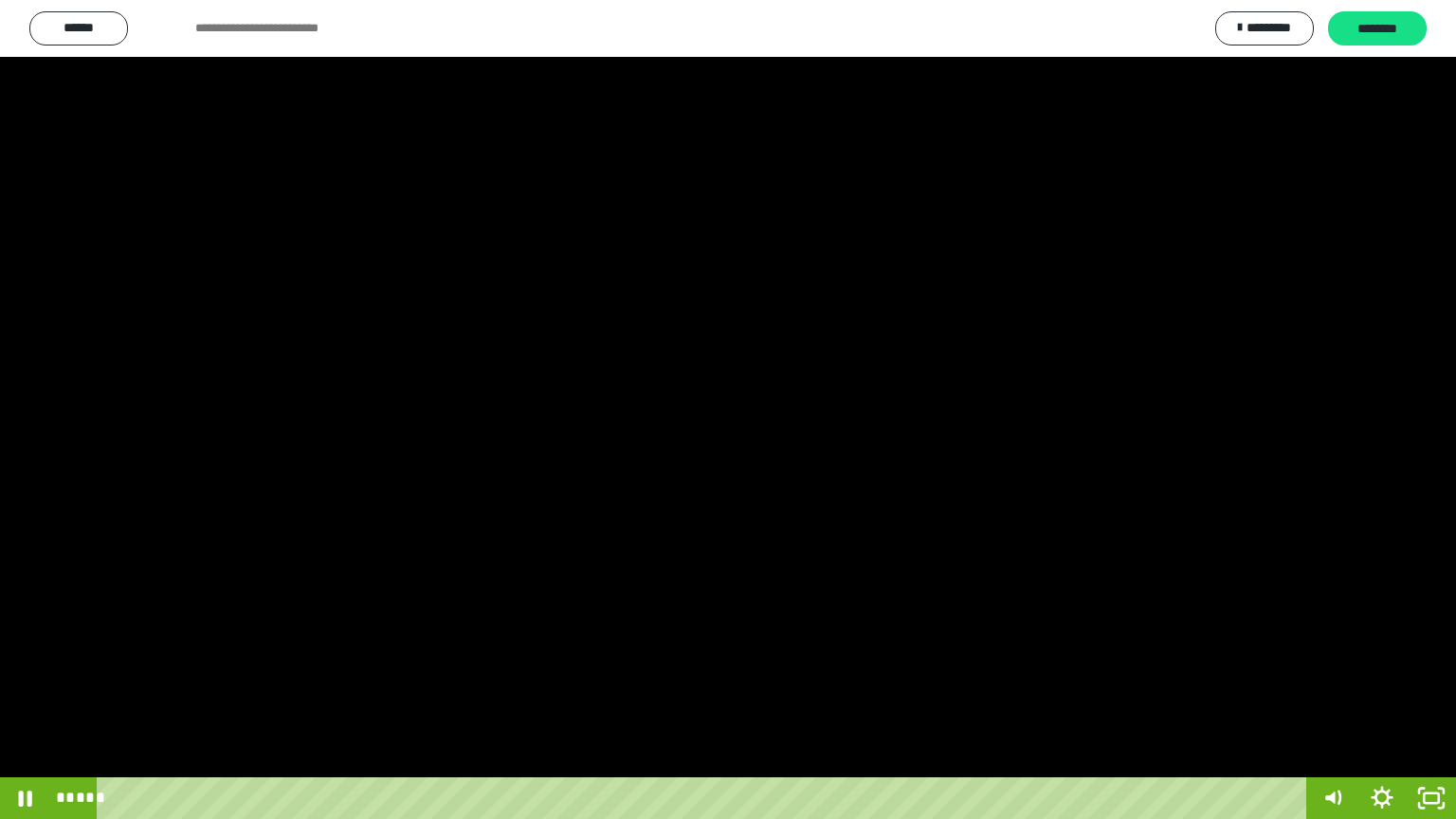 click at bounding box center [728, 410] 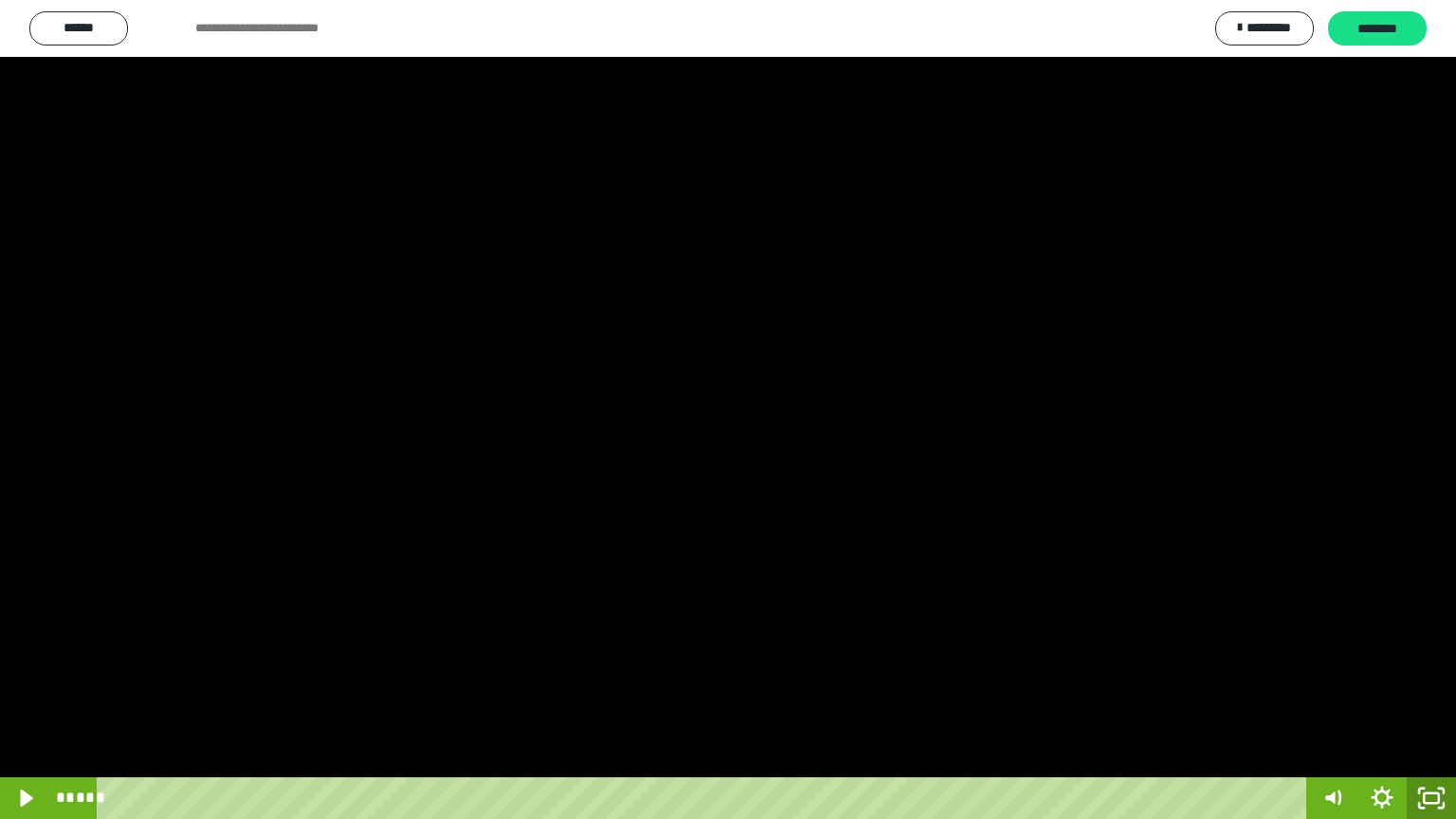 click 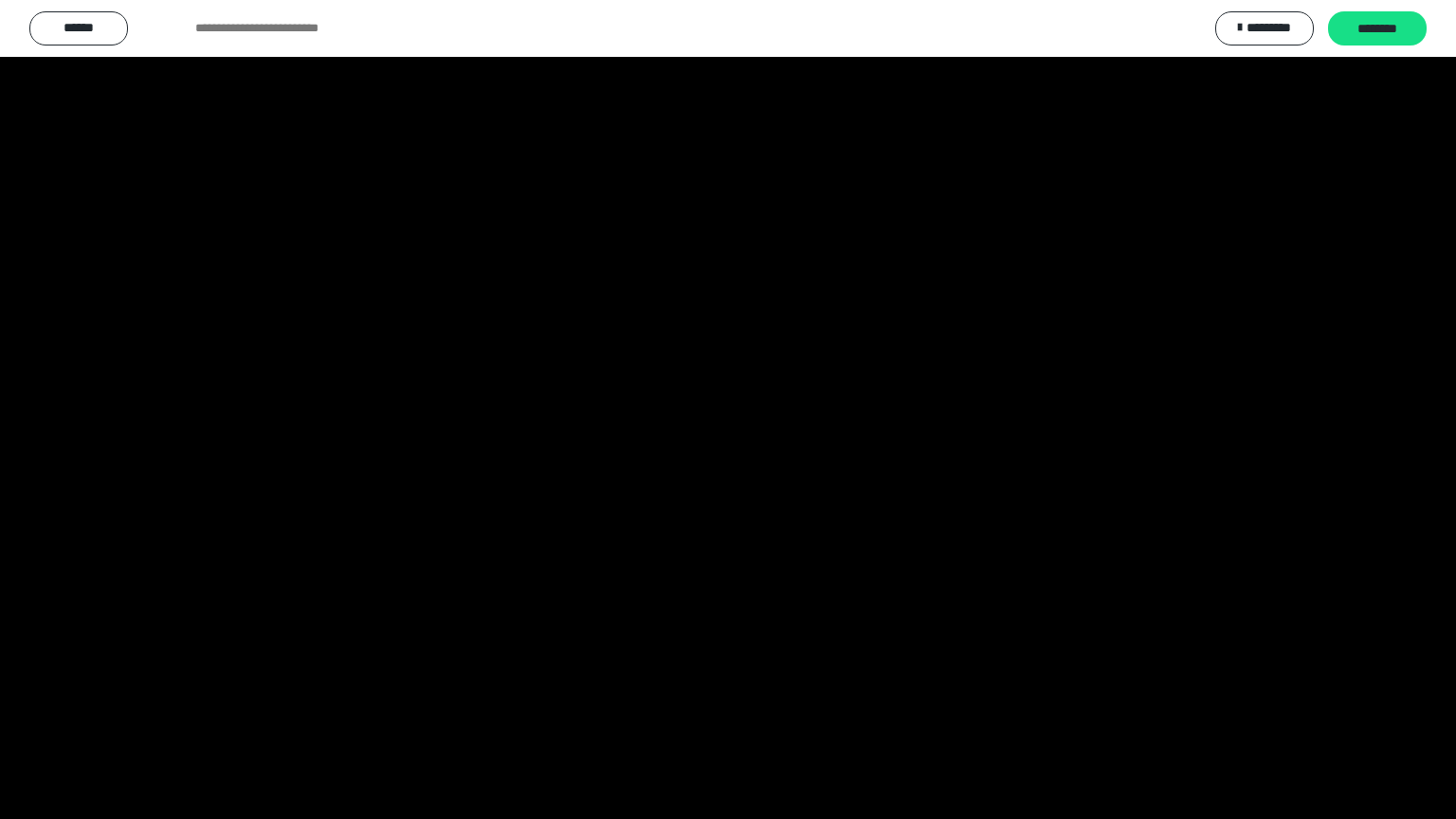 scroll, scrollTop: 3652, scrollLeft: 0, axis: vertical 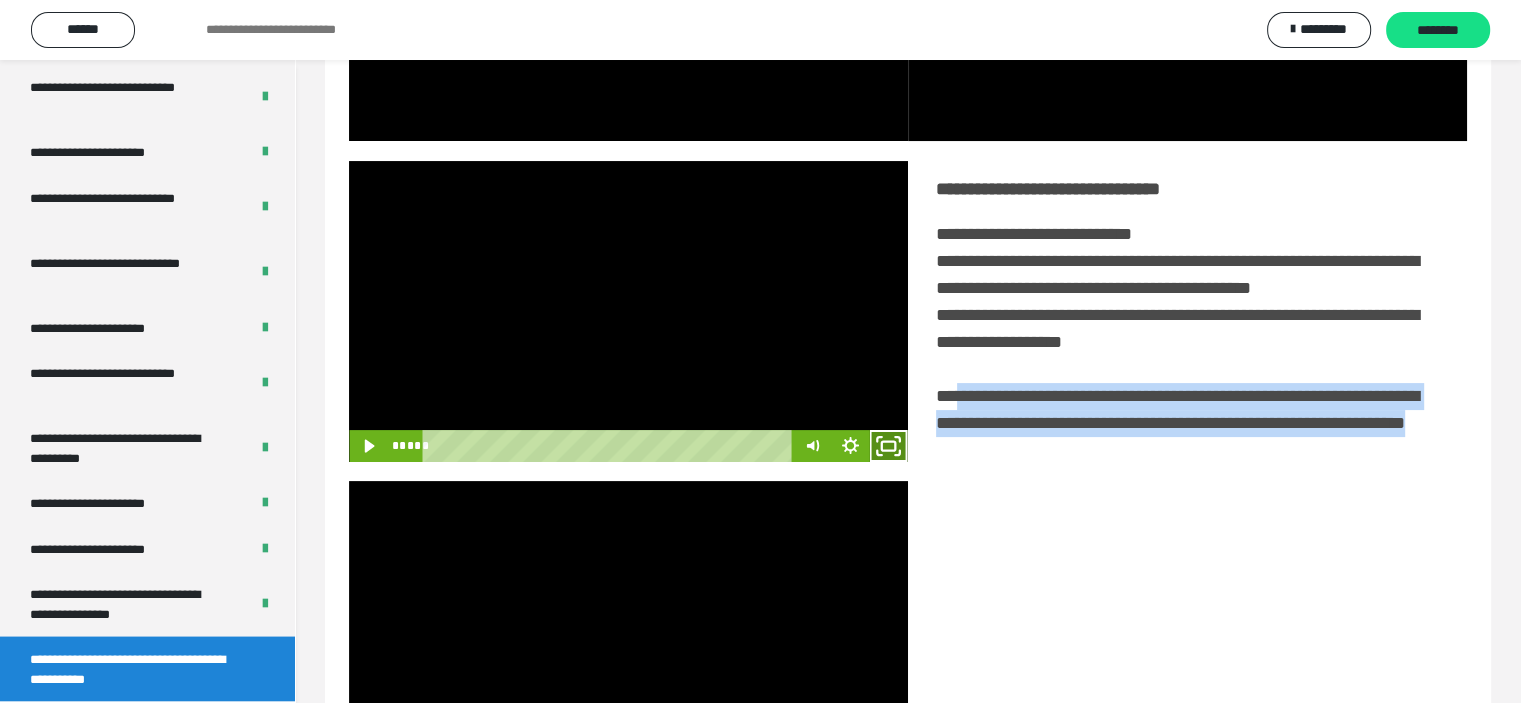 drag, startPoint x: 884, startPoint y: 473, endPoint x: 873, endPoint y: 591, distance: 118.511604 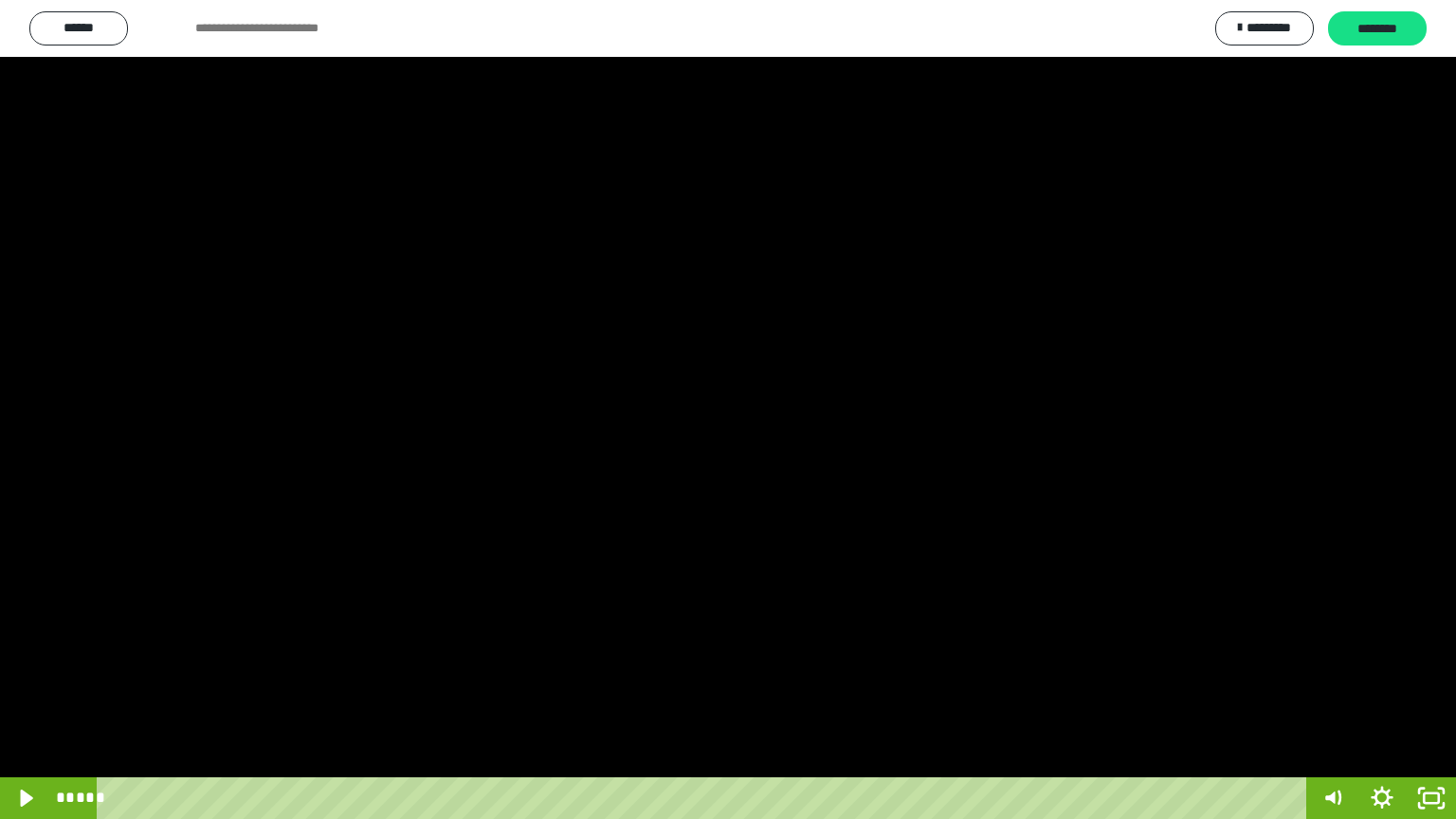 click at bounding box center [728, 410] 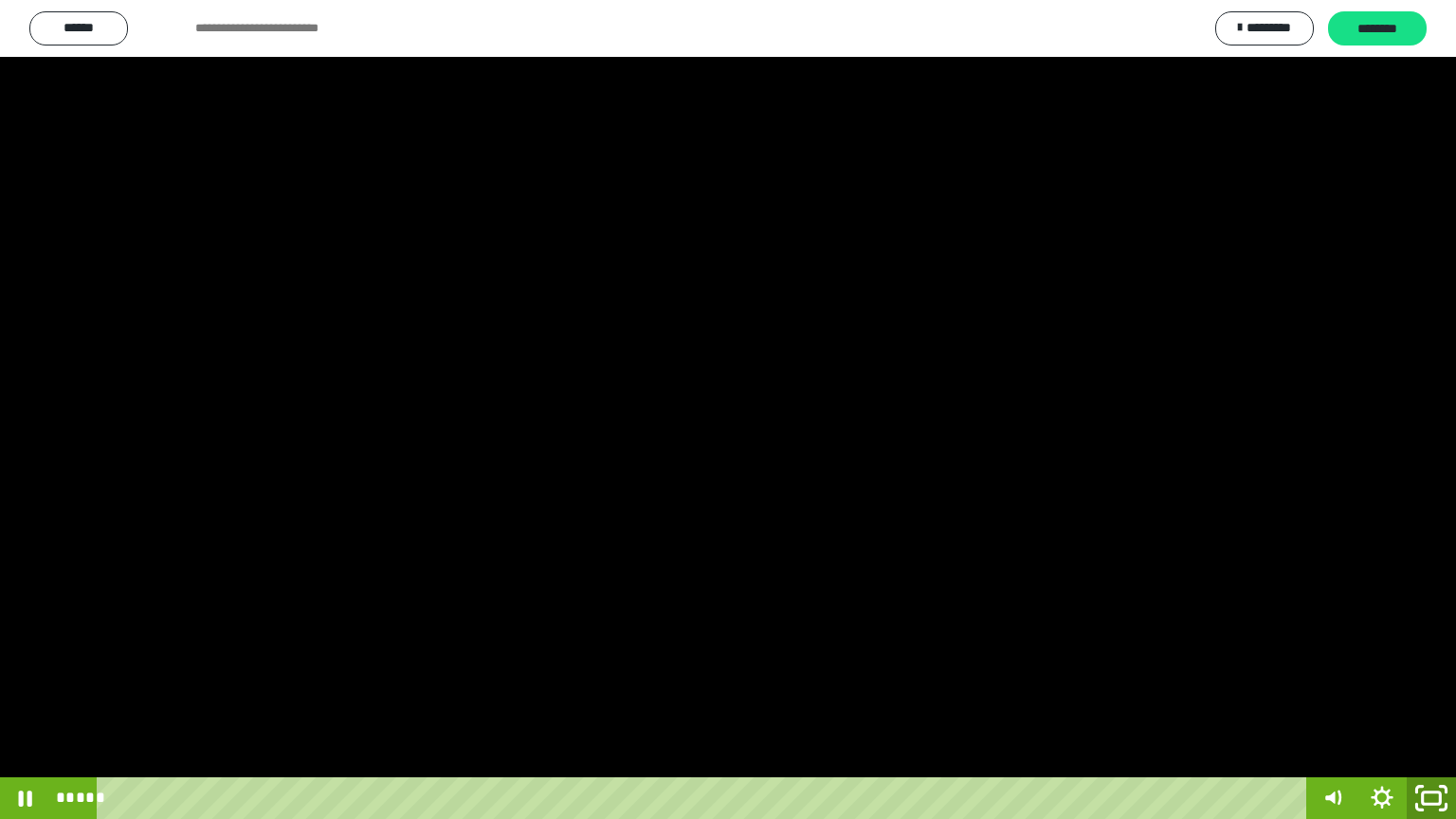 click 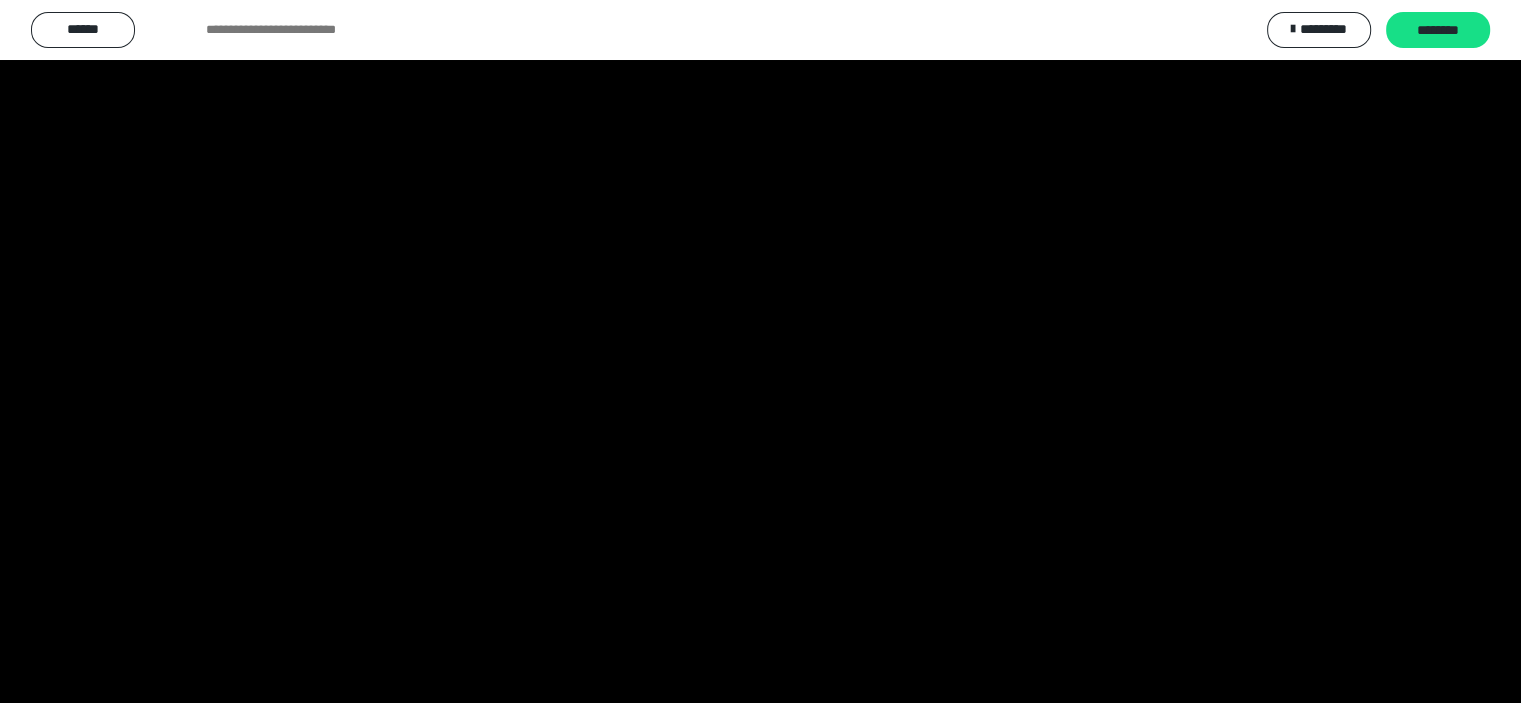 scroll, scrollTop: 3853, scrollLeft: 0, axis: vertical 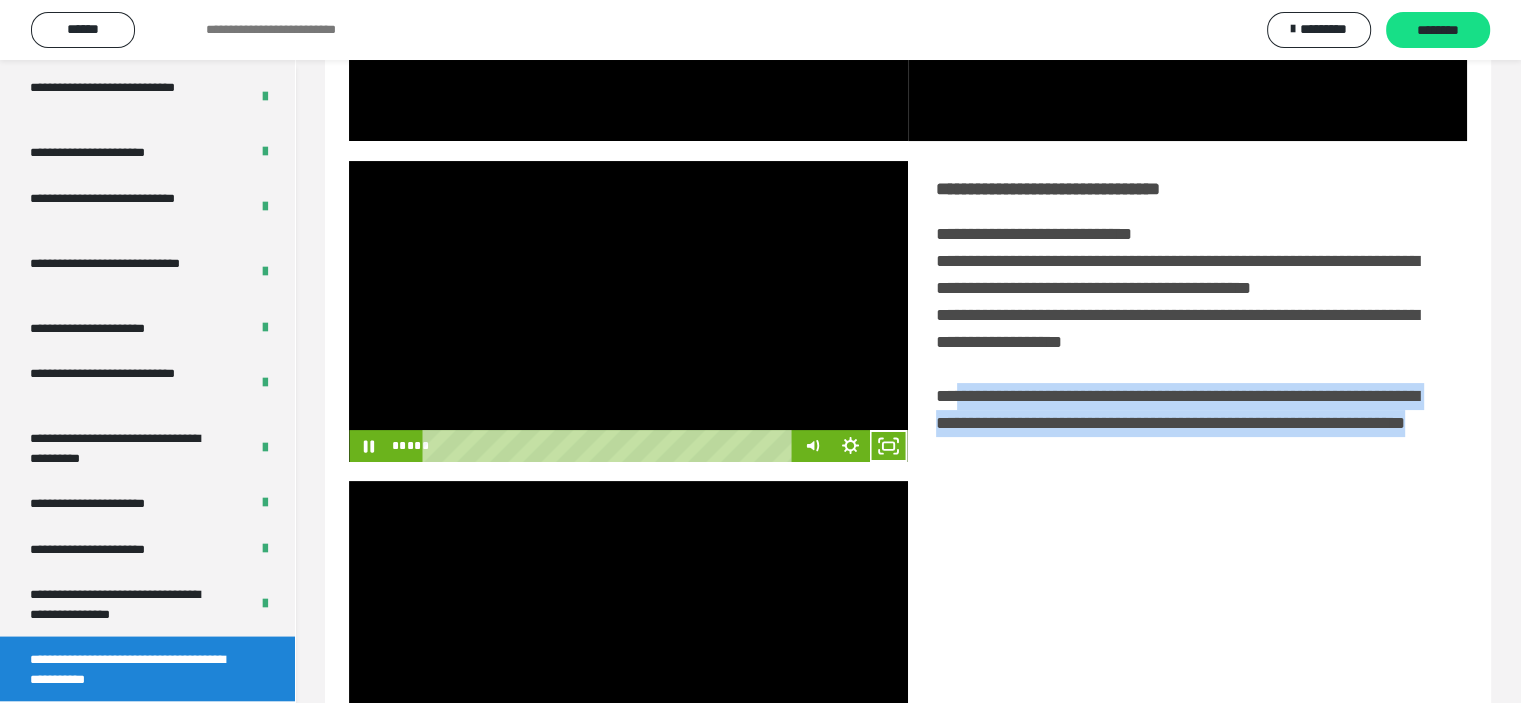 click at bounding box center [628, 311] 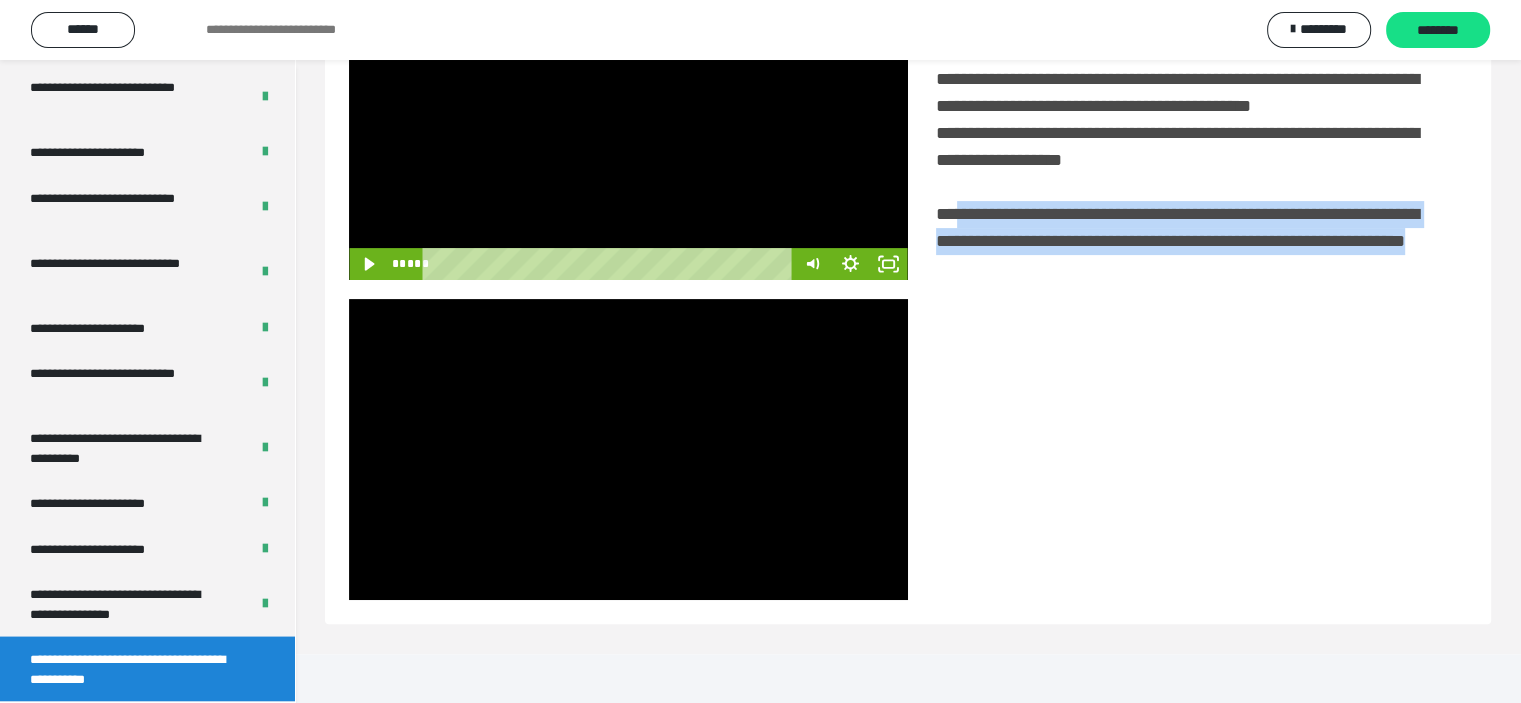 scroll, scrollTop: 486, scrollLeft: 0, axis: vertical 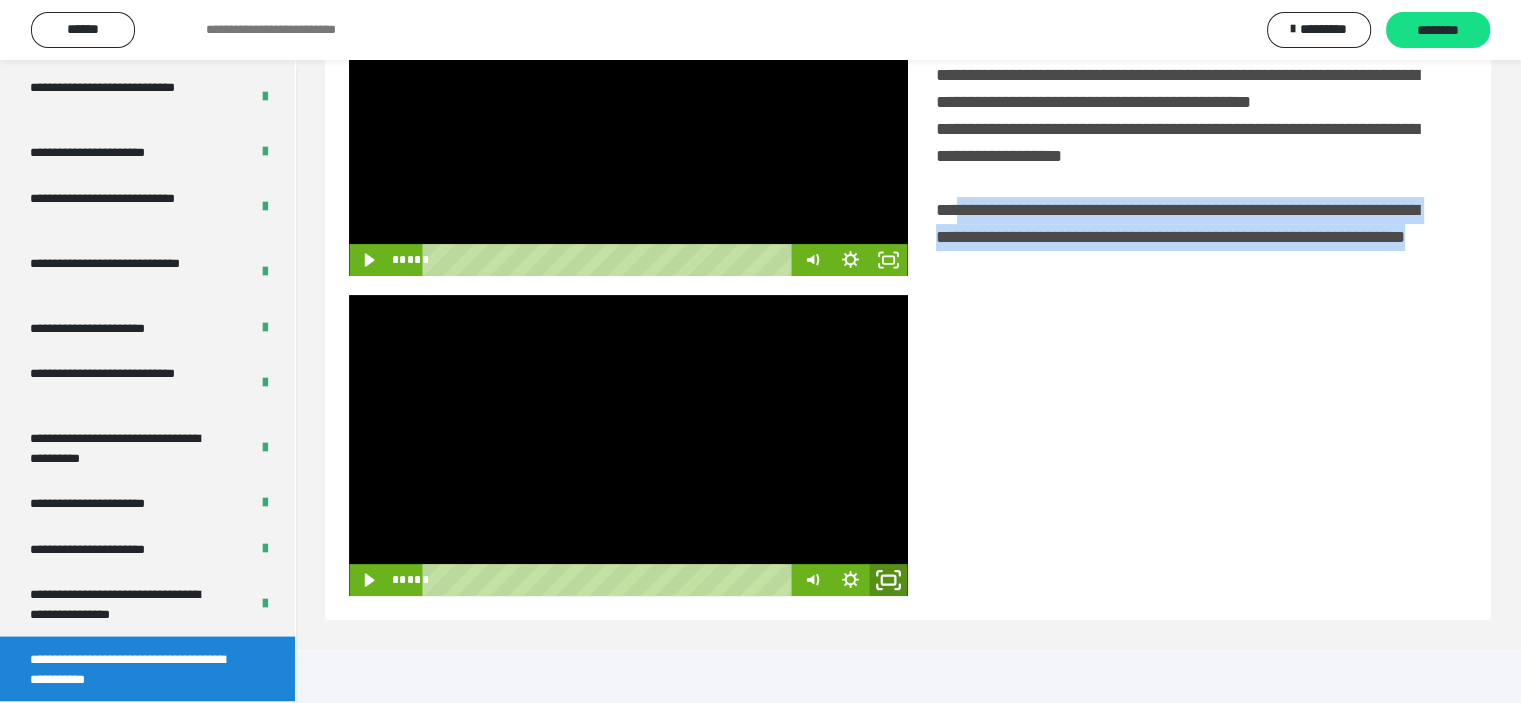 click 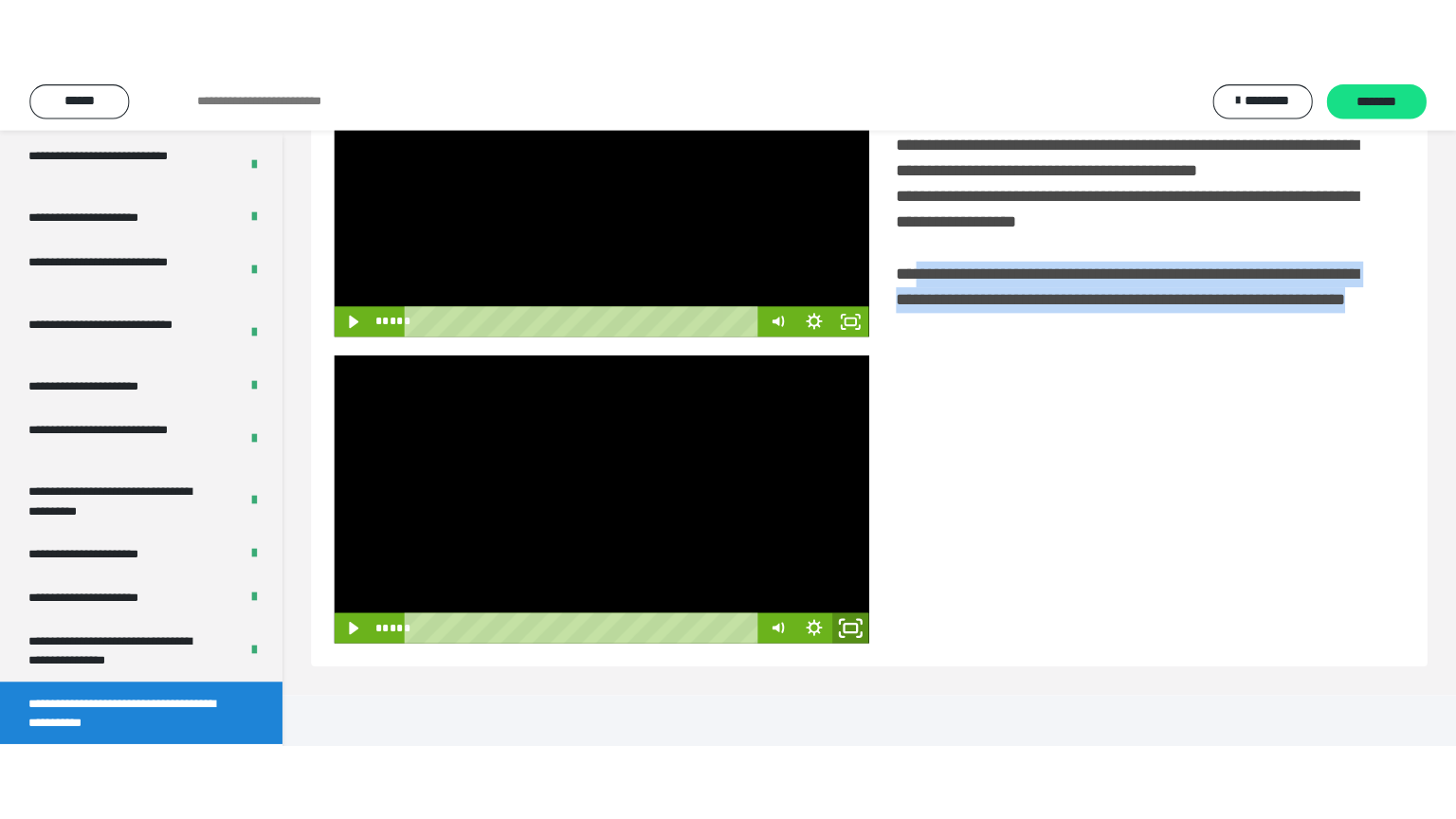 scroll, scrollTop: 317, scrollLeft: 0, axis: vertical 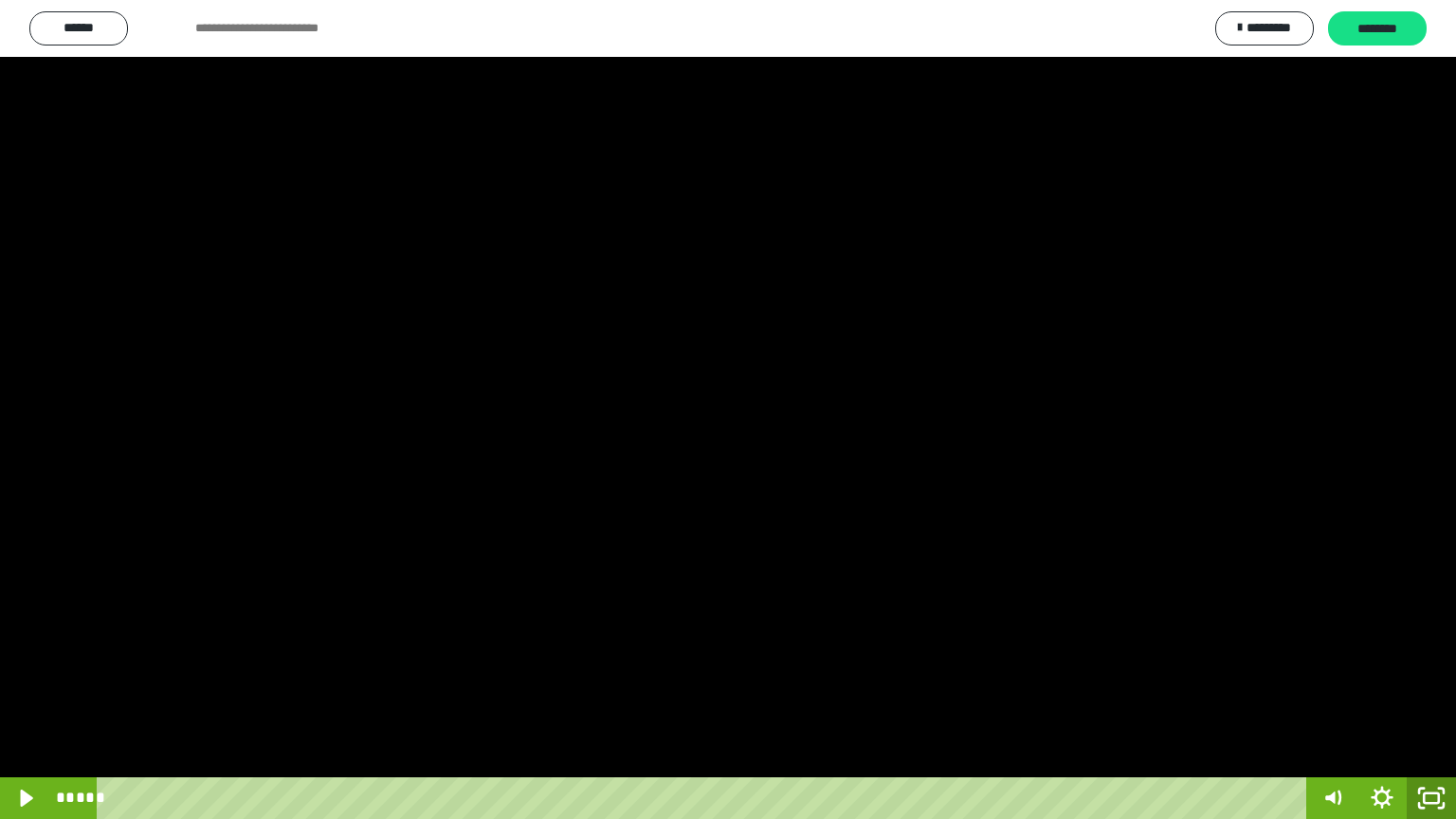 click 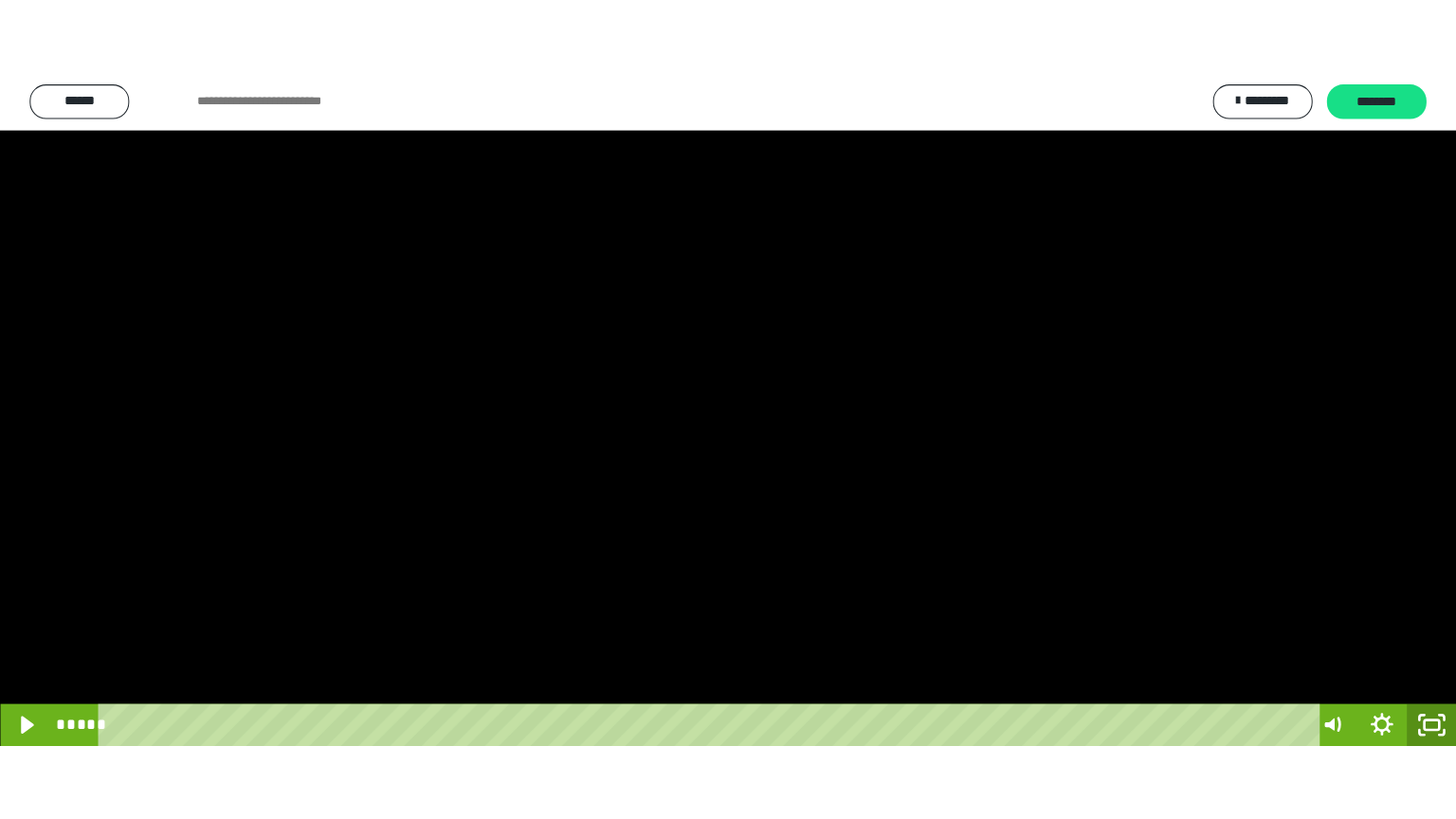 scroll, scrollTop: 3652, scrollLeft: 0, axis: vertical 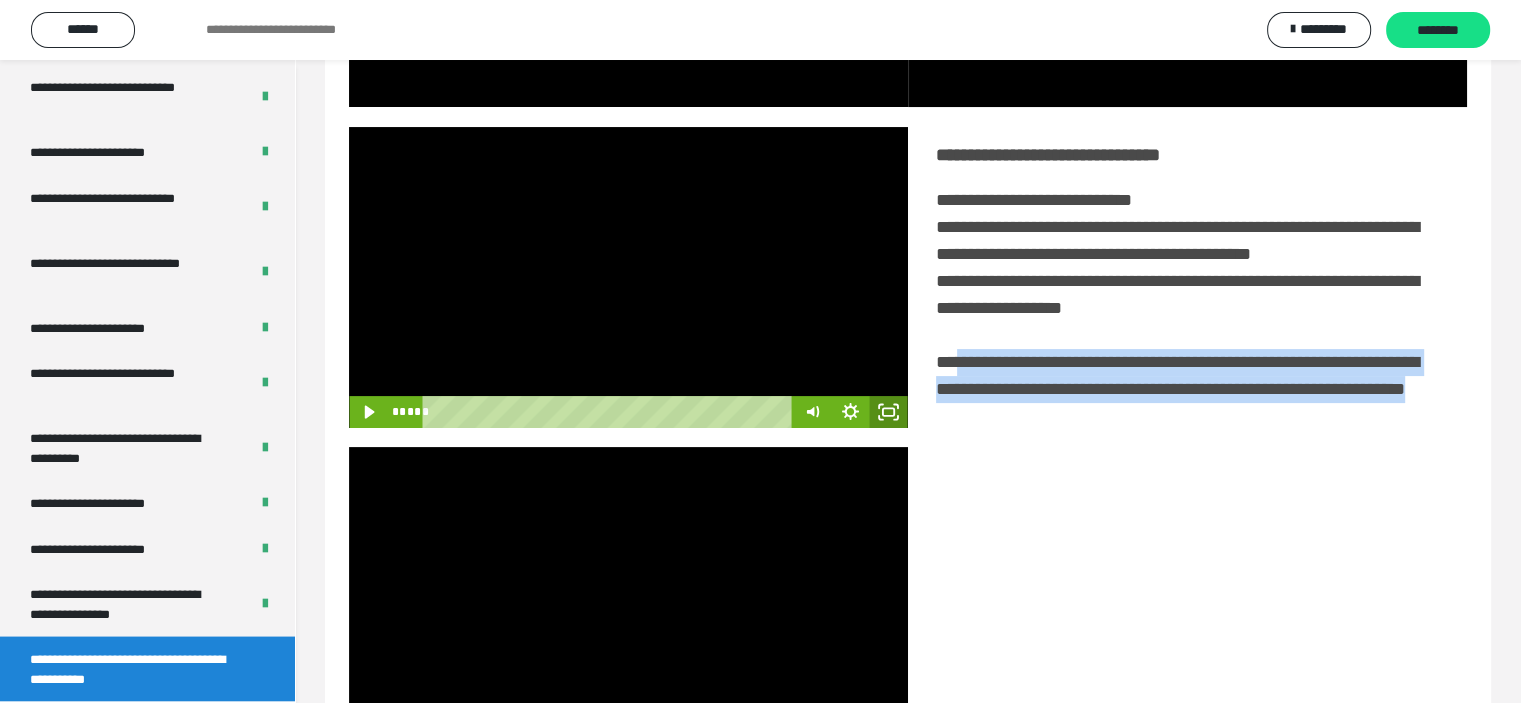 click 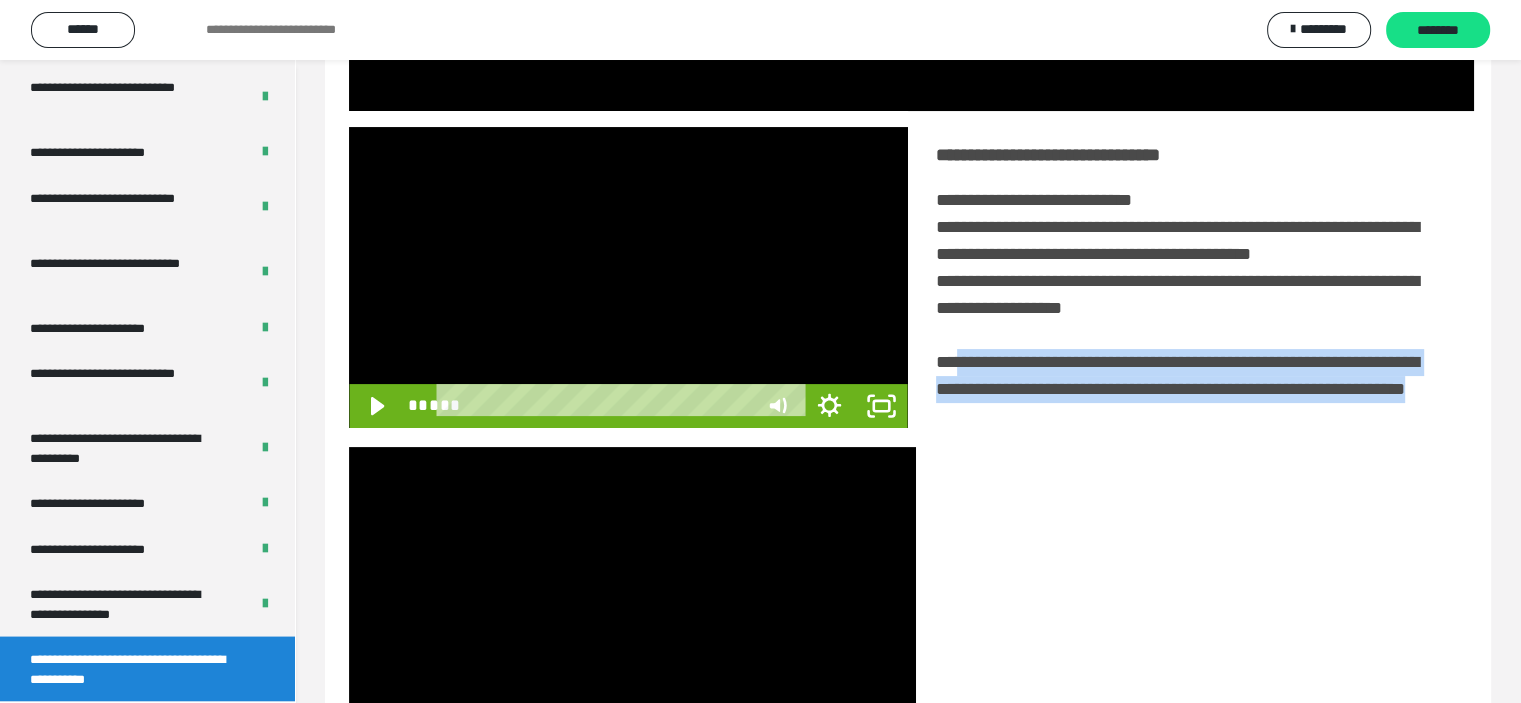 scroll, scrollTop: 3693, scrollLeft: 0, axis: vertical 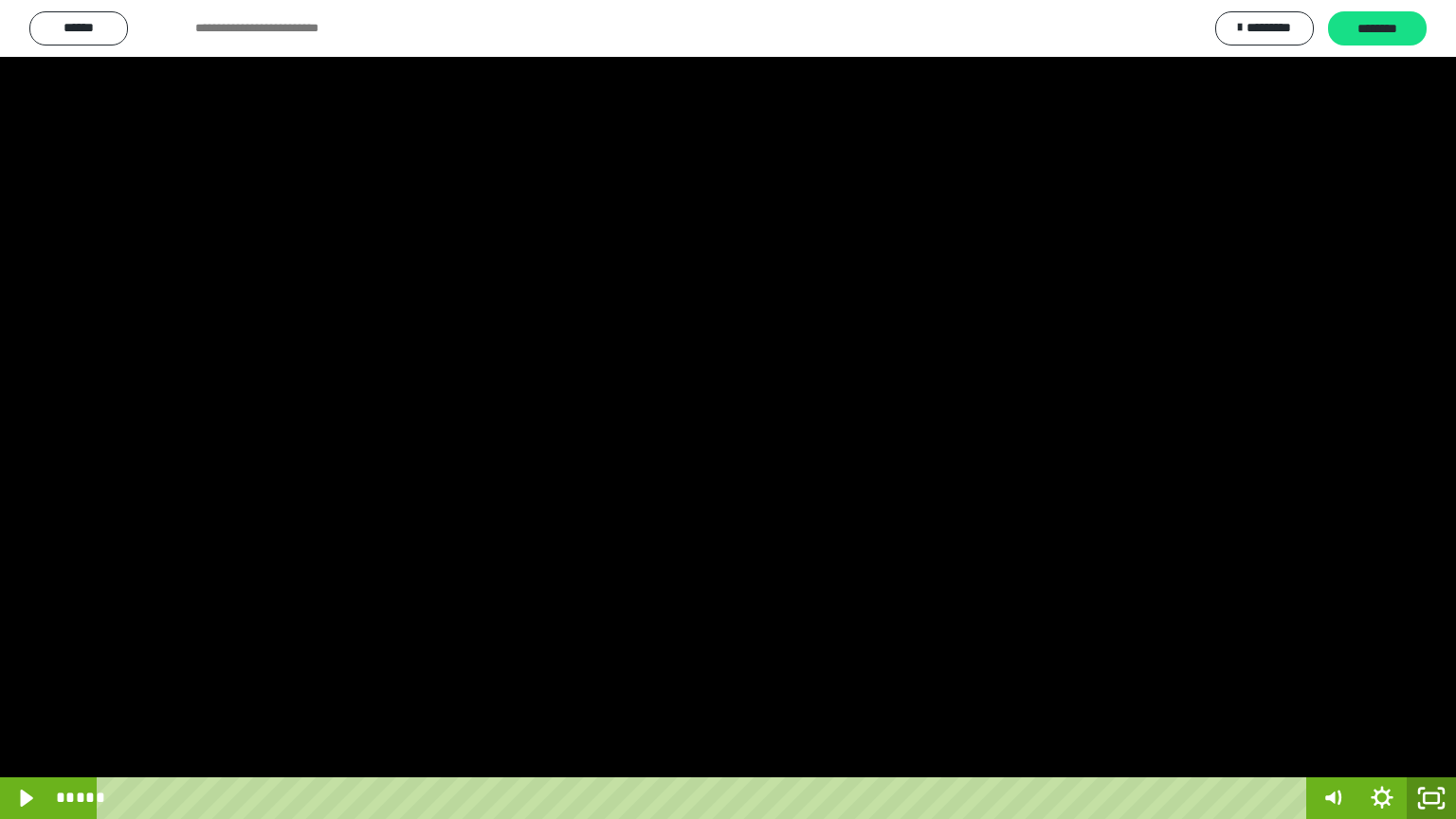 click 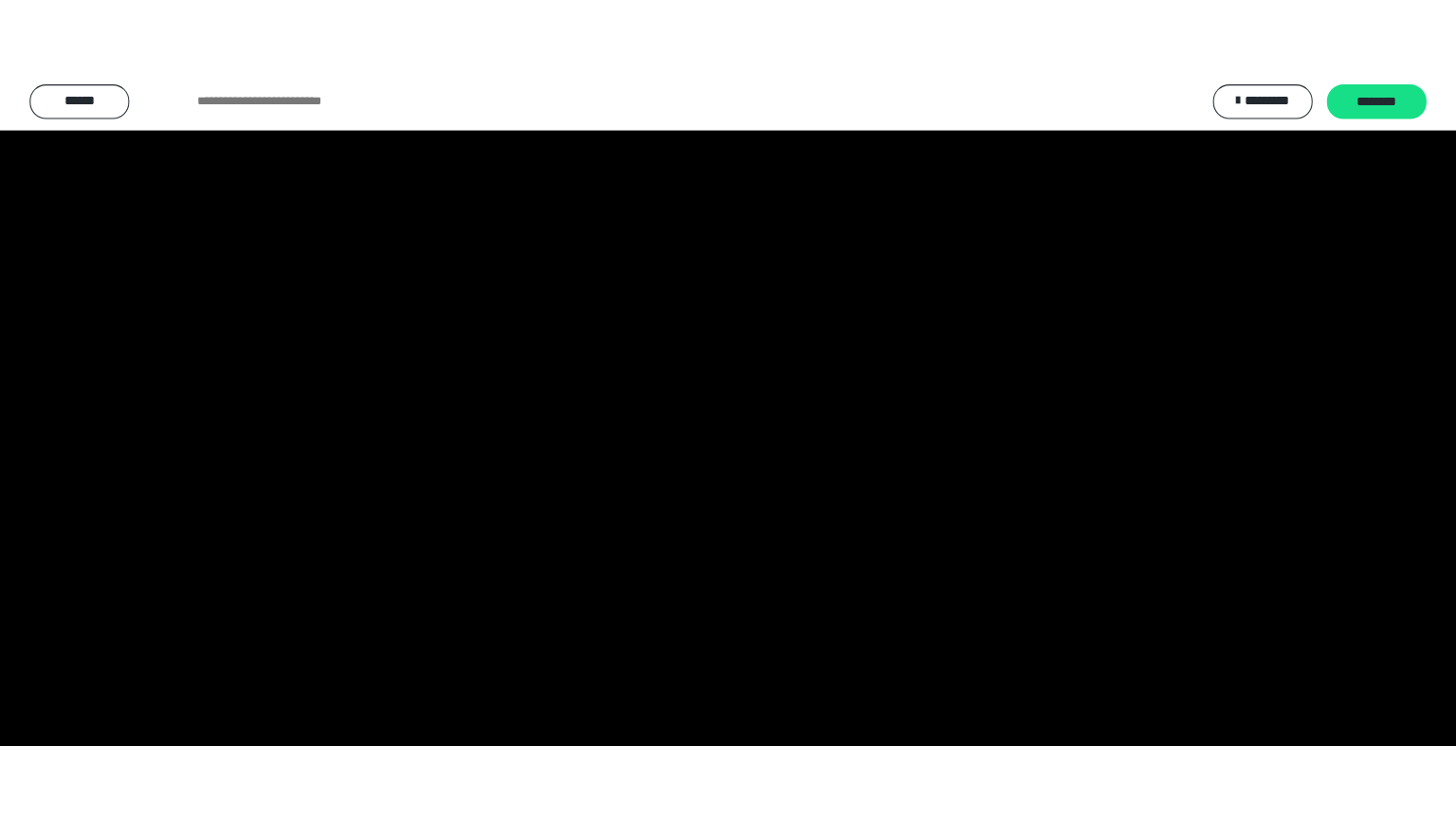scroll, scrollTop: 3652, scrollLeft: 0, axis: vertical 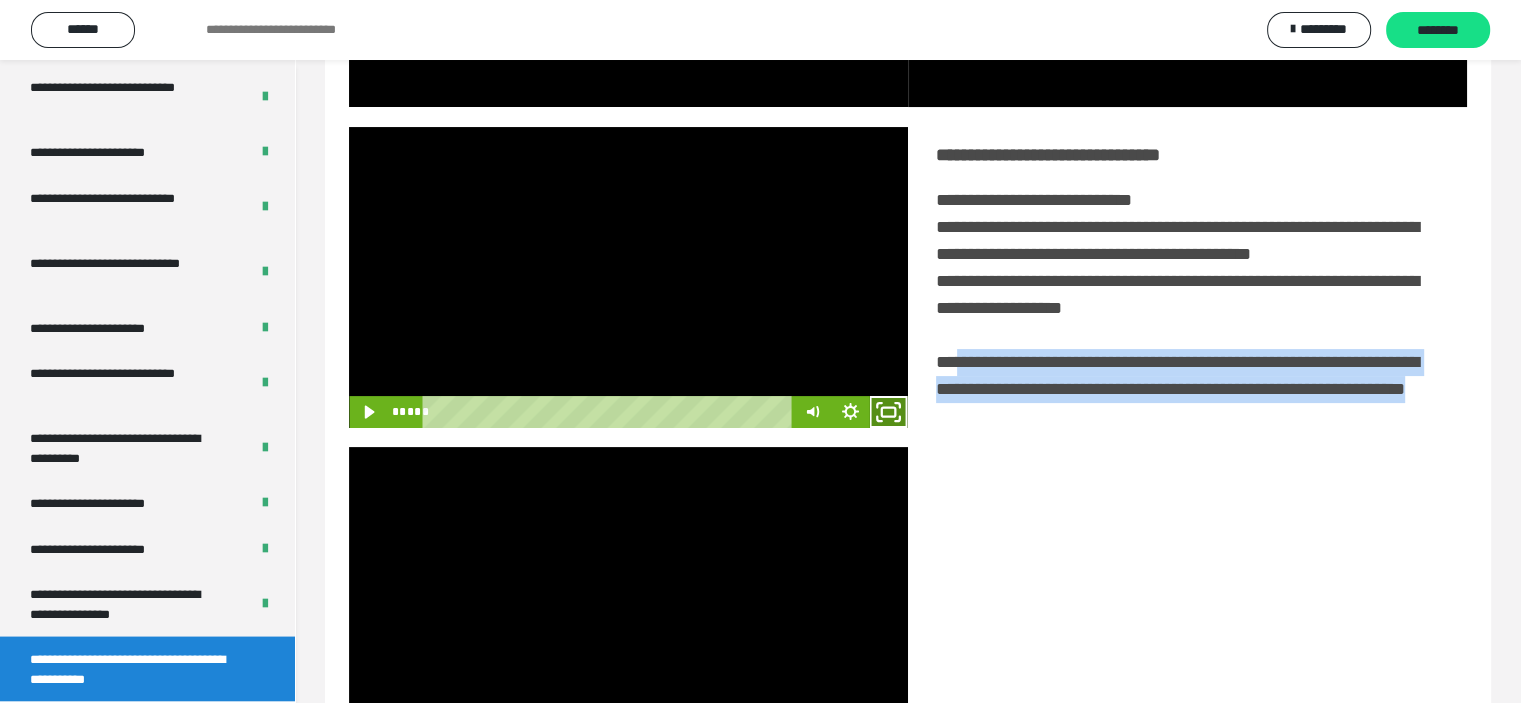 drag, startPoint x: 887, startPoint y: 430, endPoint x: 888, endPoint y: 550, distance: 120.004166 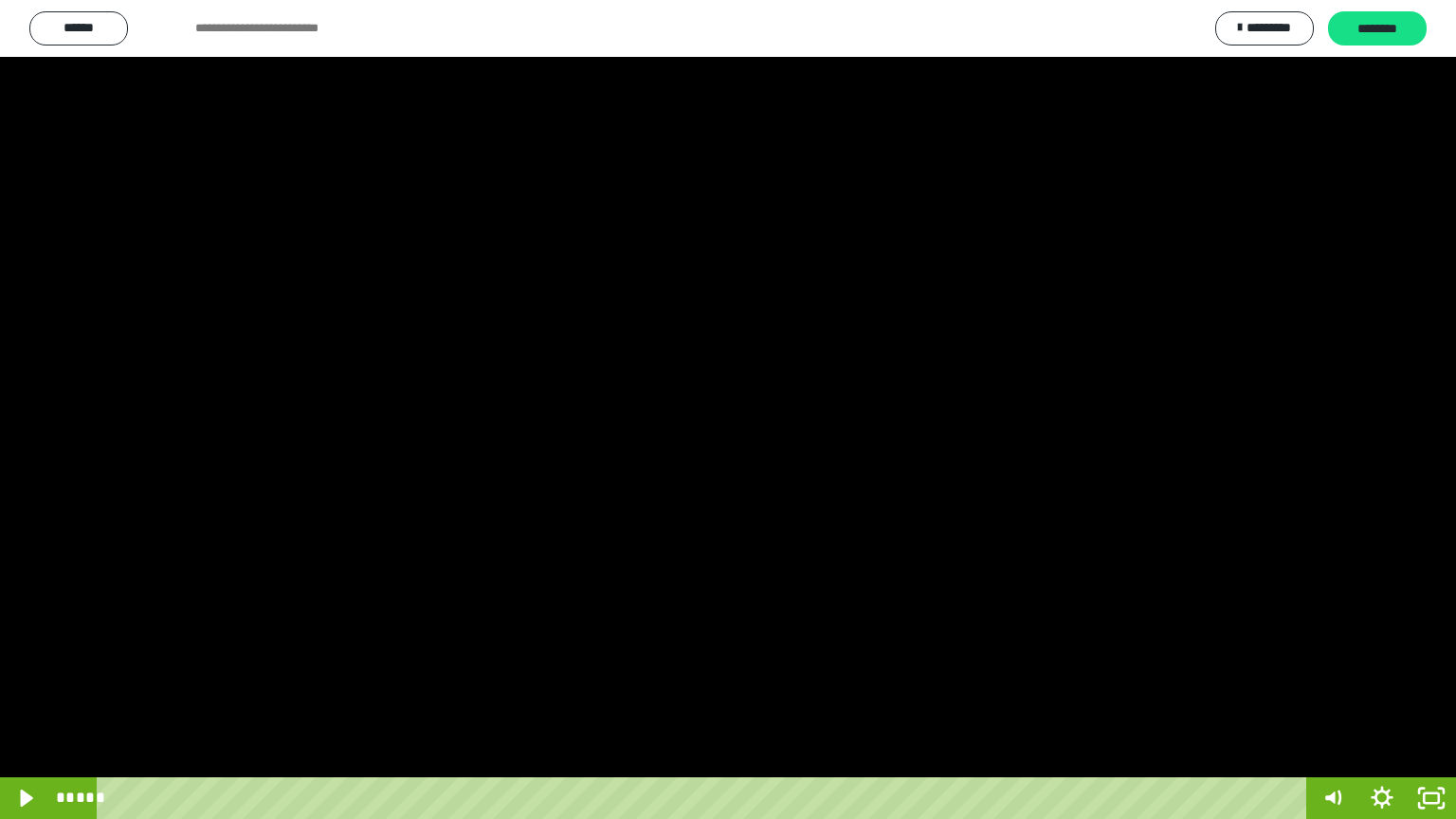 click at bounding box center [728, 410] 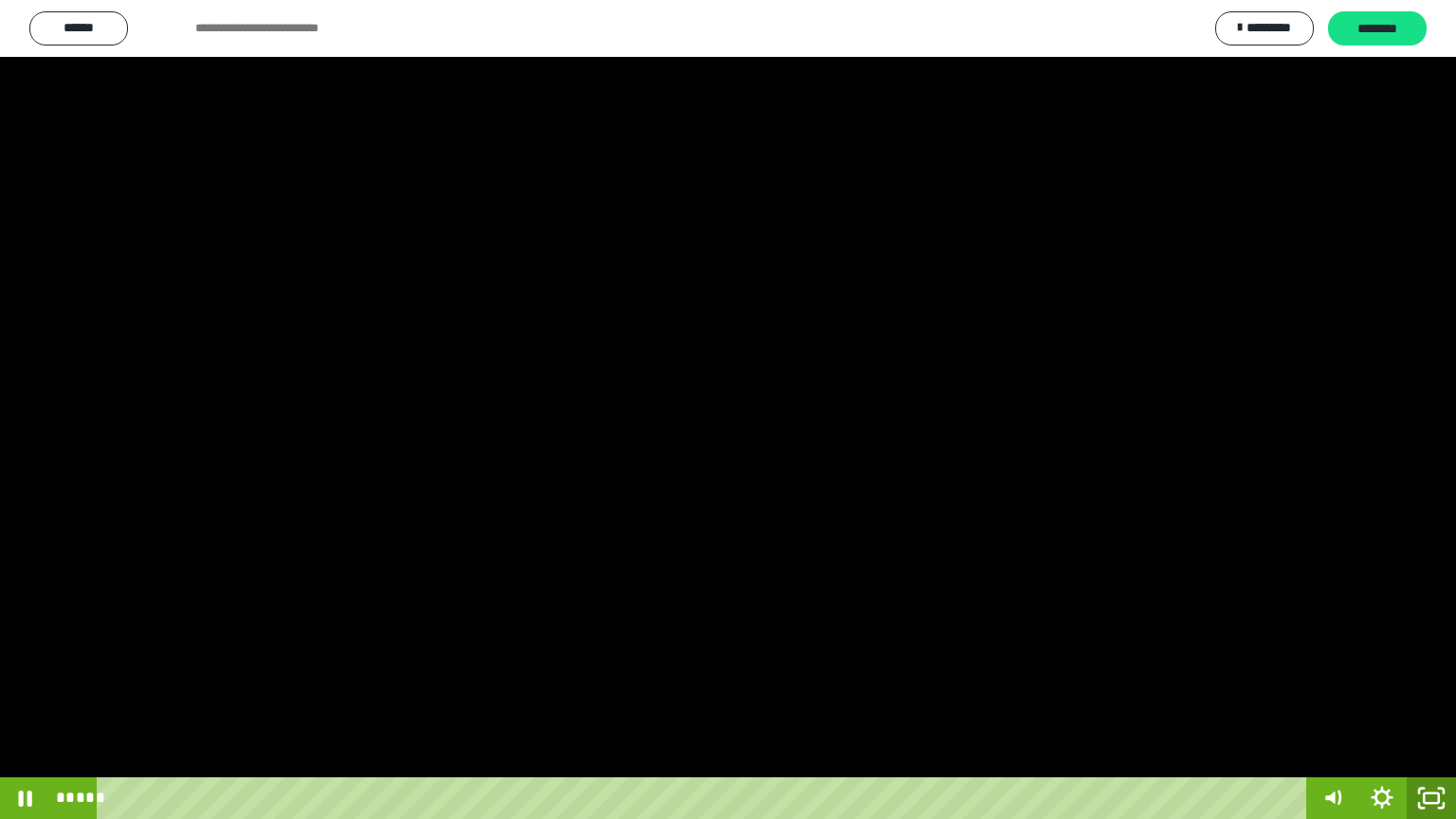 click 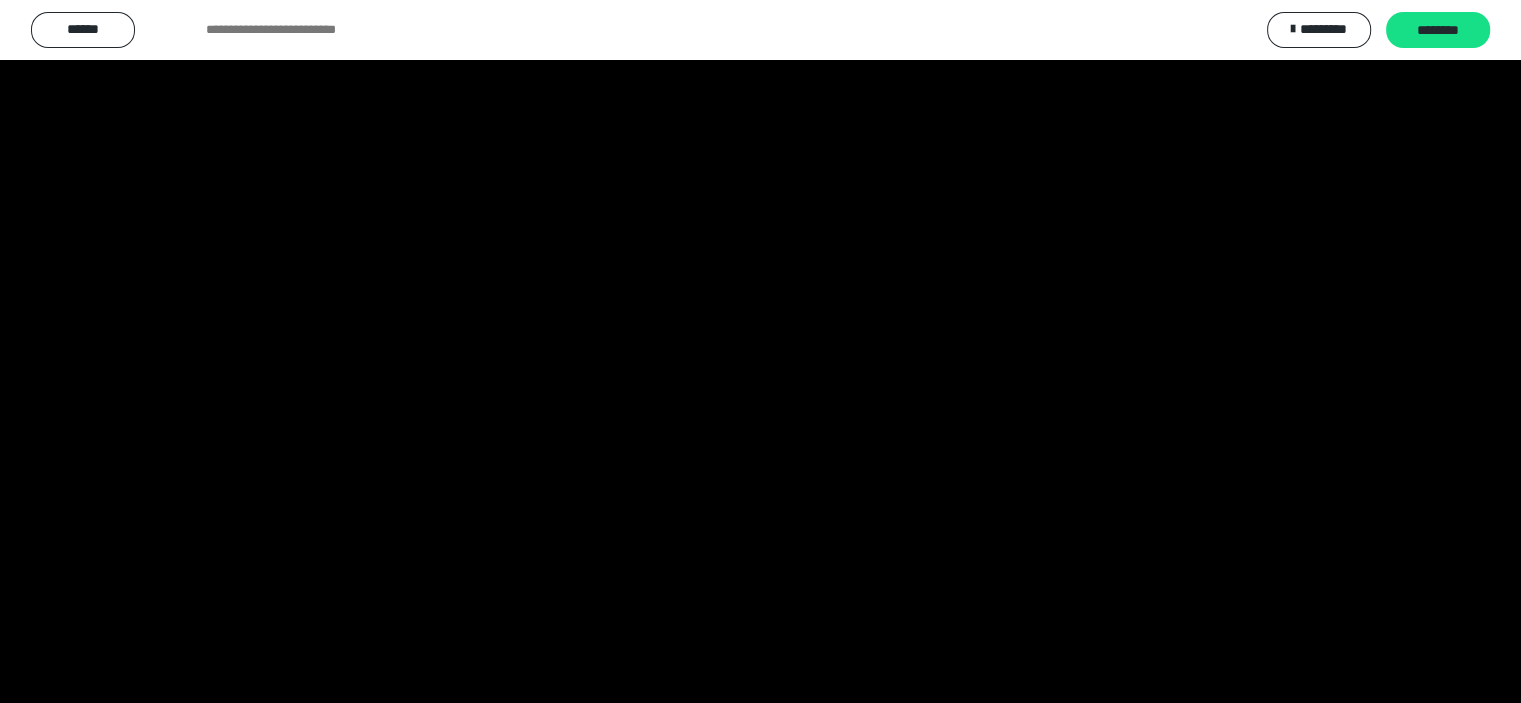 scroll, scrollTop: 3853, scrollLeft: 0, axis: vertical 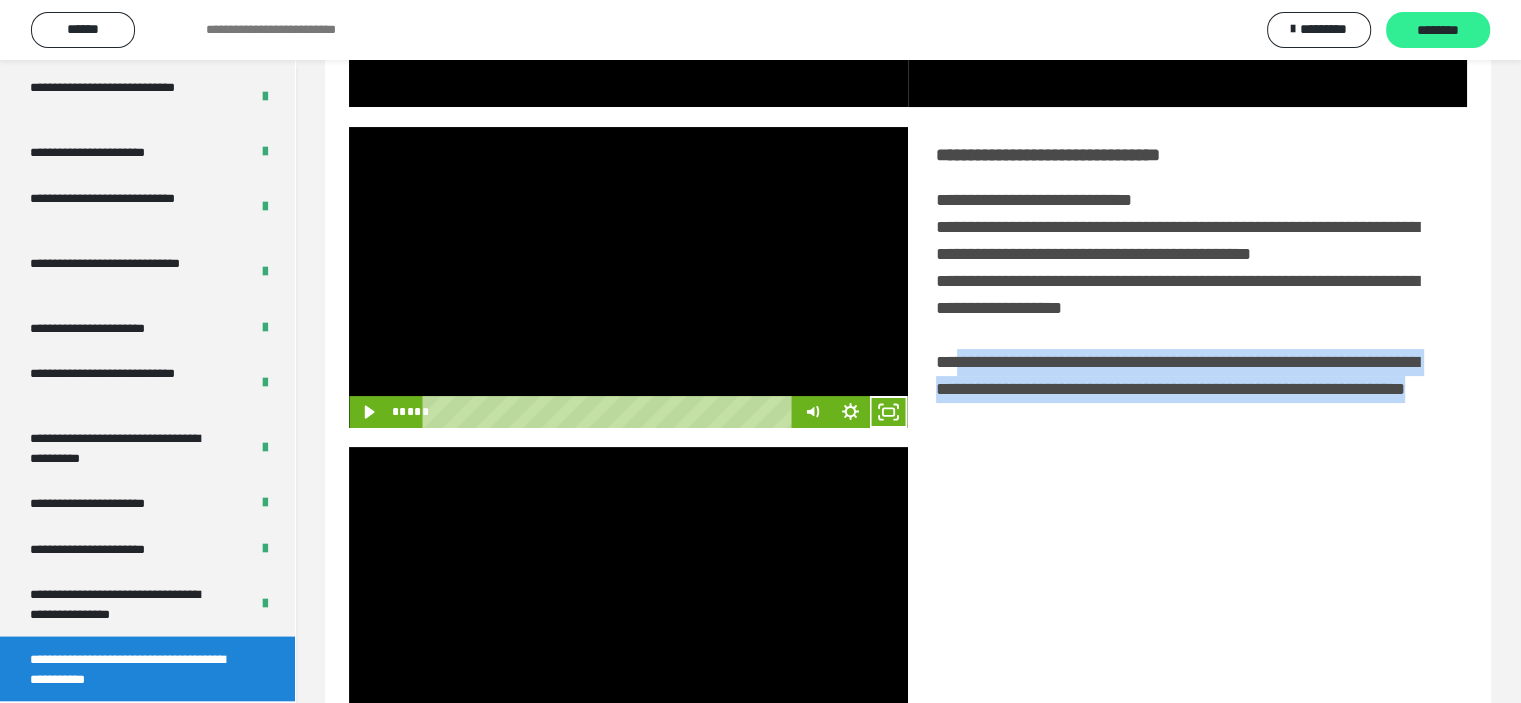 click on "********" at bounding box center (1438, 31) 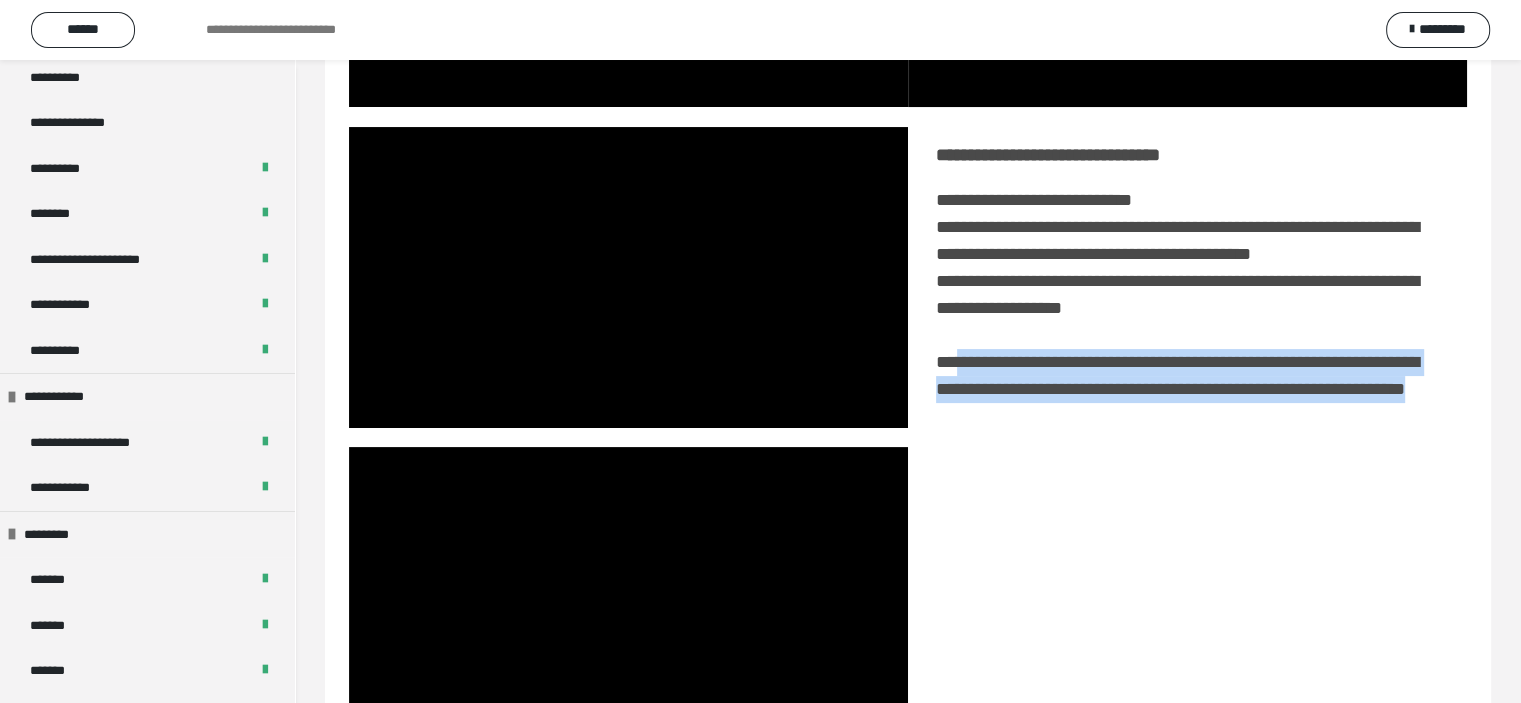 scroll, scrollTop: 0, scrollLeft: 0, axis: both 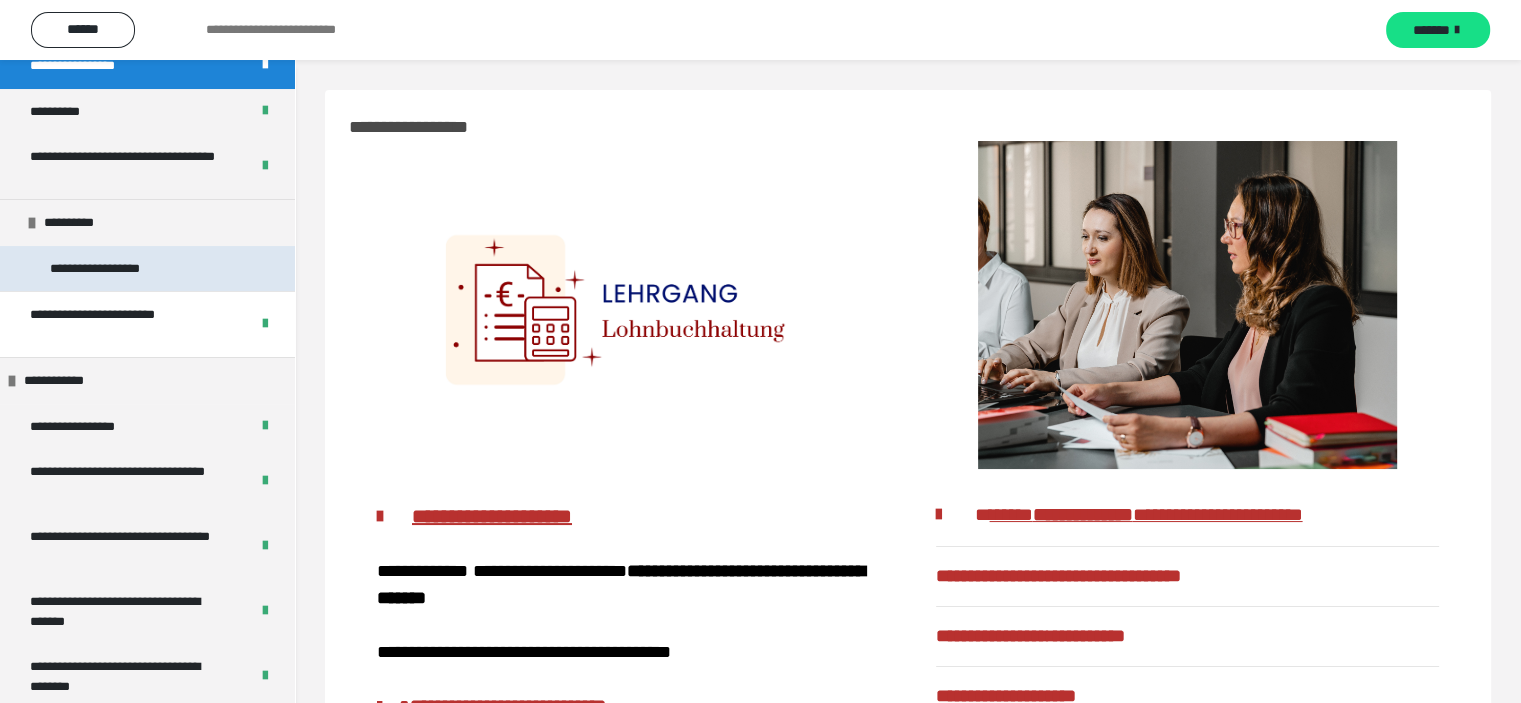 click on "**********" at bounding box center (147, 269) 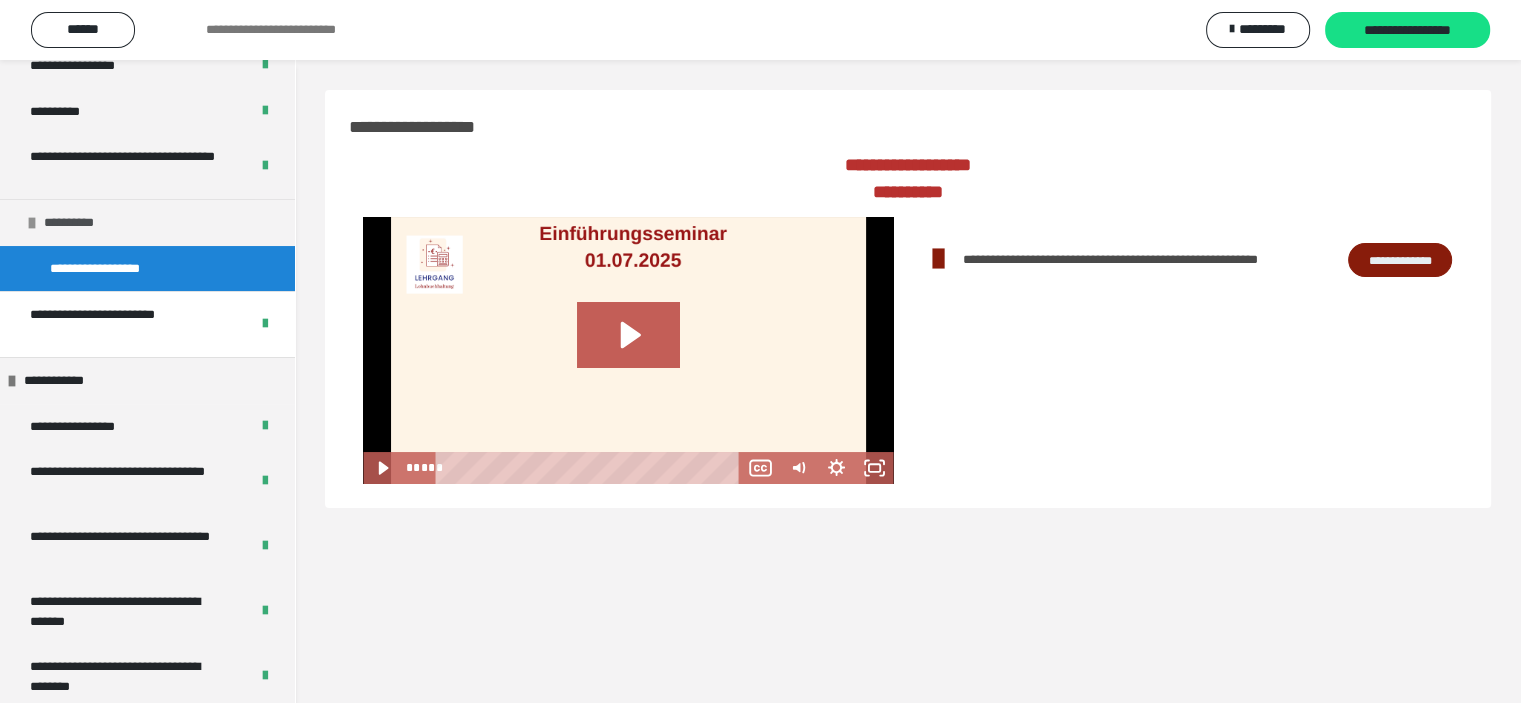 click on "**********" at bounding box center (78, 223) 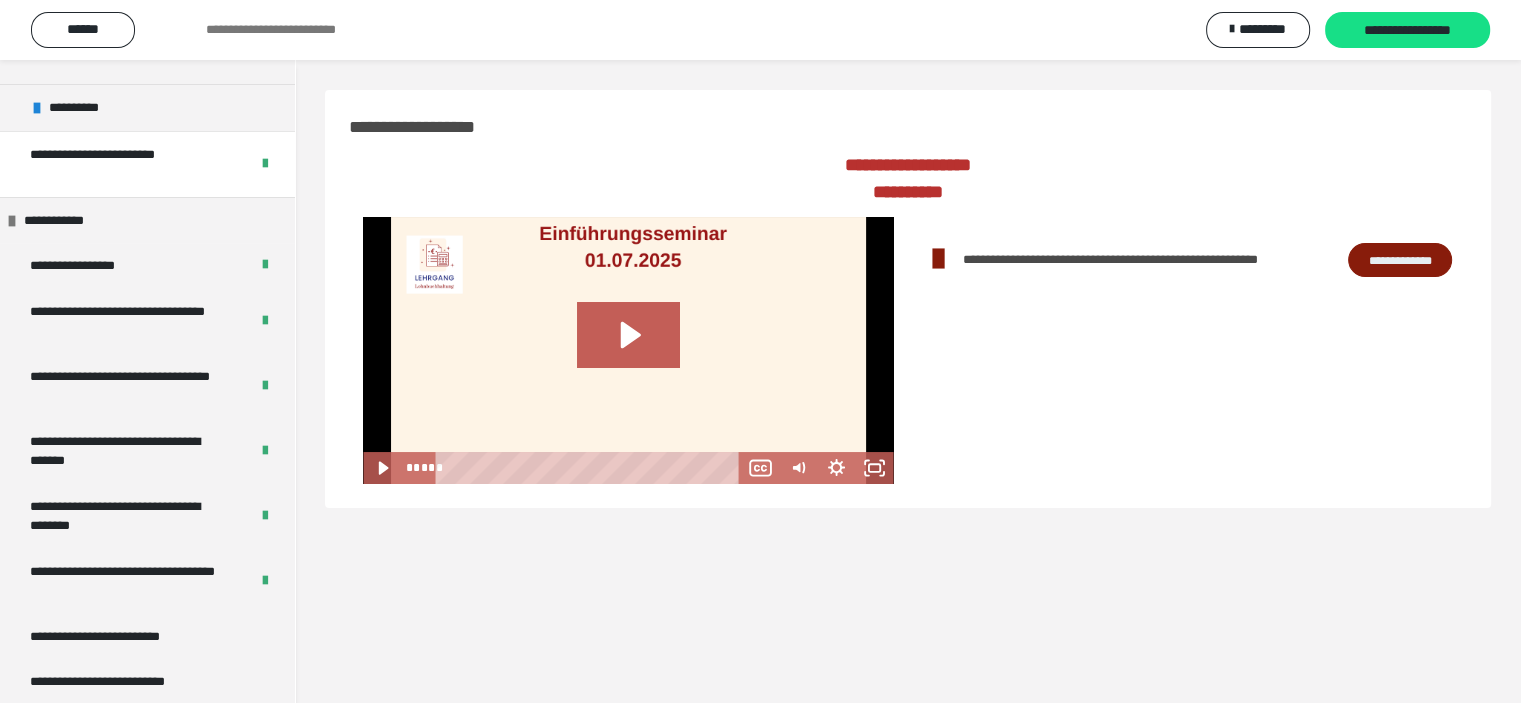 scroll, scrollTop: 200, scrollLeft: 0, axis: vertical 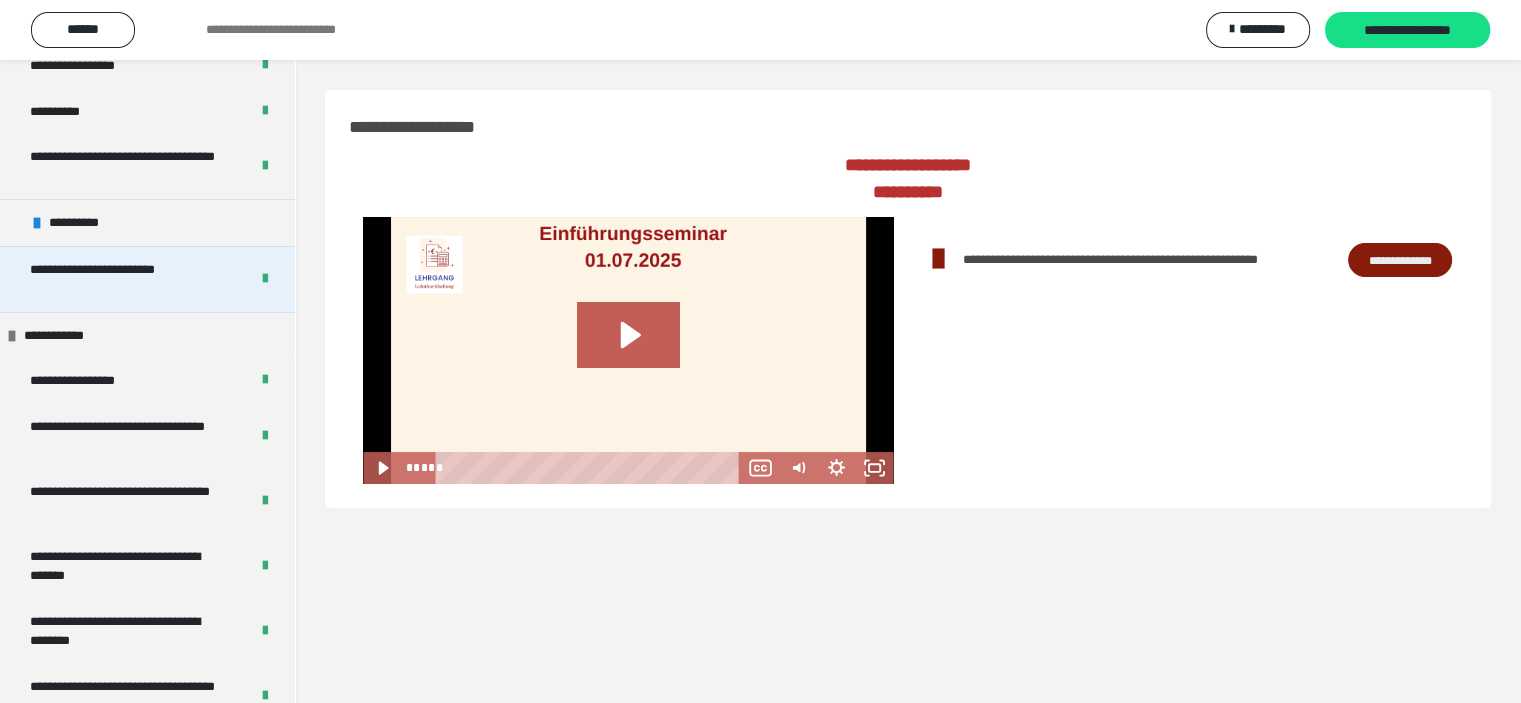 click on "**********" at bounding box center [124, 279] 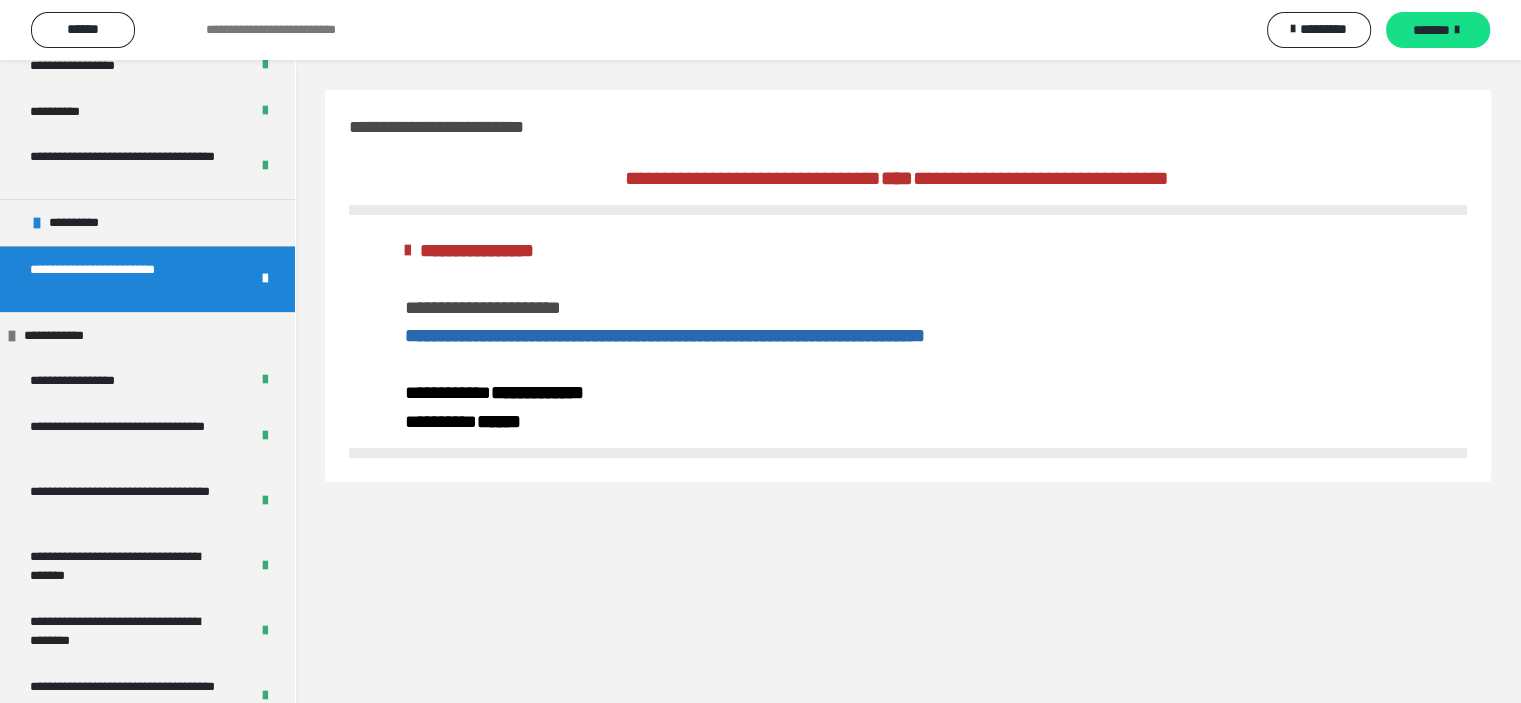 click on "**********" at bounding box center [665, 335] 